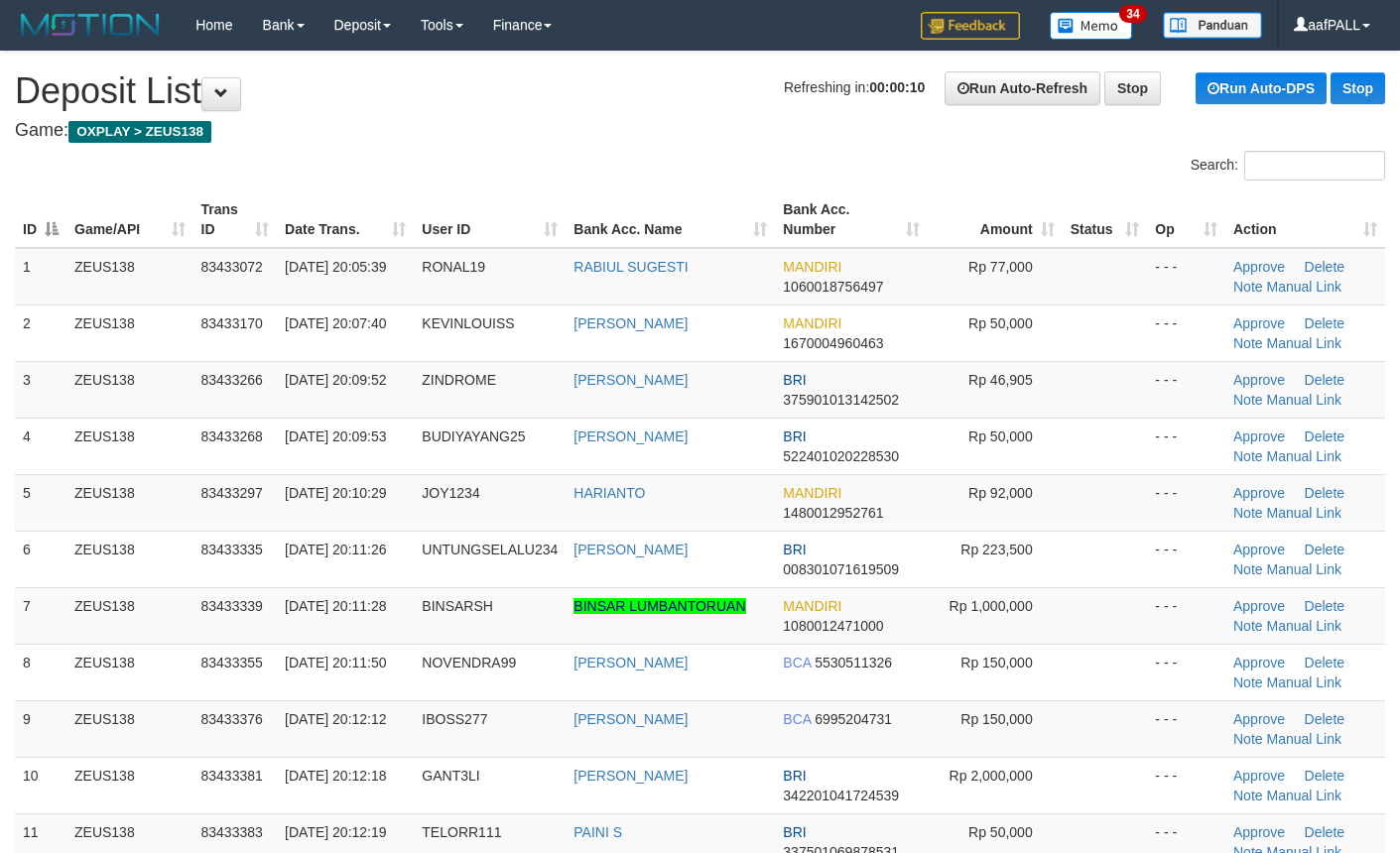 scroll, scrollTop: 0, scrollLeft: 0, axis: both 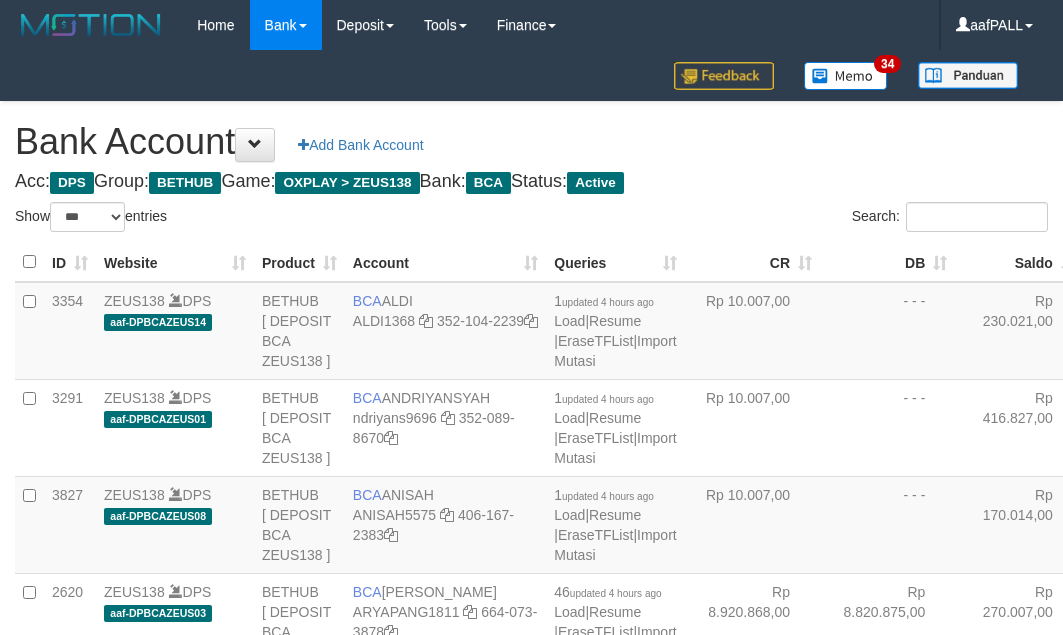 select on "***" 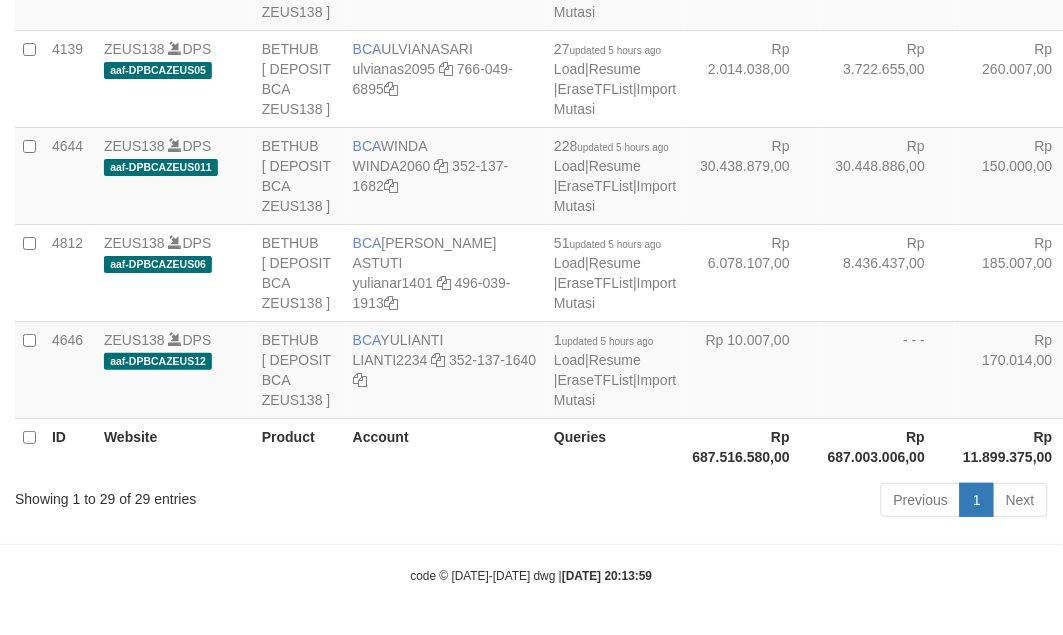 scroll, scrollTop: 3127, scrollLeft: 0, axis: vertical 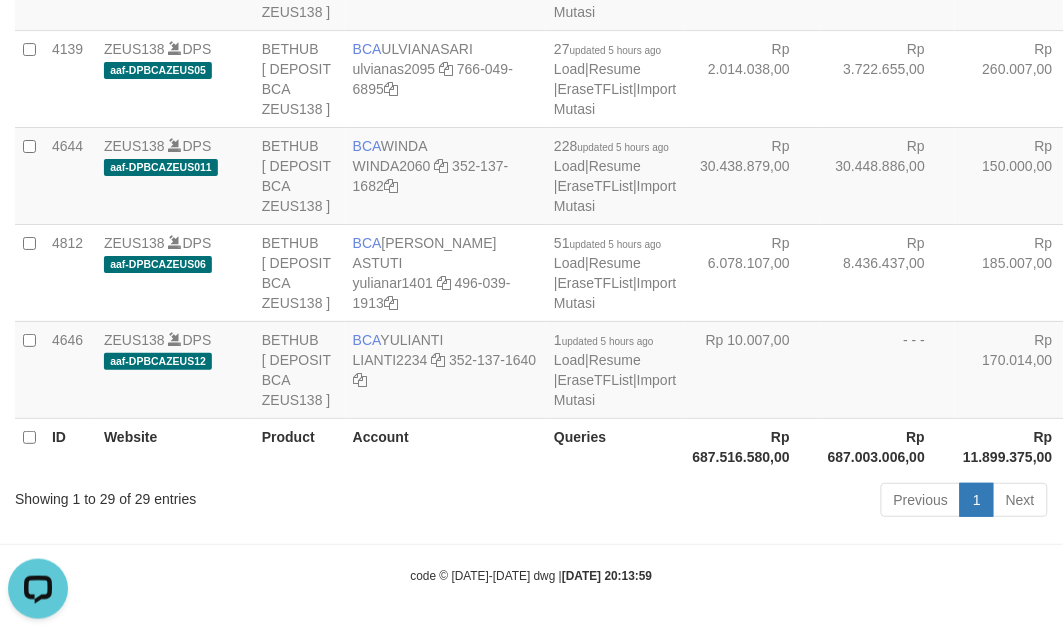 drag, startPoint x: 662, startPoint y: 417, endPoint x: 678, endPoint y: 426, distance: 18.35756 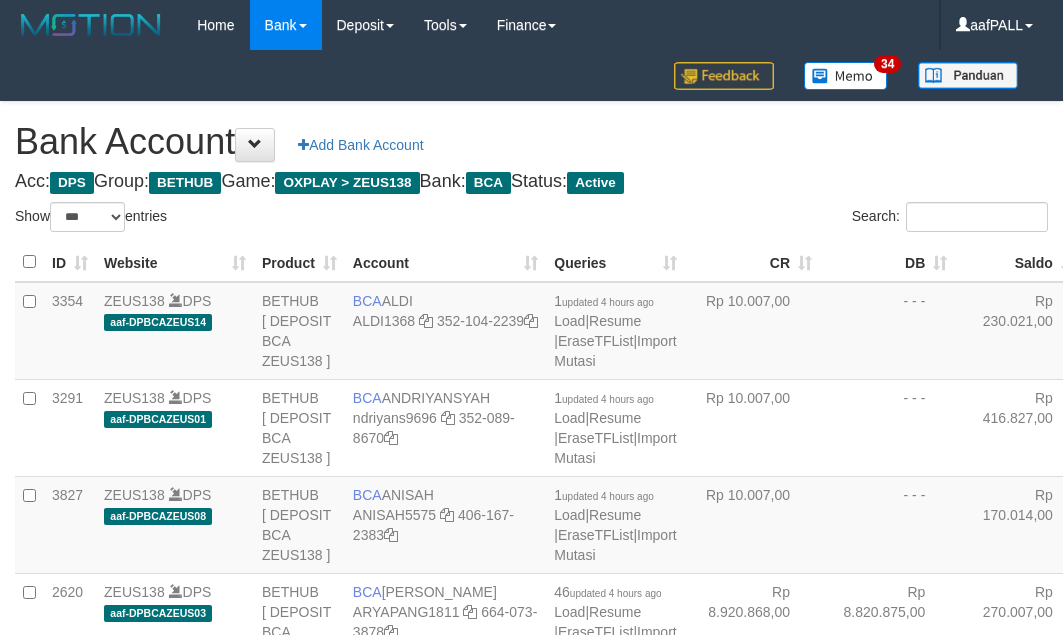 select on "***" 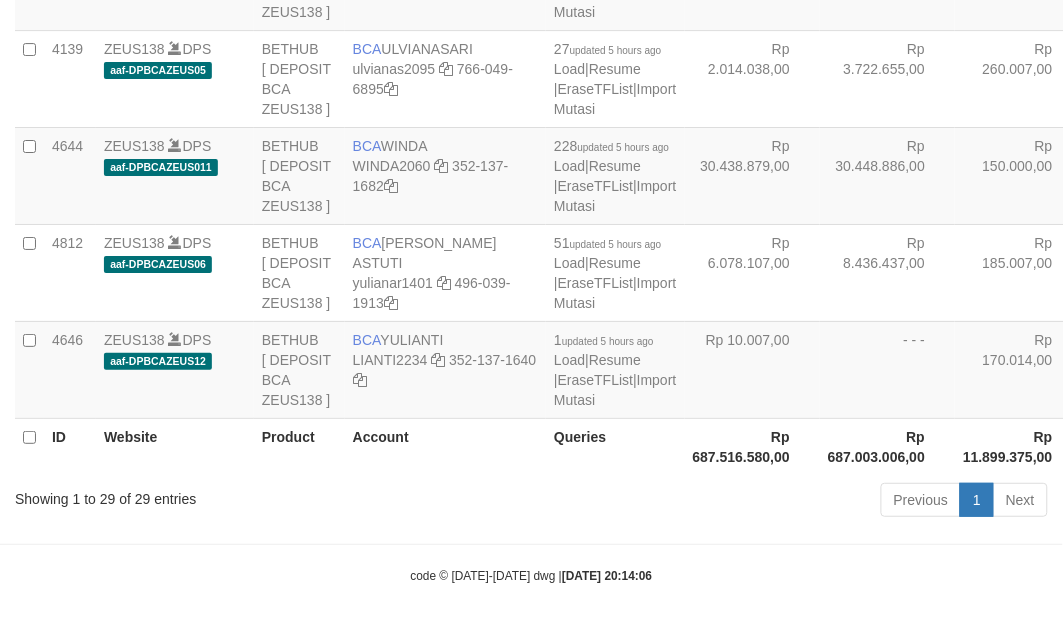 scroll, scrollTop: 3610, scrollLeft: 0, axis: vertical 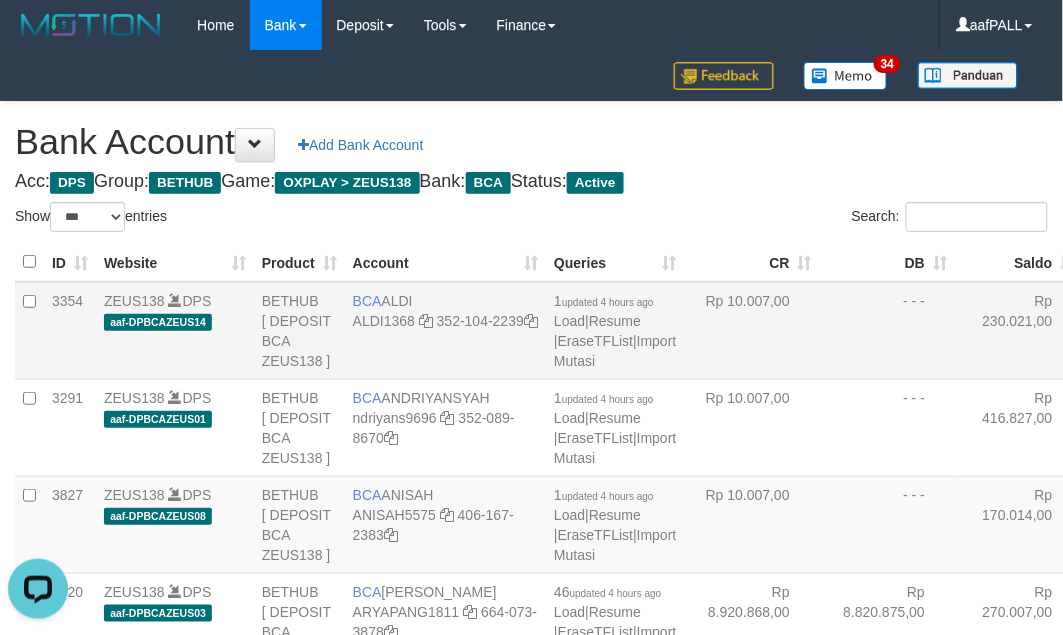 click on "- - -" at bounding box center (887, 331) 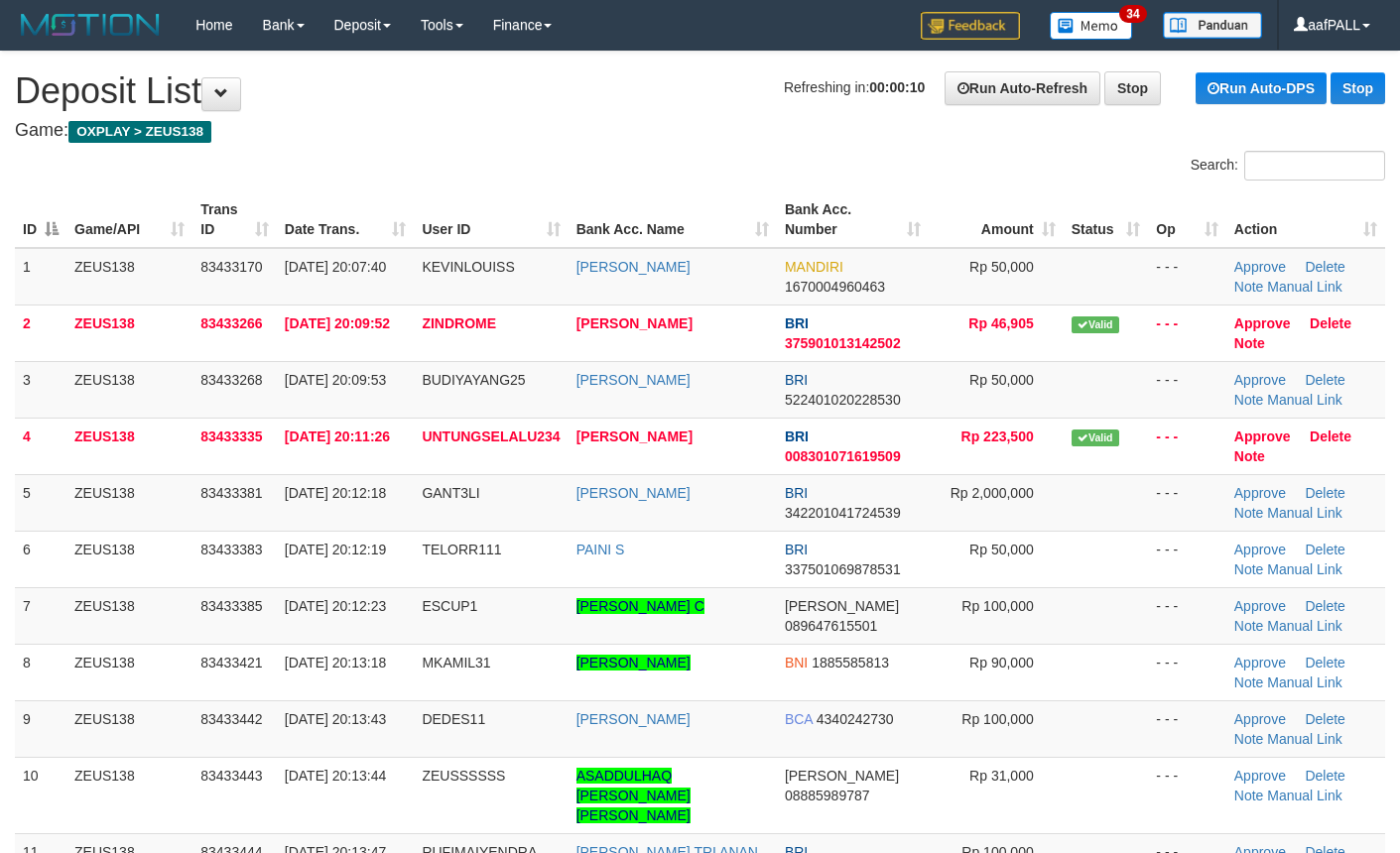 scroll, scrollTop: 0, scrollLeft: 0, axis: both 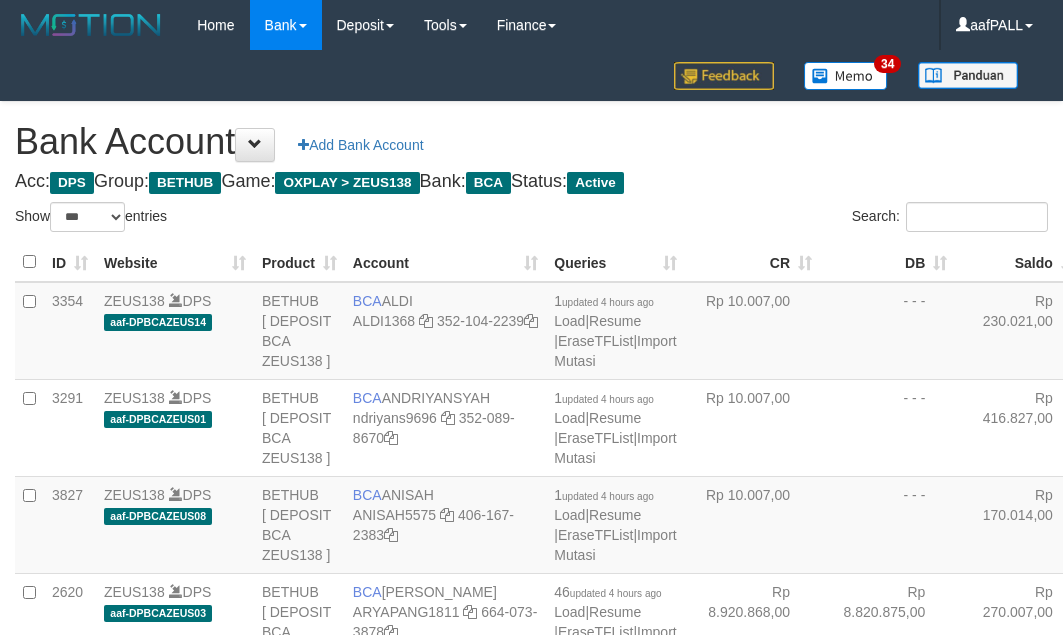 select on "***" 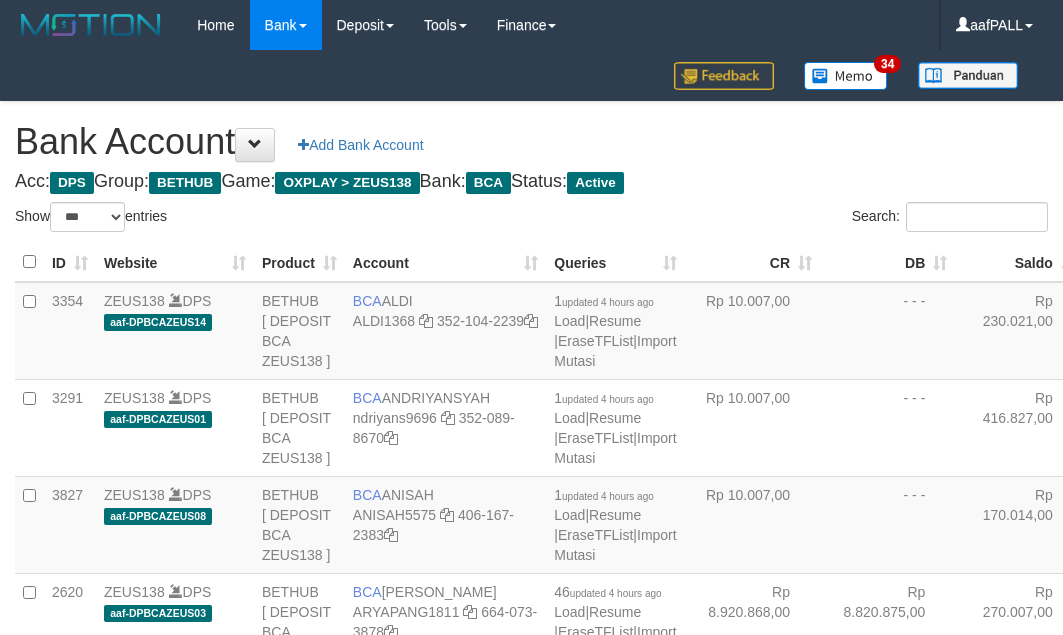 scroll, scrollTop: 0, scrollLeft: 0, axis: both 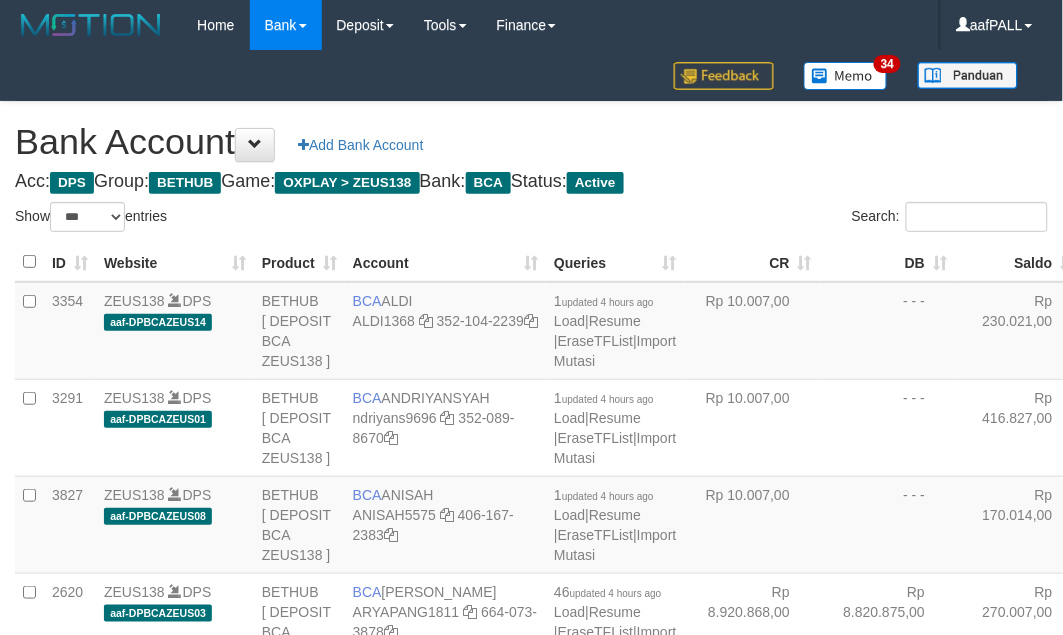 click on "Saldo" at bounding box center (1019, 262) 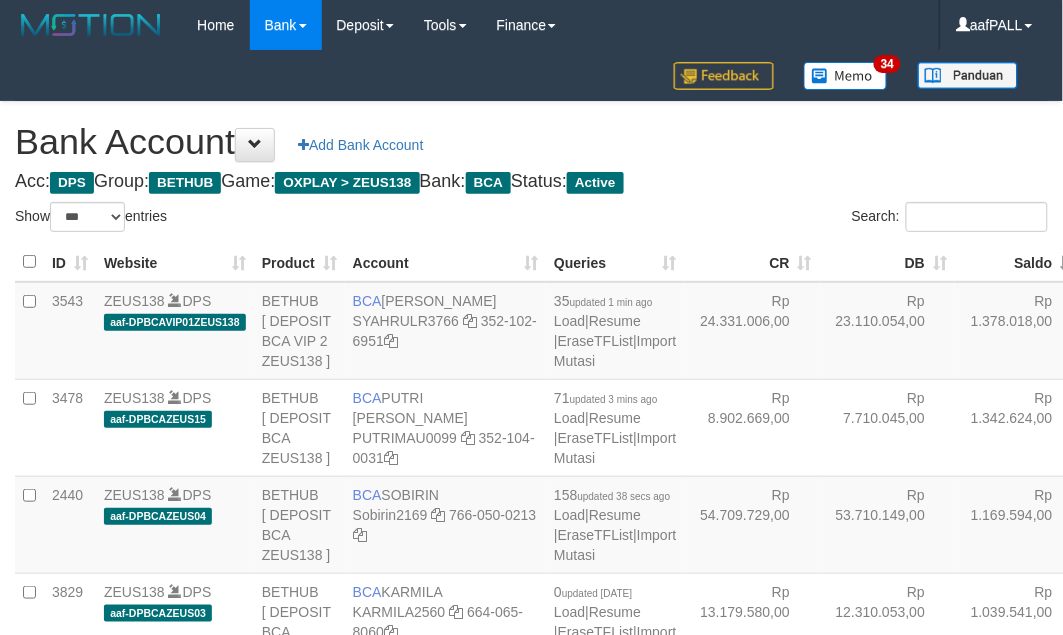 click on "Saldo" at bounding box center (1019, 262) 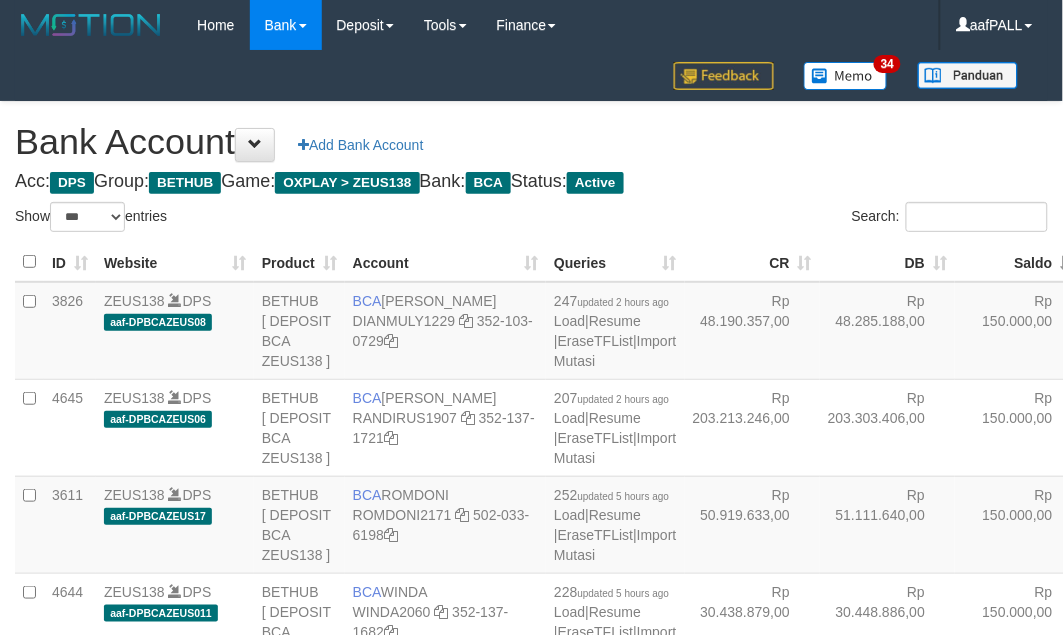 click on "Saldo" at bounding box center [1019, 262] 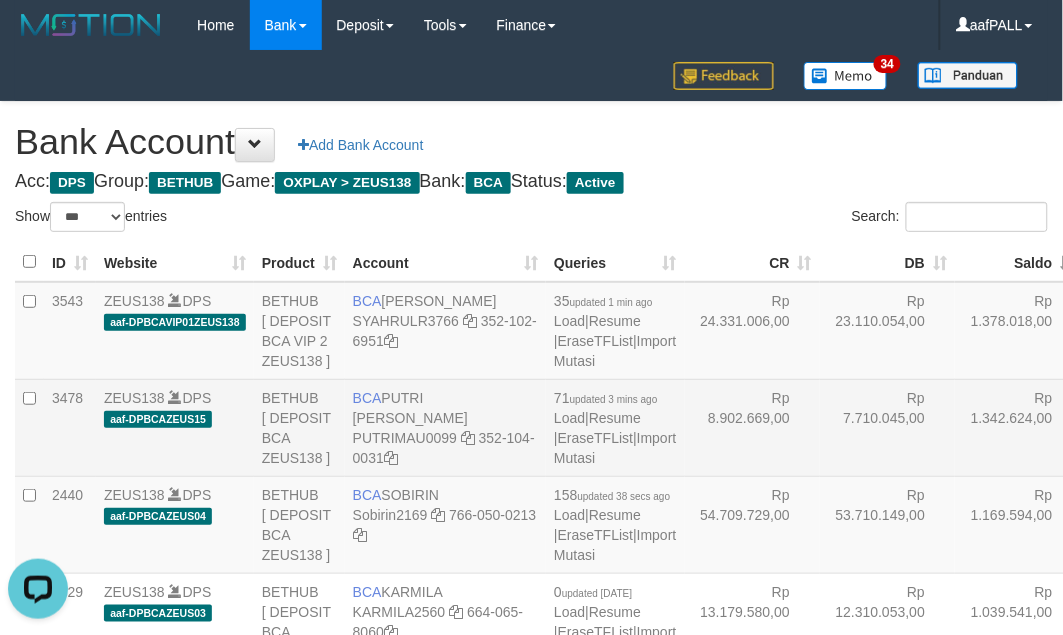 scroll, scrollTop: 0, scrollLeft: 0, axis: both 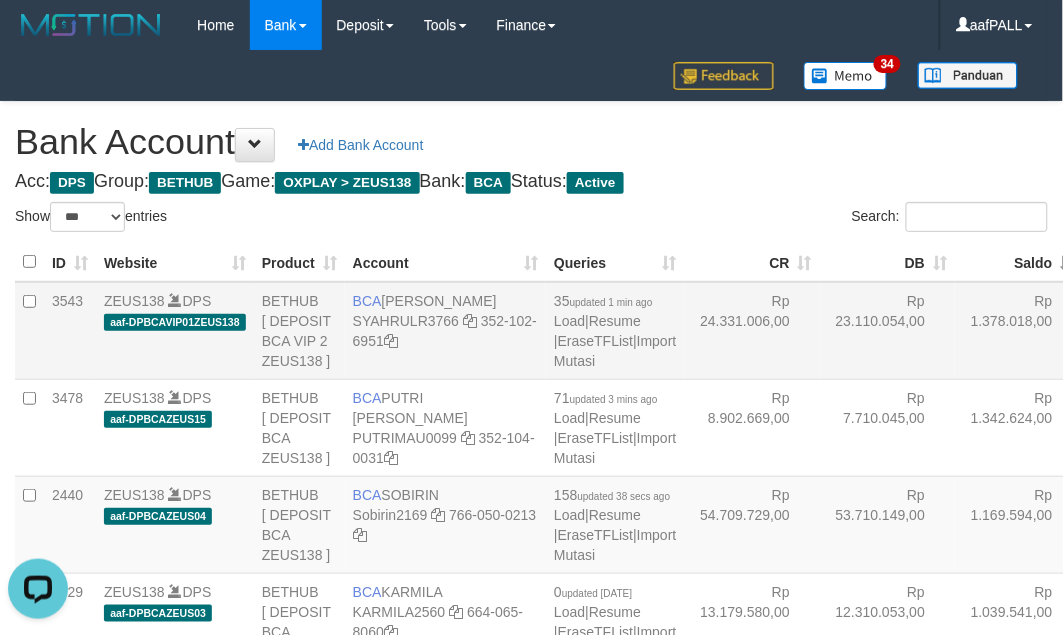 click on "3543" at bounding box center [70, 331] 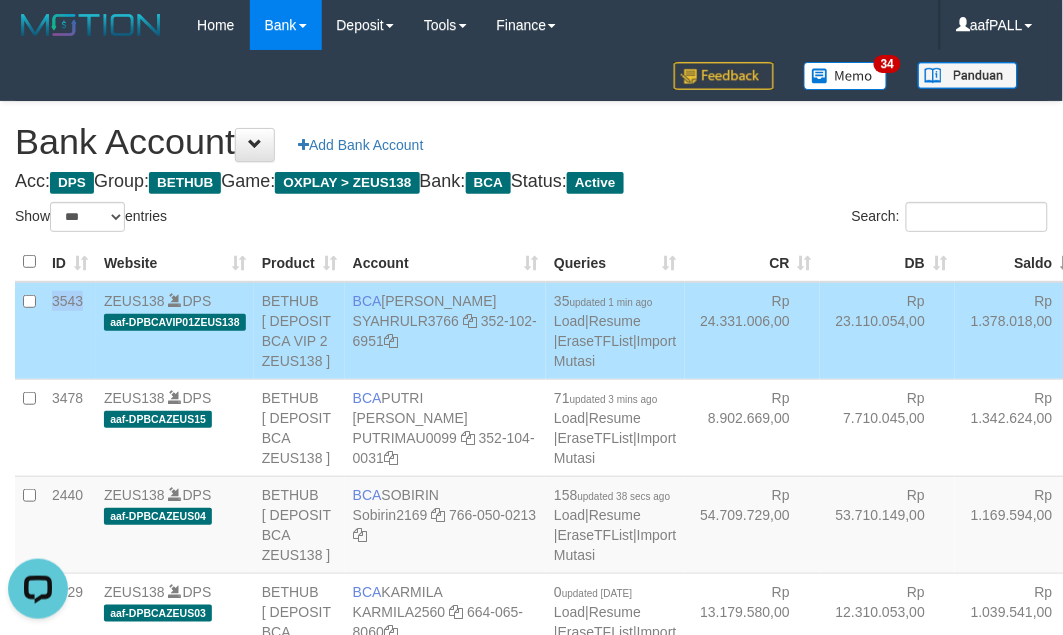 click on "3543" at bounding box center [70, 331] 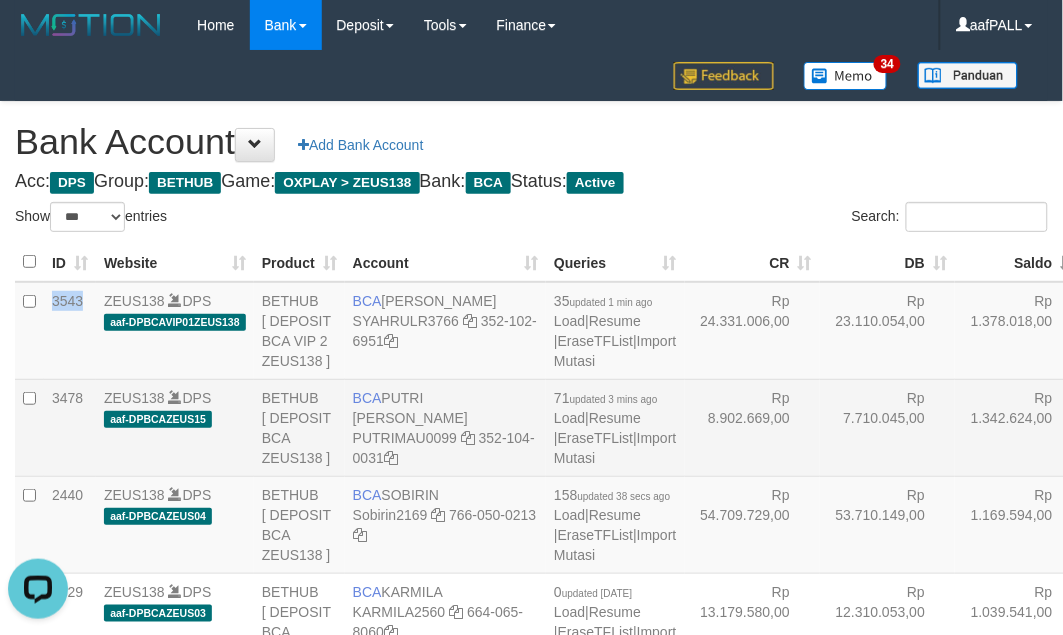 copy on "3543" 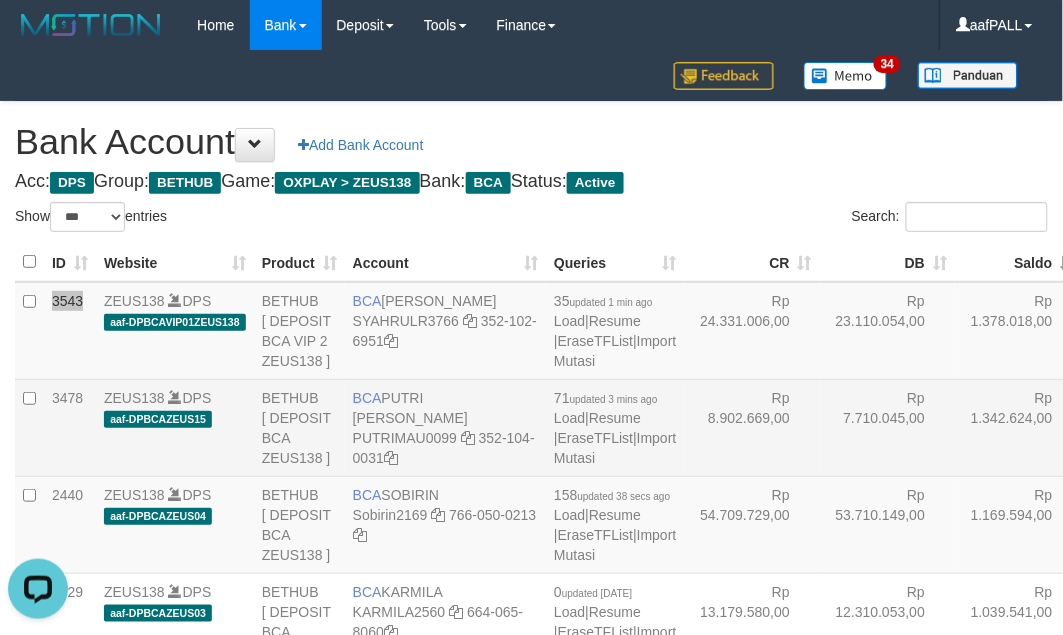 scroll, scrollTop: 125, scrollLeft: 0, axis: vertical 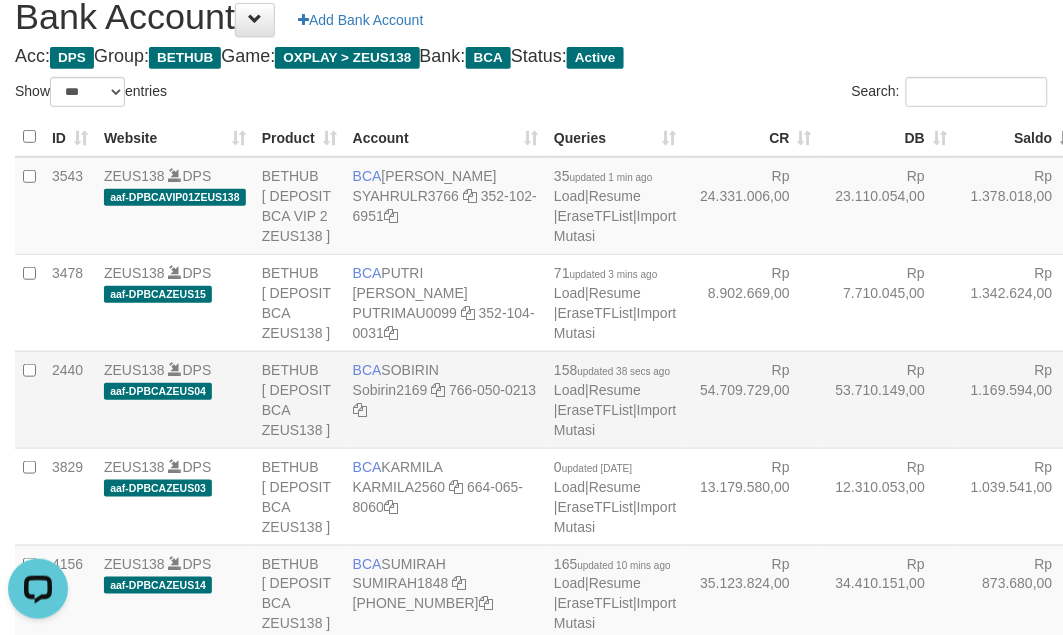 click on "2440" at bounding box center [70, 399] 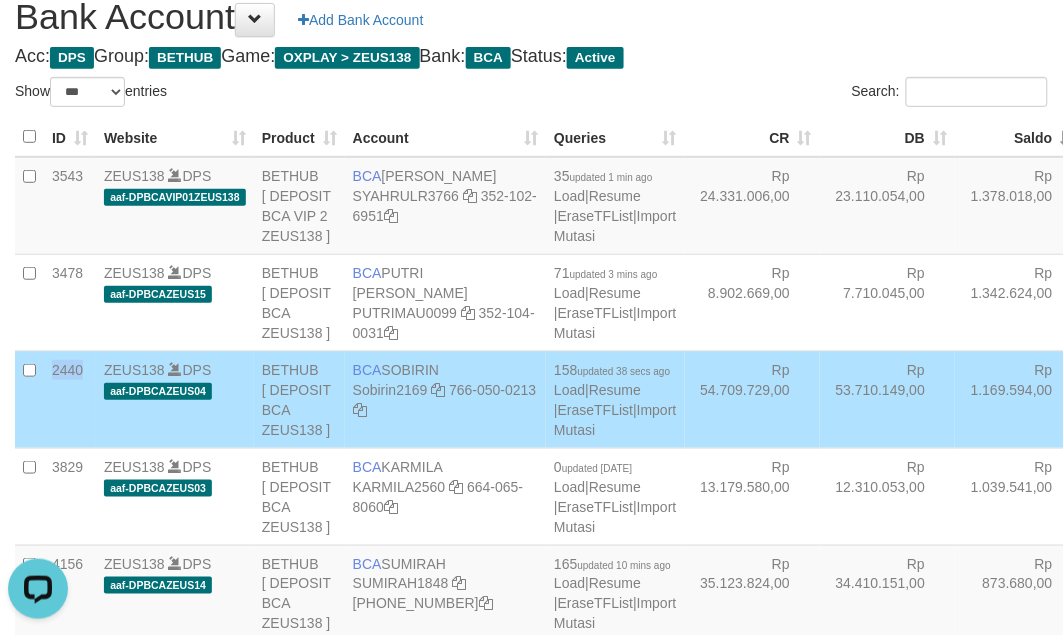 click on "2440" at bounding box center (70, 399) 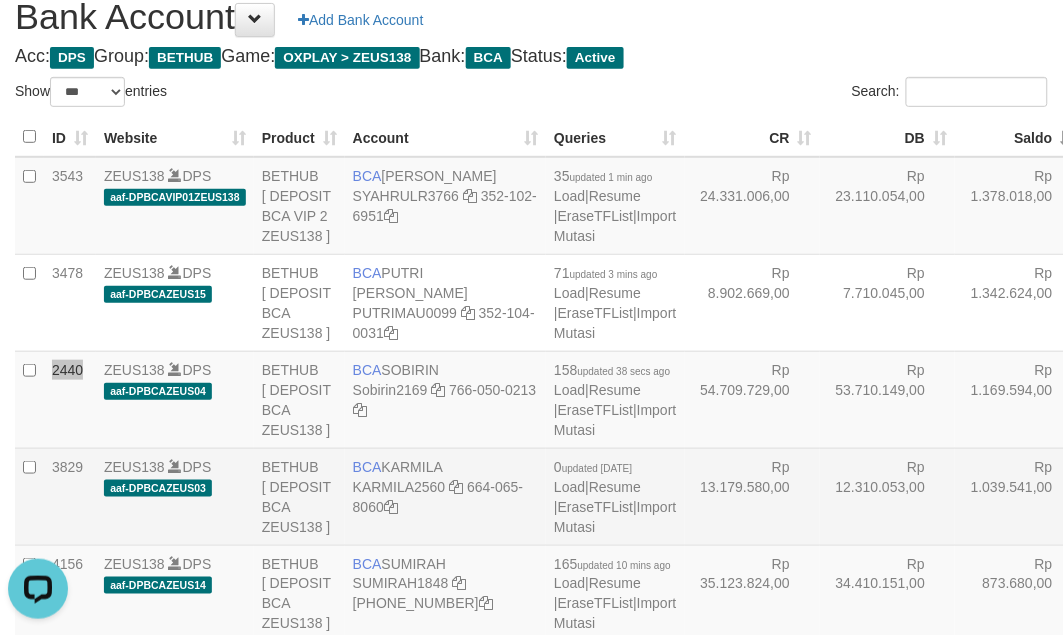 scroll, scrollTop: 250, scrollLeft: 0, axis: vertical 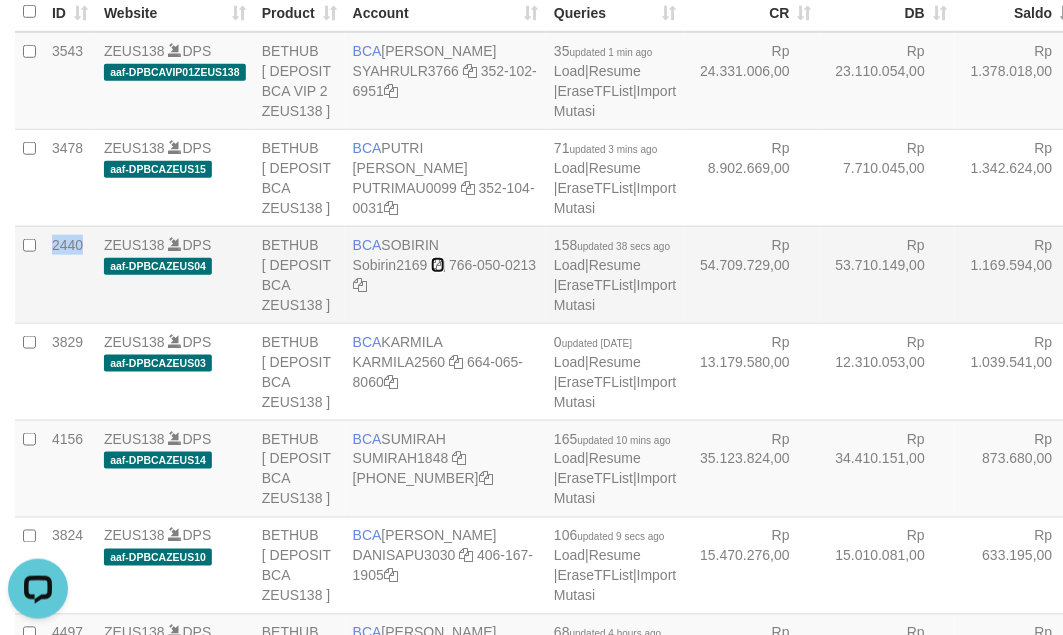 click at bounding box center (438, 265) 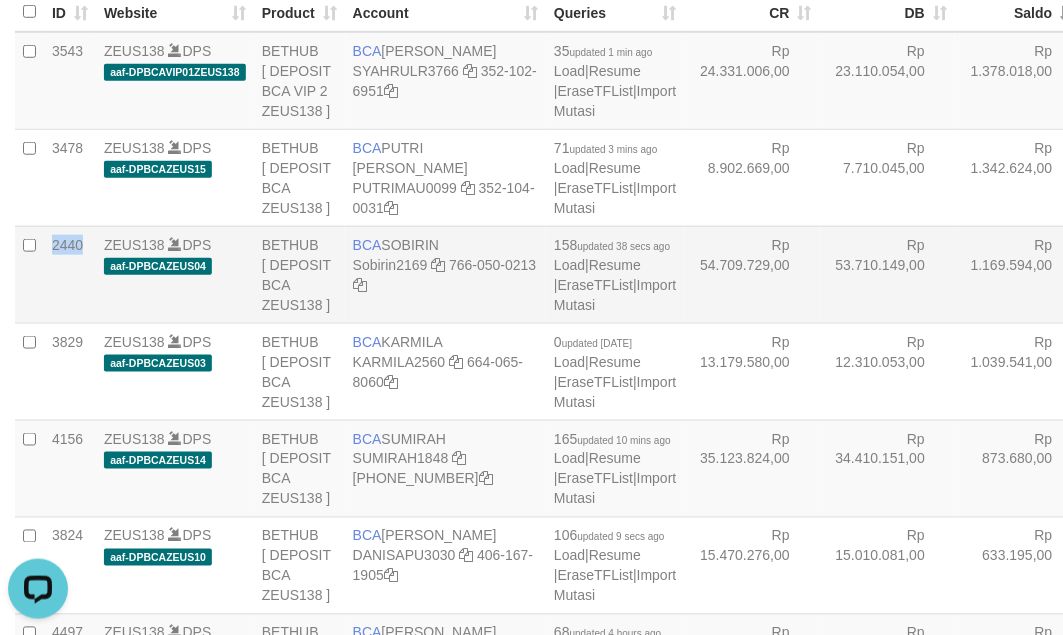 copy on "2440" 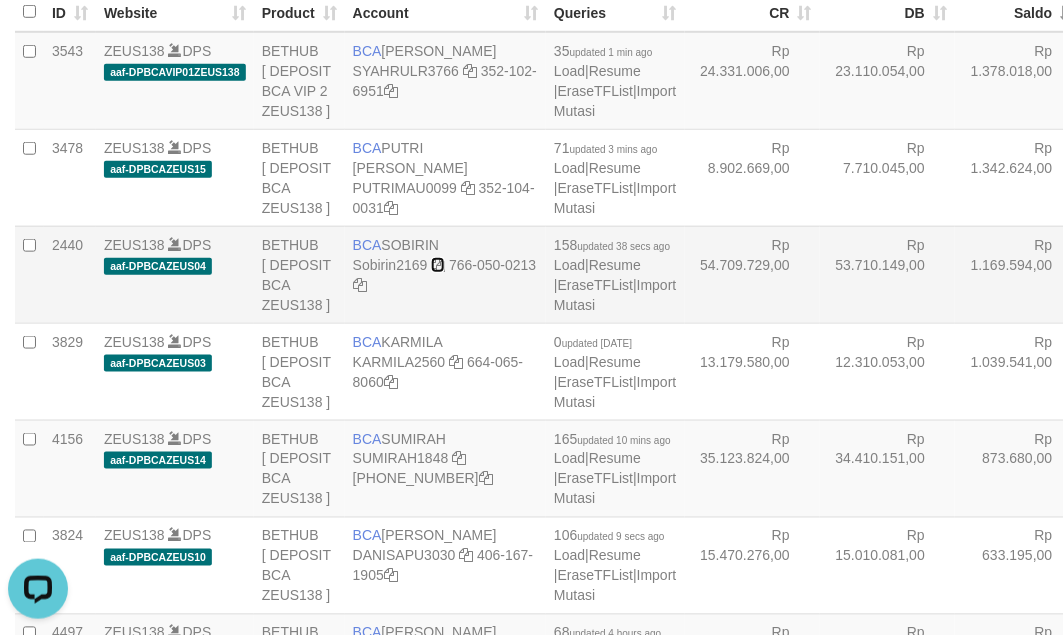 click at bounding box center (438, 265) 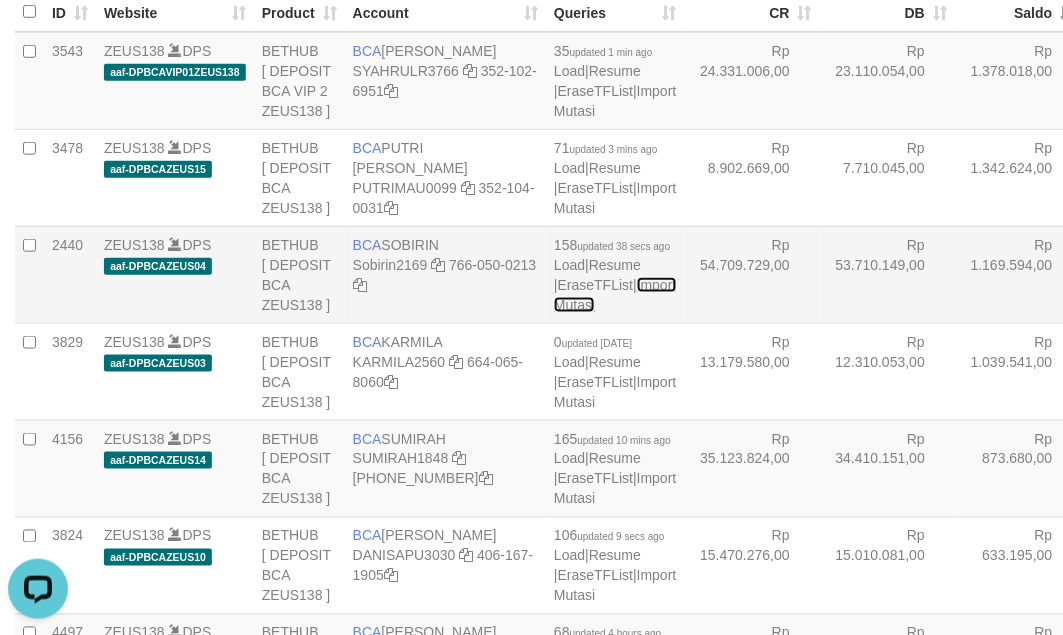 click on "Import Mutasi" at bounding box center [615, 295] 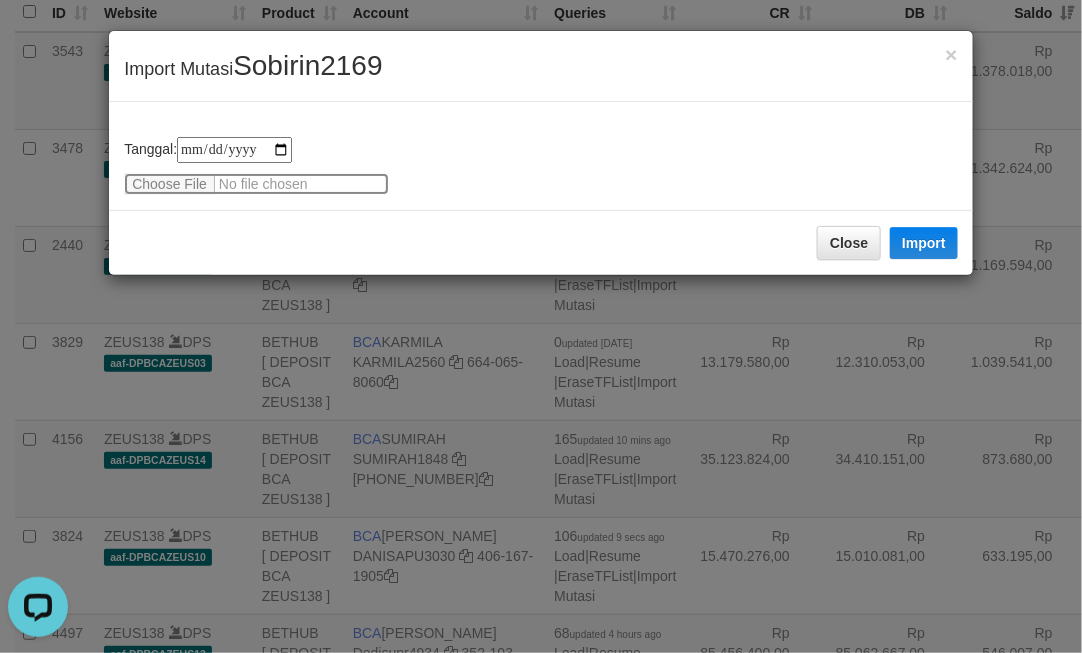 click at bounding box center (256, 184) 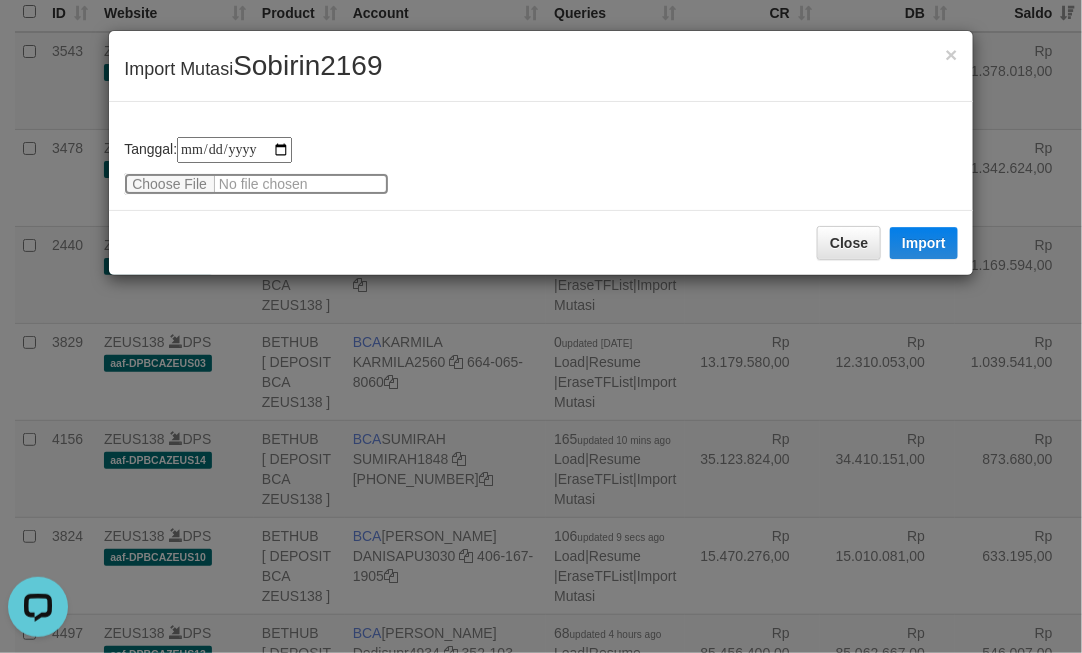 type on "**********" 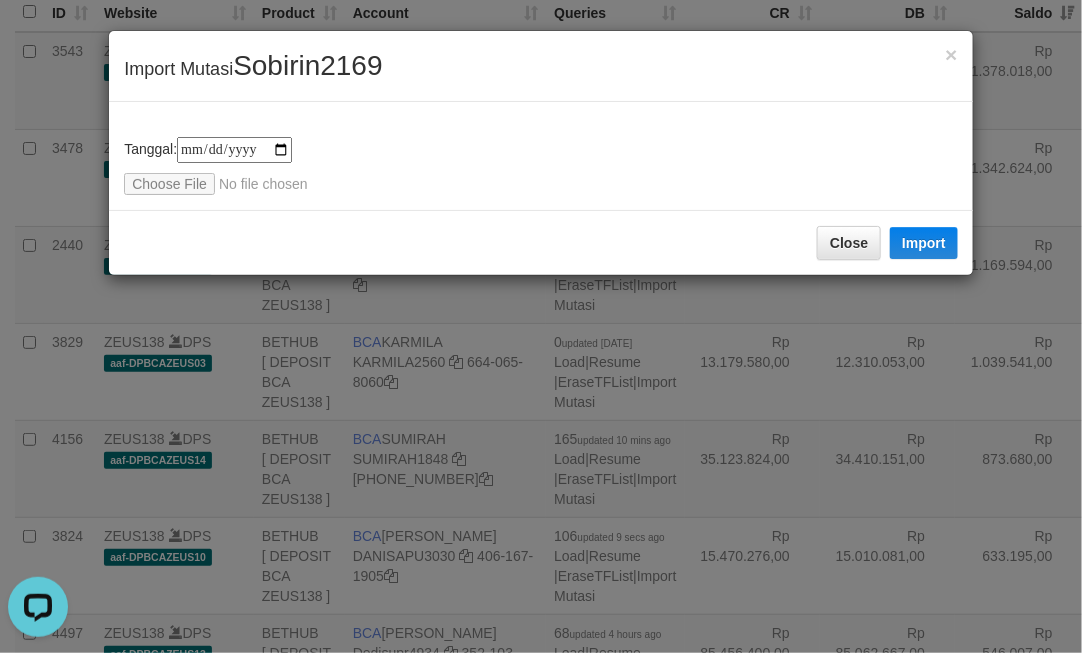 click on "**********" at bounding box center [541, 326] 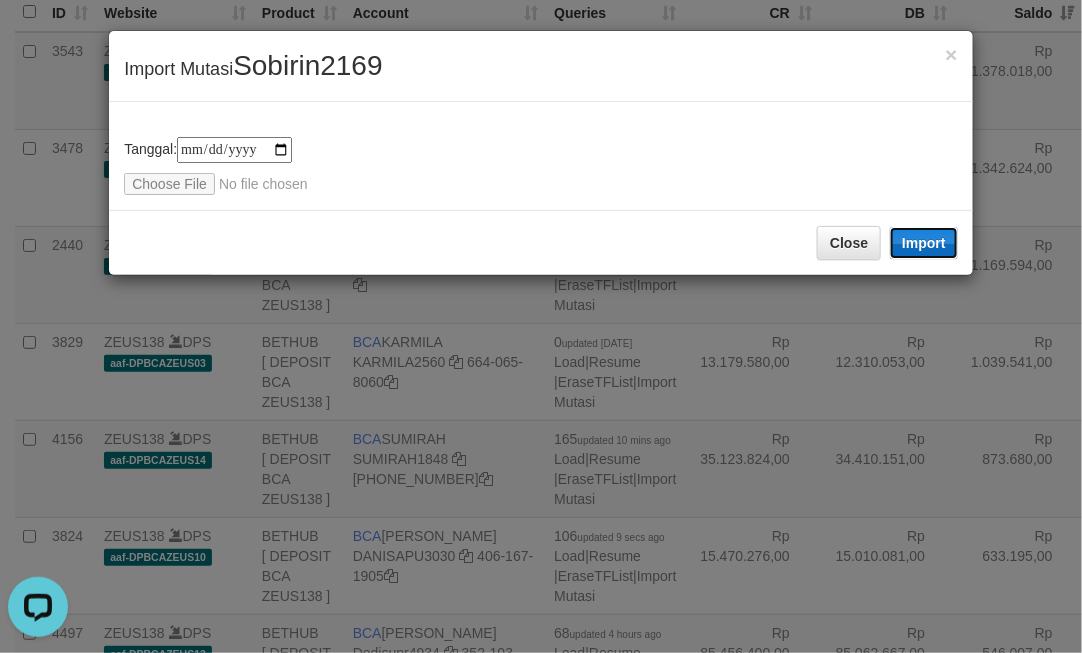 type 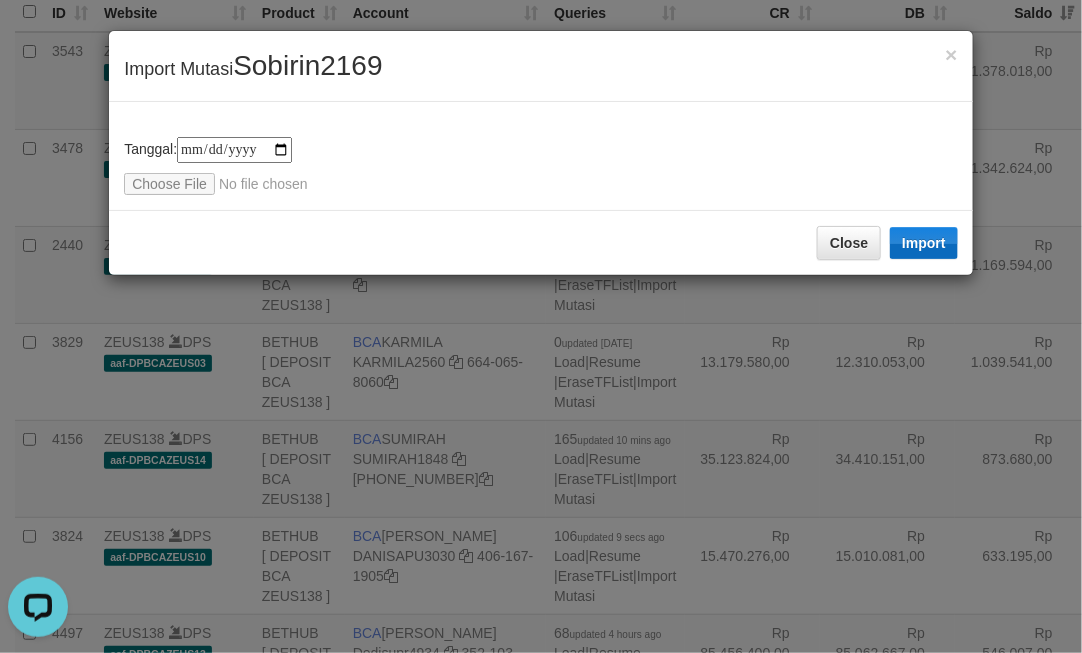 click on "Import" at bounding box center (924, 243) 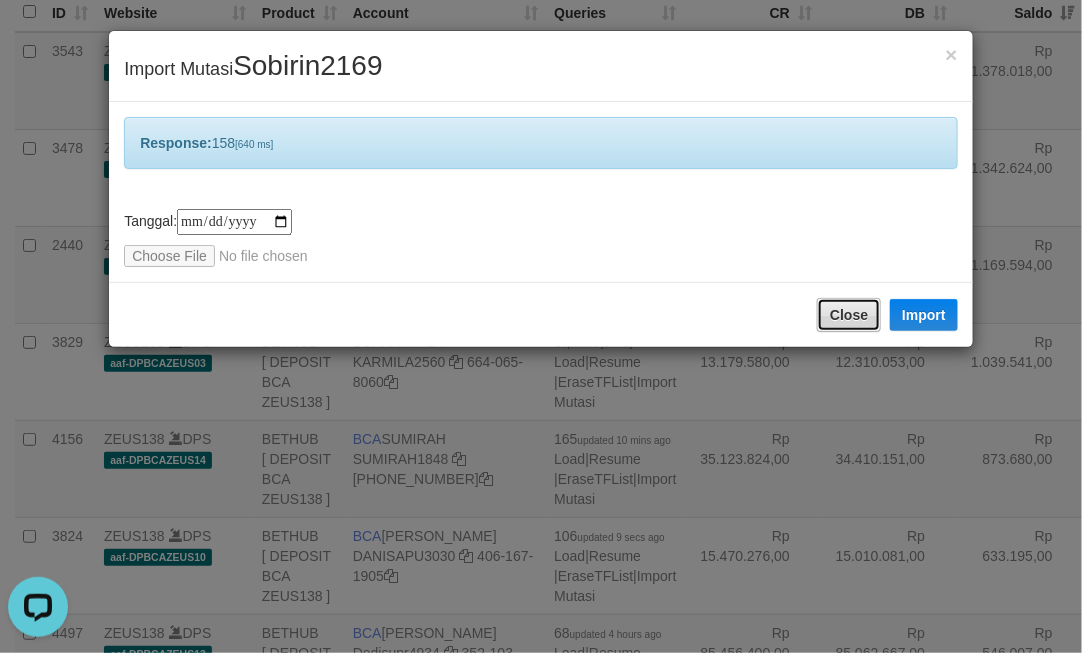 click on "Close" at bounding box center (849, 315) 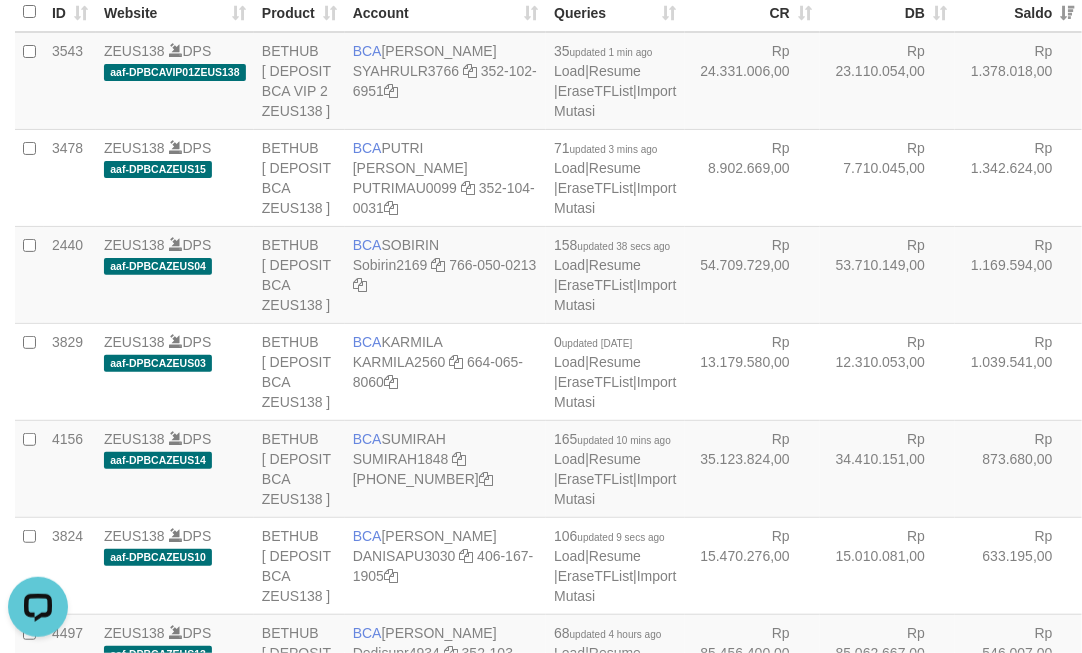 drag, startPoint x: 806, startPoint y: 340, endPoint x: 758, endPoint y: 350, distance: 49.0306 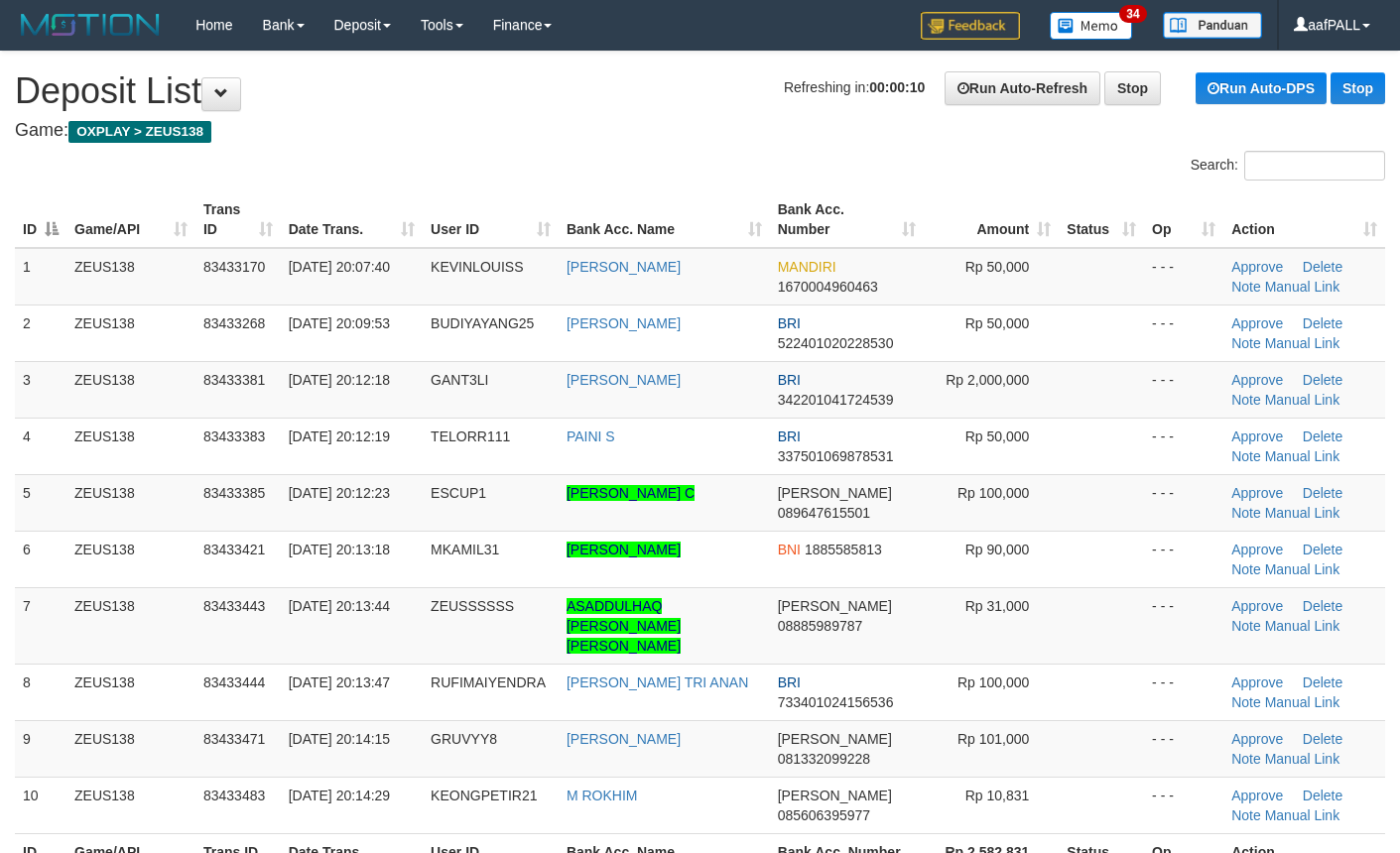 scroll, scrollTop: 0, scrollLeft: 0, axis: both 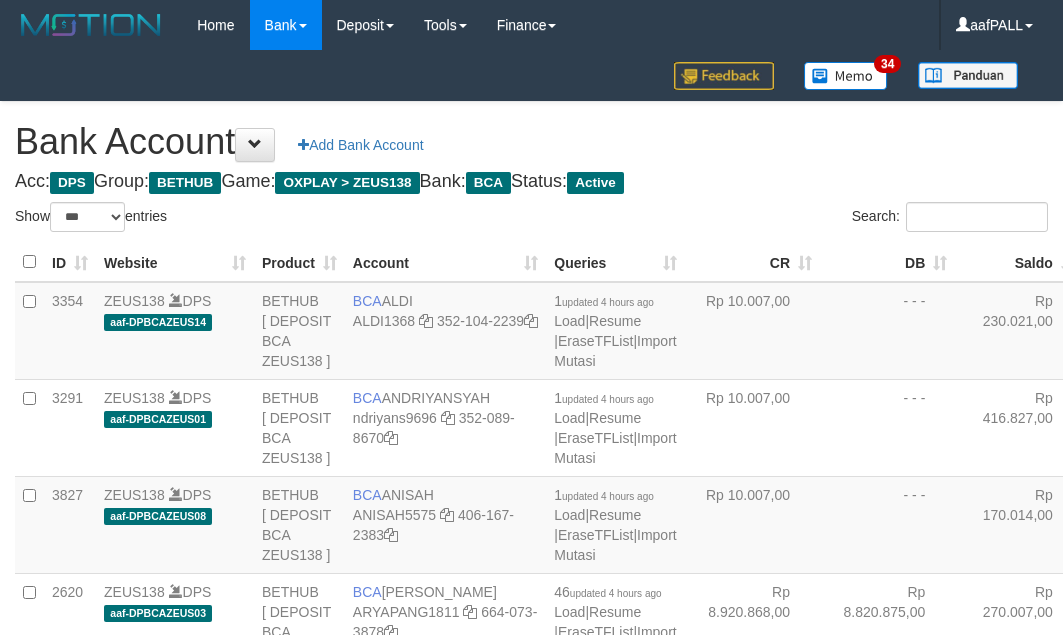 select on "***" 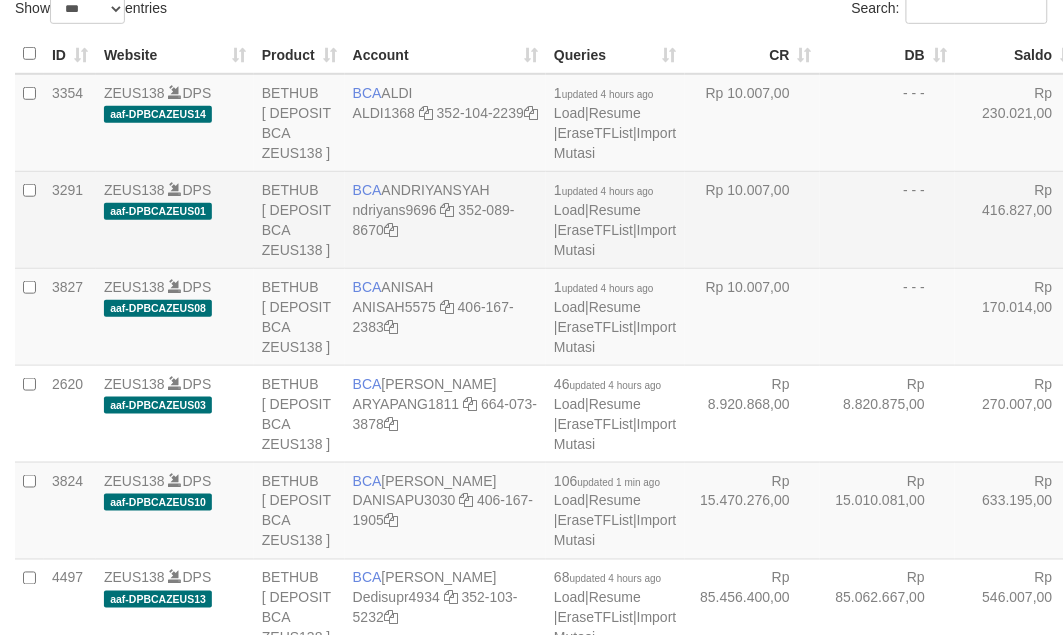 scroll, scrollTop: 3147, scrollLeft: 0, axis: vertical 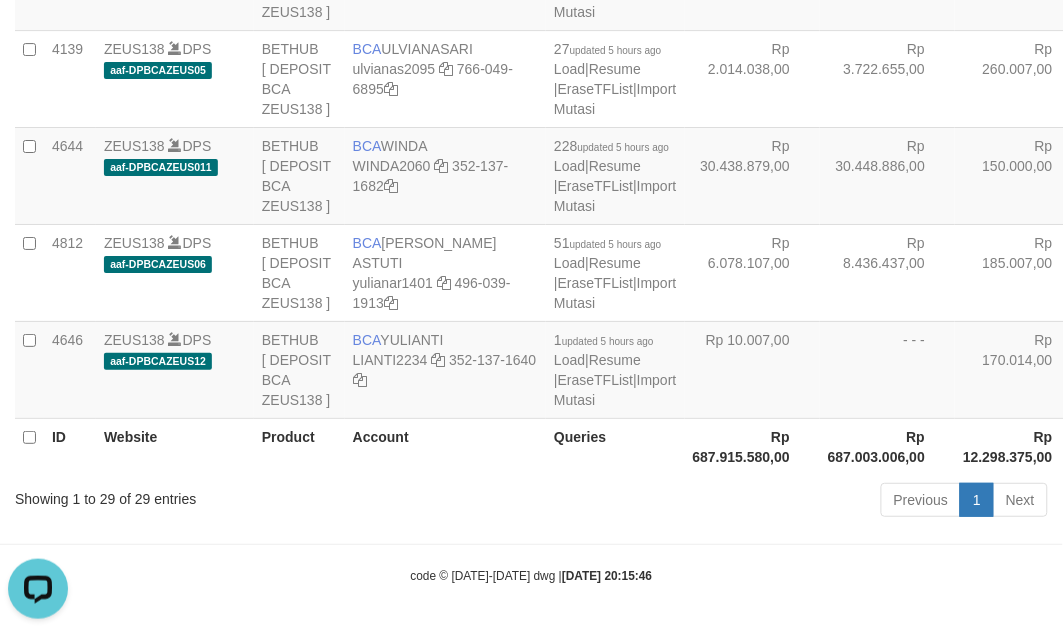 drag, startPoint x: 442, startPoint y: 311, endPoint x: 443, endPoint y: 340, distance: 29.017237 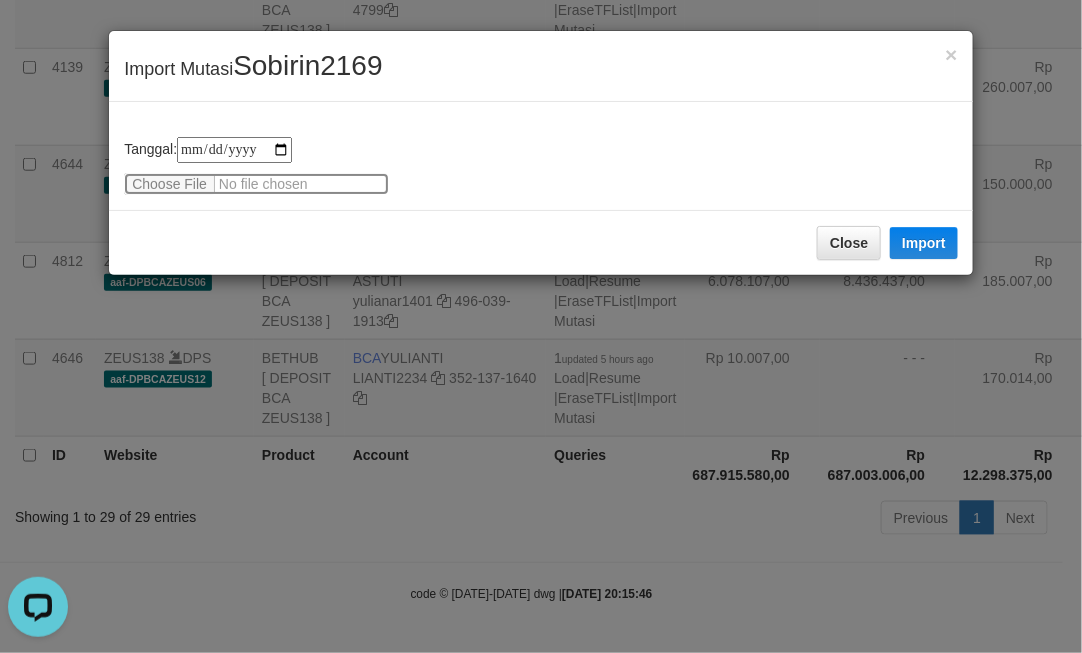 click at bounding box center [256, 184] 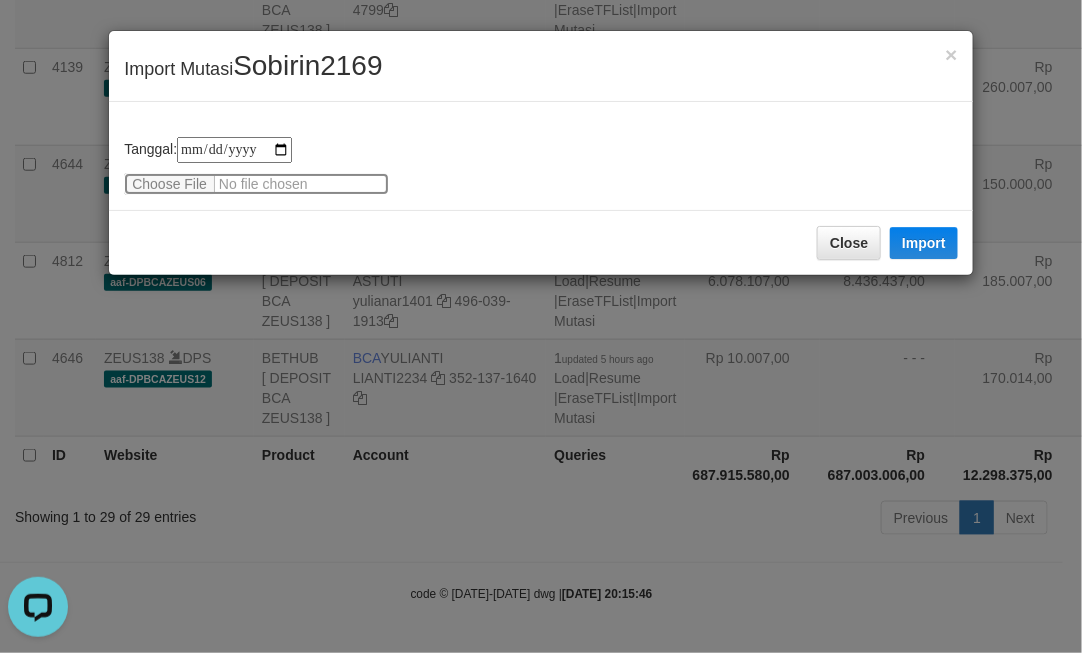 type on "**********" 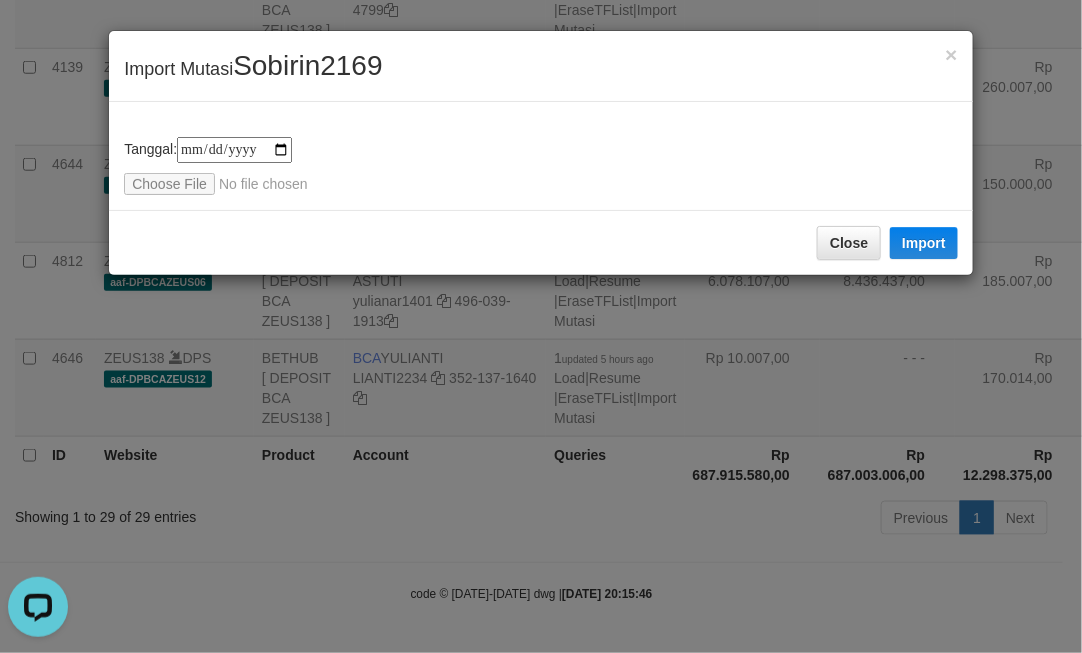 drag, startPoint x: 708, startPoint y: 348, endPoint x: 700, endPoint y: 333, distance: 17 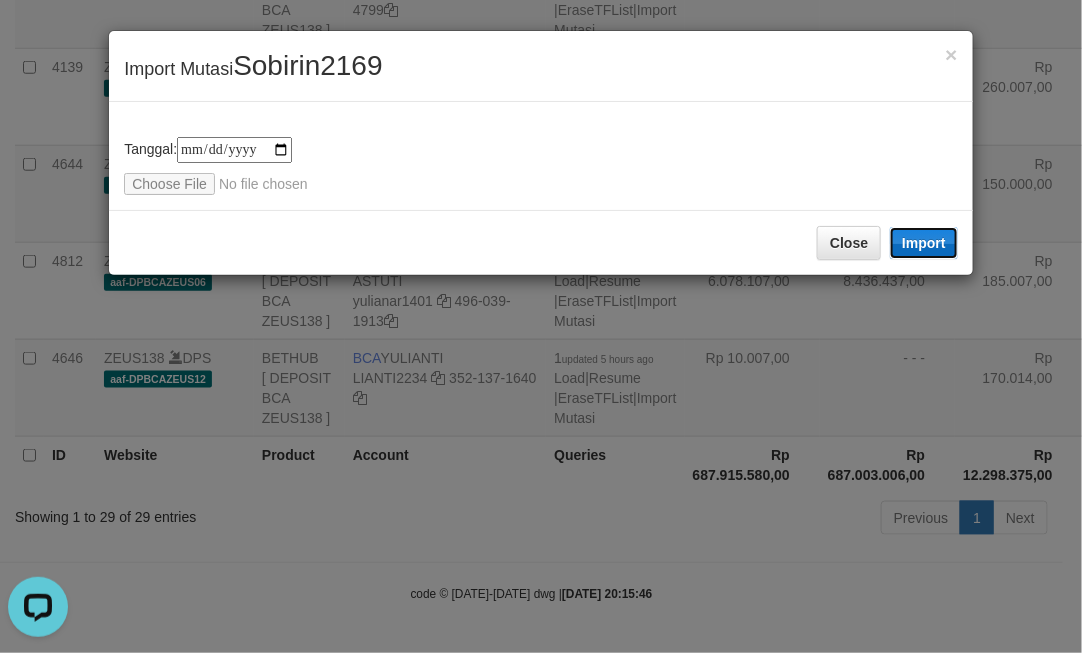 click on "Import" at bounding box center [924, 243] 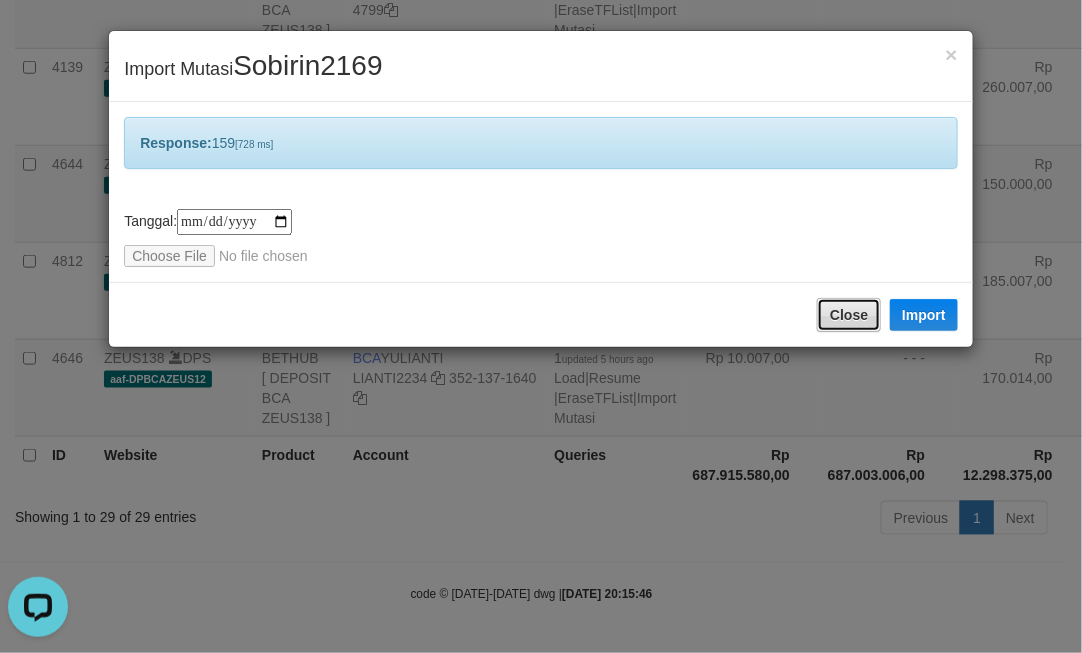 click on "Close" at bounding box center [849, 315] 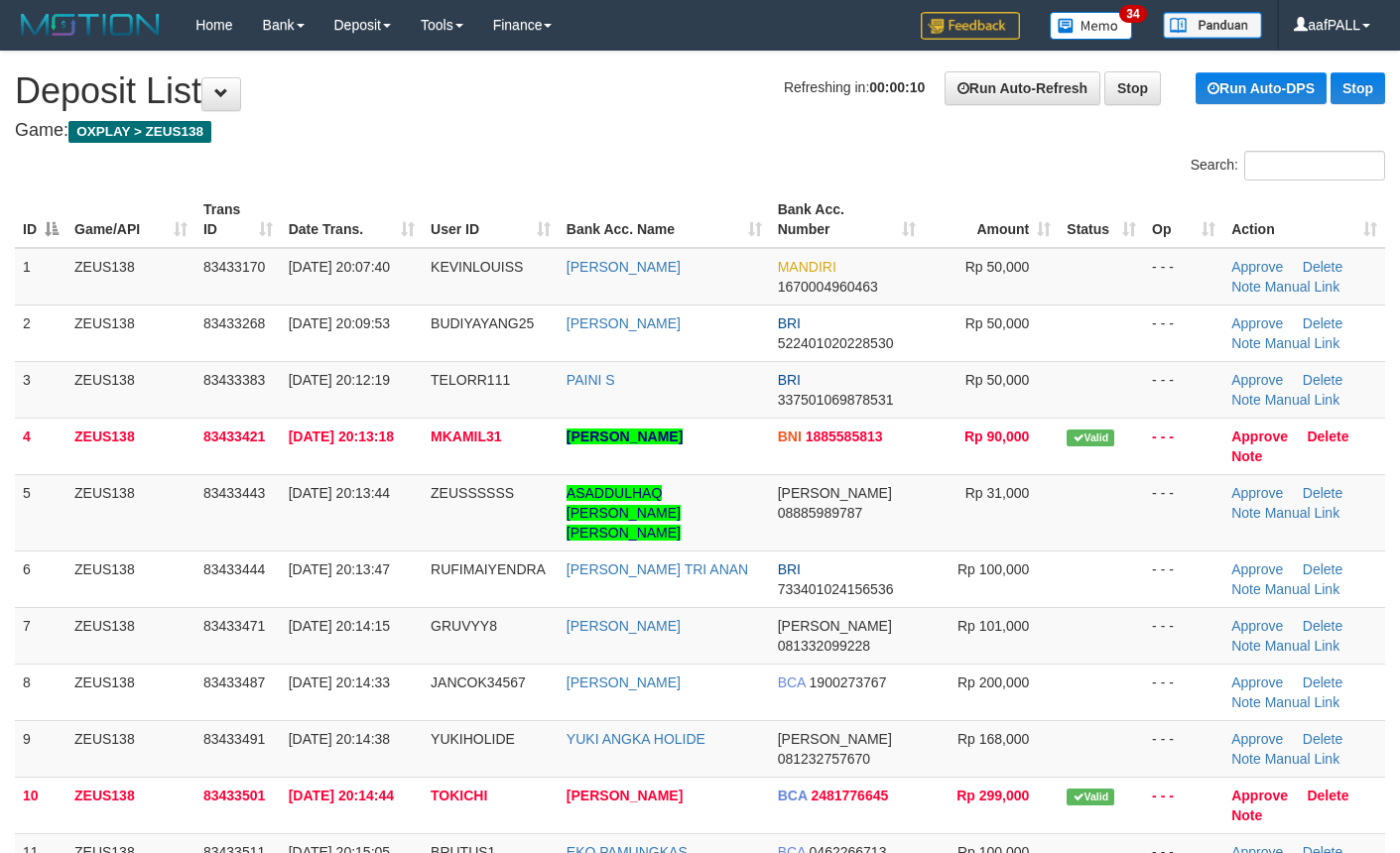 scroll, scrollTop: 0, scrollLeft: 0, axis: both 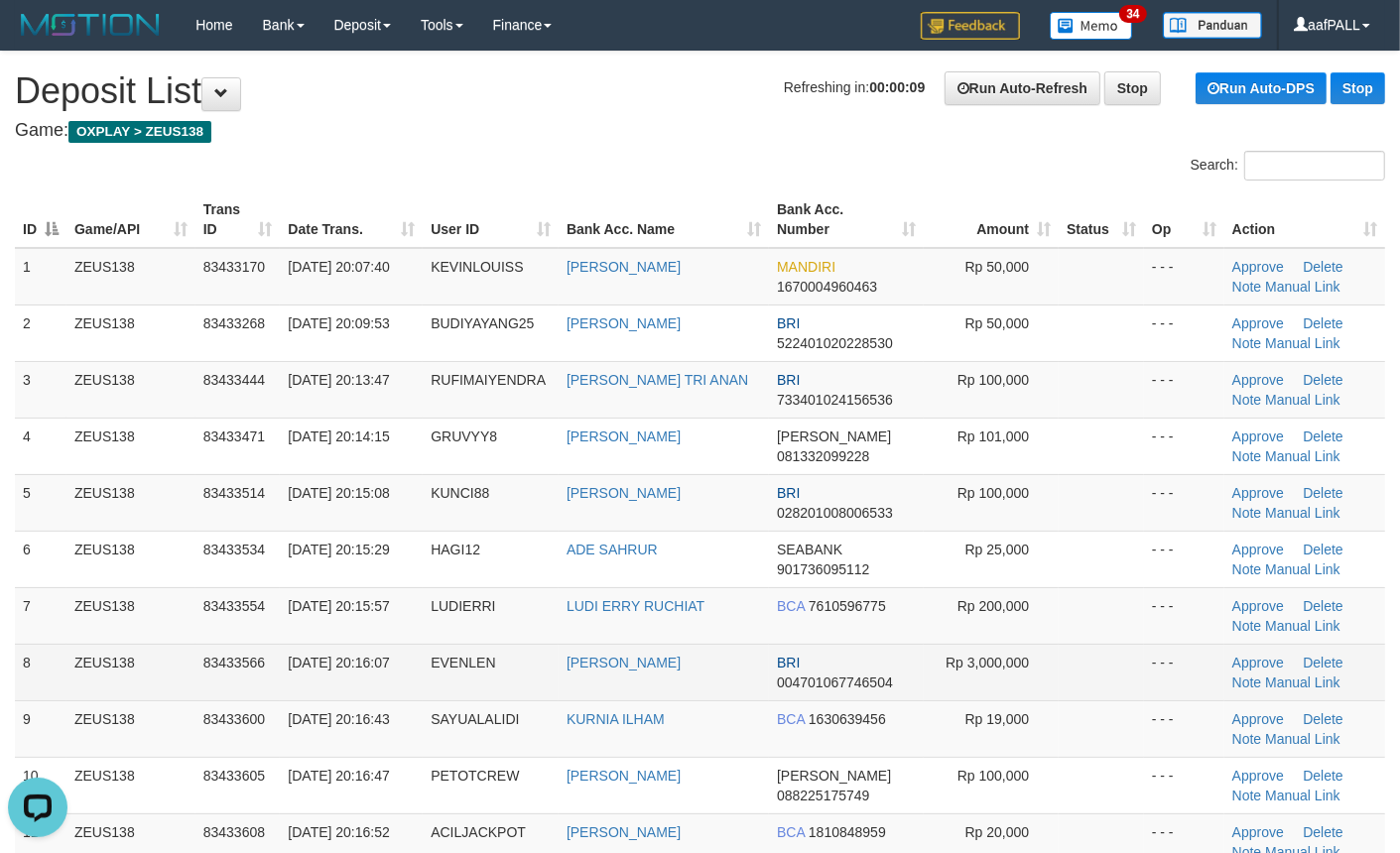 click on "BRI
004701067746504" at bounding box center (846, 671) 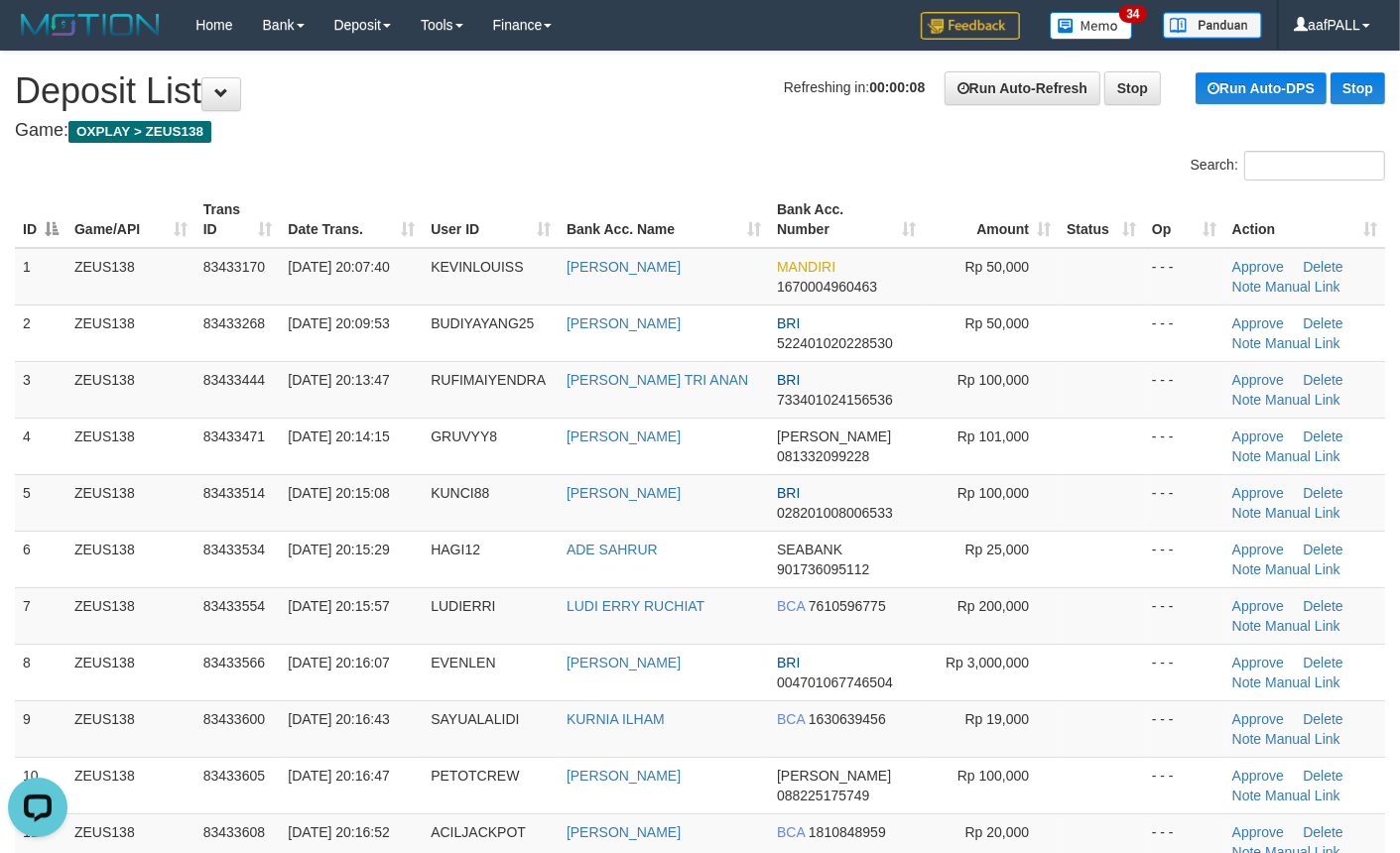 scroll, scrollTop: 948, scrollLeft: 0, axis: vertical 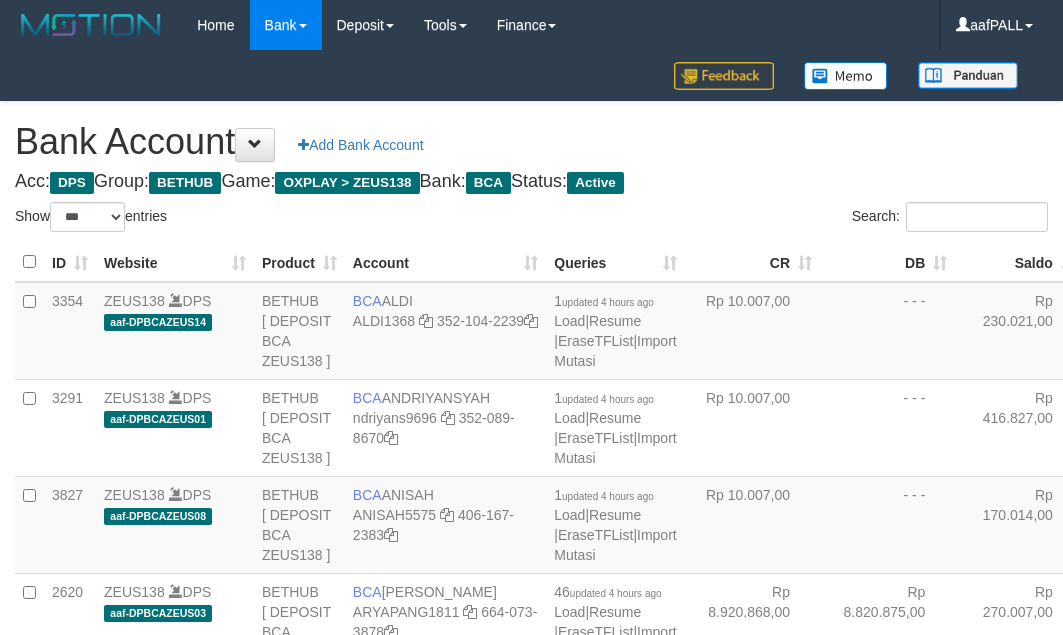 select on "***" 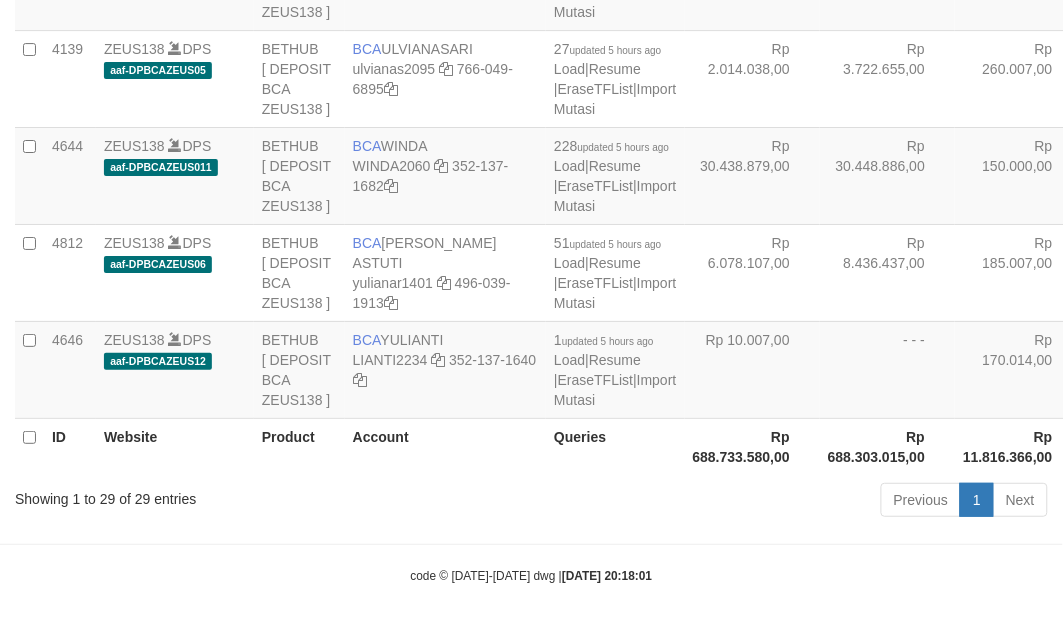 scroll, scrollTop: 3147, scrollLeft: 0, axis: vertical 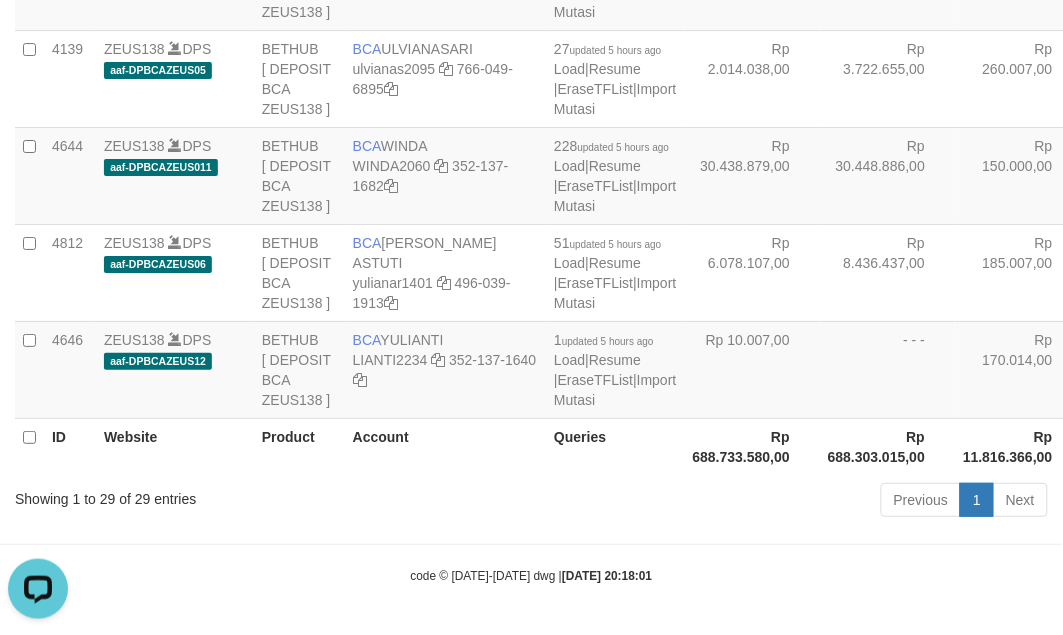 click on "Rp 55.010.158,00" at bounding box center [887, -407] 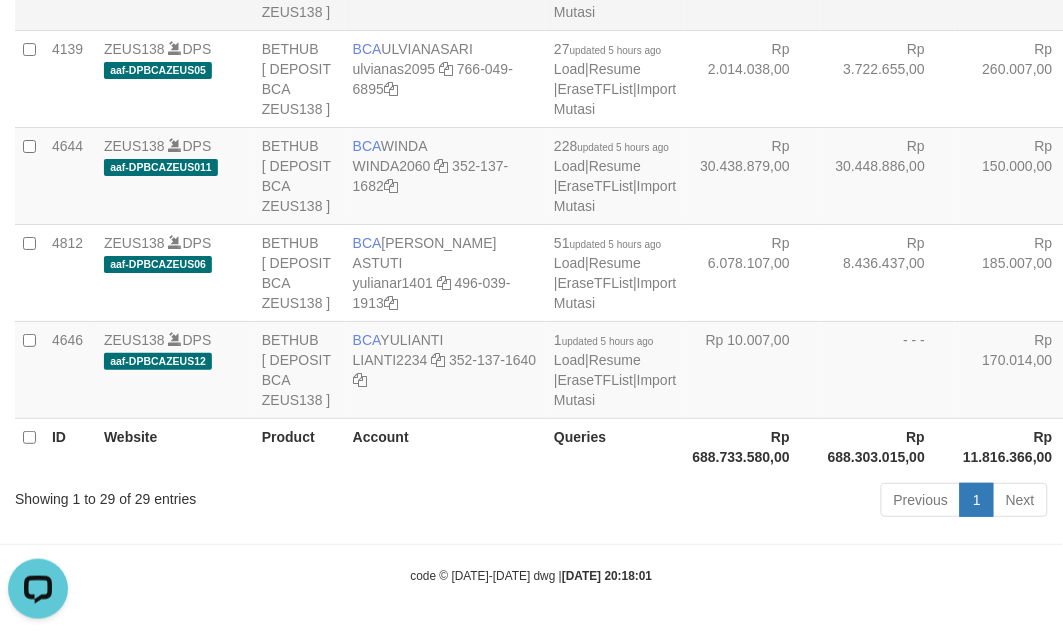 scroll, scrollTop: 3725, scrollLeft: 0, axis: vertical 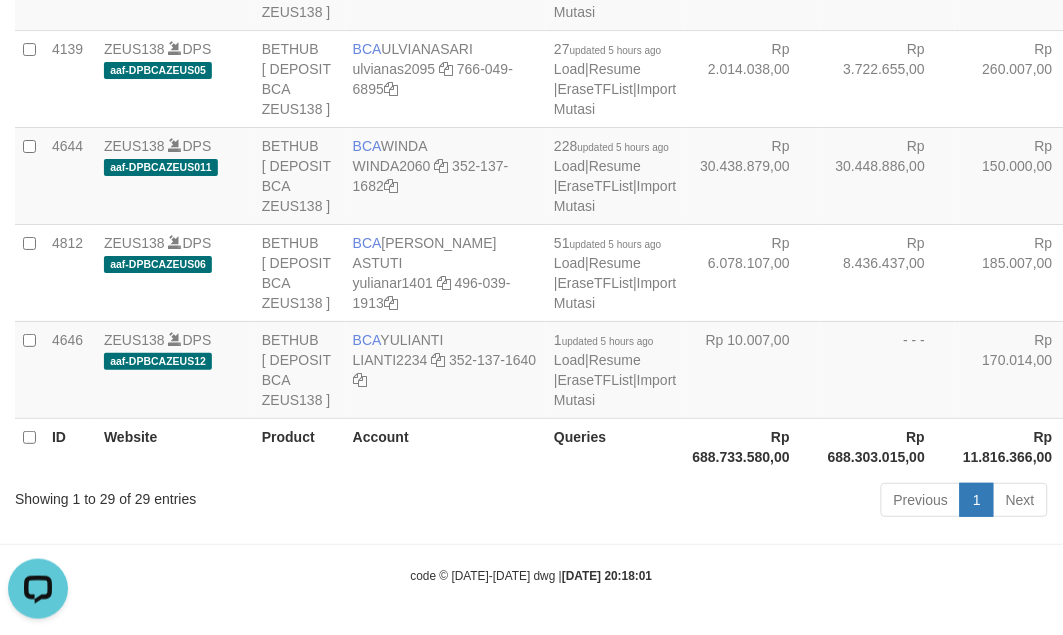 click at bounding box center (470, -125) 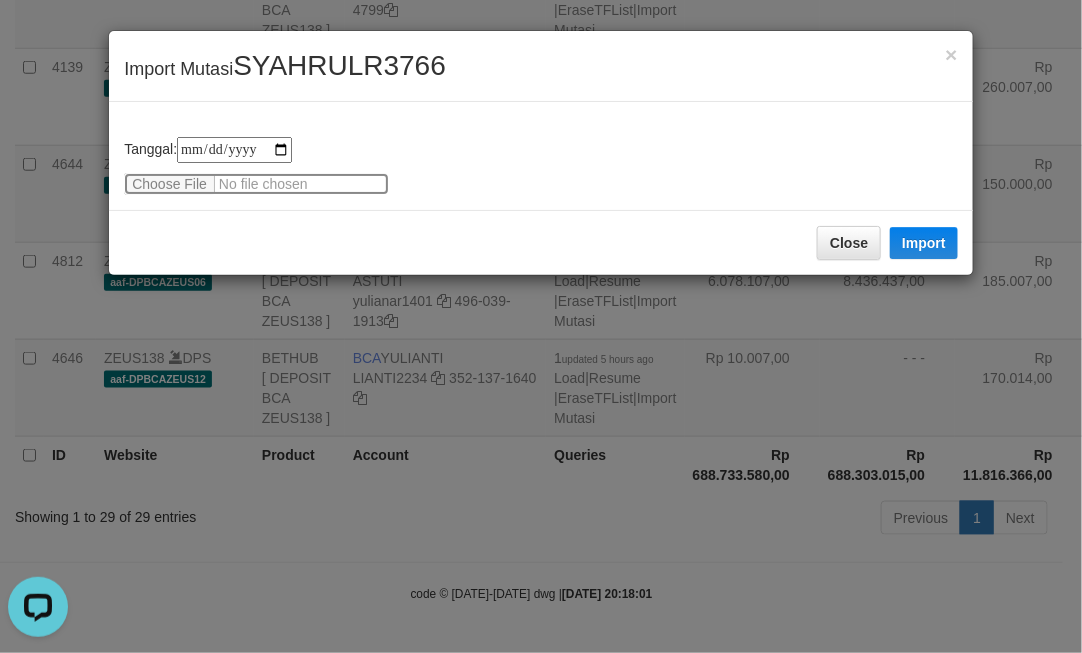 click at bounding box center (256, 184) 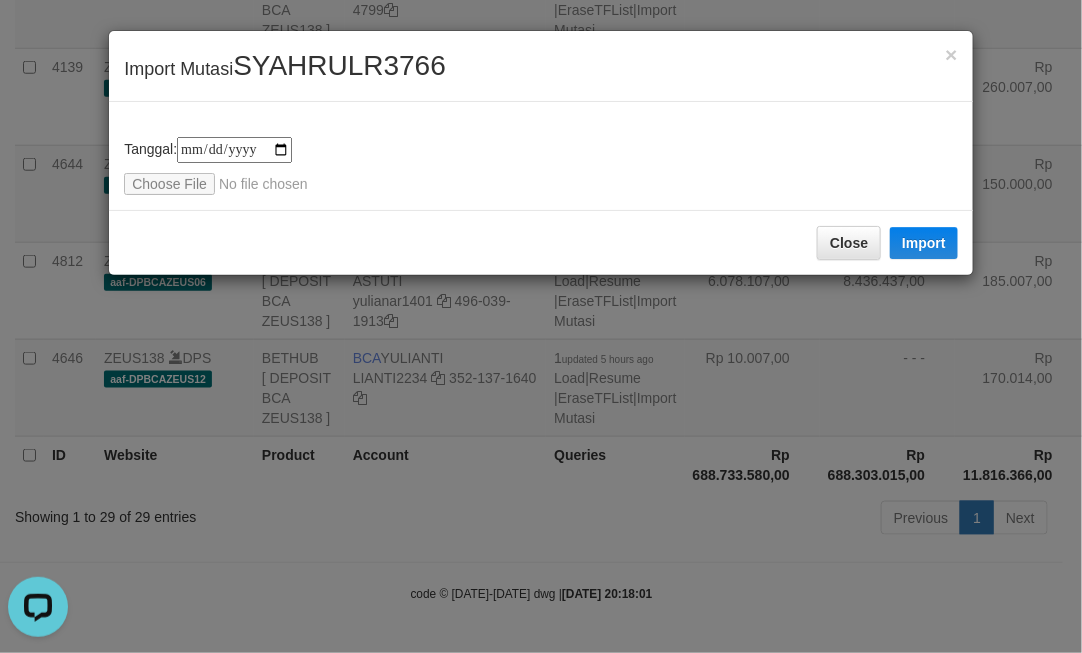 drag, startPoint x: 611, startPoint y: 235, endPoint x: 595, endPoint y: 231, distance: 16.492422 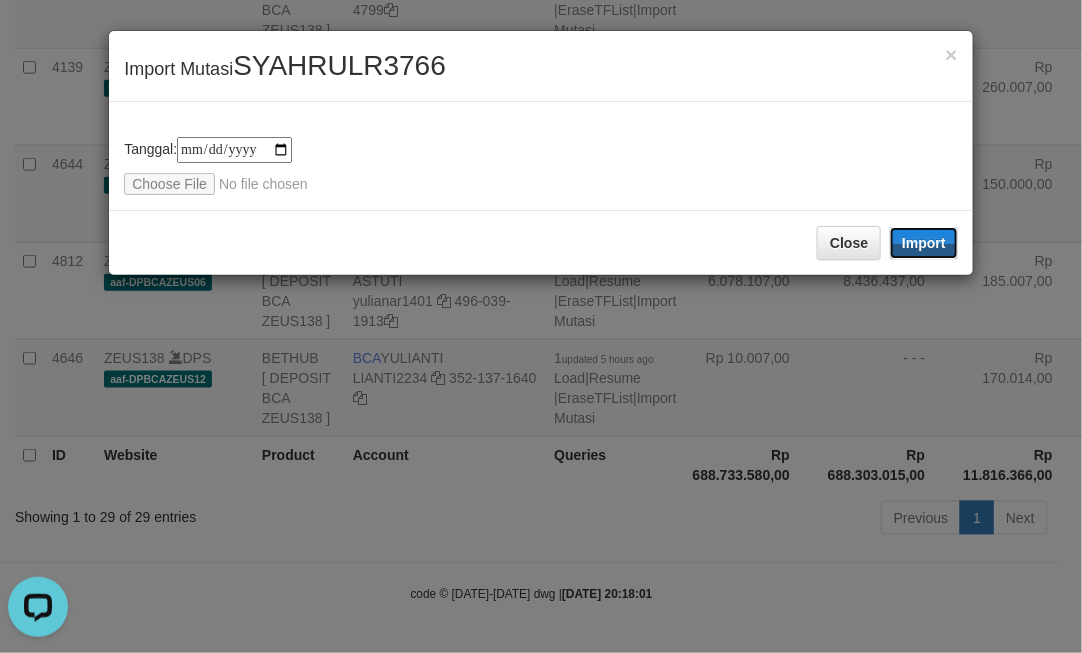 click on "Import" at bounding box center [924, 243] 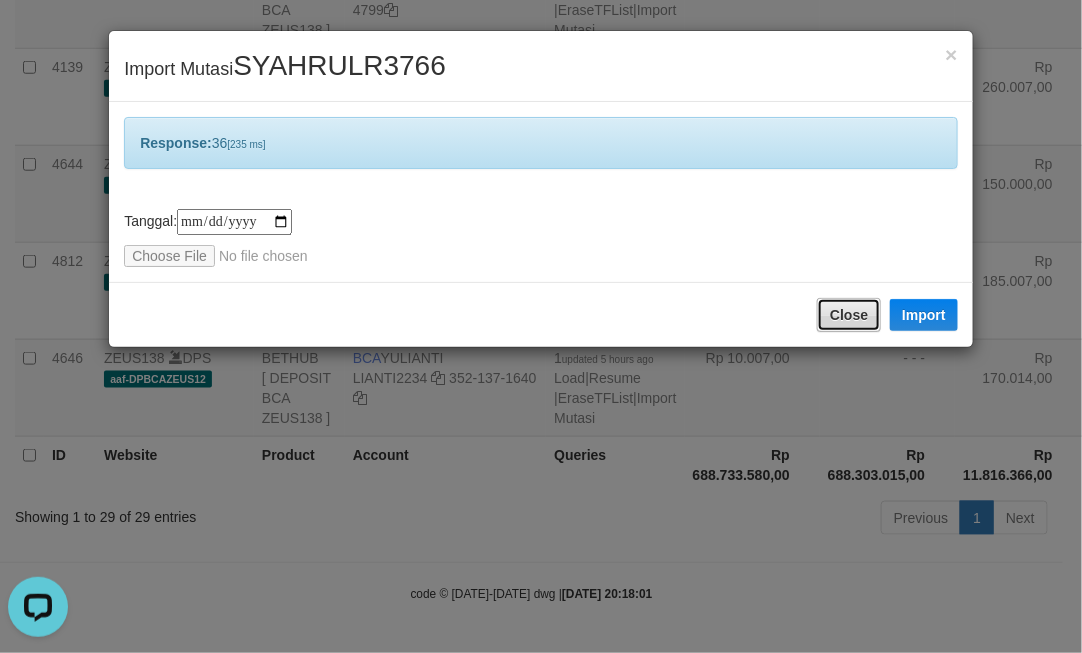 click on "Close" at bounding box center [849, 315] 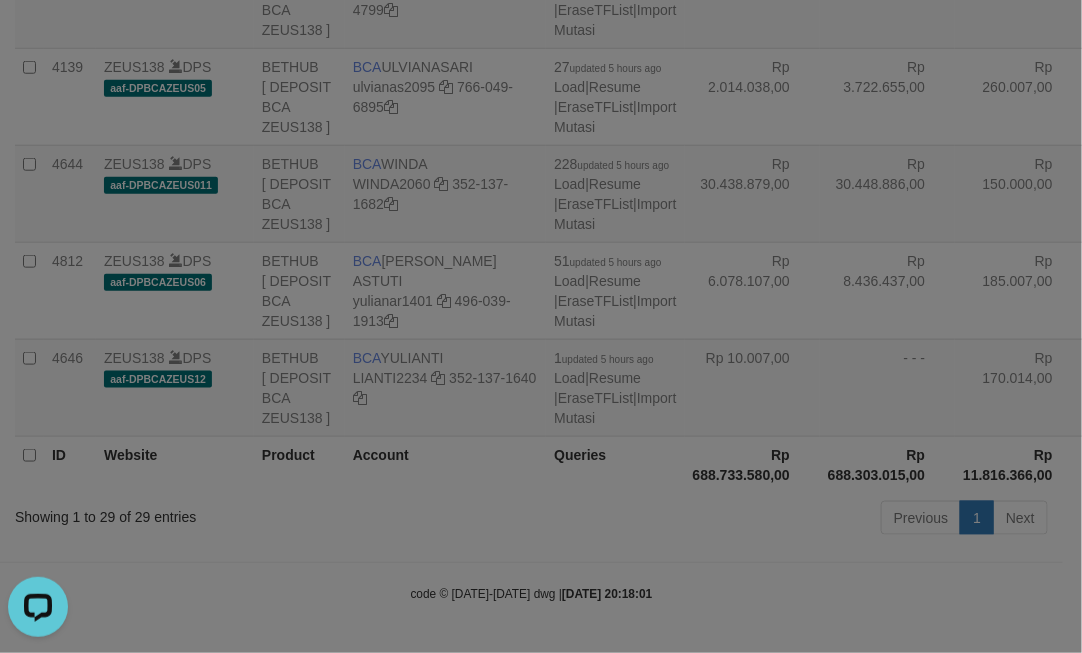 drag, startPoint x: 738, startPoint y: 305, endPoint x: 725, endPoint y: 305, distance: 13 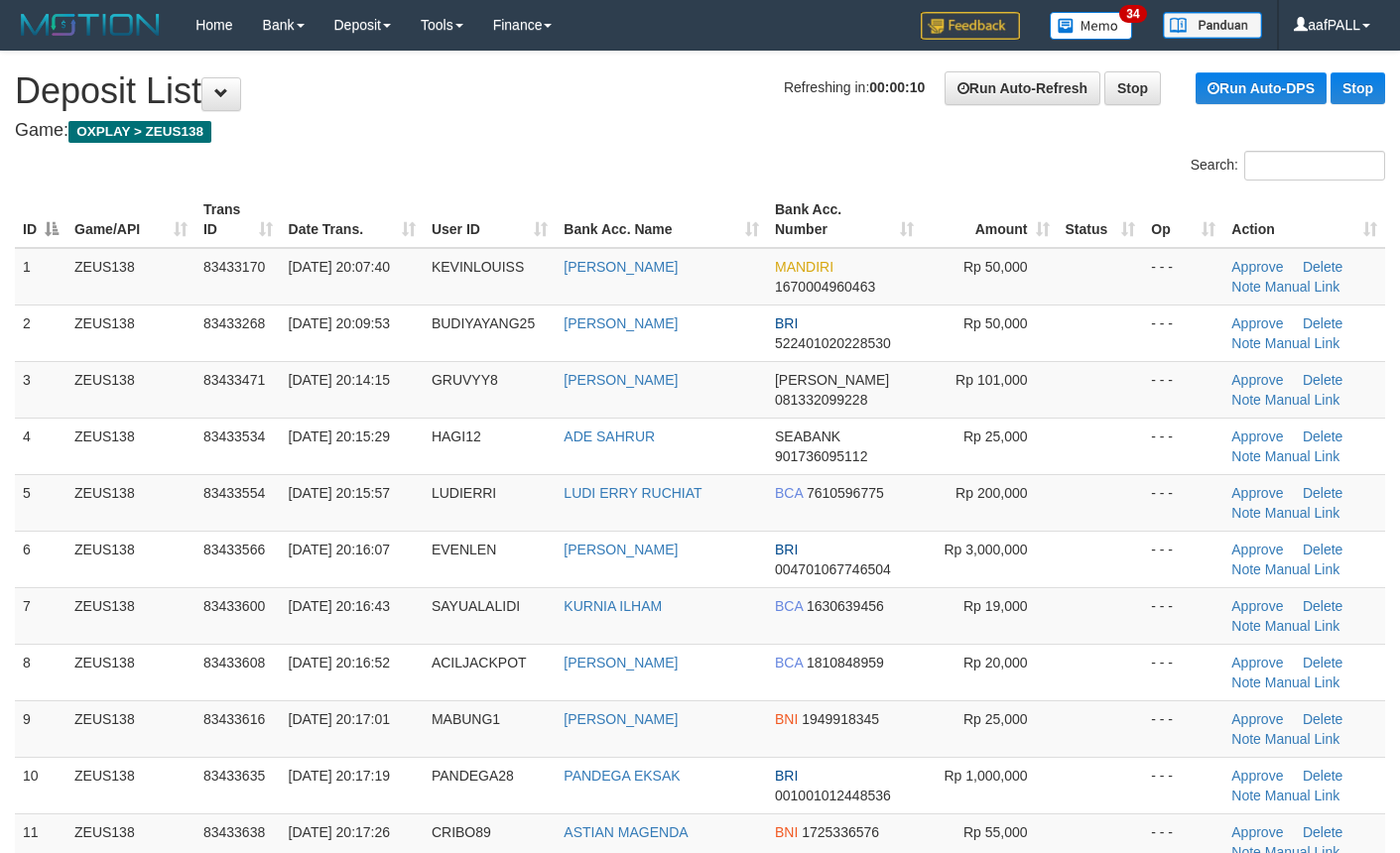 scroll, scrollTop: 0, scrollLeft: 0, axis: both 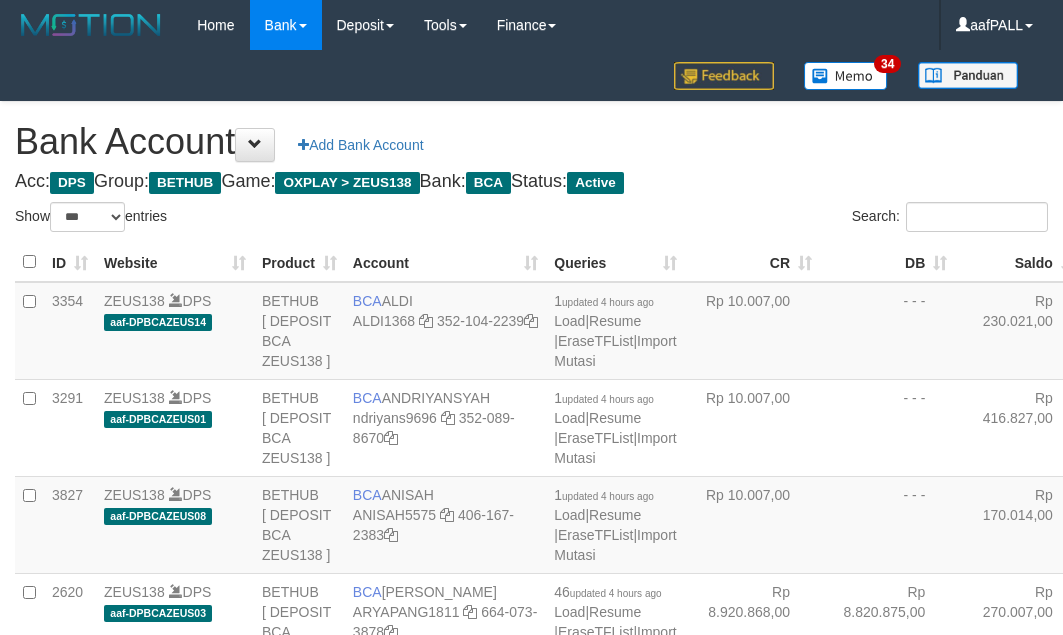select on "***" 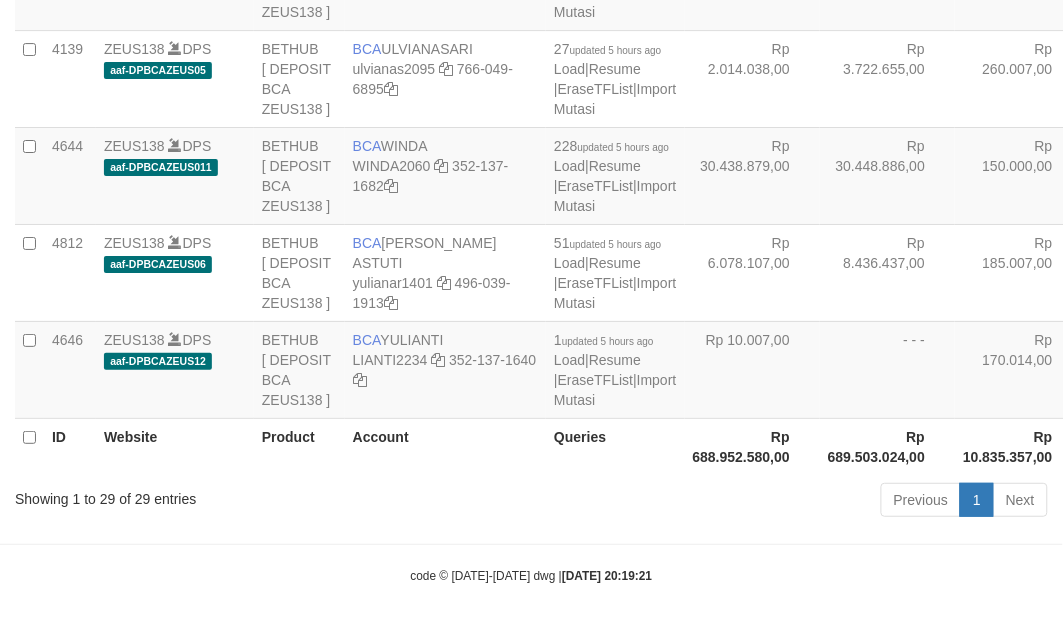 scroll, scrollTop: 3725, scrollLeft: 0, axis: vertical 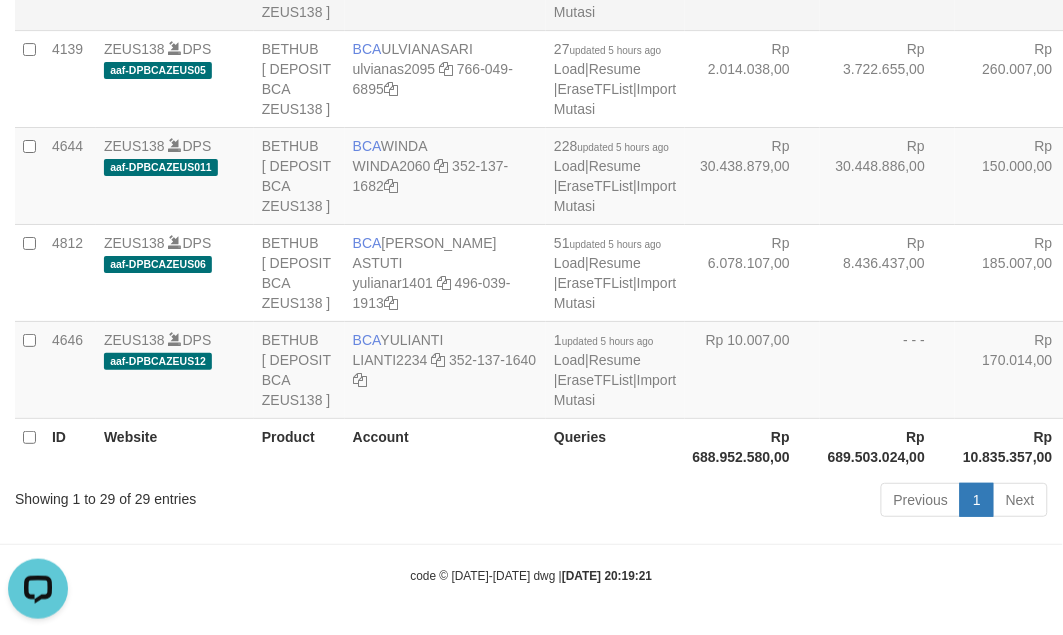 drag, startPoint x: 666, startPoint y: 367, endPoint x: 657, endPoint y: 360, distance: 11.401754 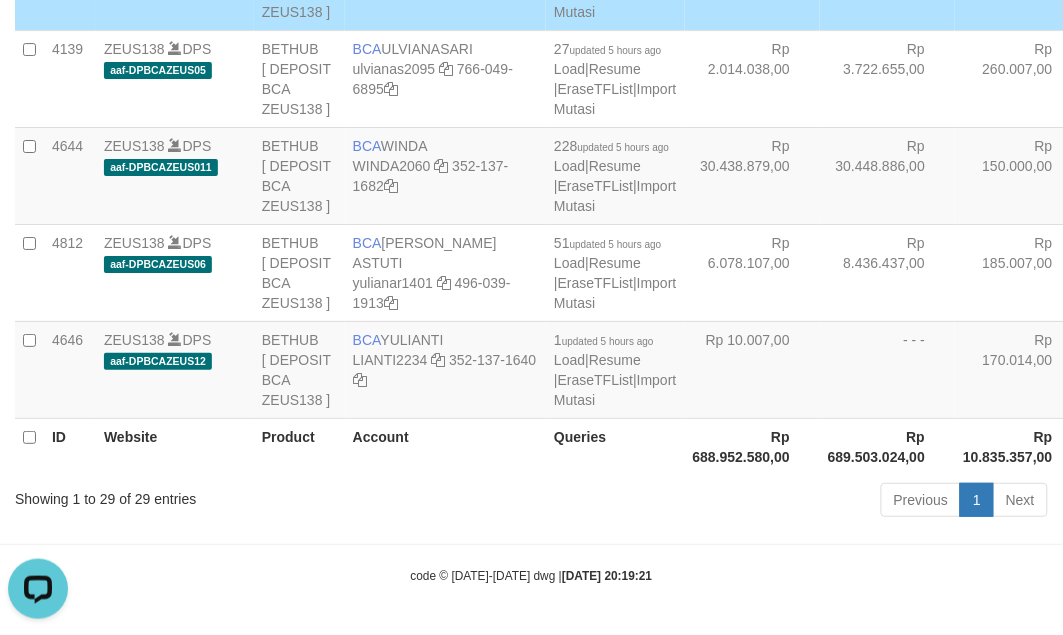 scroll, scrollTop: 2666, scrollLeft: 0, axis: vertical 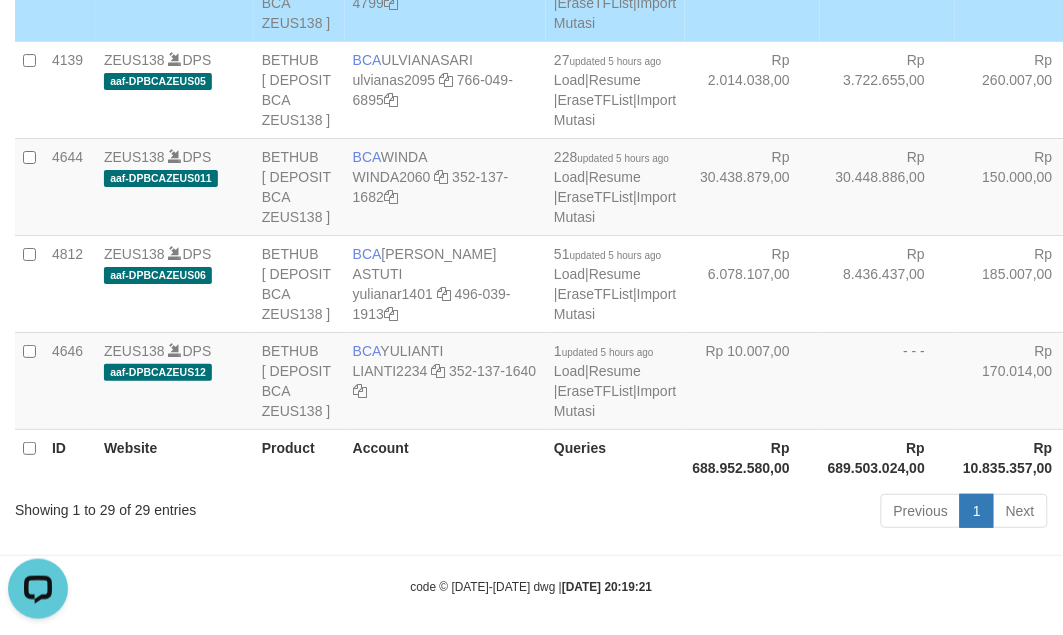 click on "Rp 8.902.669,00" at bounding box center [752, -687] 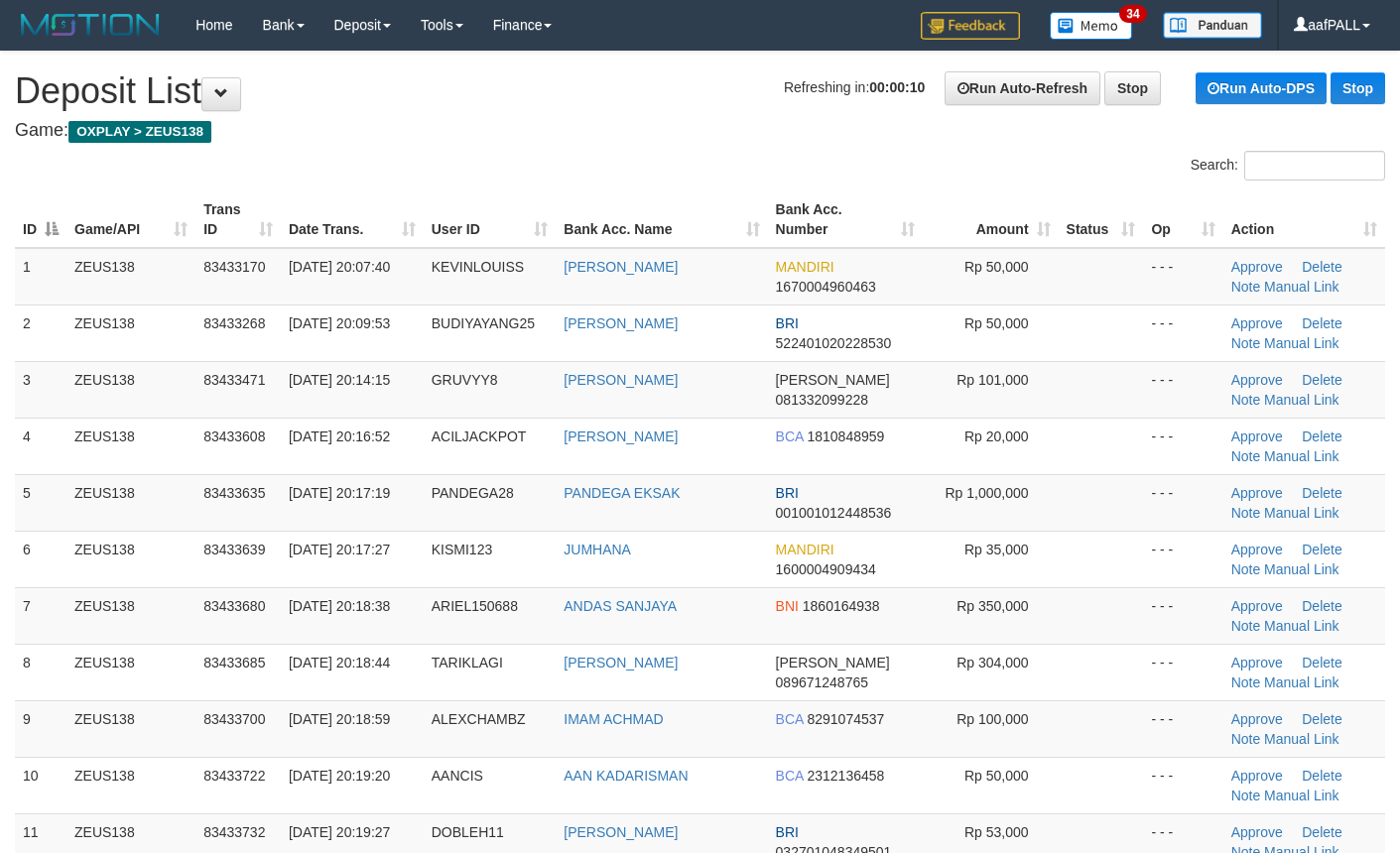 scroll, scrollTop: 0, scrollLeft: 0, axis: both 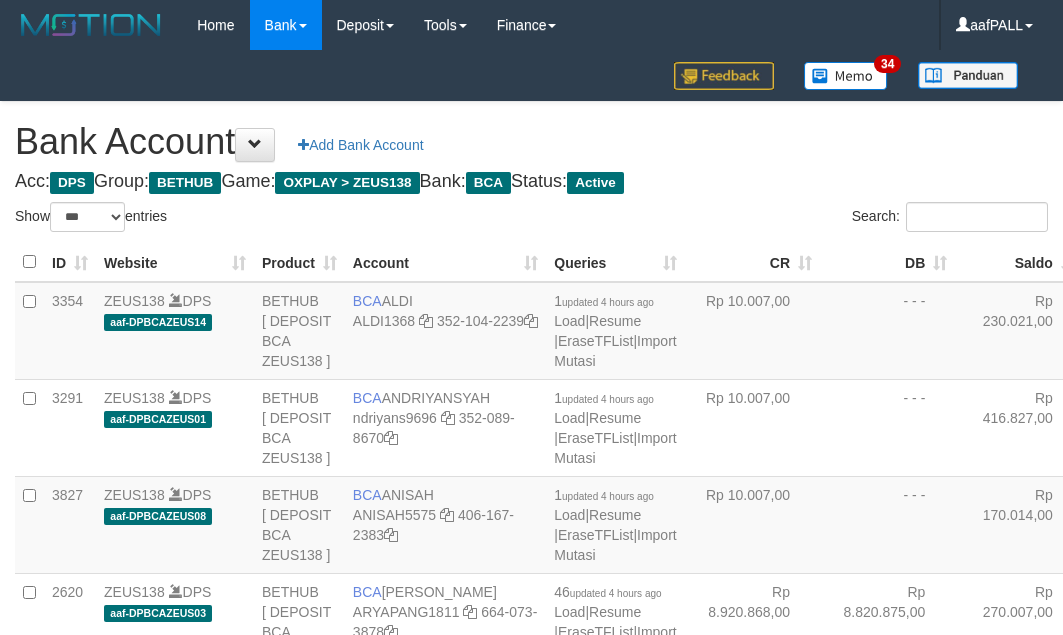 select on "***" 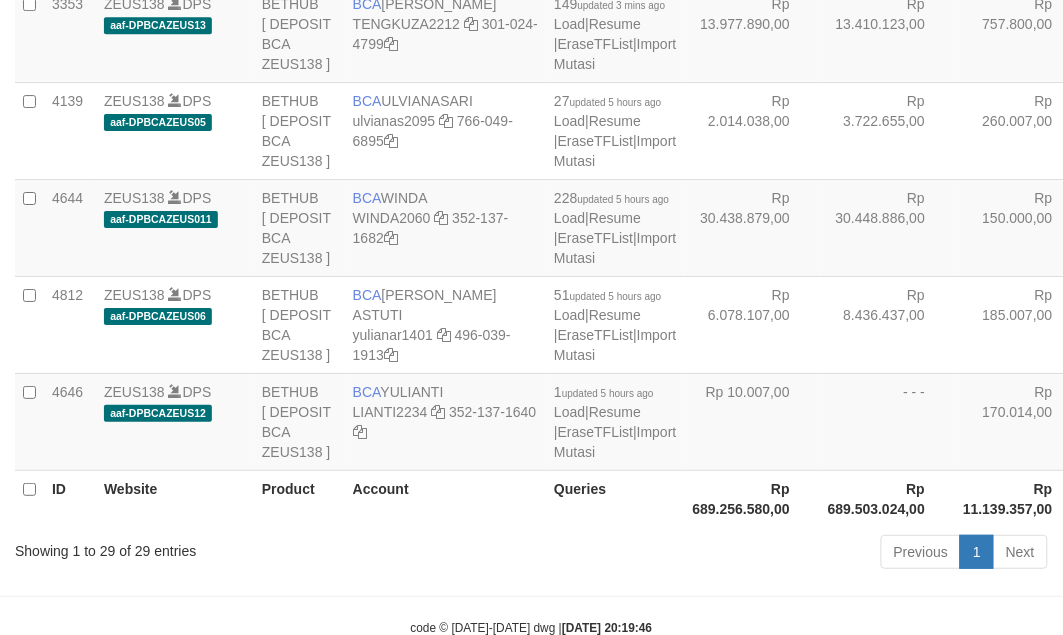 scroll, scrollTop: 2666, scrollLeft: 0, axis: vertical 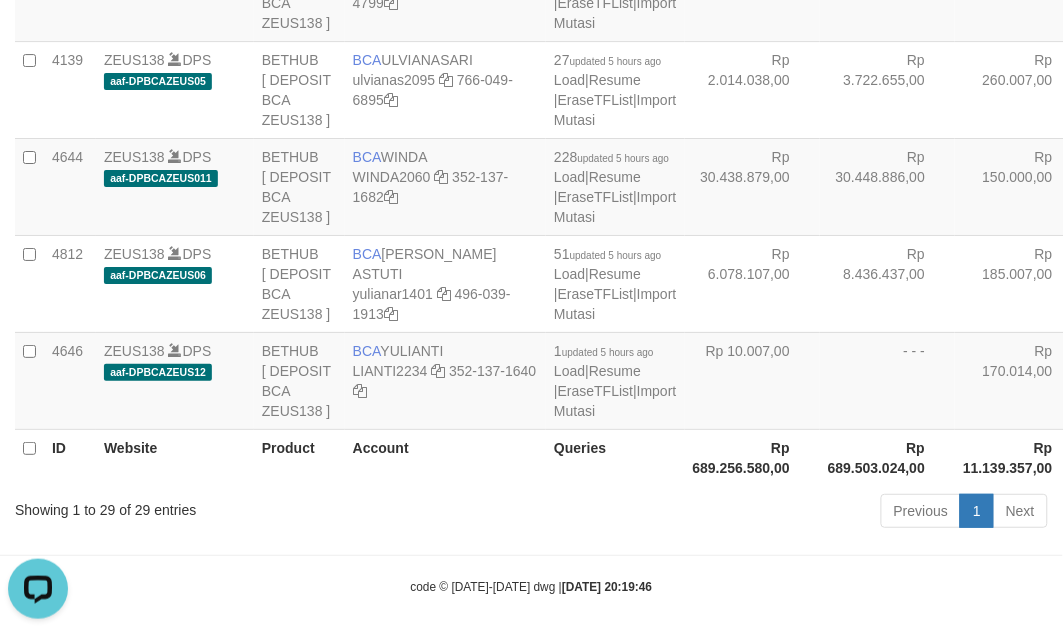click at bounding box center [468, -676] 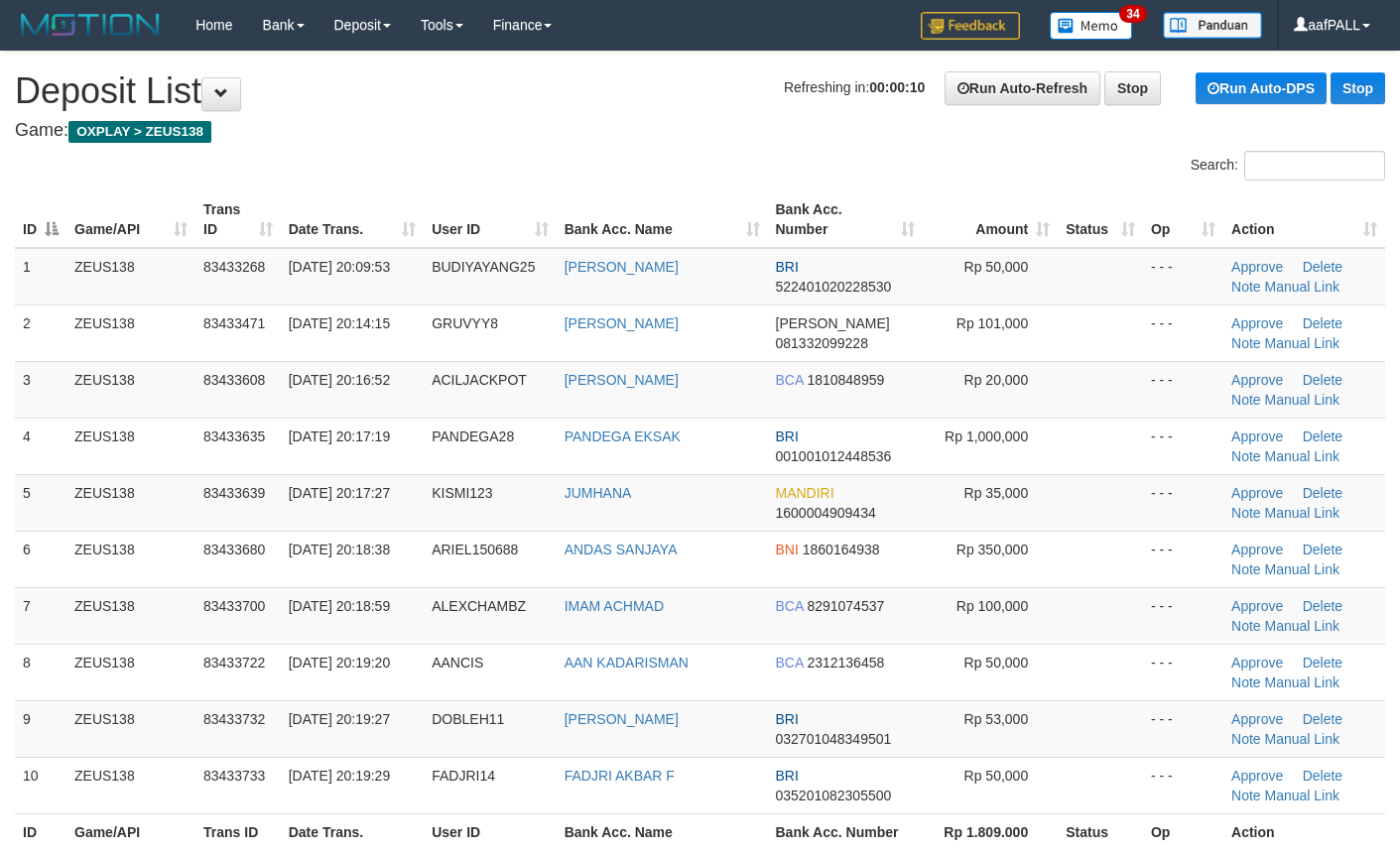 scroll, scrollTop: 0, scrollLeft: 0, axis: both 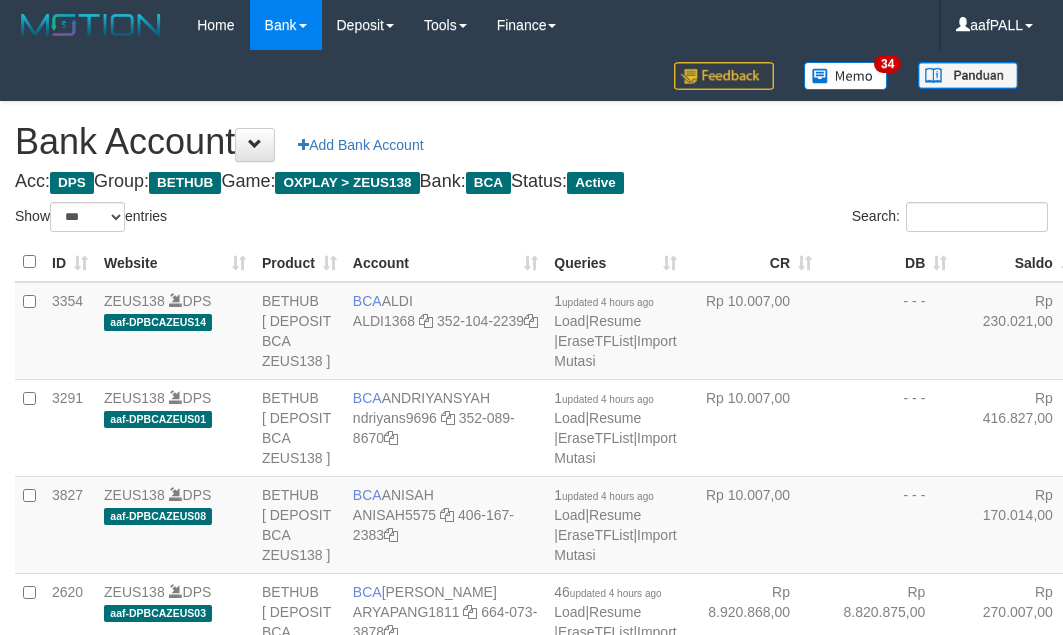select on "***" 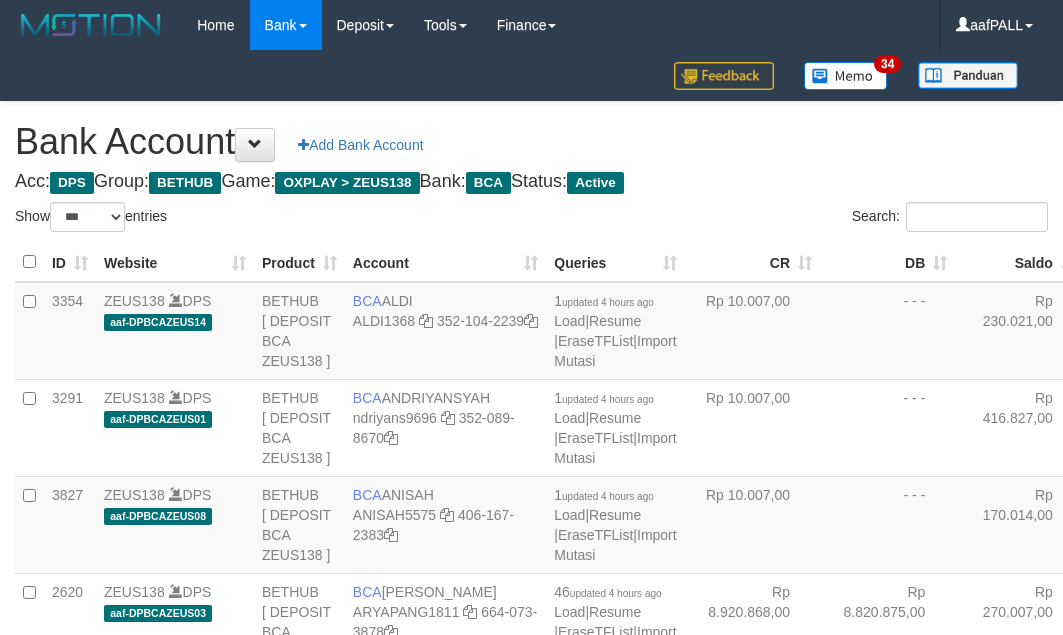 scroll, scrollTop: 2666, scrollLeft: 0, axis: vertical 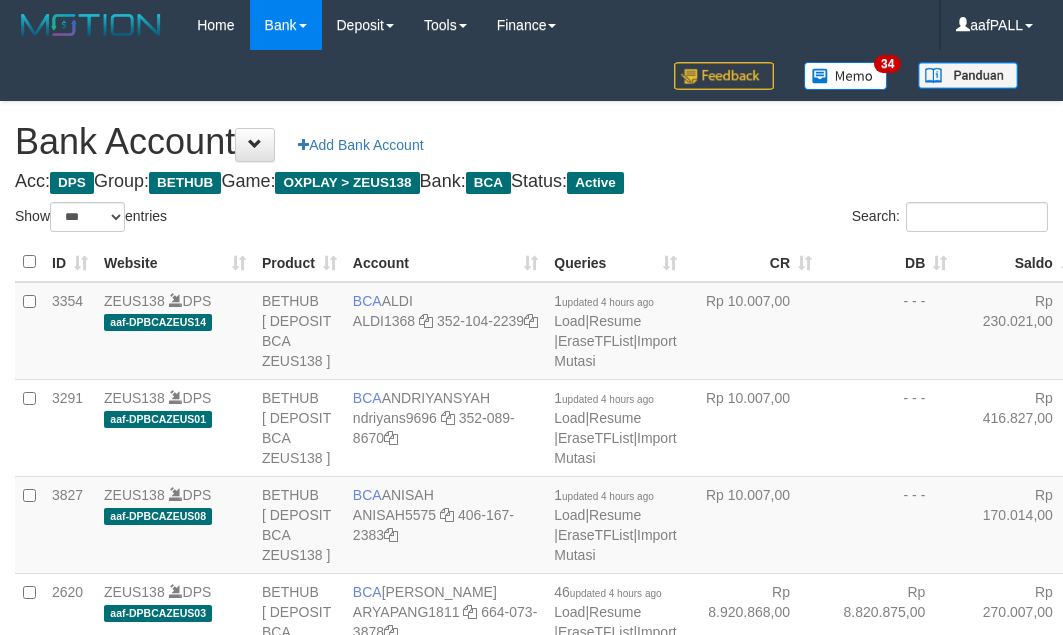 select on "***" 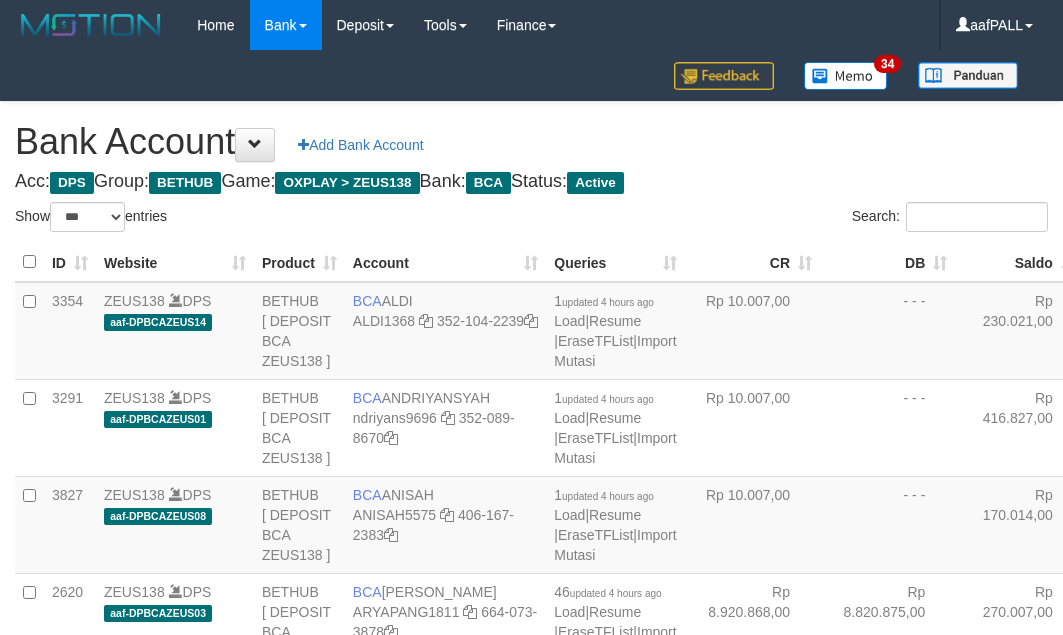 scroll, scrollTop: 2666, scrollLeft: 0, axis: vertical 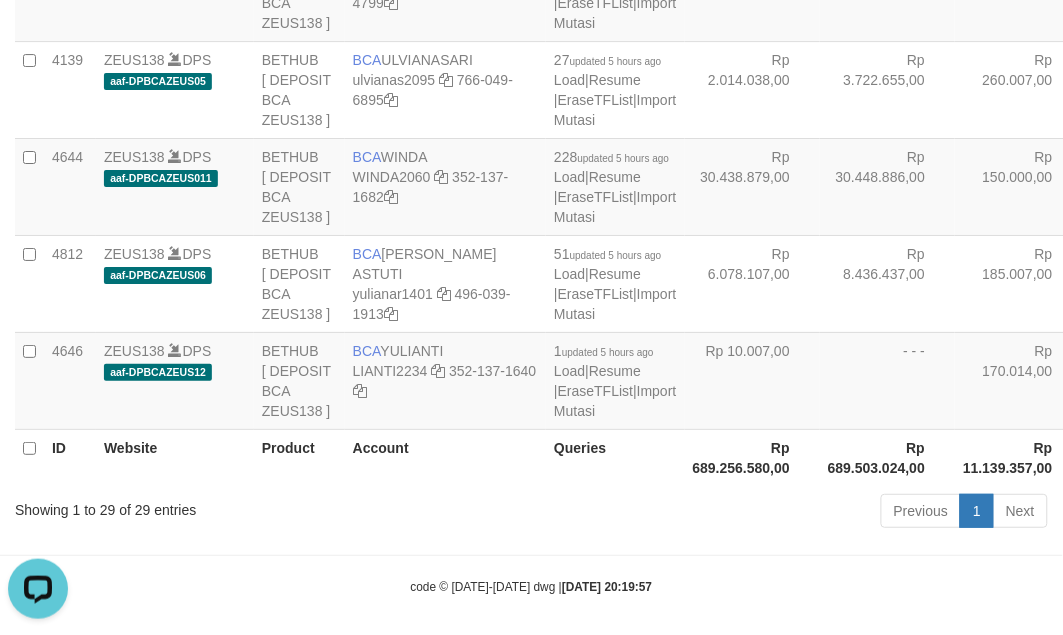 click on "Rp 7.710.045,00" at bounding box center (887, -687) 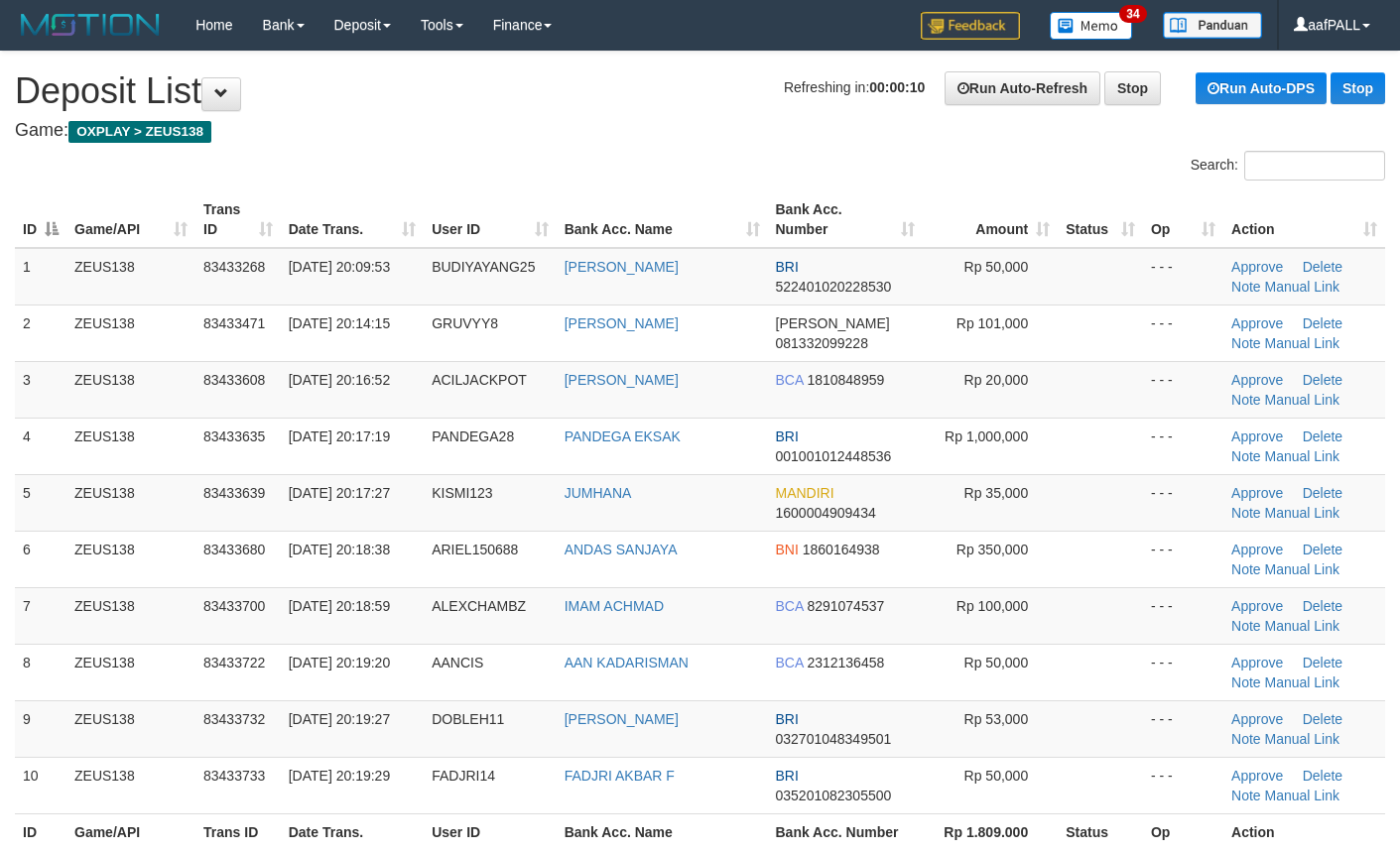 scroll, scrollTop: 0, scrollLeft: 0, axis: both 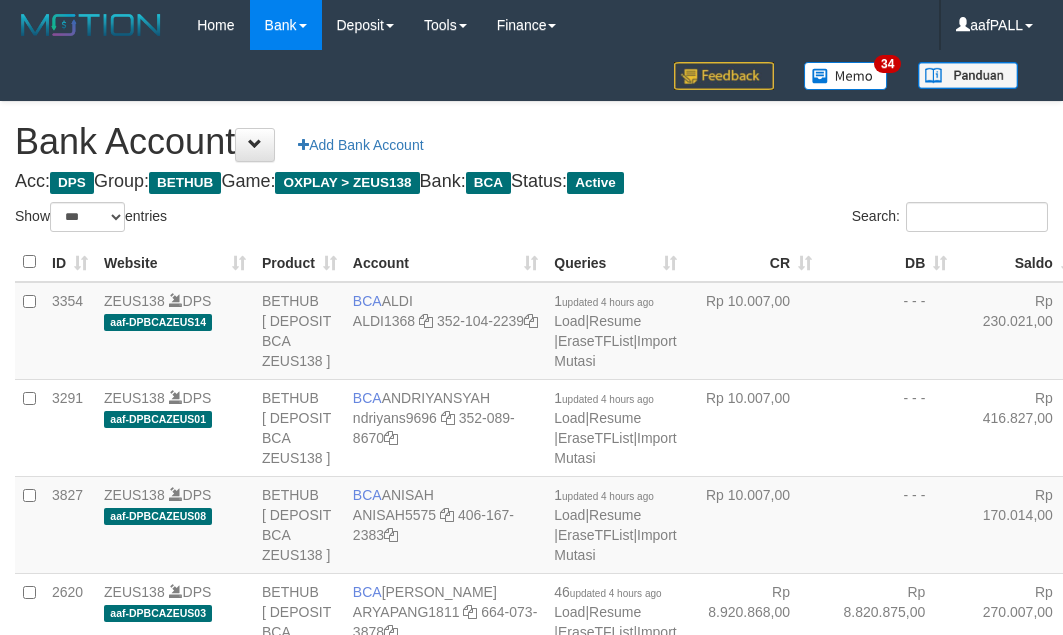select on "***" 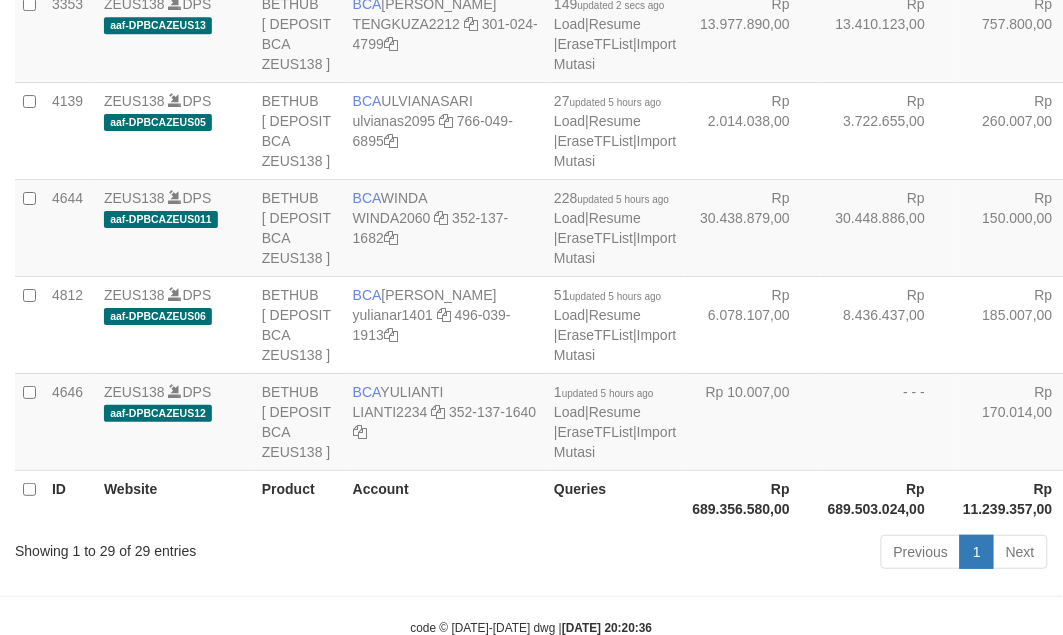 scroll, scrollTop: 2666, scrollLeft: 0, axis: vertical 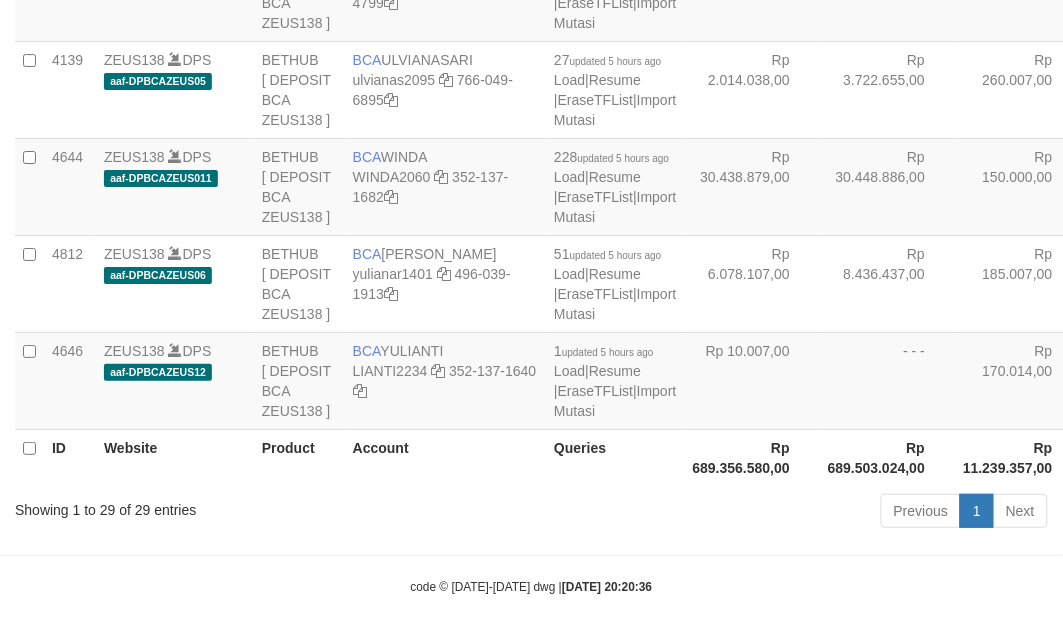 click at bounding box center (468, -676) 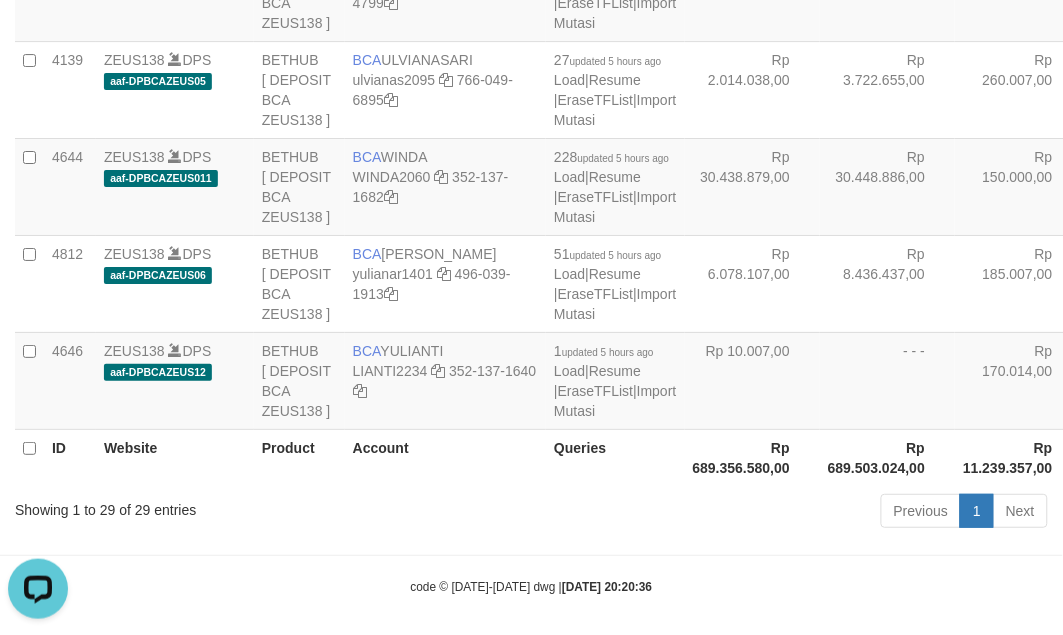 scroll, scrollTop: 0, scrollLeft: 0, axis: both 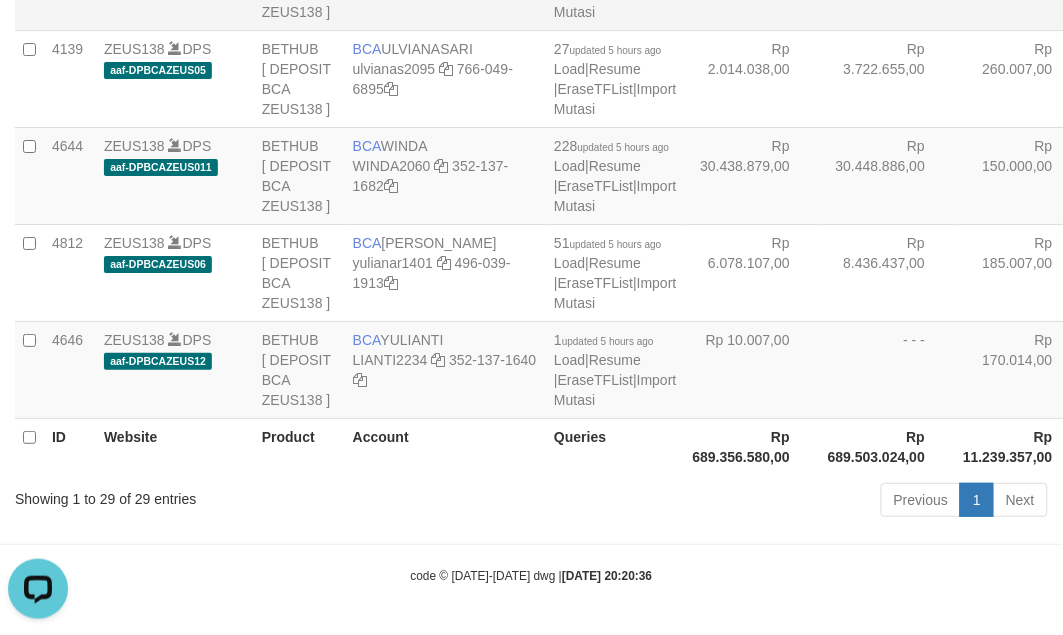 click at bounding box center [471, -28] 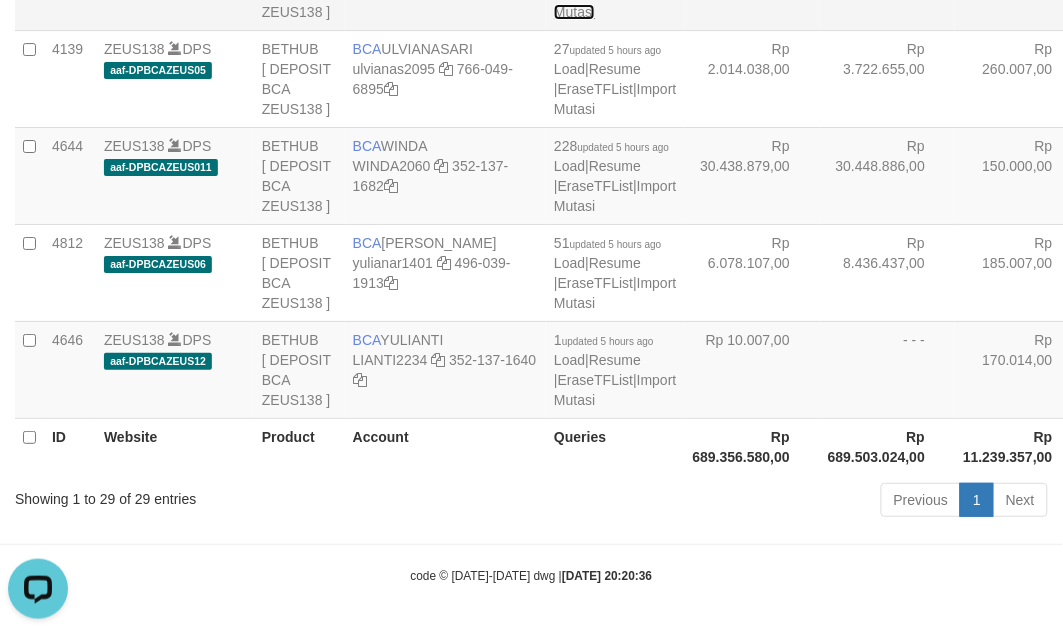 click on "Import Mutasi" at bounding box center (615, 2) 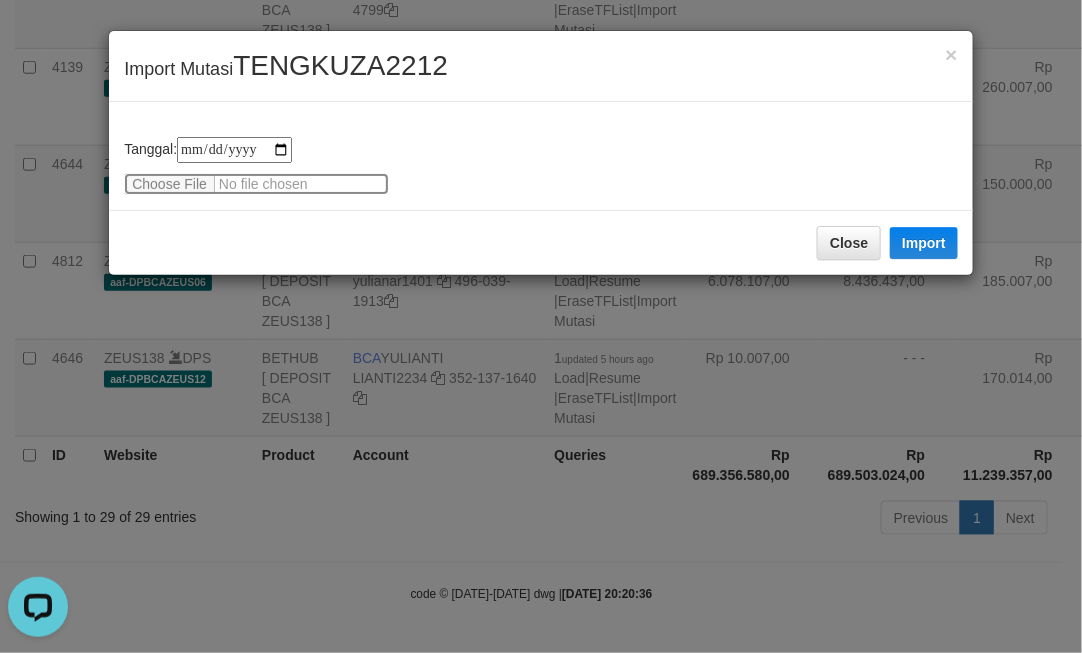 click at bounding box center (256, 184) 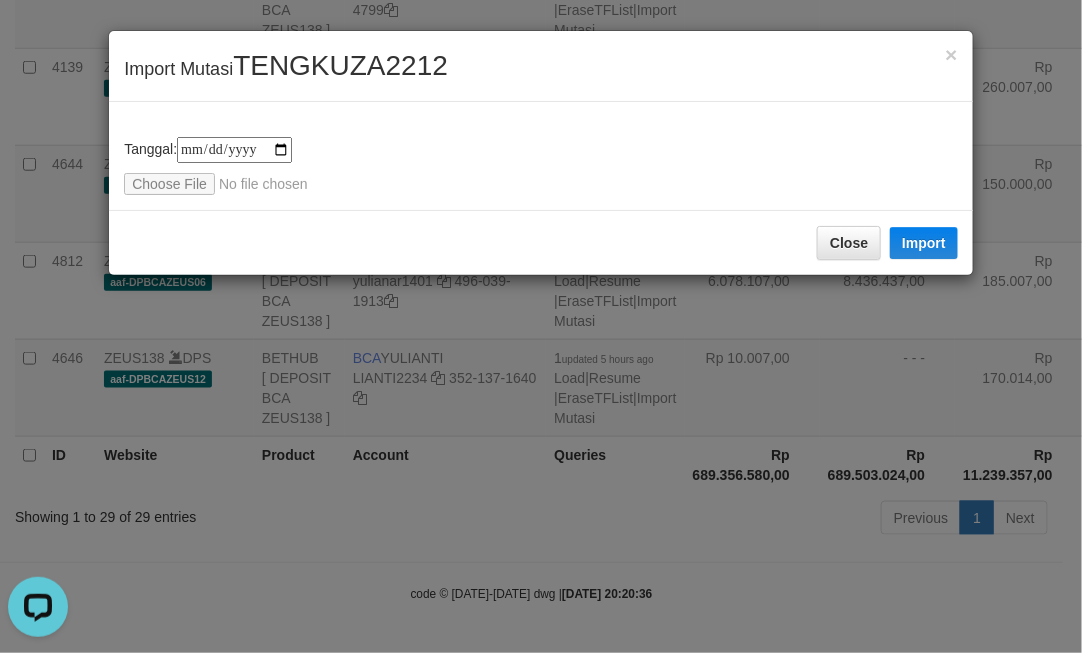 click on "**********" at bounding box center [541, 326] 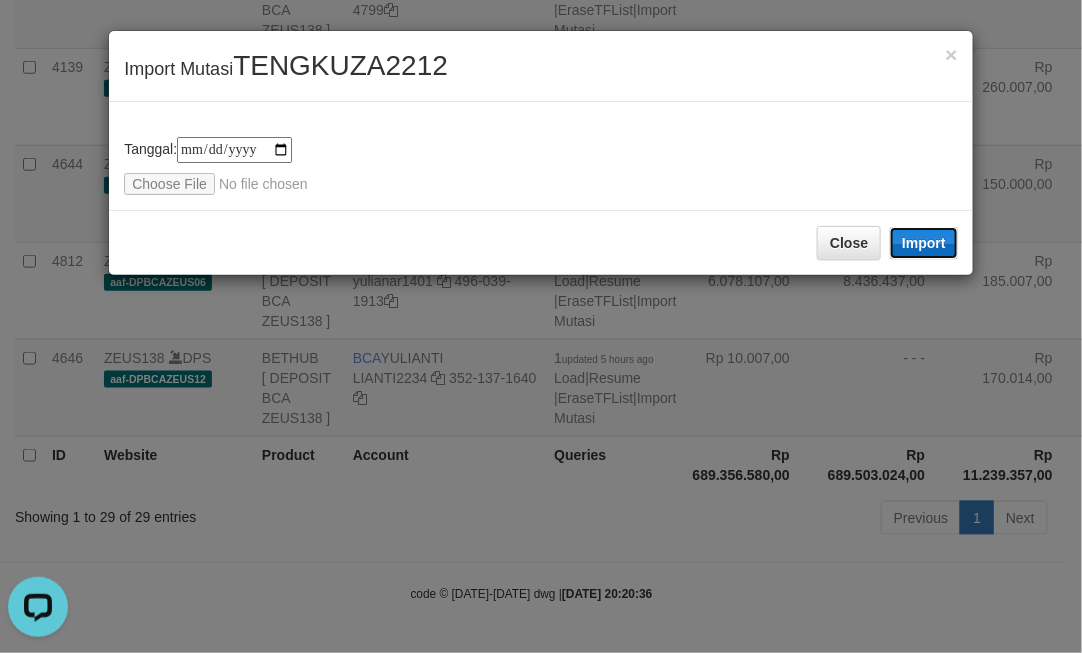 click on "Import" at bounding box center (924, 243) 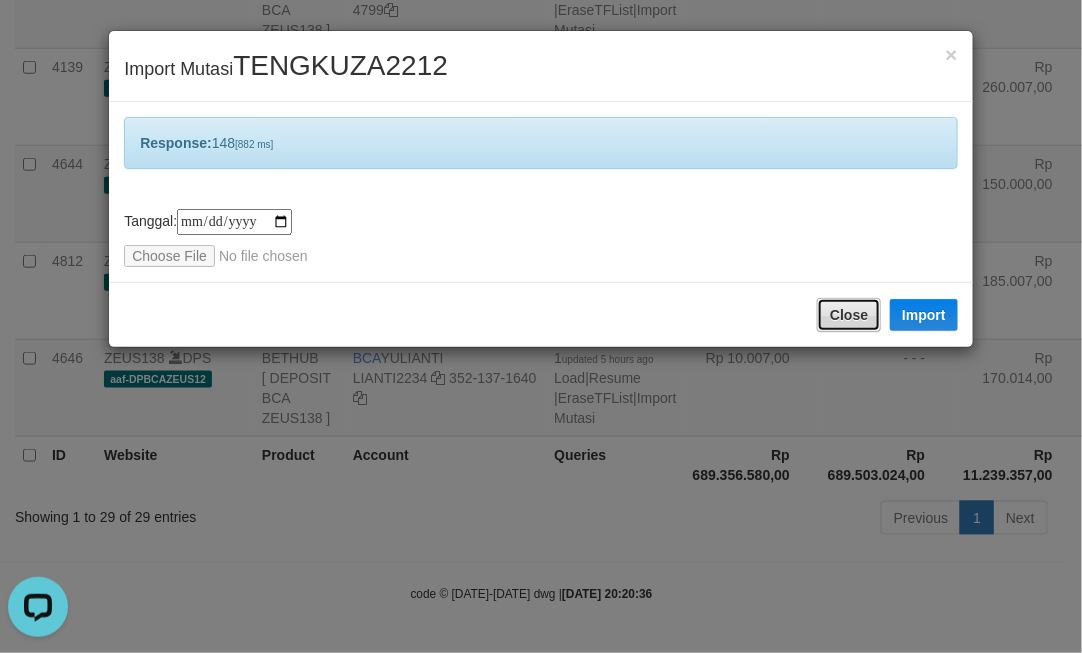 click on "Close" at bounding box center (849, 315) 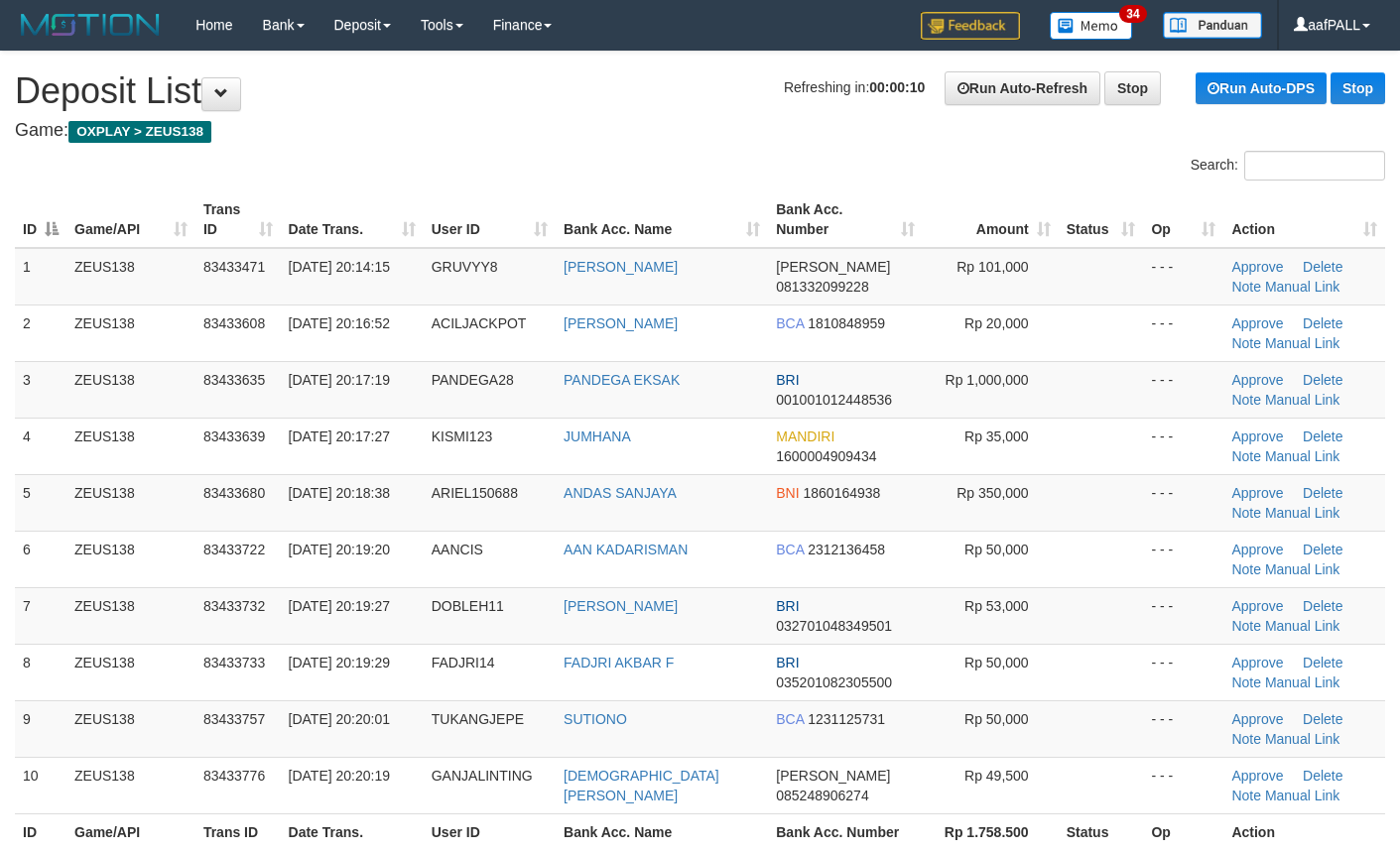 scroll, scrollTop: 0, scrollLeft: 0, axis: both 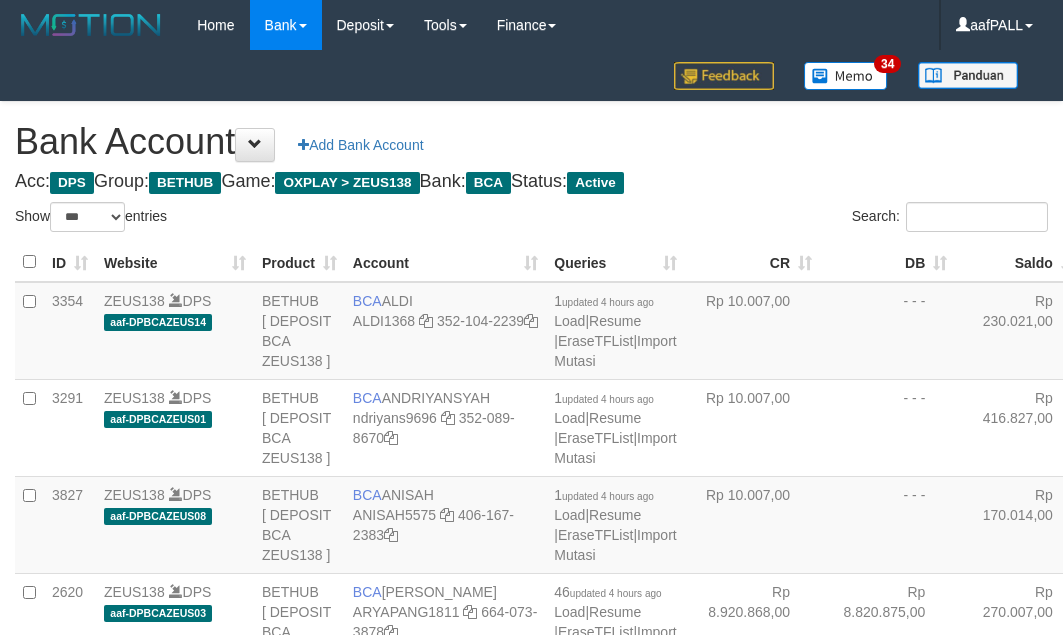 select on "***" 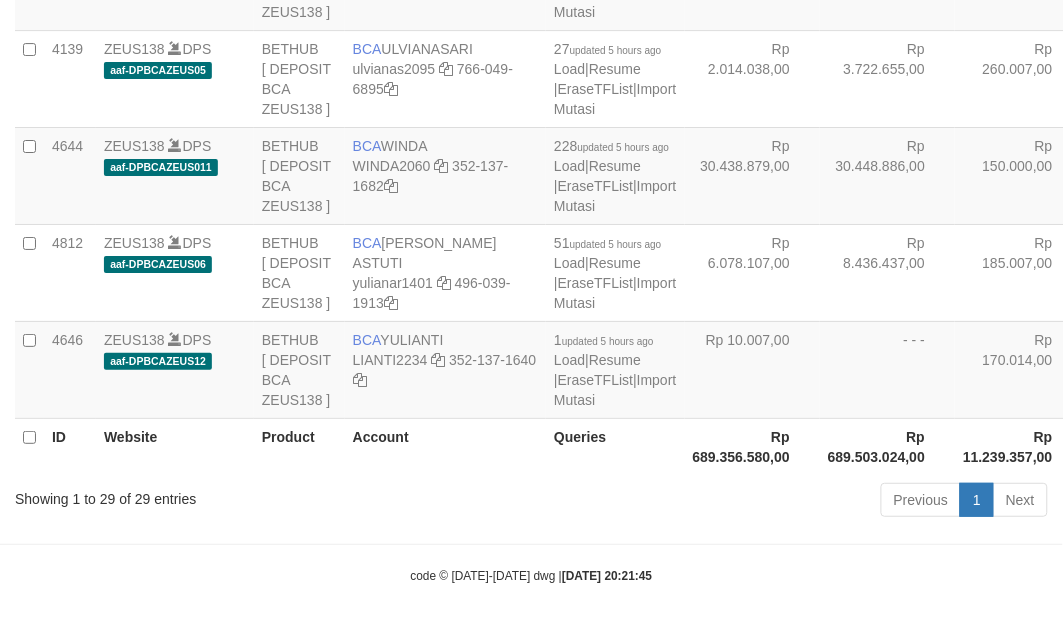scroll, scrollTop: 3756, scrollLeft: 0, axis: vertical 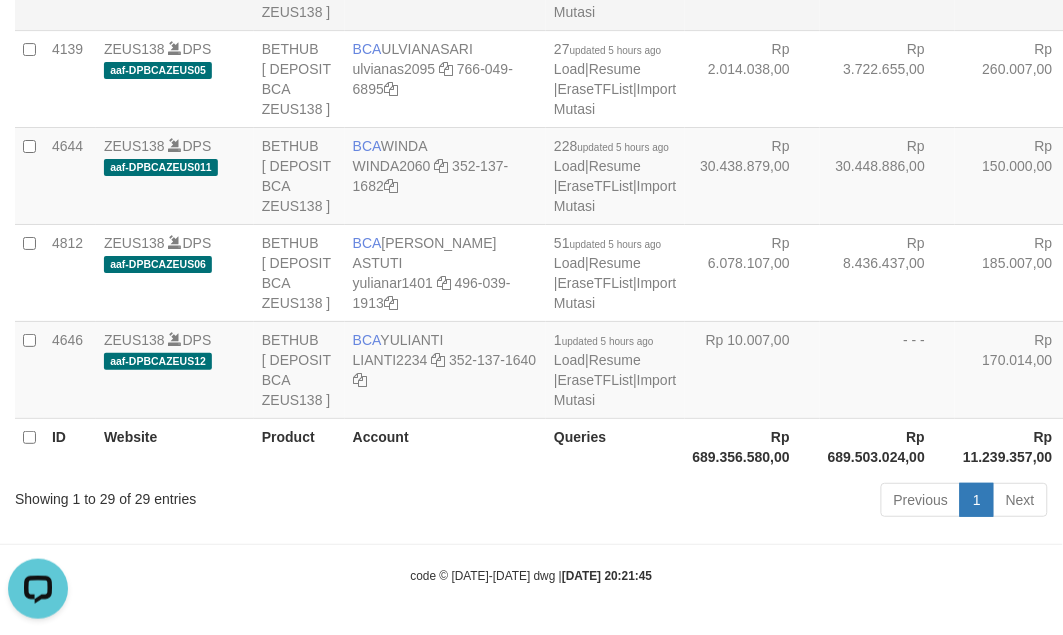 click on "Rp 13.977.890,00" at bounding box center [752, -19] 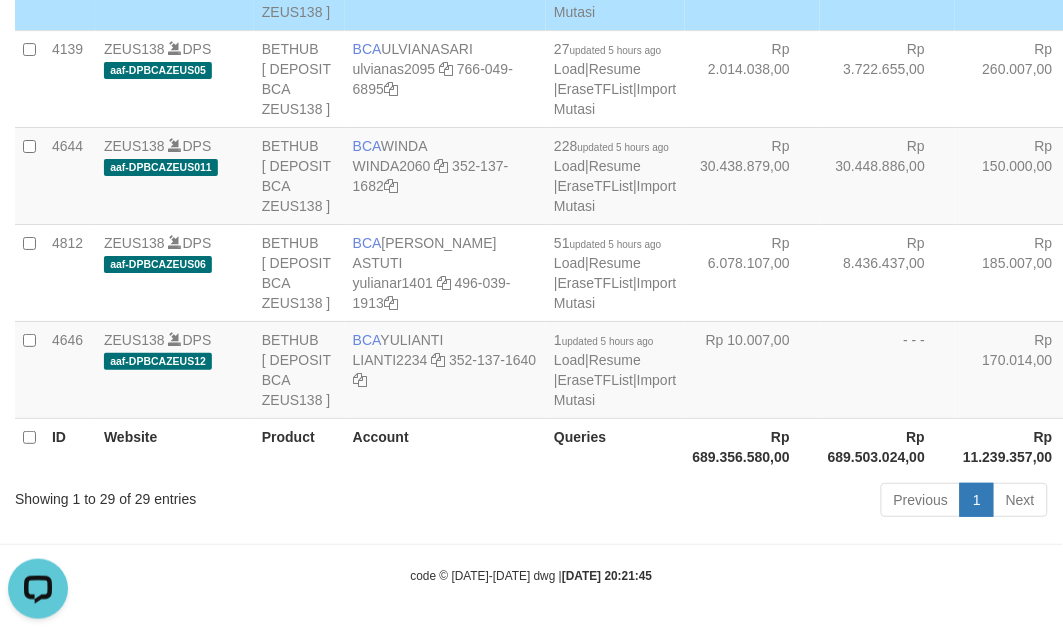 click on "Rp 13.977.890,00" at bounding box center (752, -19) 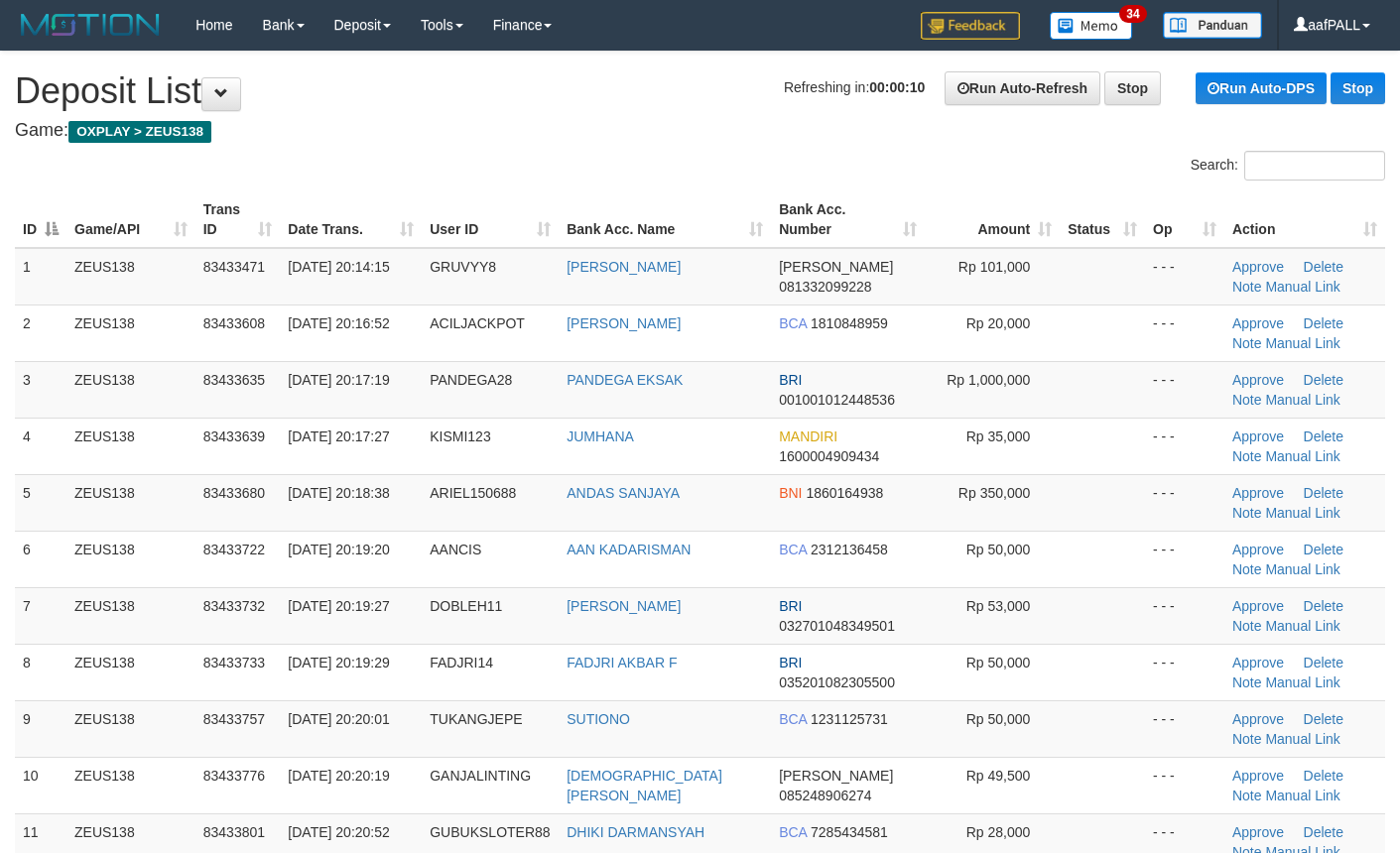 scroll, scrollTop: 0, scrollLeft: 0, axis: both 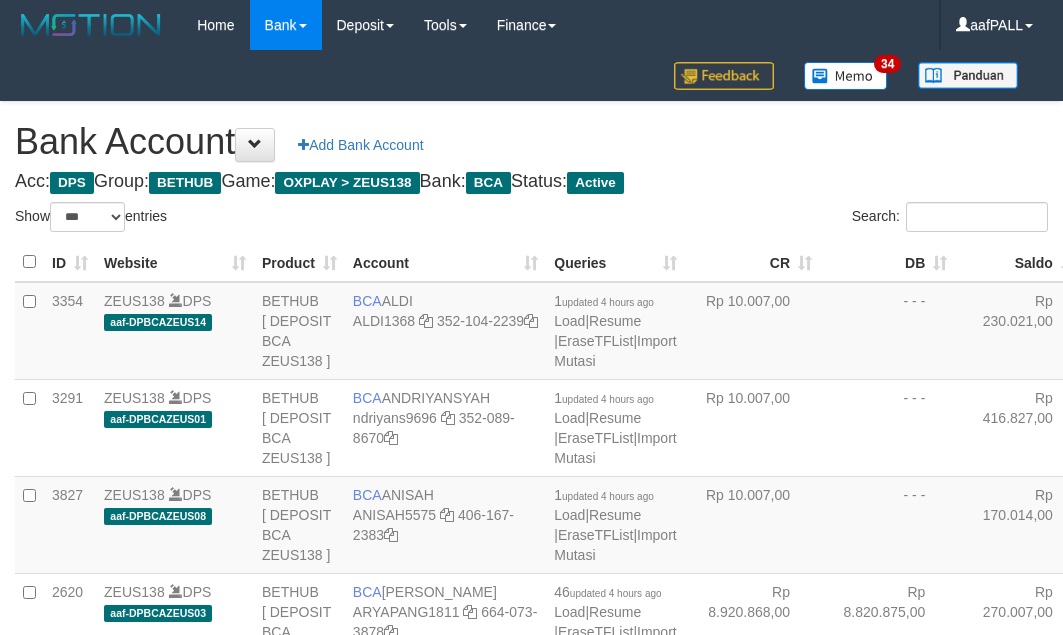 select on "***" 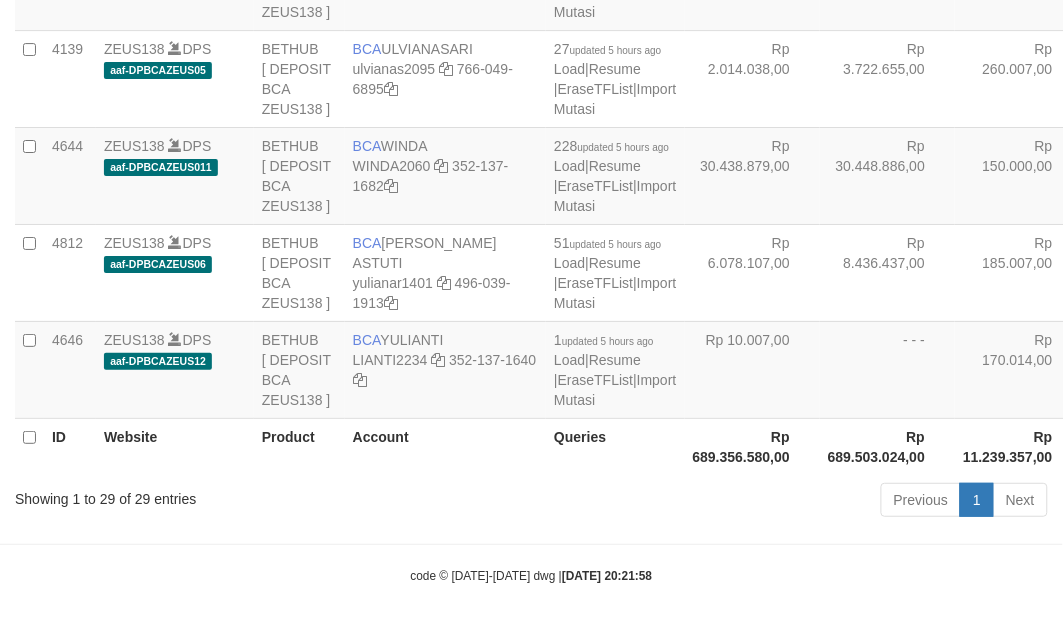 scroll, scrollTop: 3756, scrollLeft: 0, axis: vertical 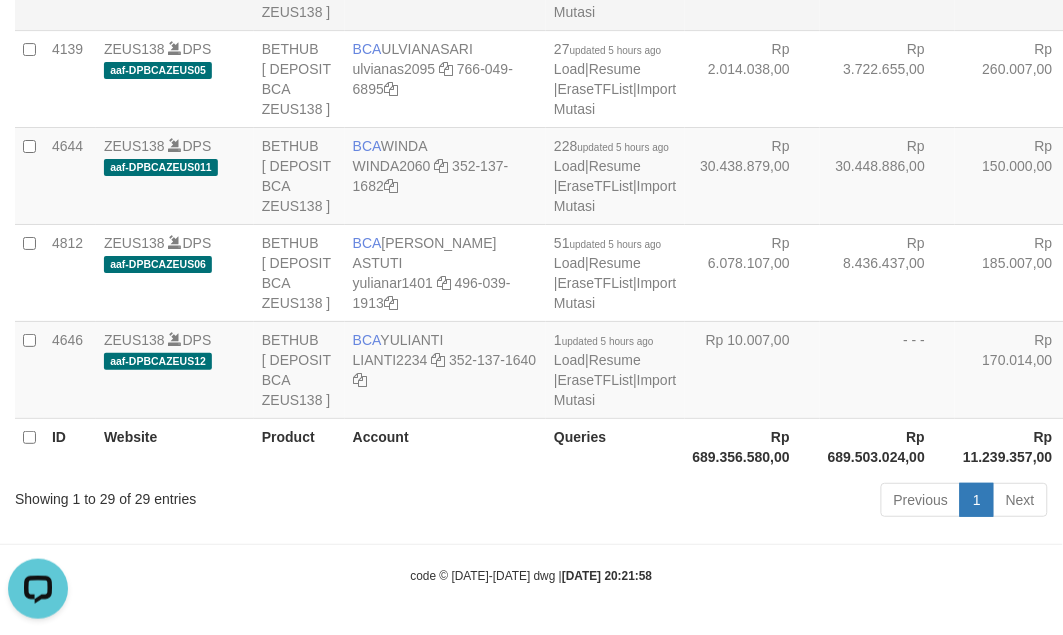 click on "Rp 13.410.123,00" at bounding box center (887, -19) 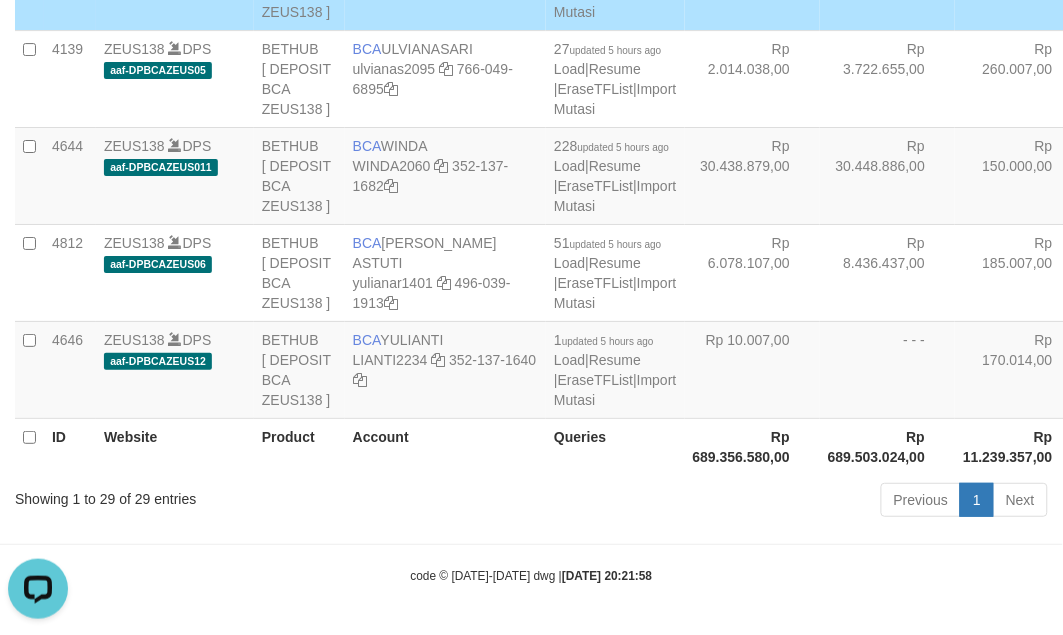 scroll, scrollTop: 2656, scrollLeft: 0, axis: vertical 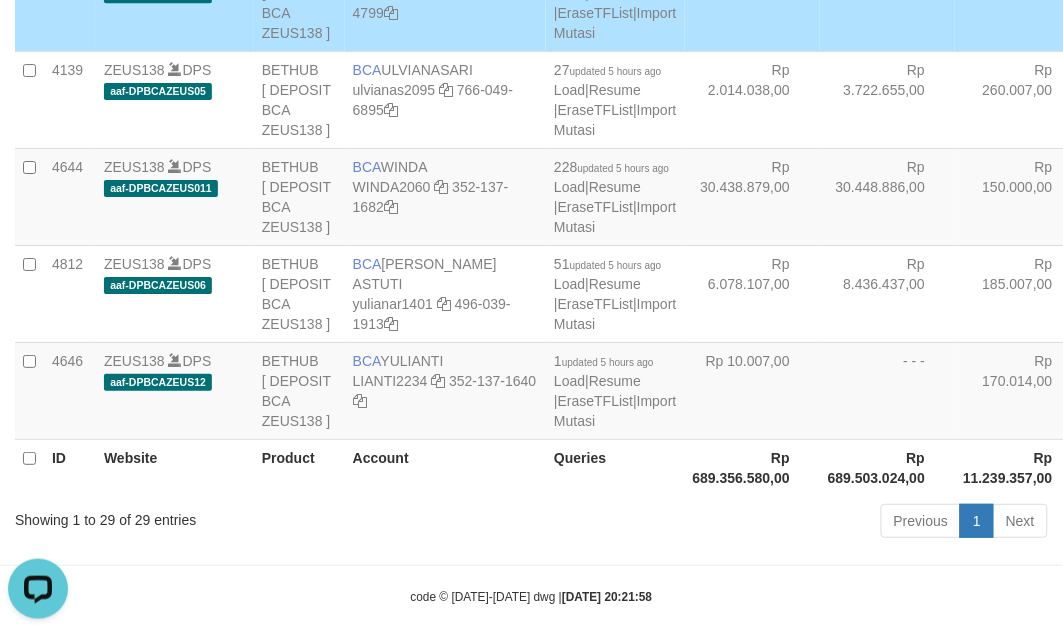 click on "Rp 7.710.045,00" at bounding box center [887, -677] 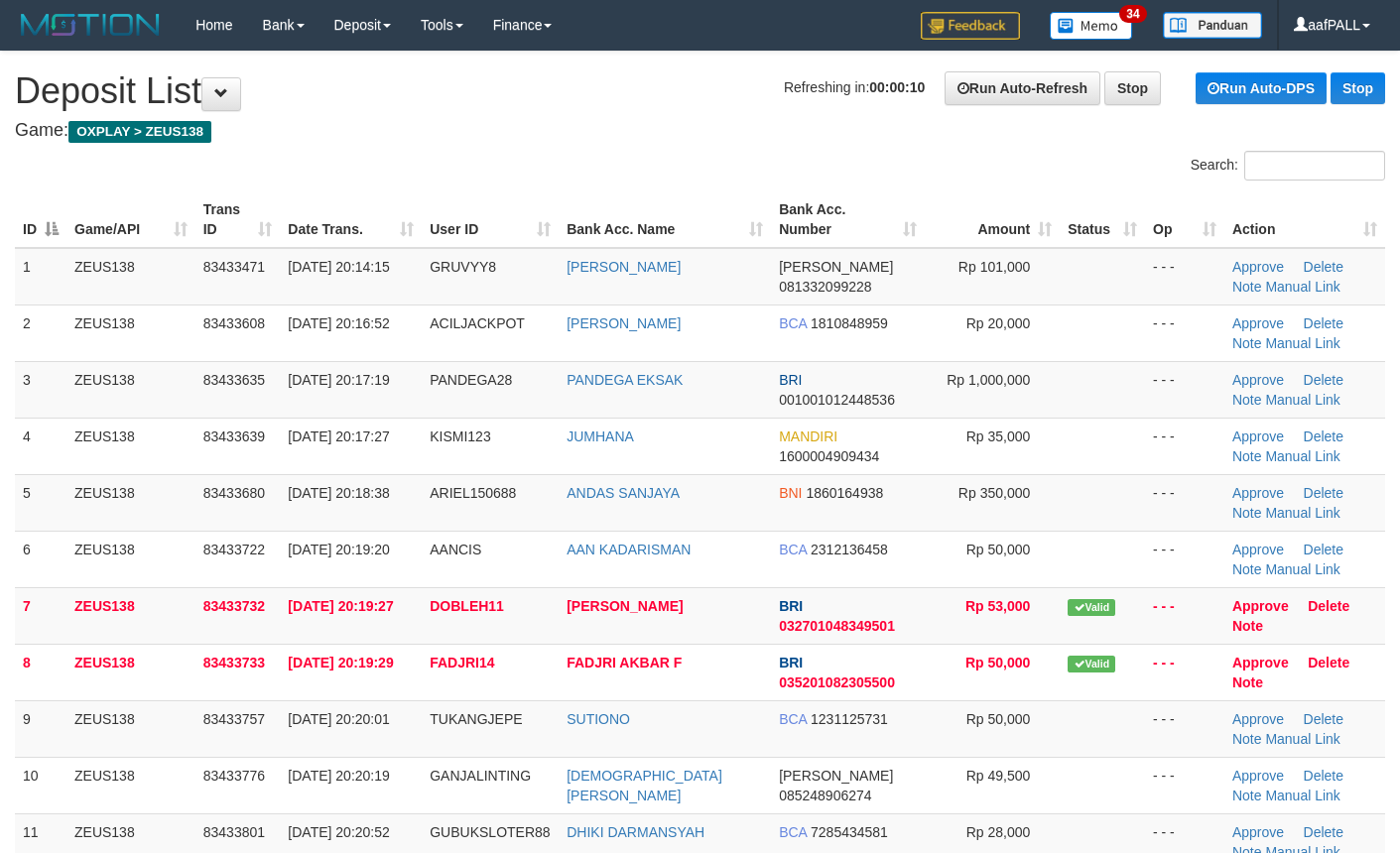 scroll, scrollTop: 0, scrollLeft: 0, axis: both 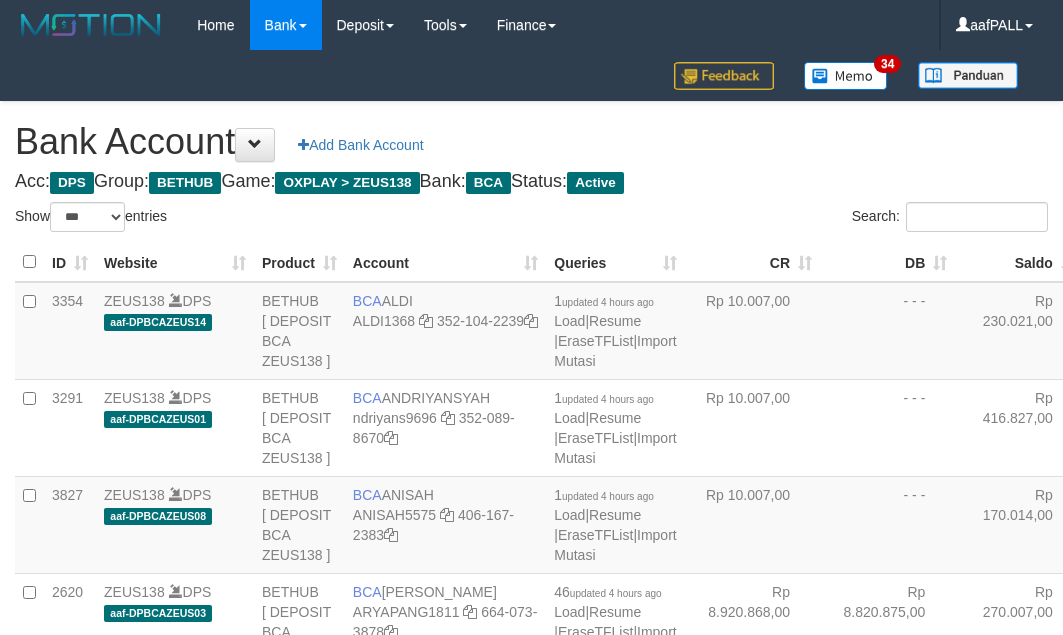 select on "***" 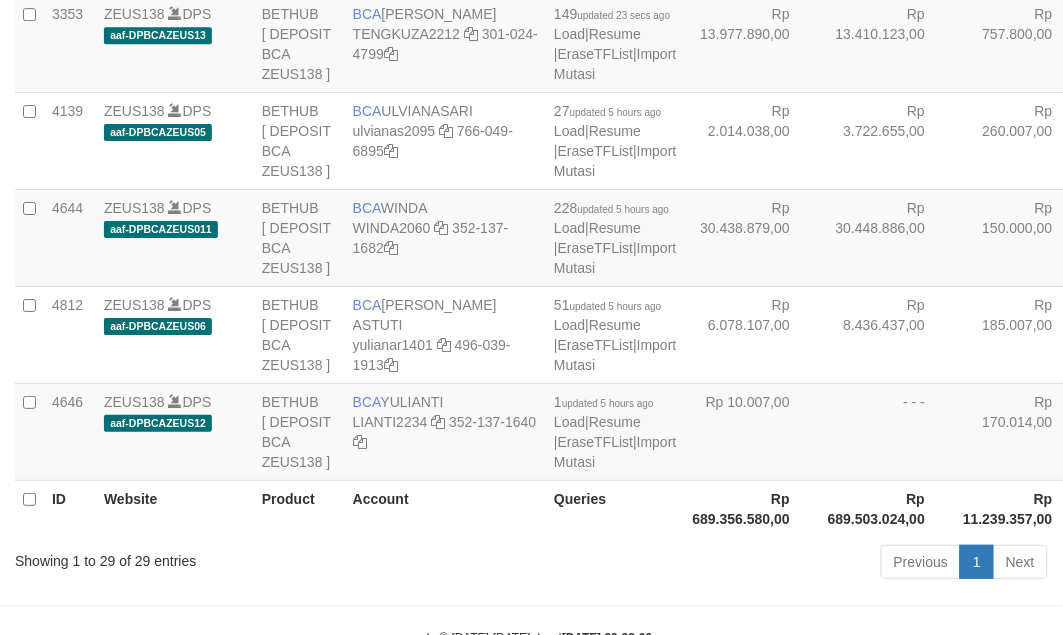 scroll, scrollTop: 2656, scrollLeft: 0, axis: vertical 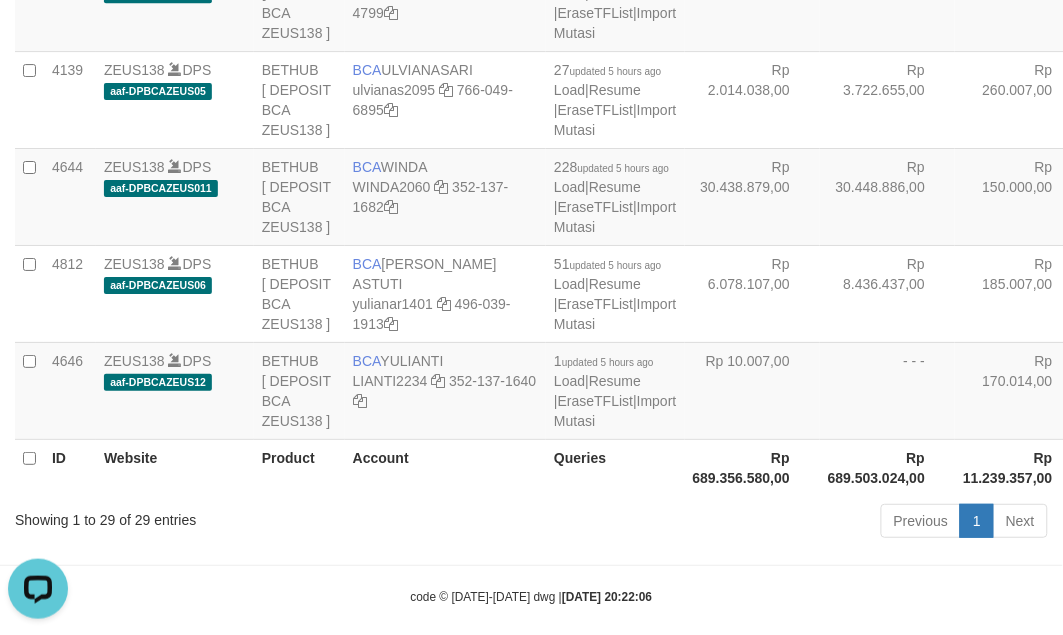 click at bounding box center [468, -666] 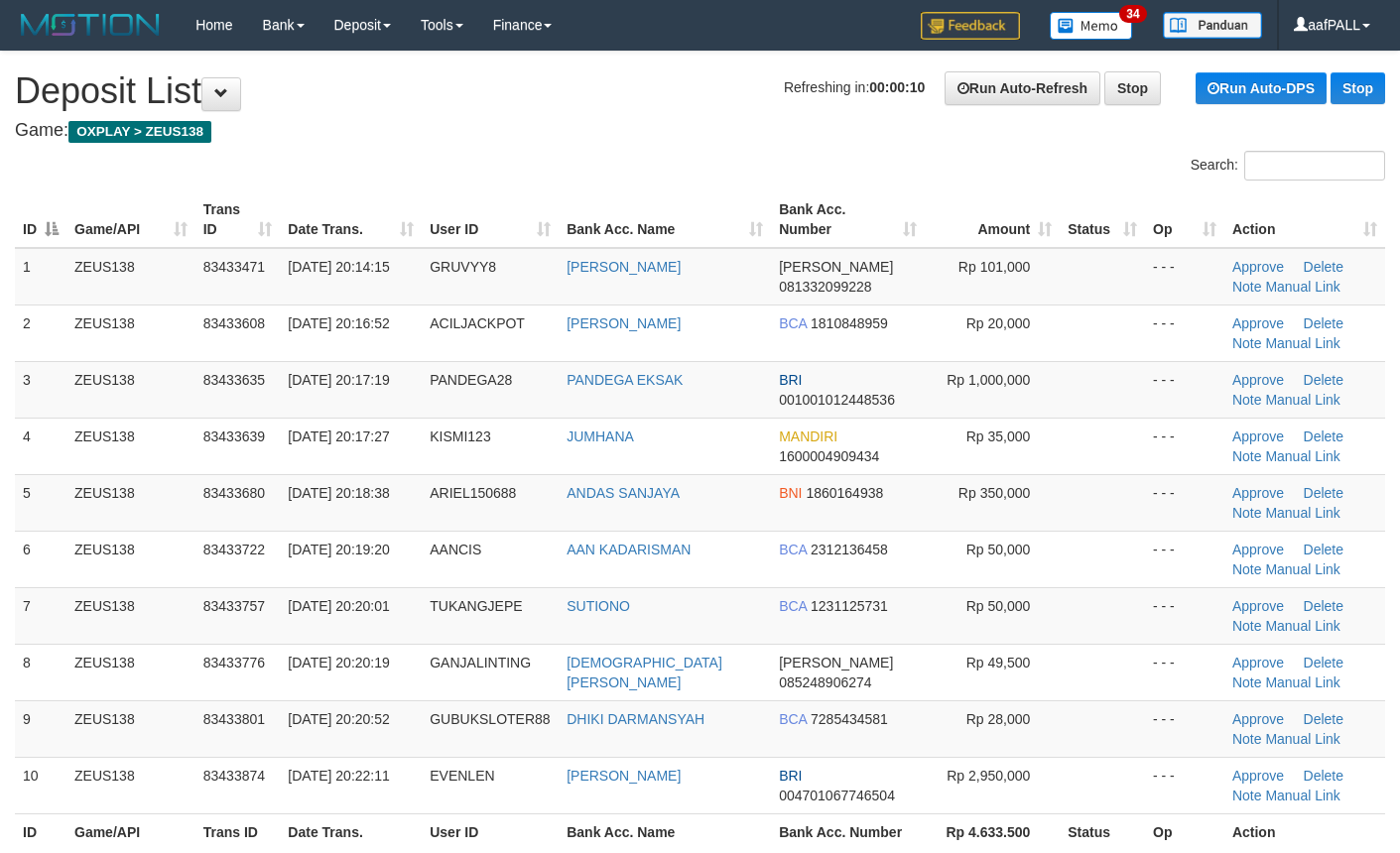 scroll, scrollTop: 0, scrollLeft: 0, axis: both 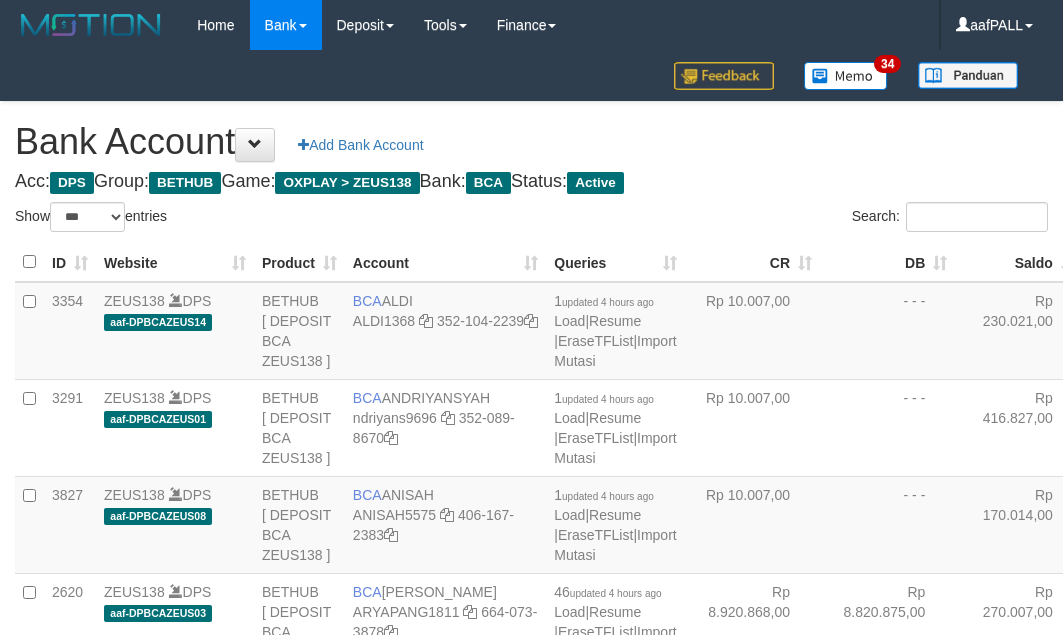 select on "***" 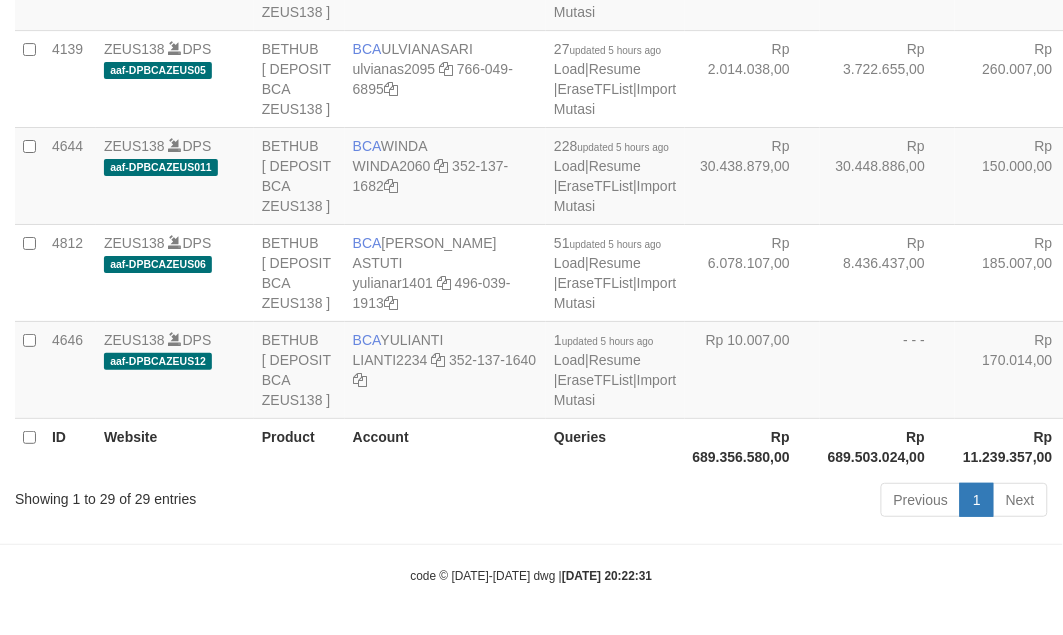 scroll, scrollTop: 3127, scrollLeft: 0, axis: vertical 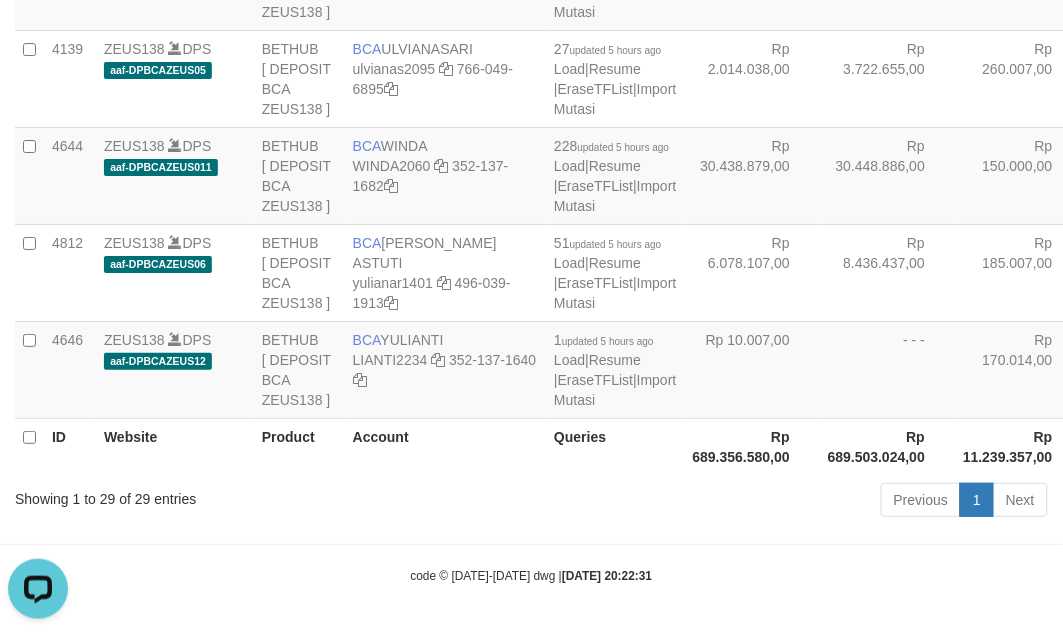 click on "BCA
SOBIRIN
Sobirin2169
766-050-0213" at bounding box center (445, -407) 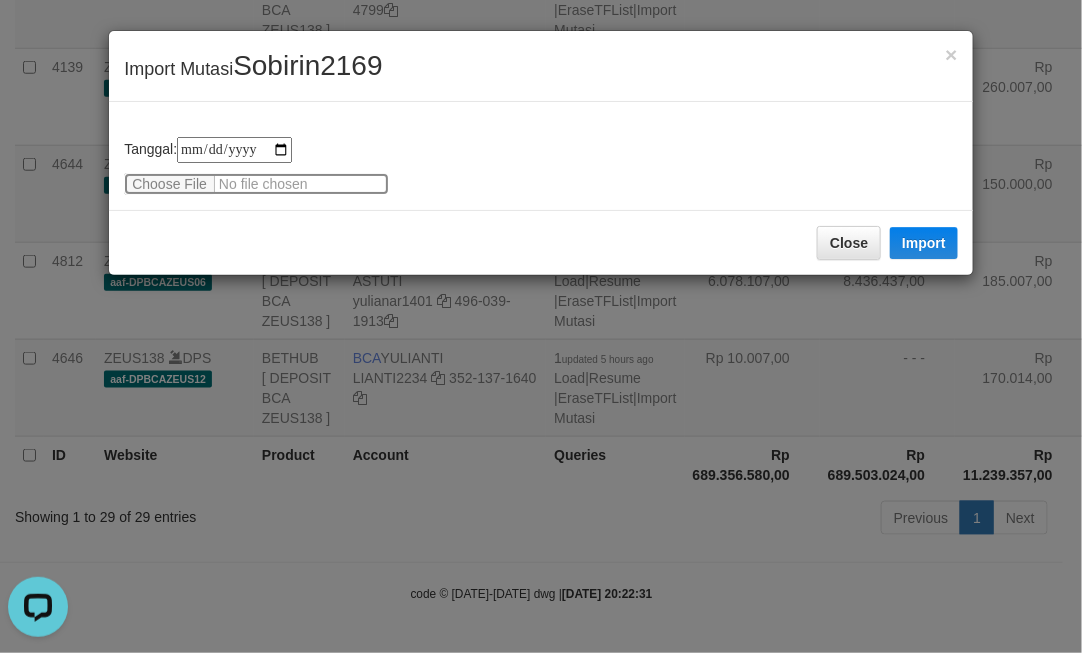 click at bounding box center (256, 184) 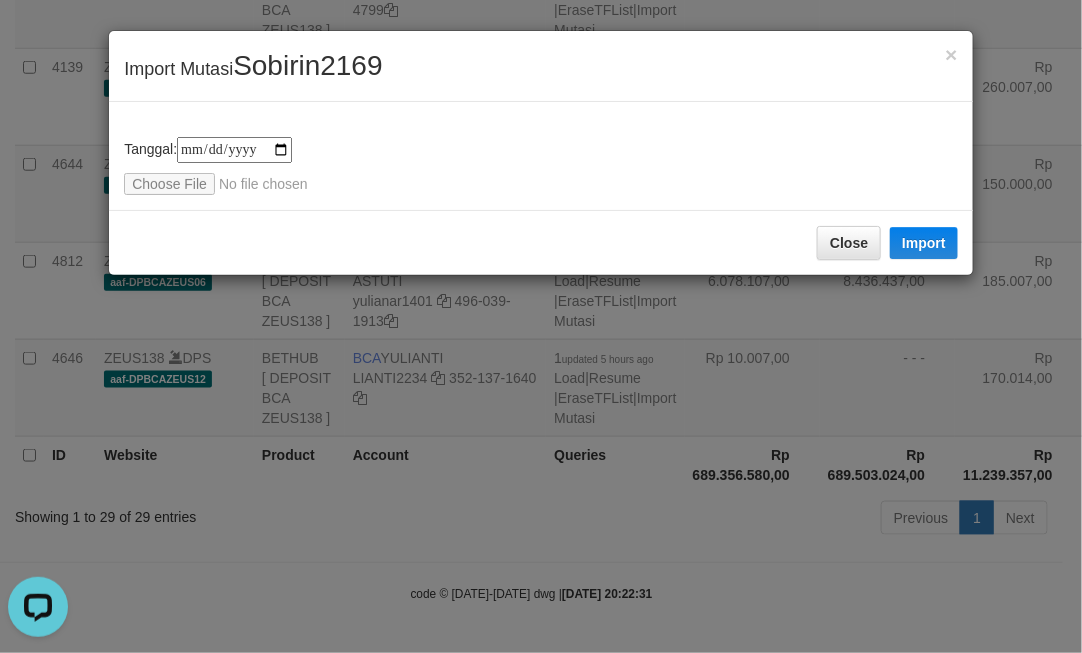 click on "**********" at bounding box center [541, 326] 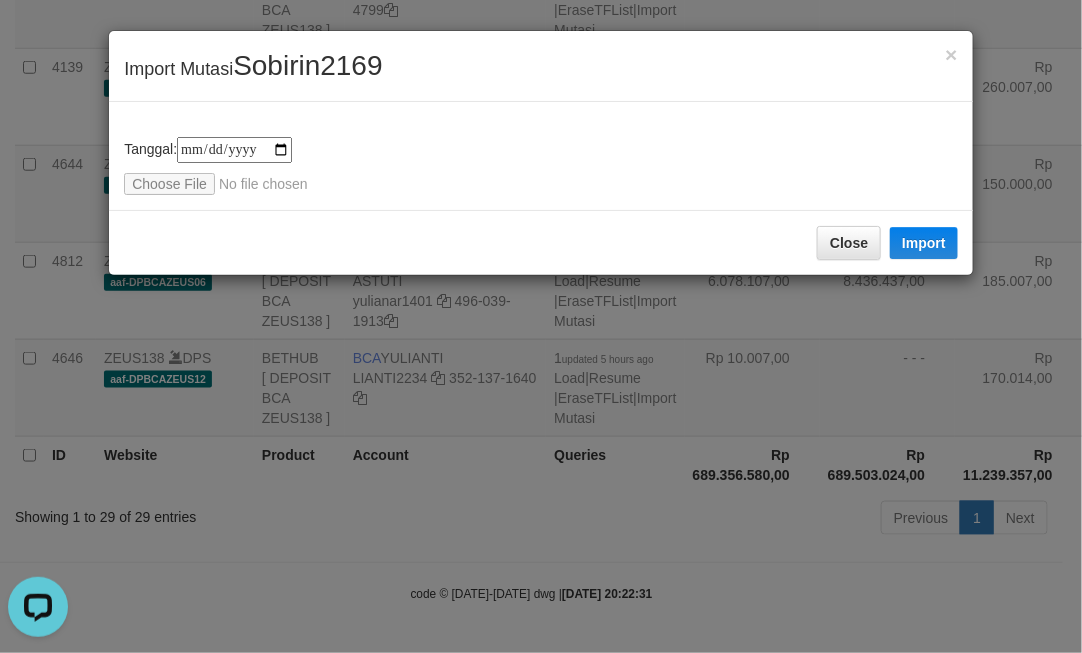 click on "Close
Import" at bounding box center [541, 242] 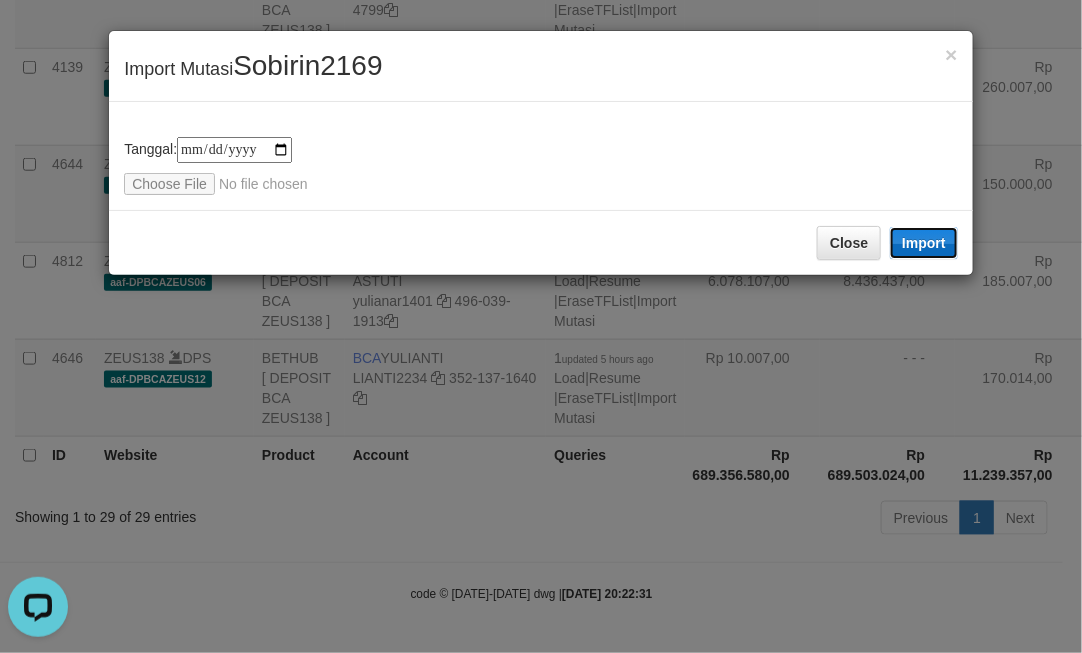 click on "Import" at bounding box center (924, 243) 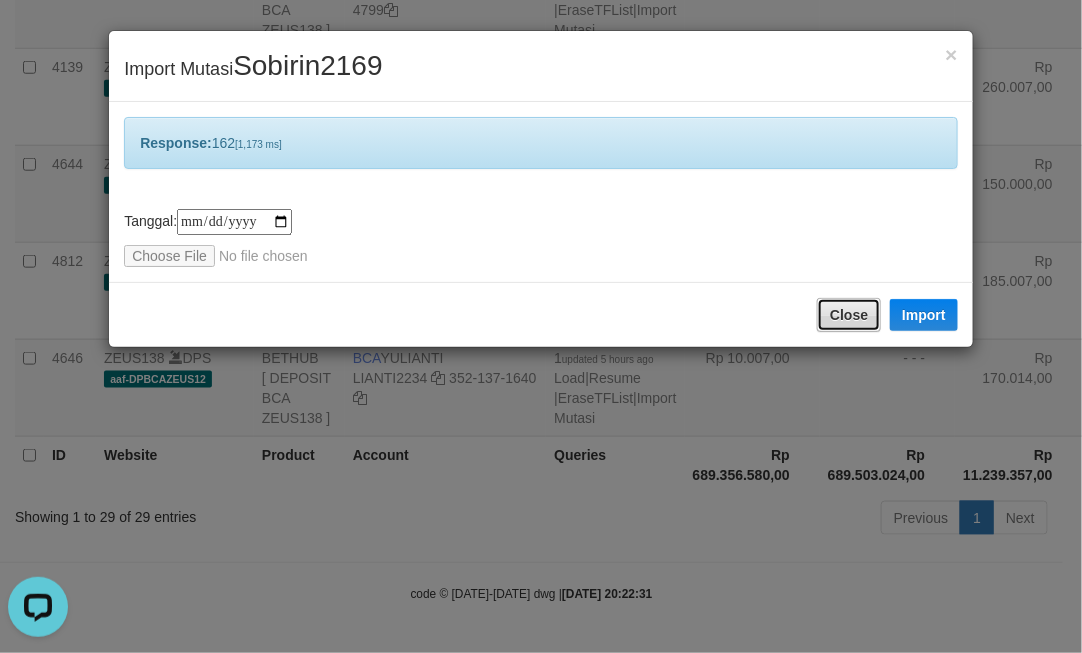 click on "Close" at bounding box center (849, 315) 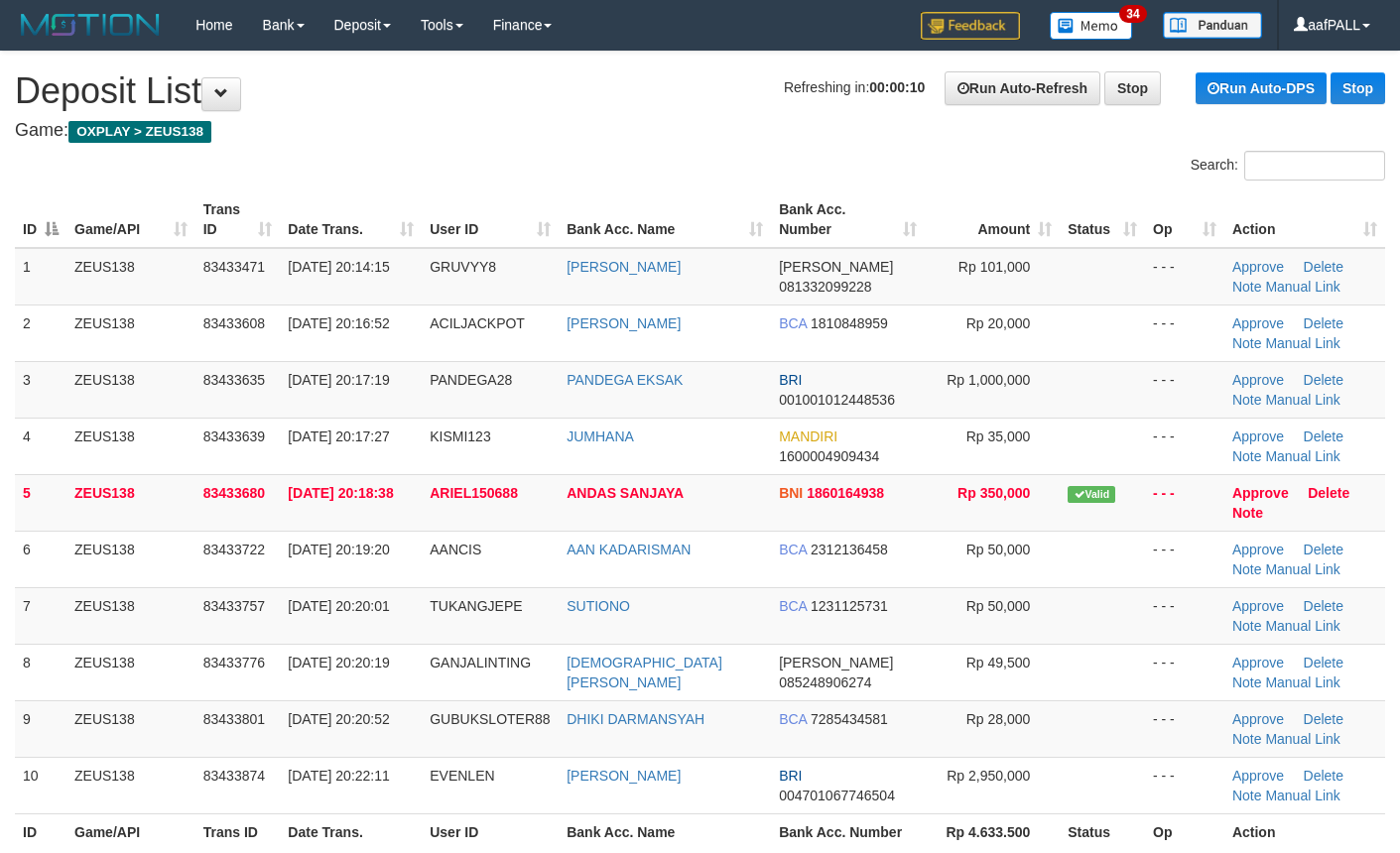 scroll, scrollTop: 0, scrollLeft: 0, axis: both 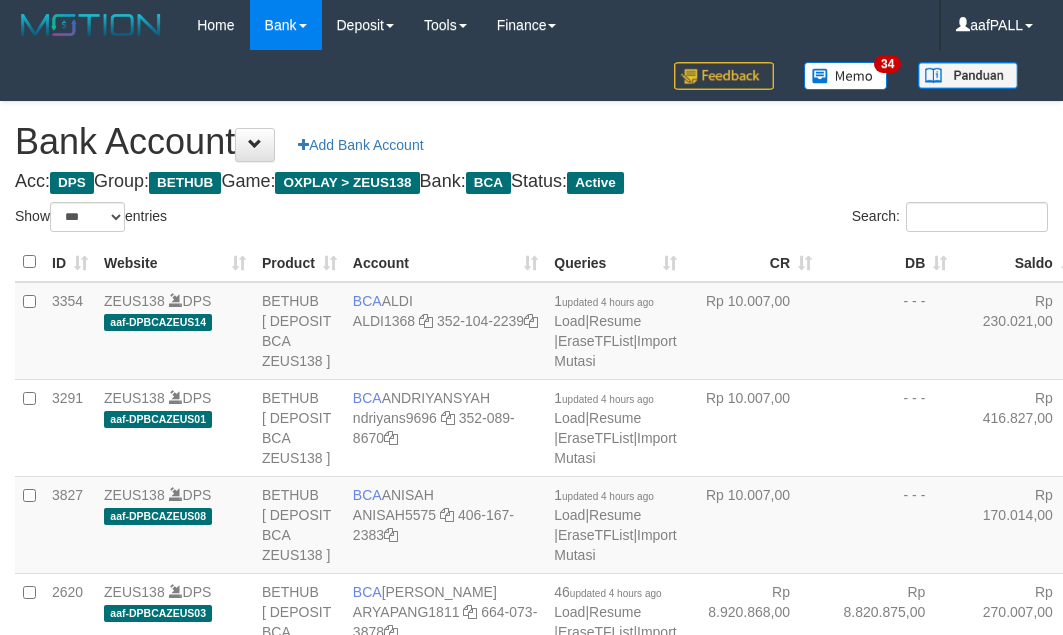 select on "***" 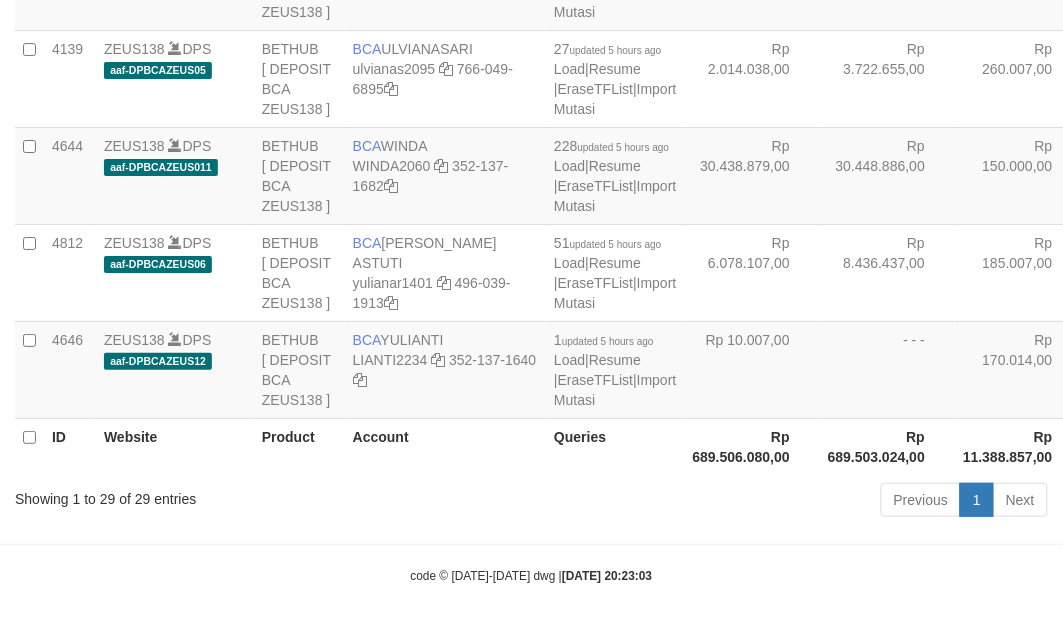 scroll, scrollTop: 3127, scrollLeft: 0, axis: vertical 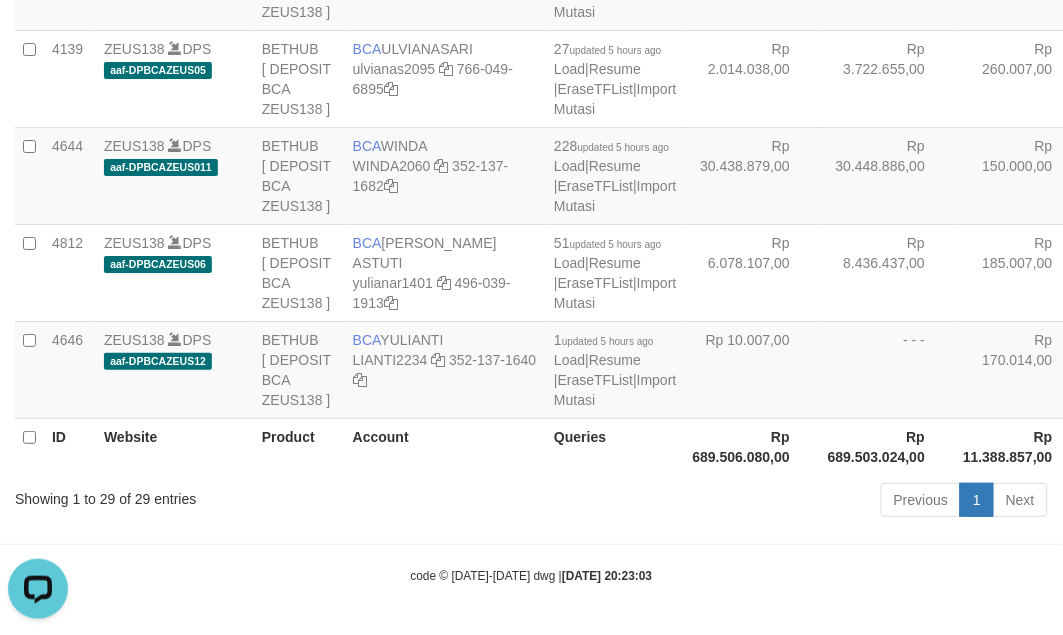 drag, startPoint x: 616, startPoint y: 426, endPoint x: 600, endPoint y: 393, distance: 36.67424 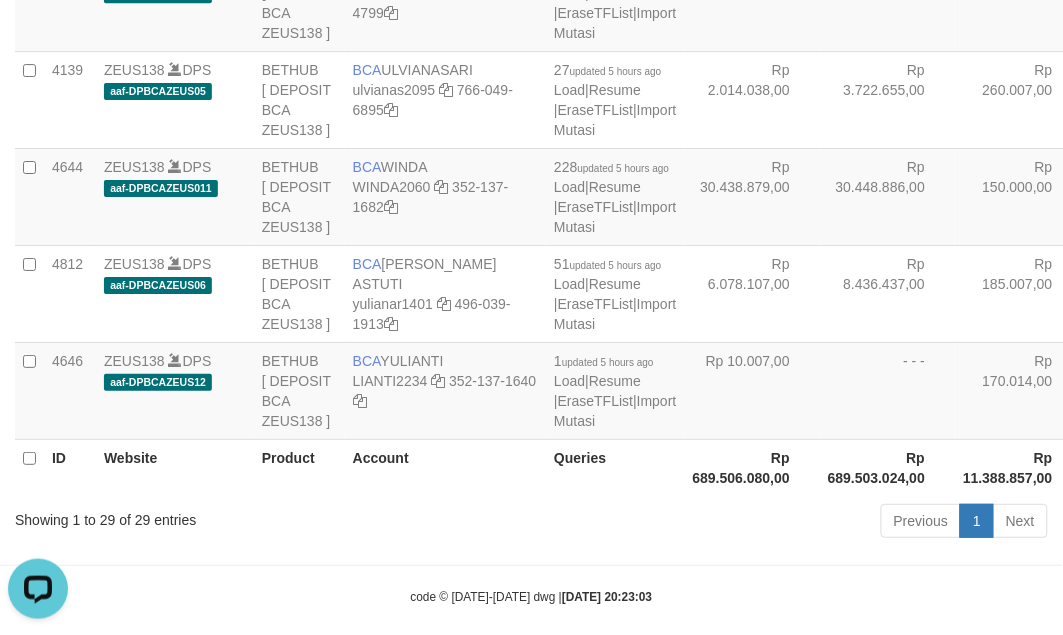 click at bounding box center [468, -666] 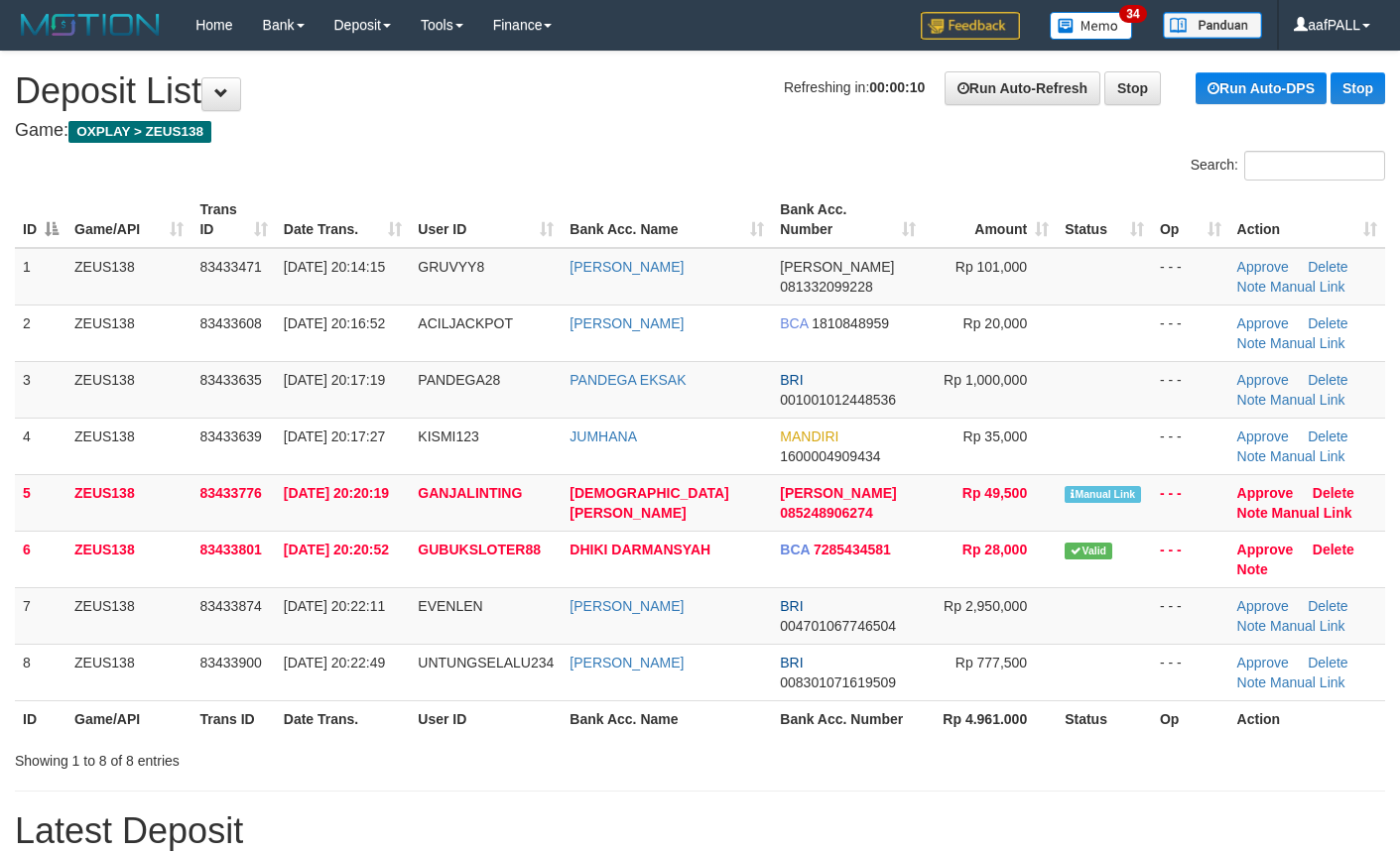 scroll, scrollTop: 0, scrollLeft: 0, axis: both 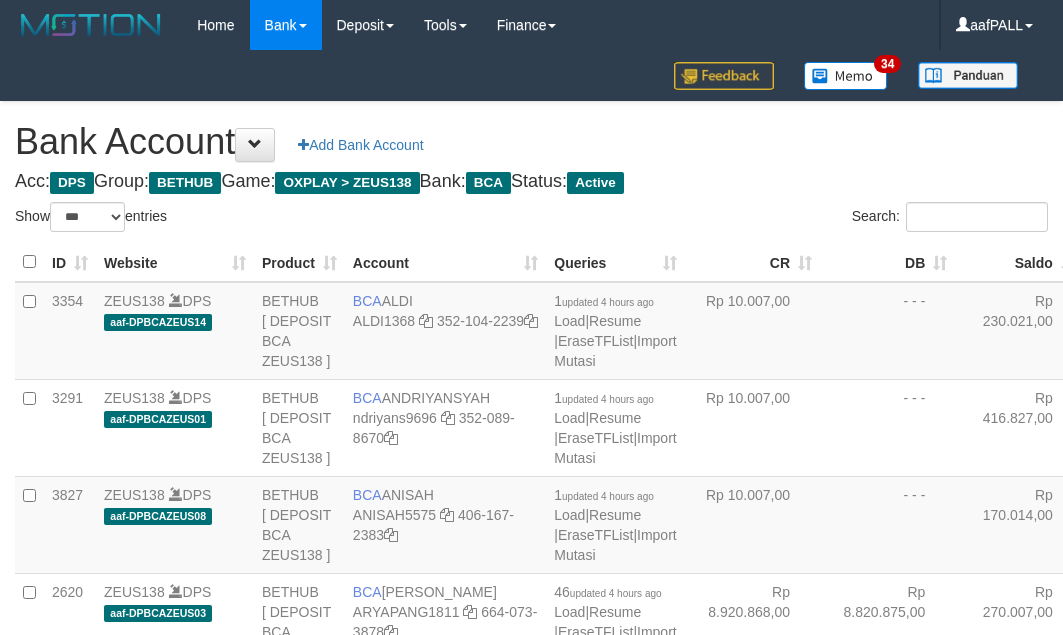 select on "***" 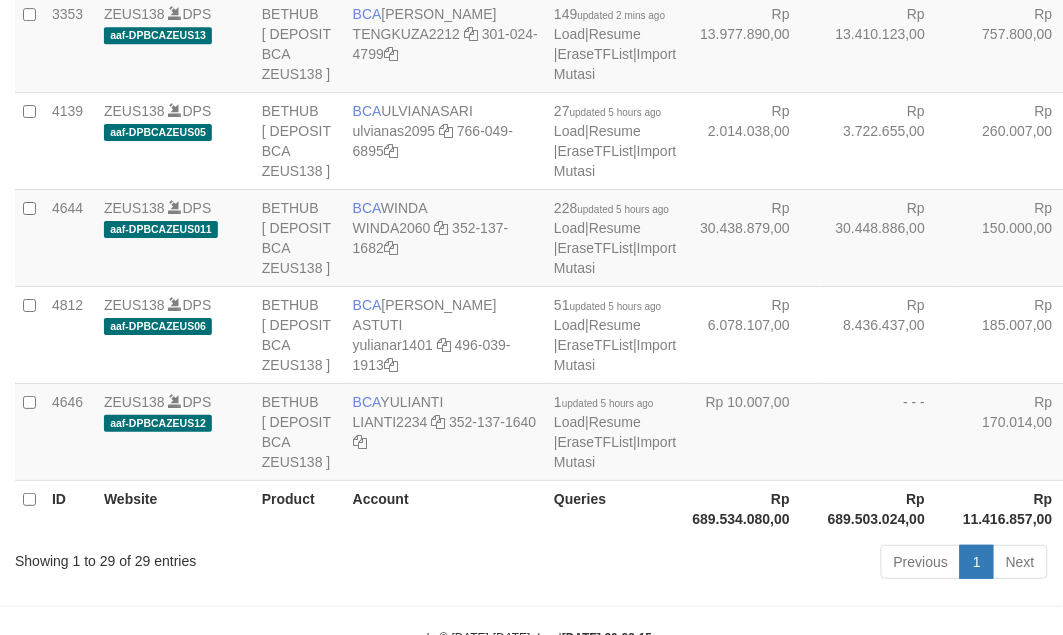 scroll, scrollTop: 2656, scrollLeft: 0, axis: vertical 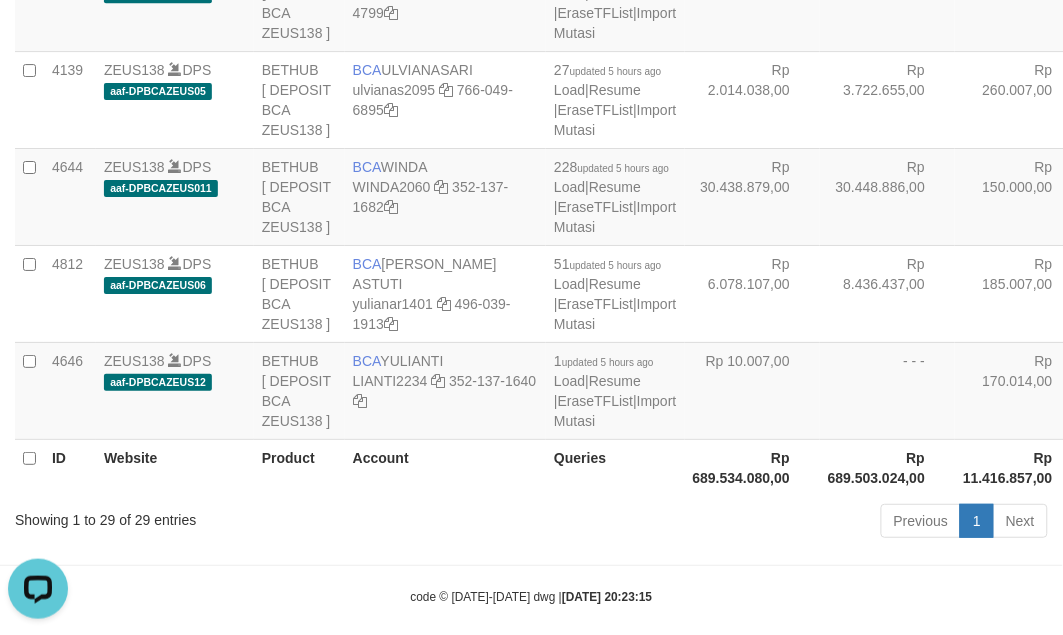 click on "Rp 7.710.045,00" at bounding box center [887, -677] 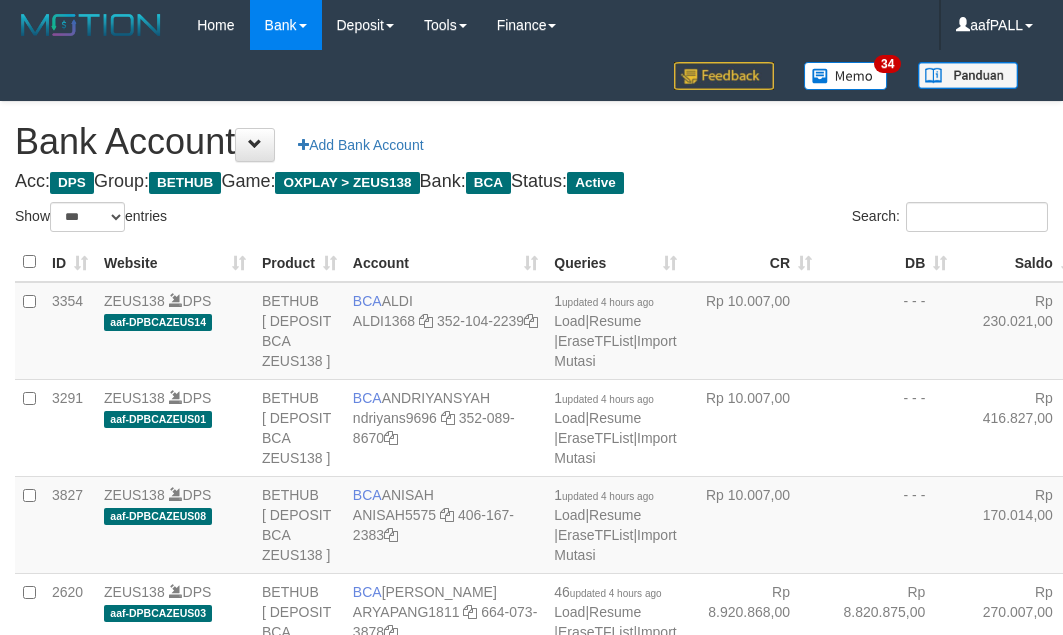 select on "***" 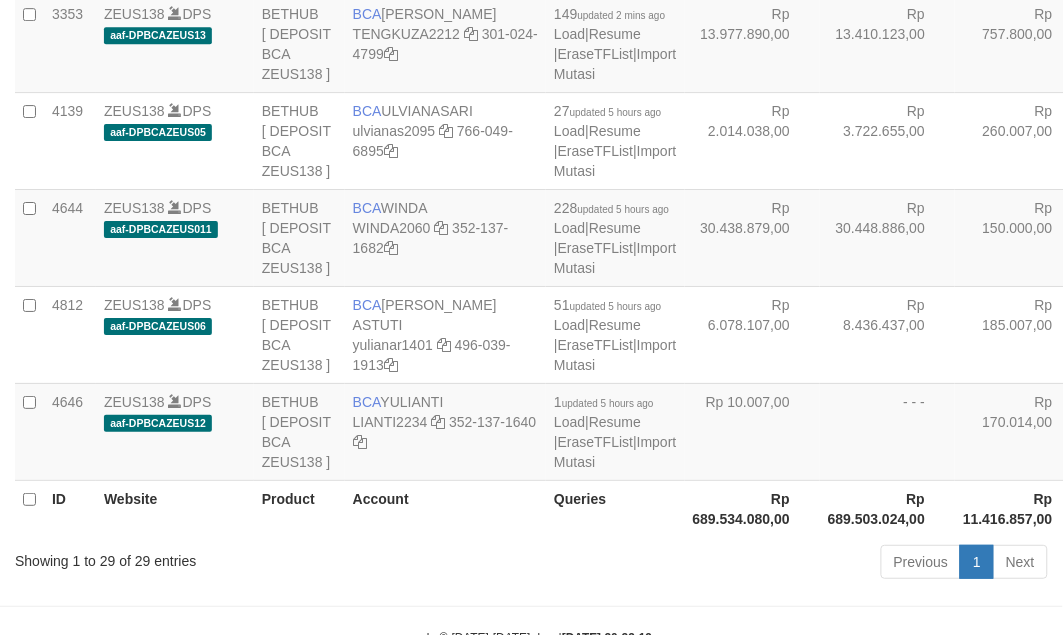 scroll, scrollTop: 2656, scrollLeft: 0, axis: vertical 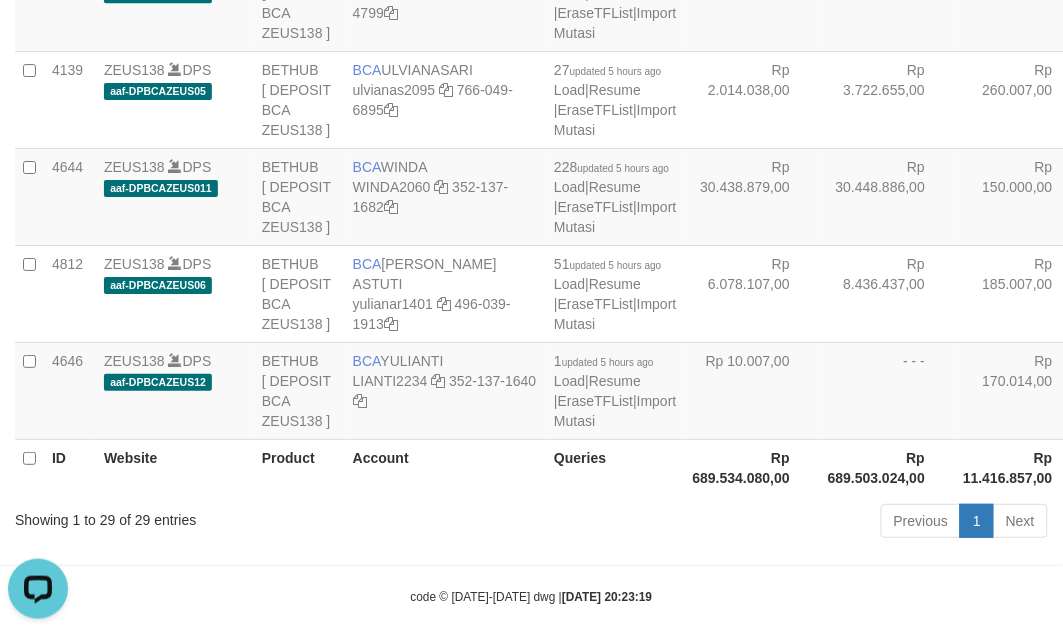 click on "Rp 8.902.669,00" at bounding box center [752, -677] 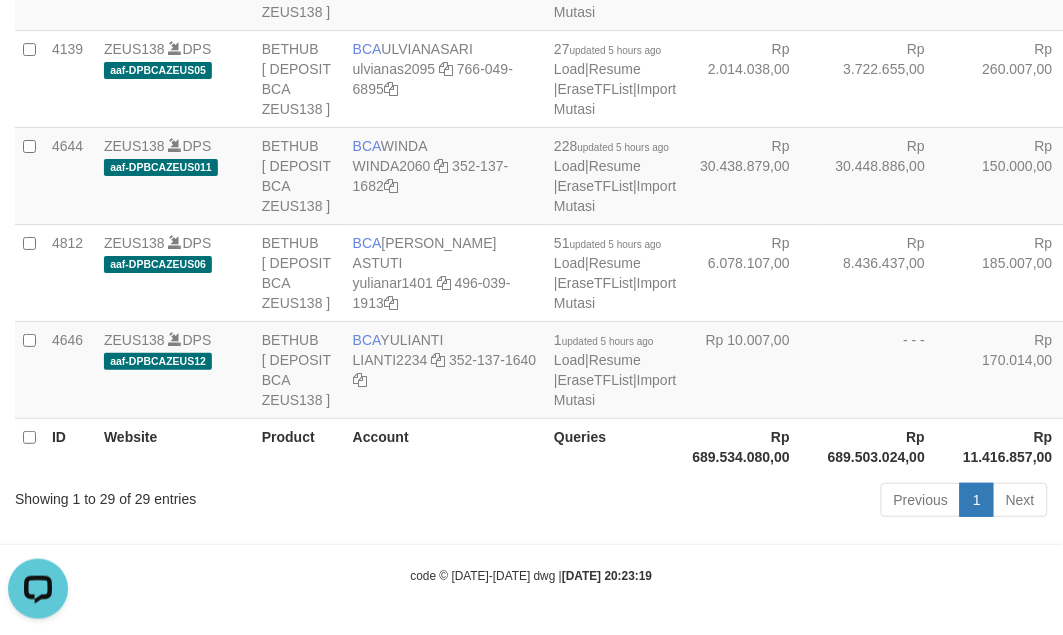 click at bounding box center [470, -125] 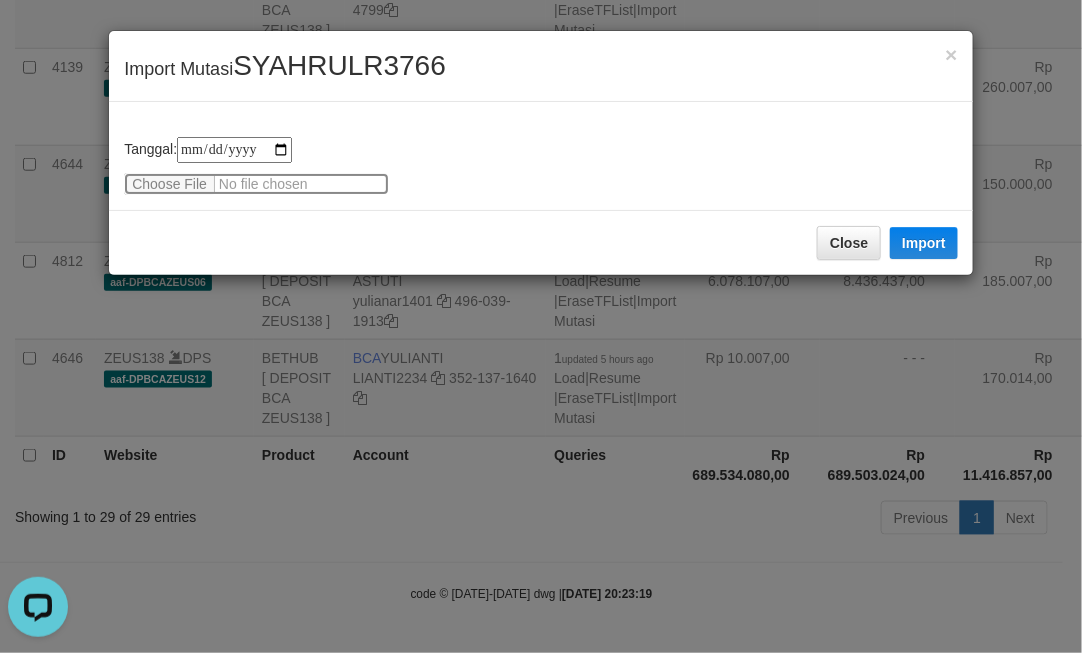 click at bounding box center [256, 184] 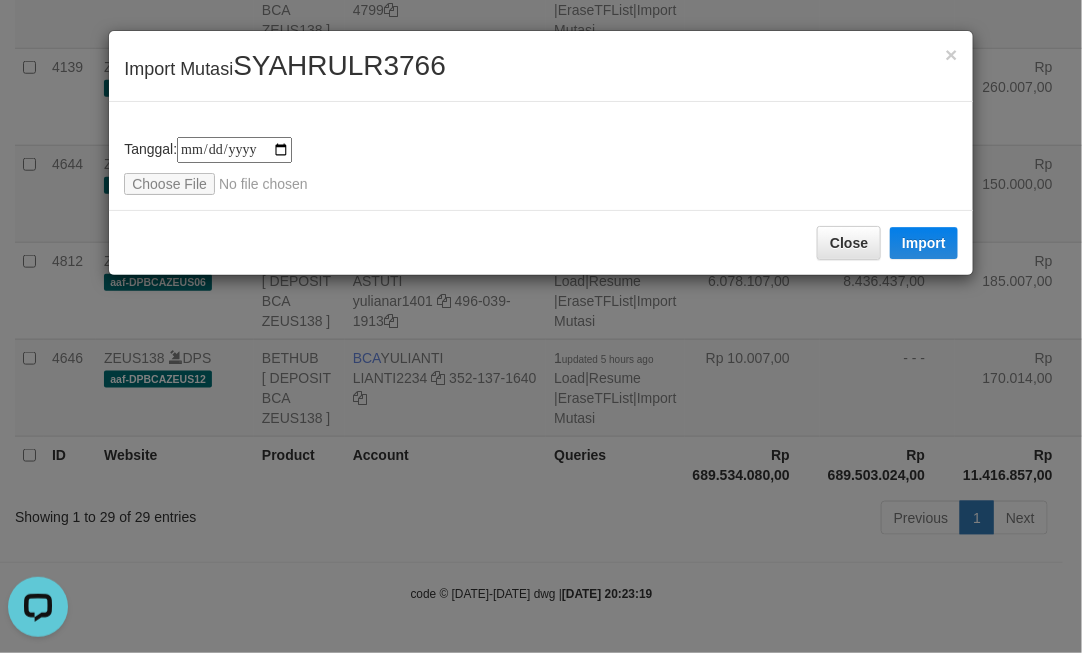 drag, startPoint x: 657, startPoint y: 303, endPoint x: 597, endPoint y: 287, distance: 62.0967 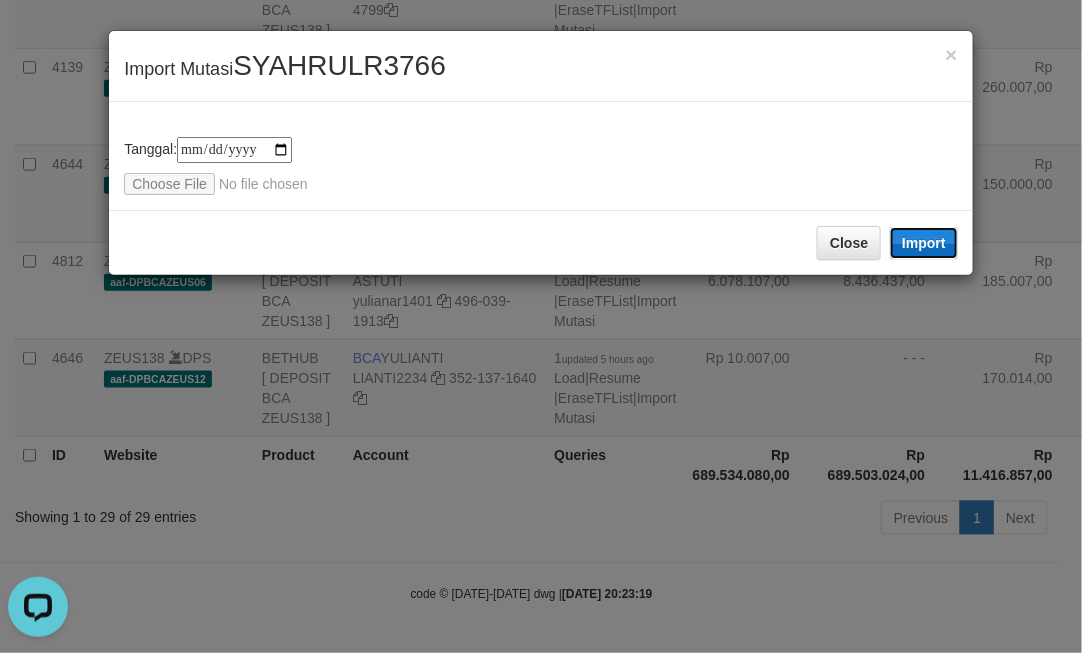 click on "Import" at bounding box center (924, 243) 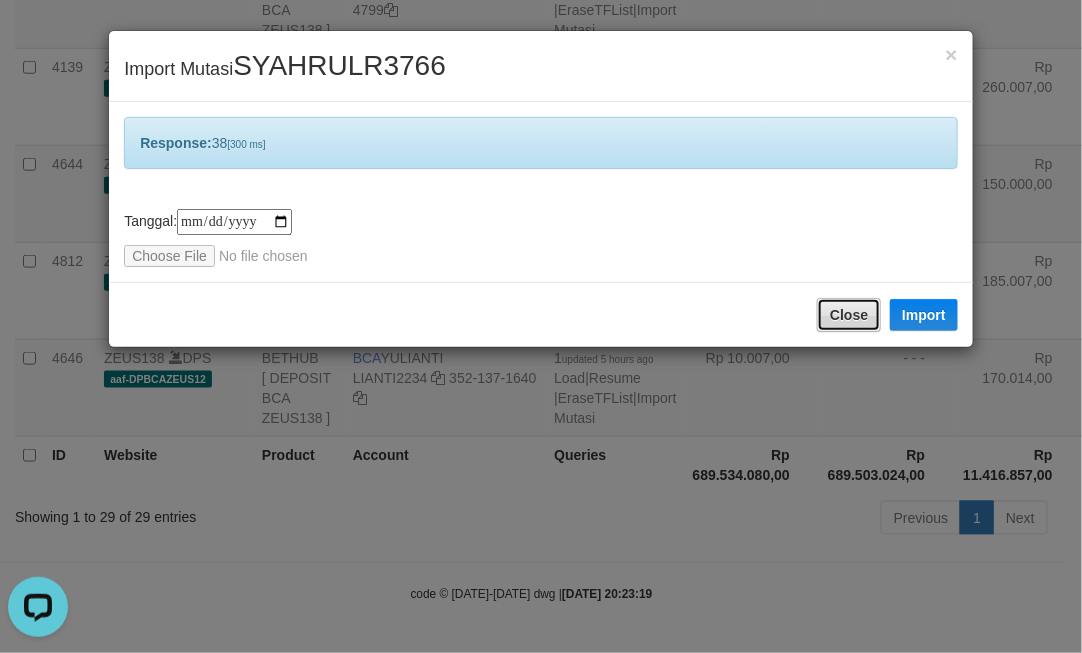 click on "Close" at bounding box center (849, 315) 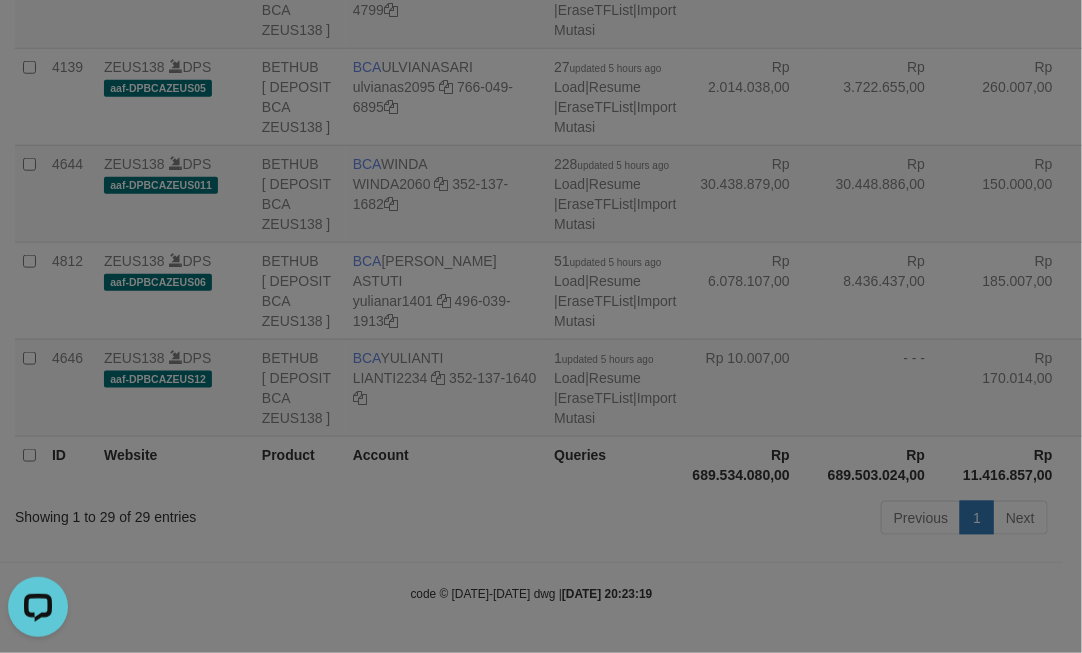 click at bounding box center (541, 326) 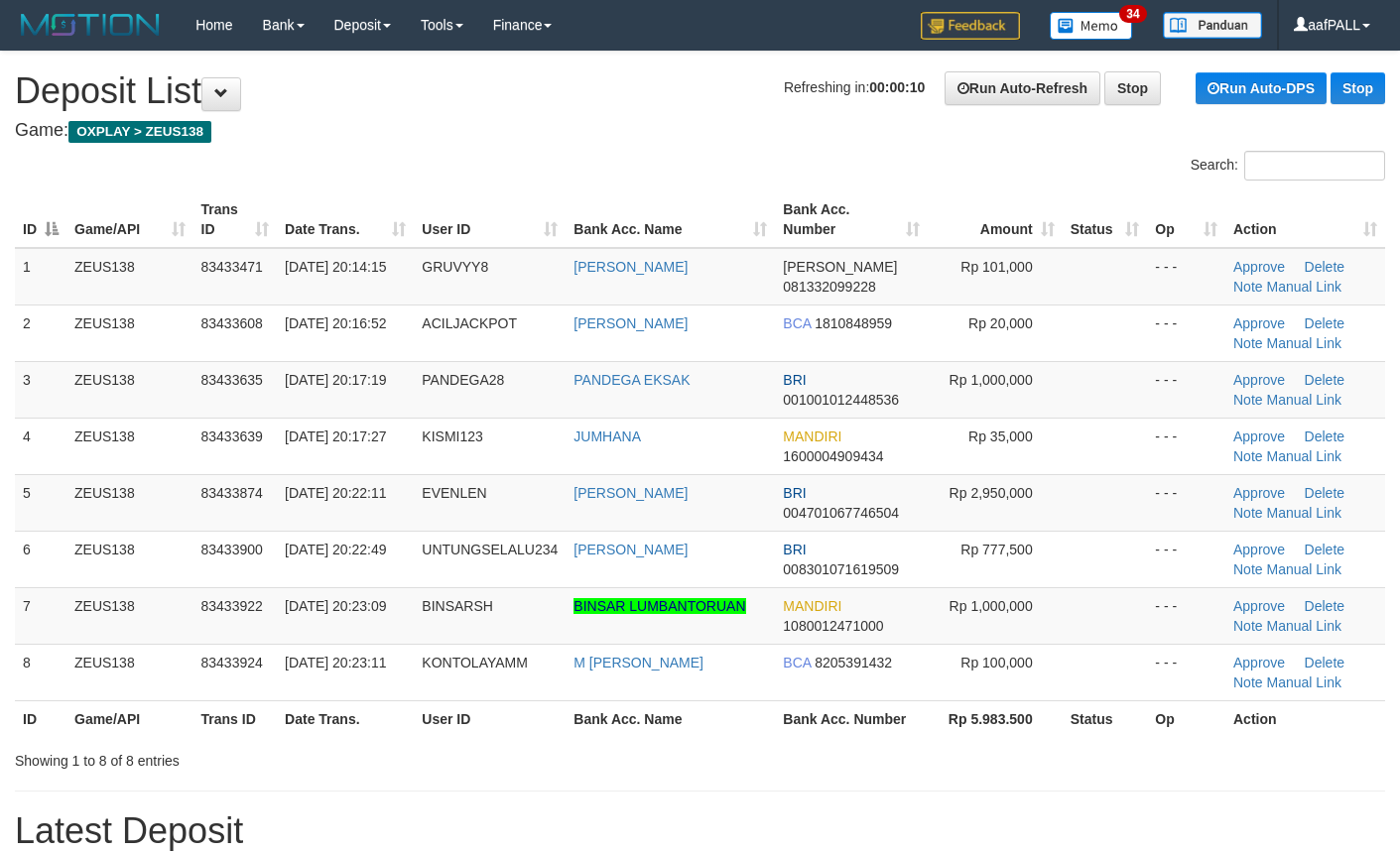 scroll, scrollTop: 0, scrollLeft: 0, axis: both 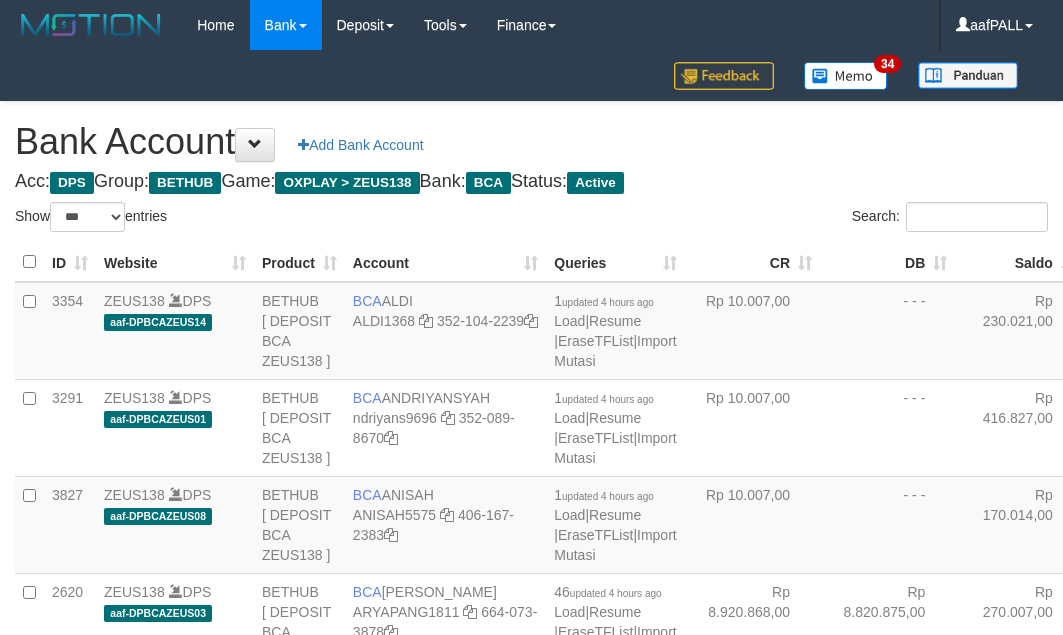 select on "***" 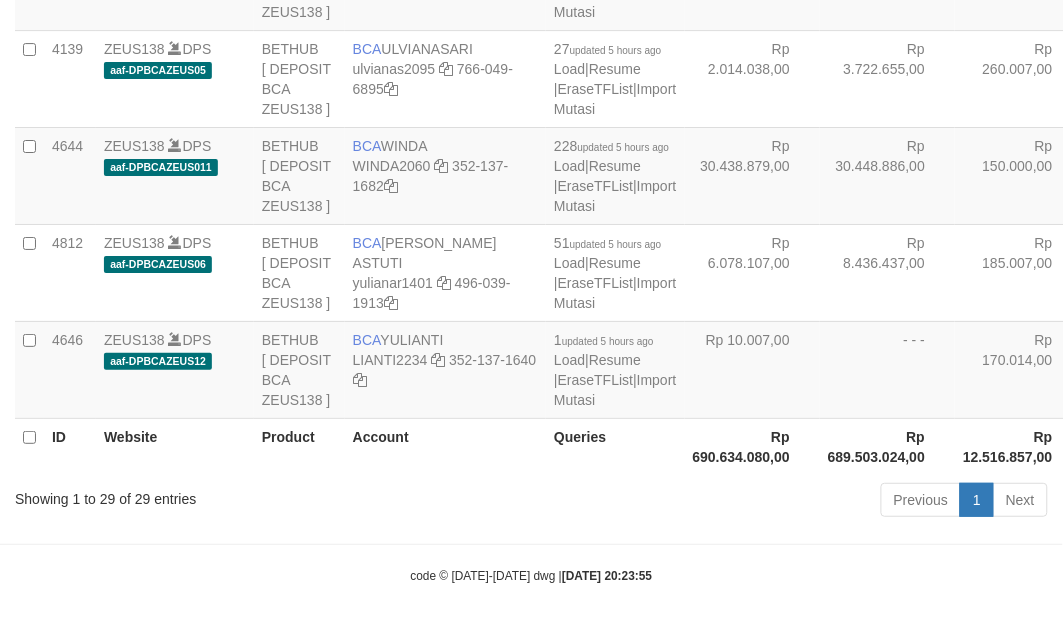 scroll, scrollTop: 3610, scrollLeft: 0, axis: vertical 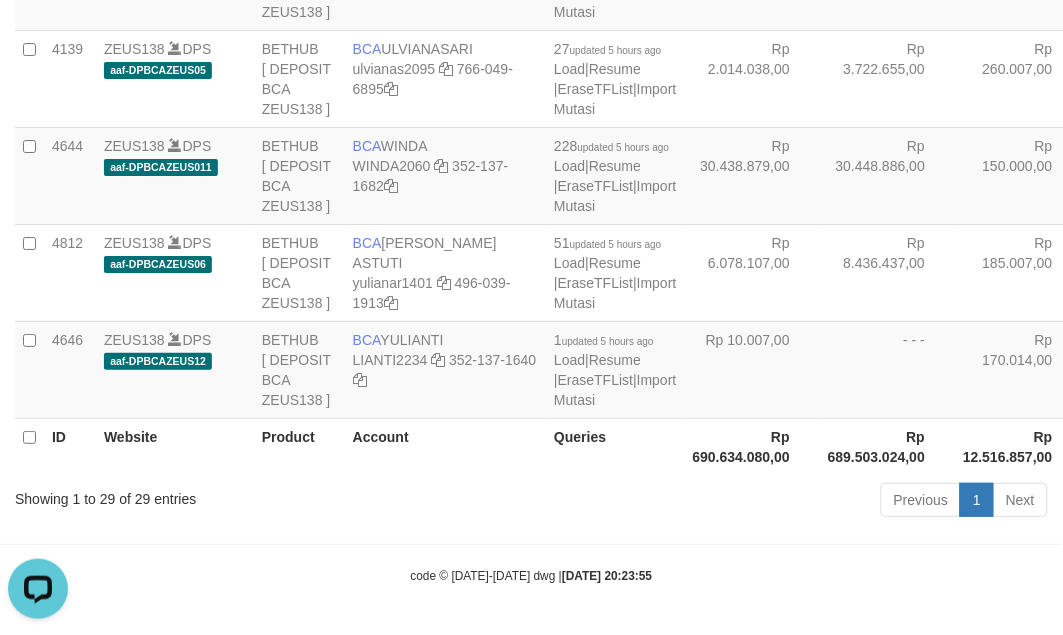 click on "Rp 25.431.006,00" at bounding box center (752, -116) 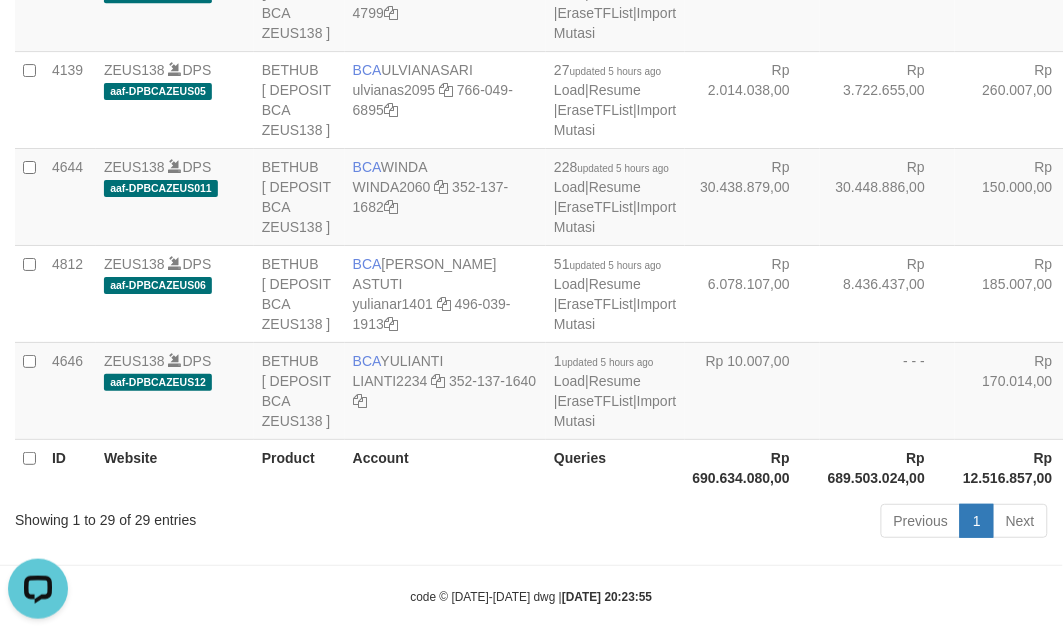 click on "Rp 8.902.669,00" at bounding box center [752, -677] 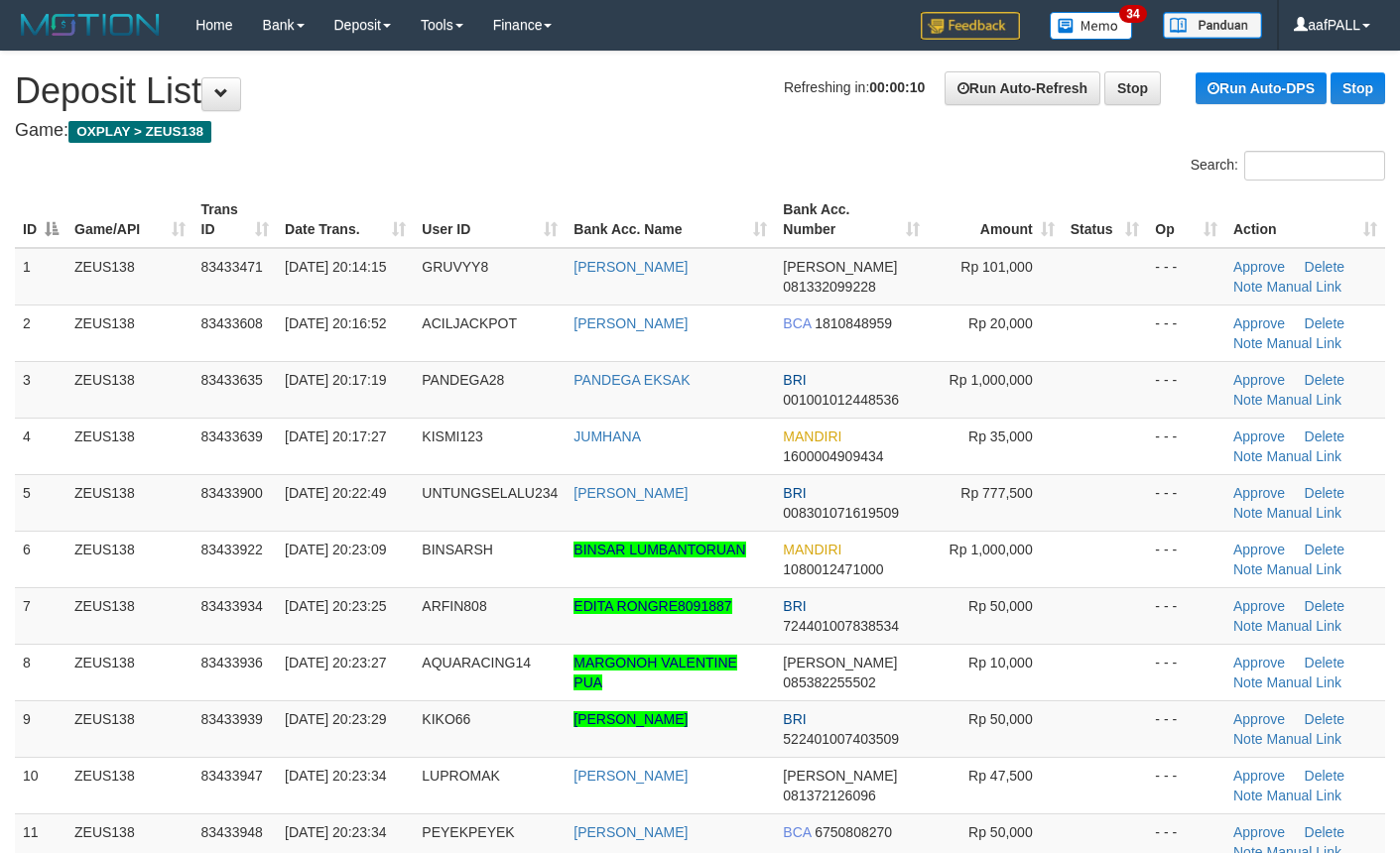 scroll, scrollTop: 0, scrollLeft: 0, axis: both 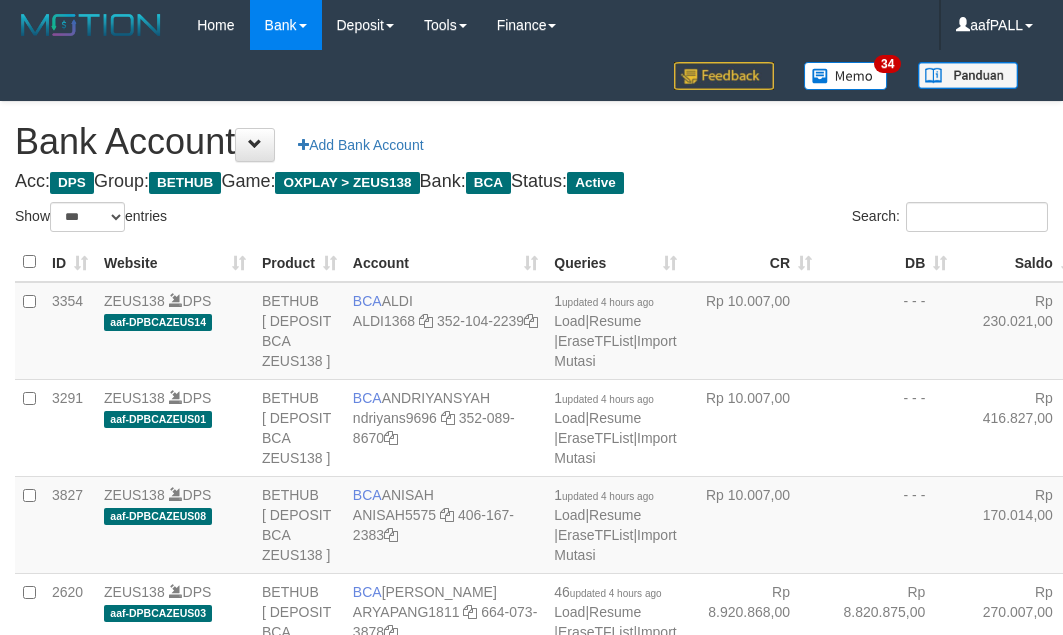 select on "***" 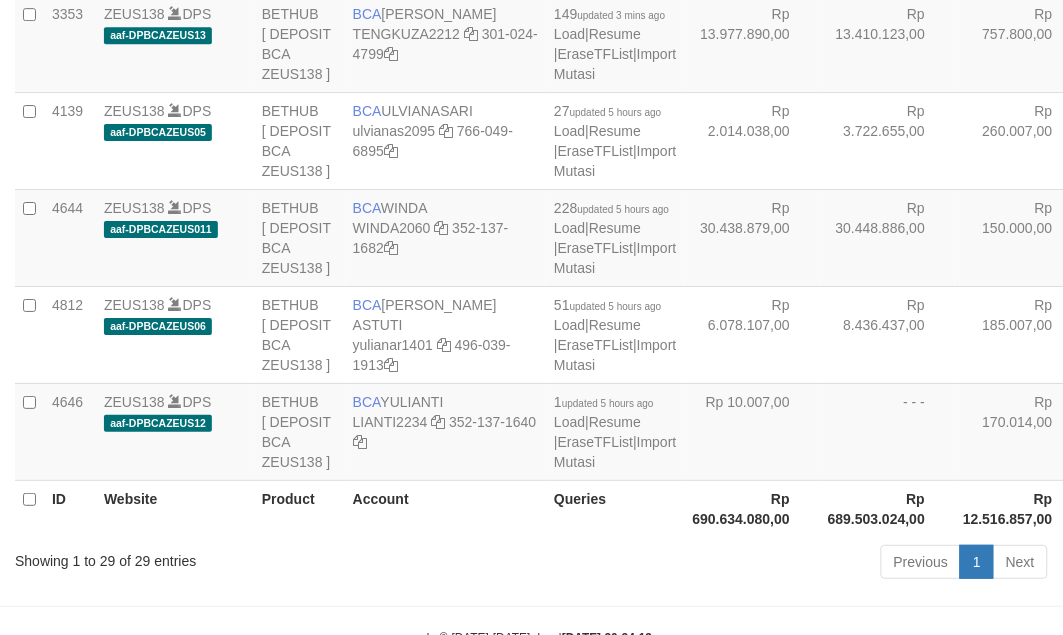scroll, scrollTop: 2656, scrollLeft: 0, axis: vertical 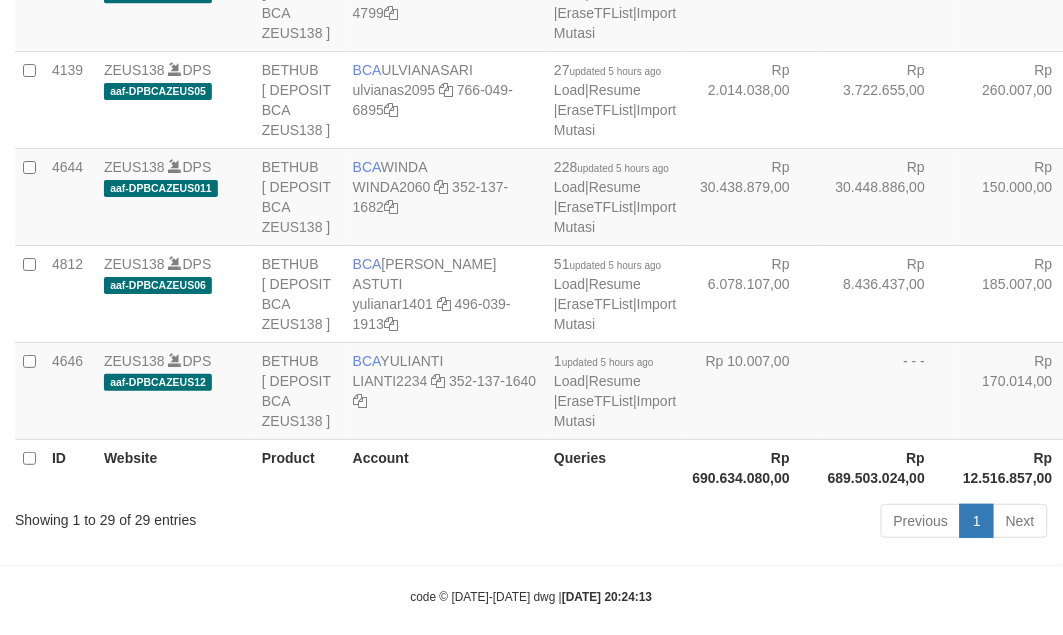 click at bounding box center [468, -666] 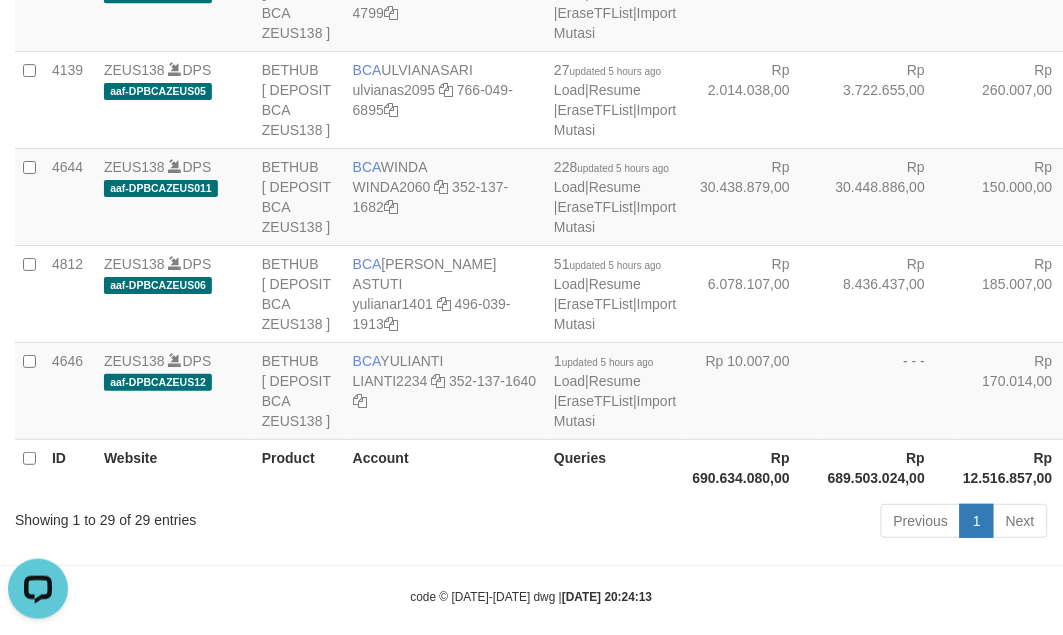 scroll, scrollTop: 0, scrollLeft: 0, axis: both 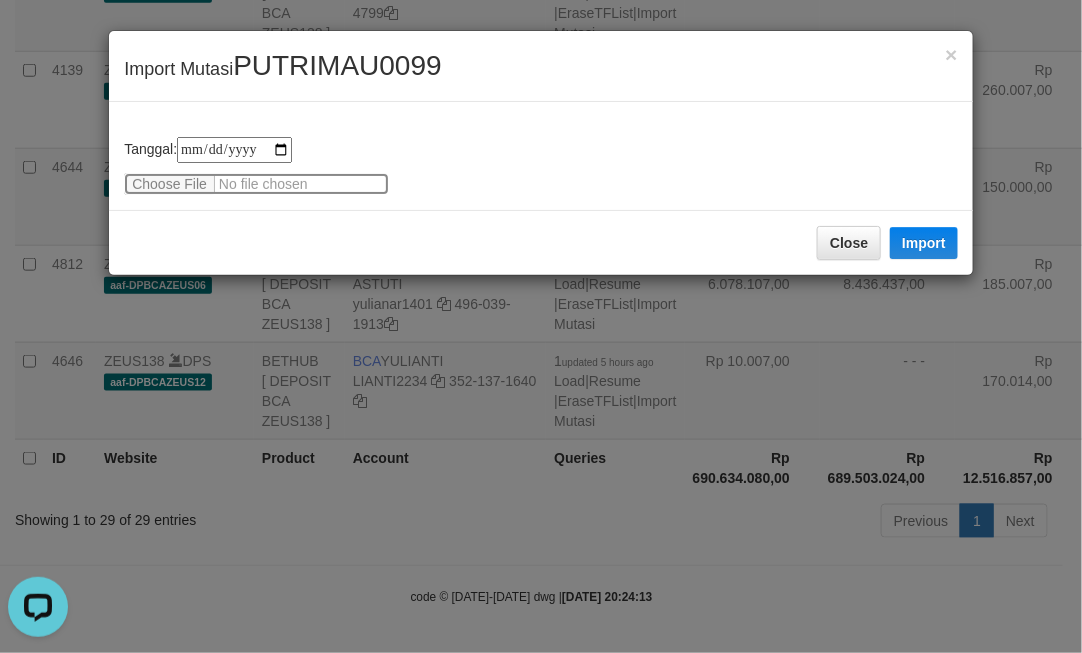 click at bounding box center [256, 184] 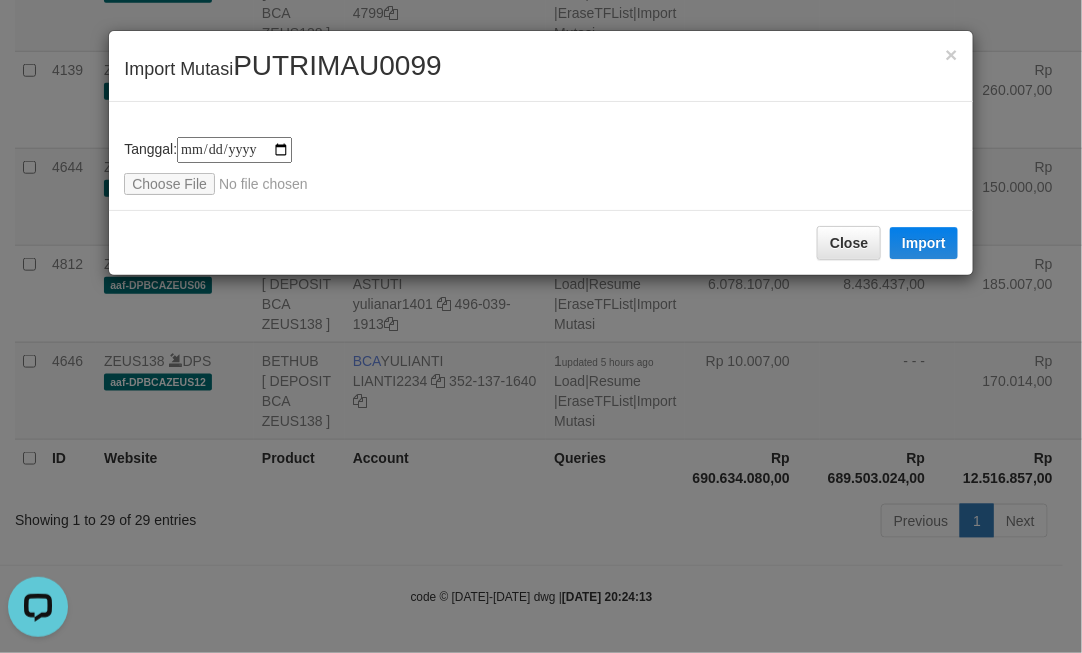 drag, startPoint x: 667, startPoint y: 318, endPoint x: 600, endPoint y: 306, distance: 68.06615 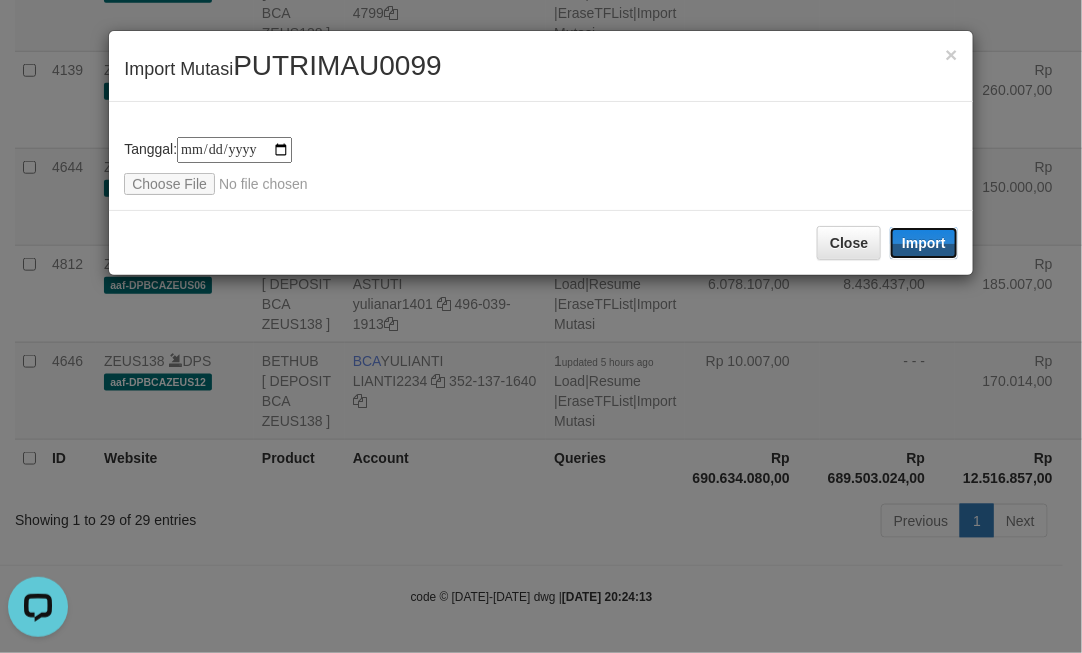 drag, startPoint x: 925, startPoint y: 226, endPoint x: 723, endPoint y: 378, distance: 252.80032 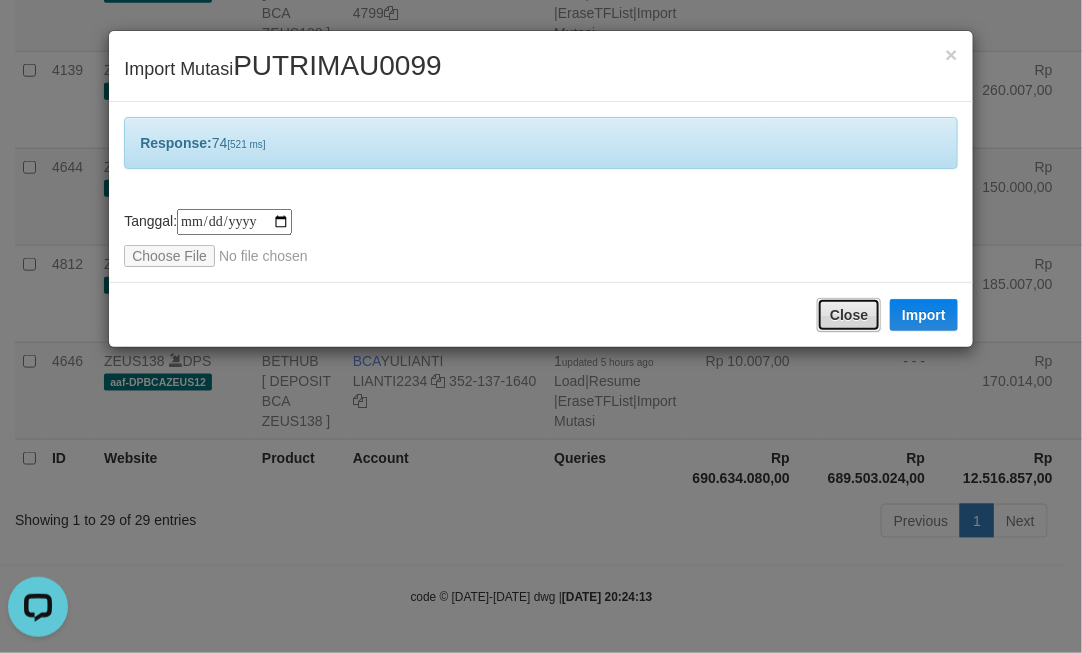 click on "Close" at bounding box center (849, 315) 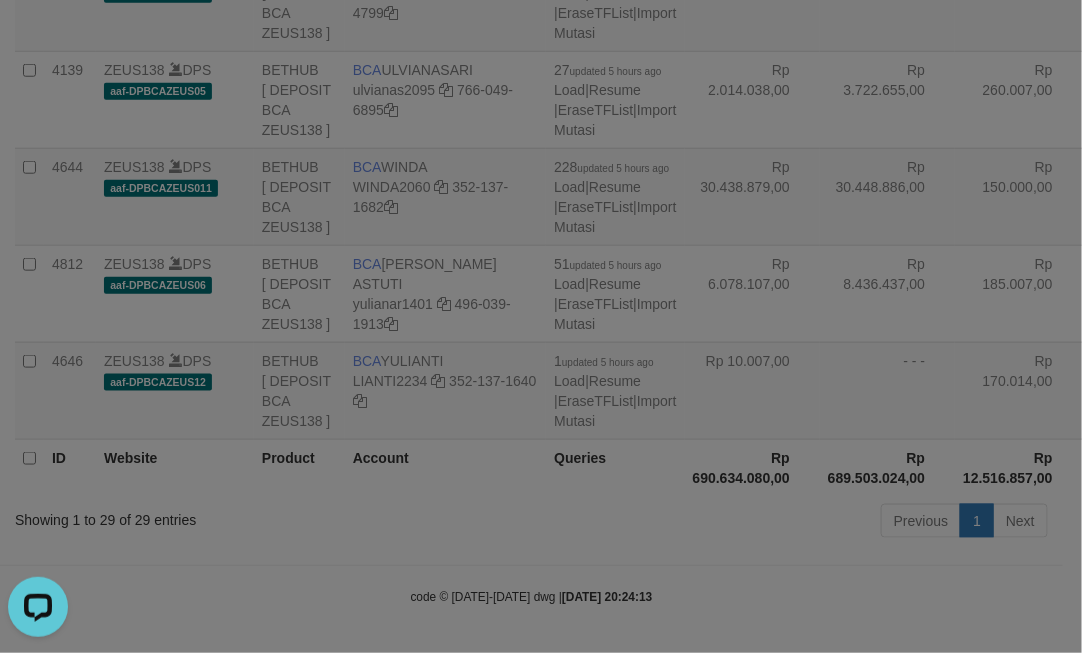 click at bounding box center (541, 326) 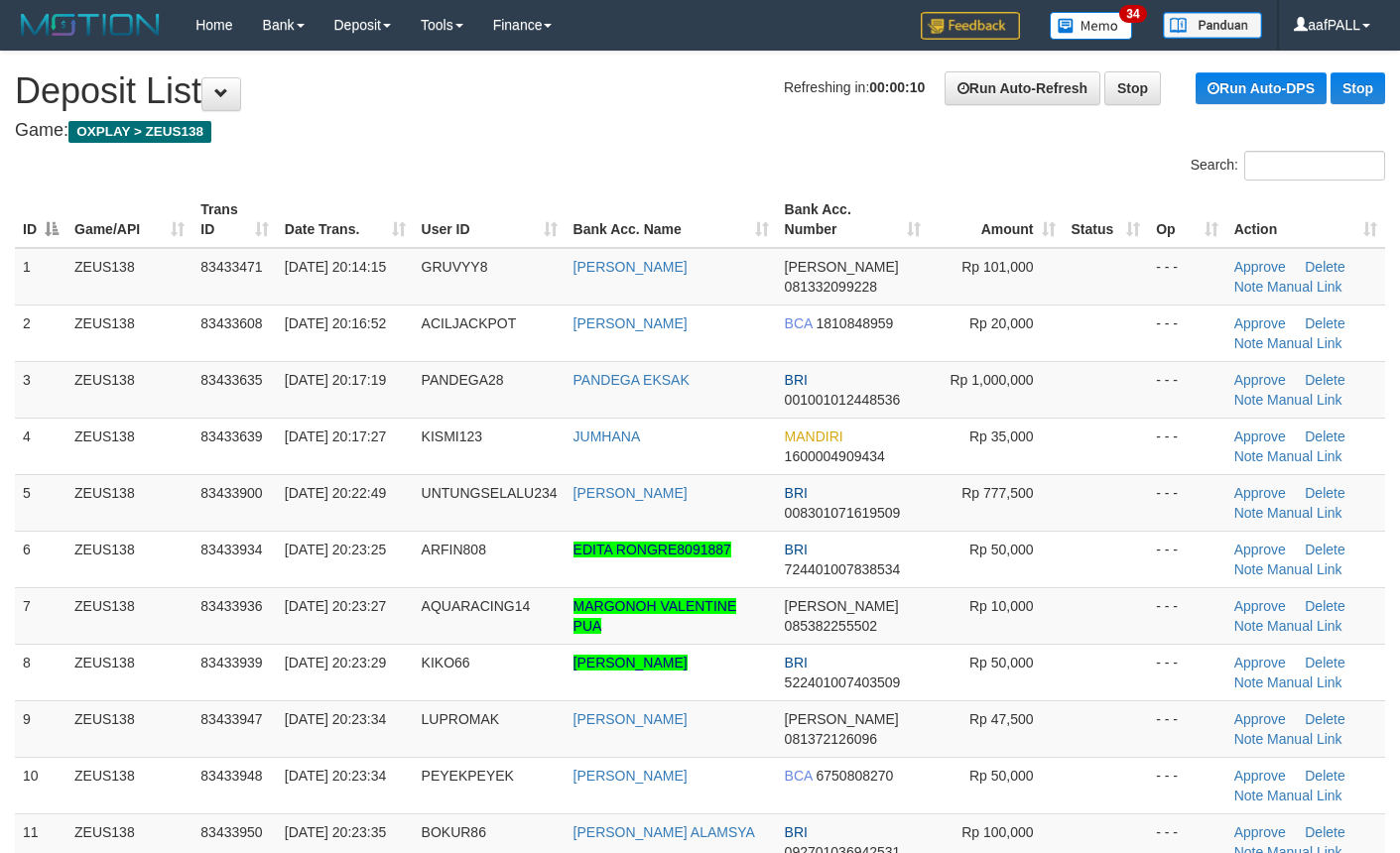 scroll, scrollTop: 0, scrollLeft: 0, axis: both 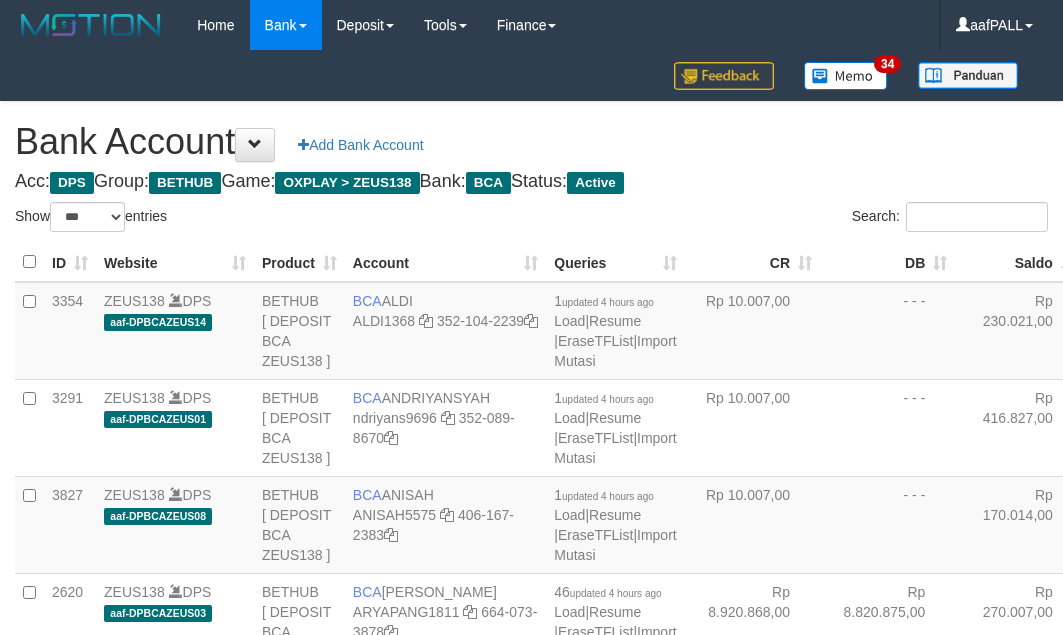 select on "***" 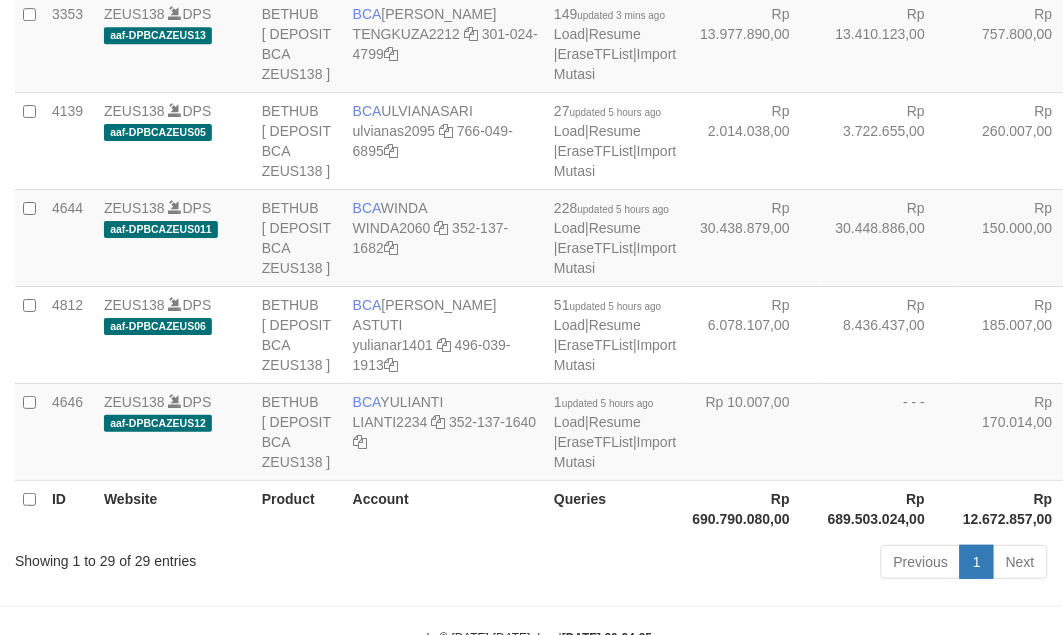 scroll, scrollTop: 2656, scrollLeft: 0, axis: vertical 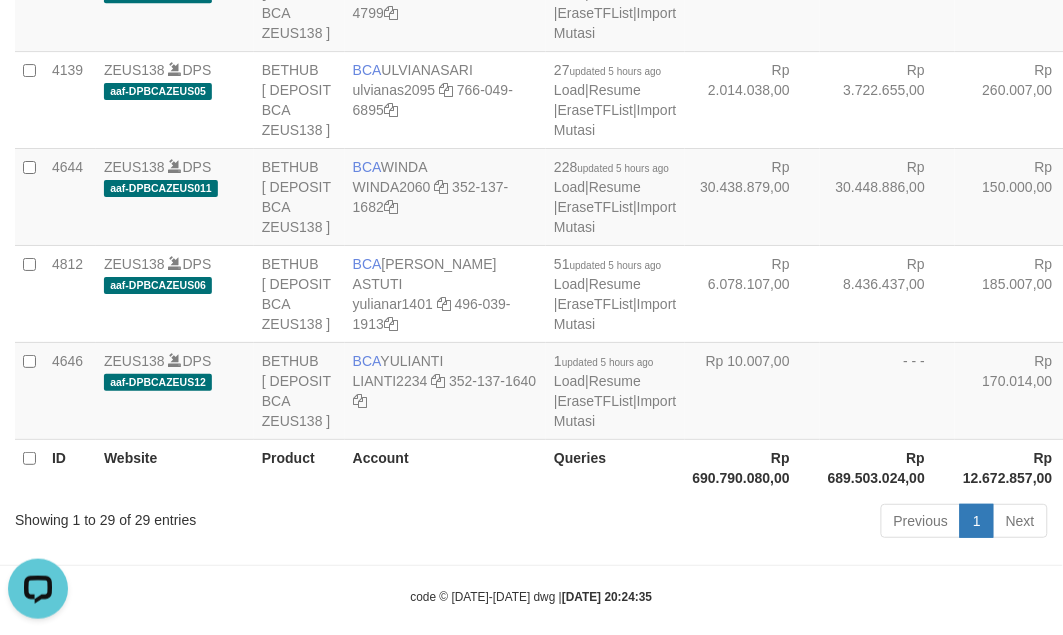 drag, startPoint x: 356, startPoint y: 382, endPoint x: 370, endPoint y: 395, distance: 19.104973 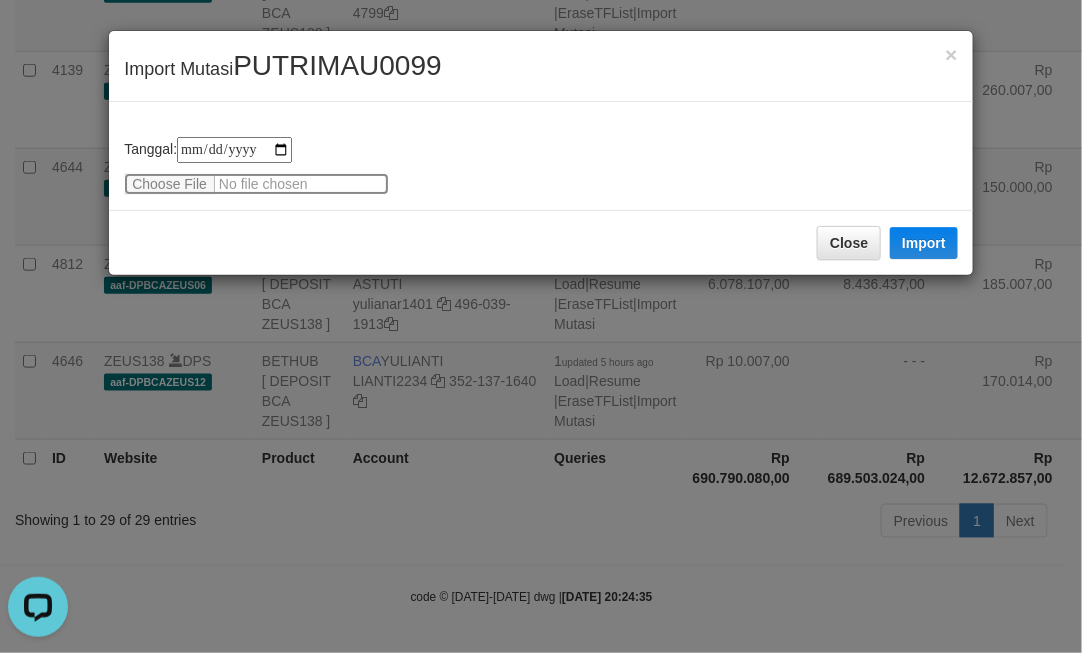 click at bounding box center [256, 184] 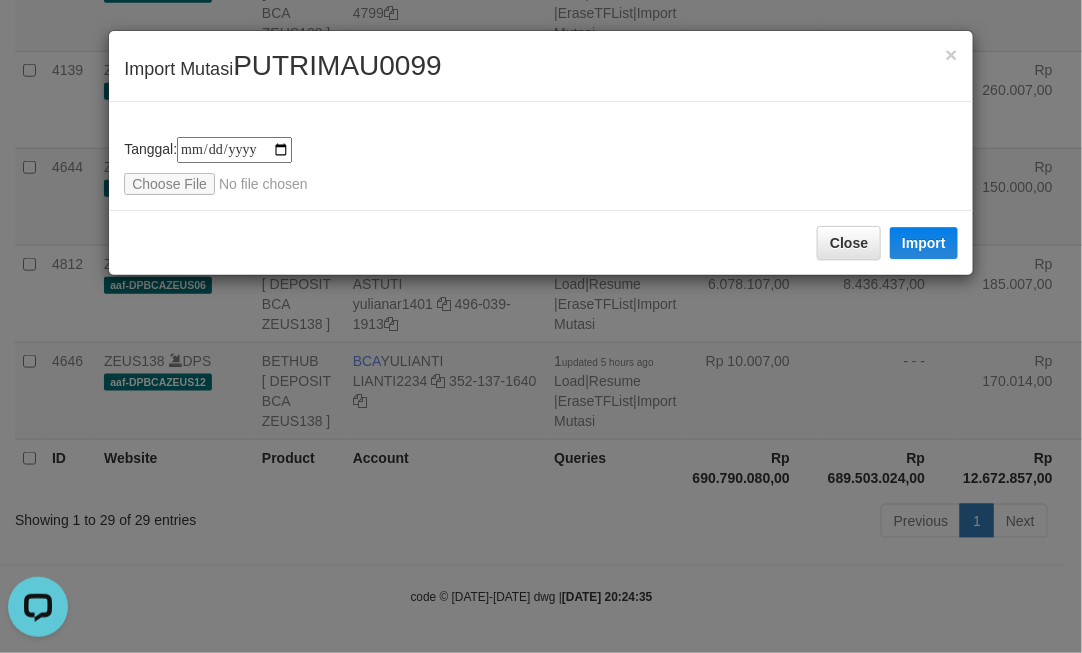 drag, startPoint x: 728, startPoint y: 283, endPoint x: 677, endPoint y: 272, distance: 52.17279 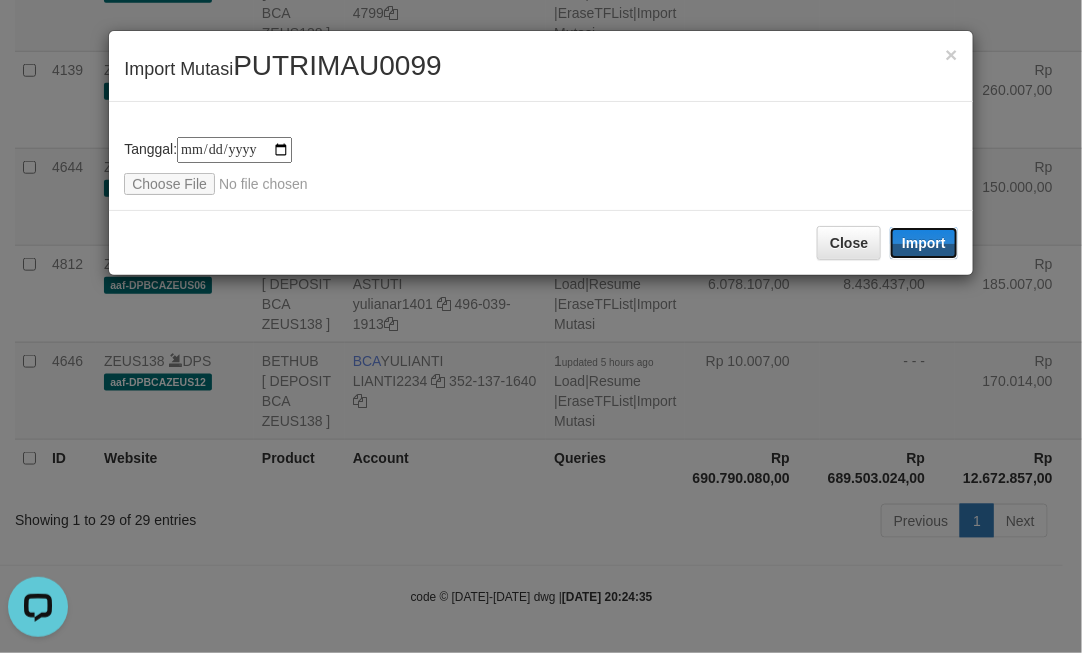 click on "Import" at bounding box center [924, 243] 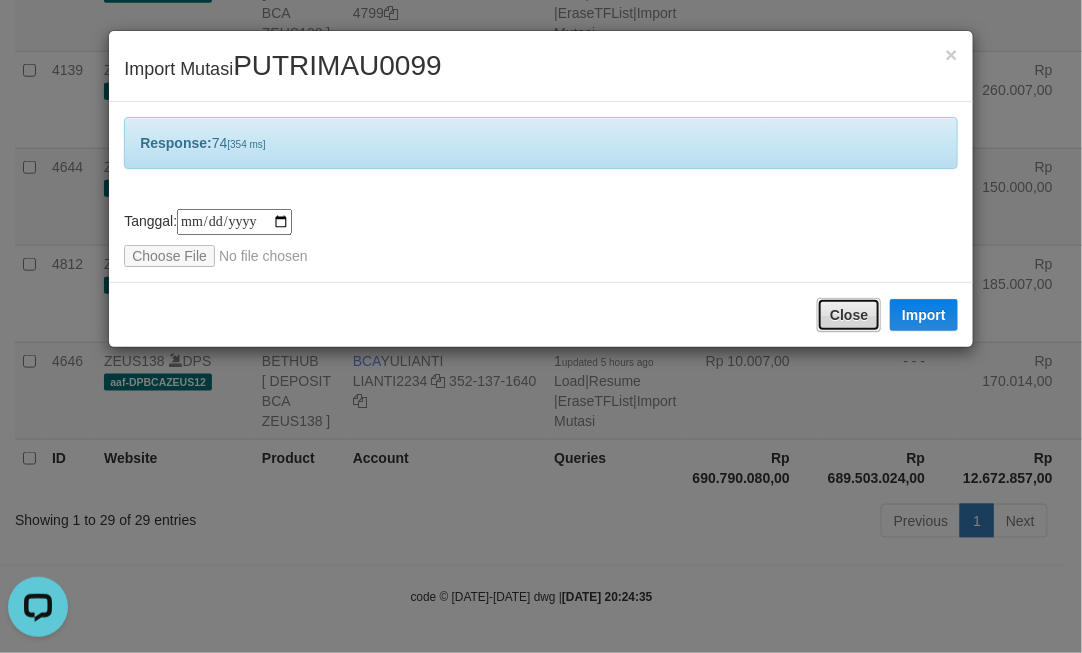 click on "Close" at bounding box center (849, 315) 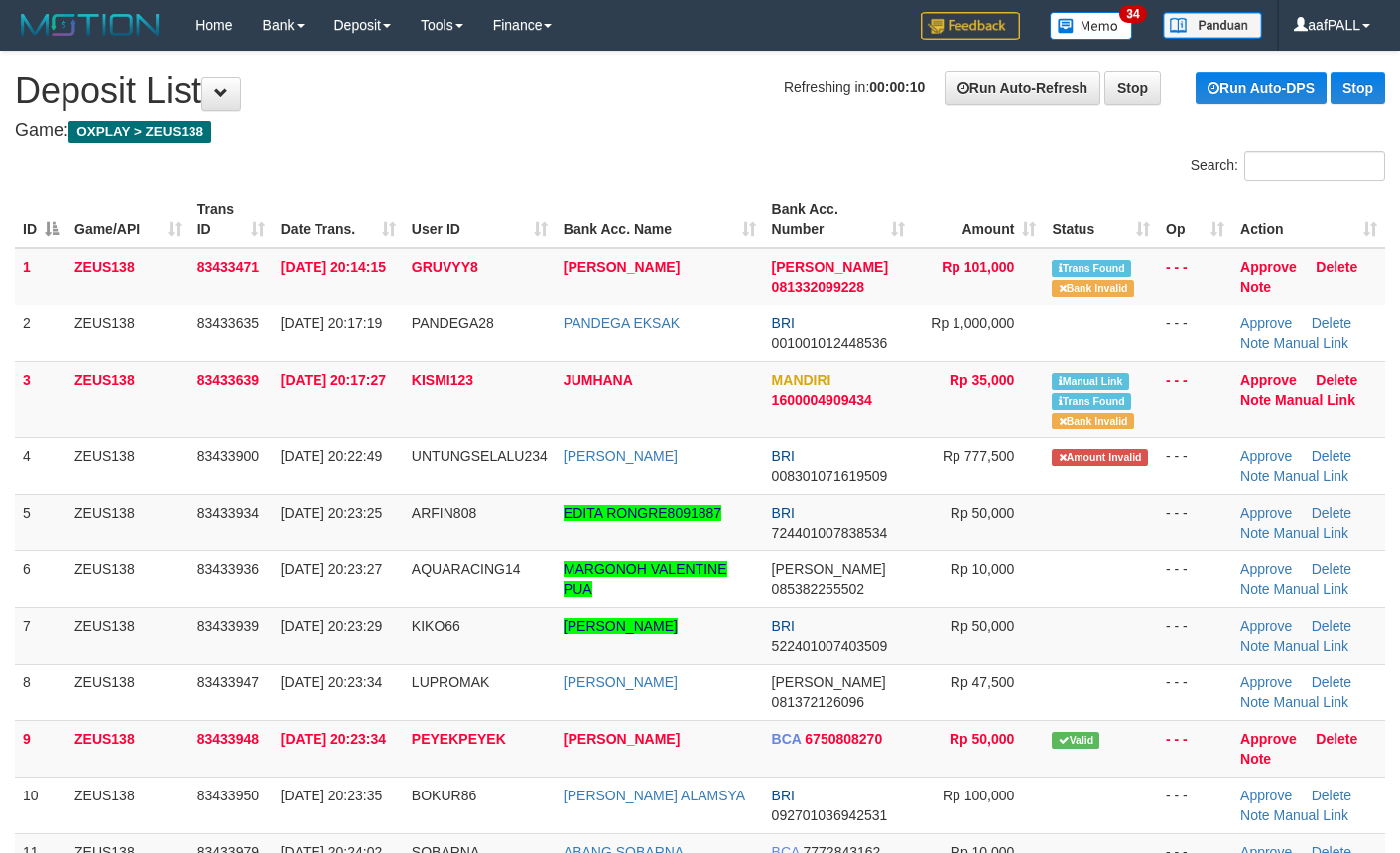 scroll, scrollTop: 0, scrollLeft: 0, axis: both 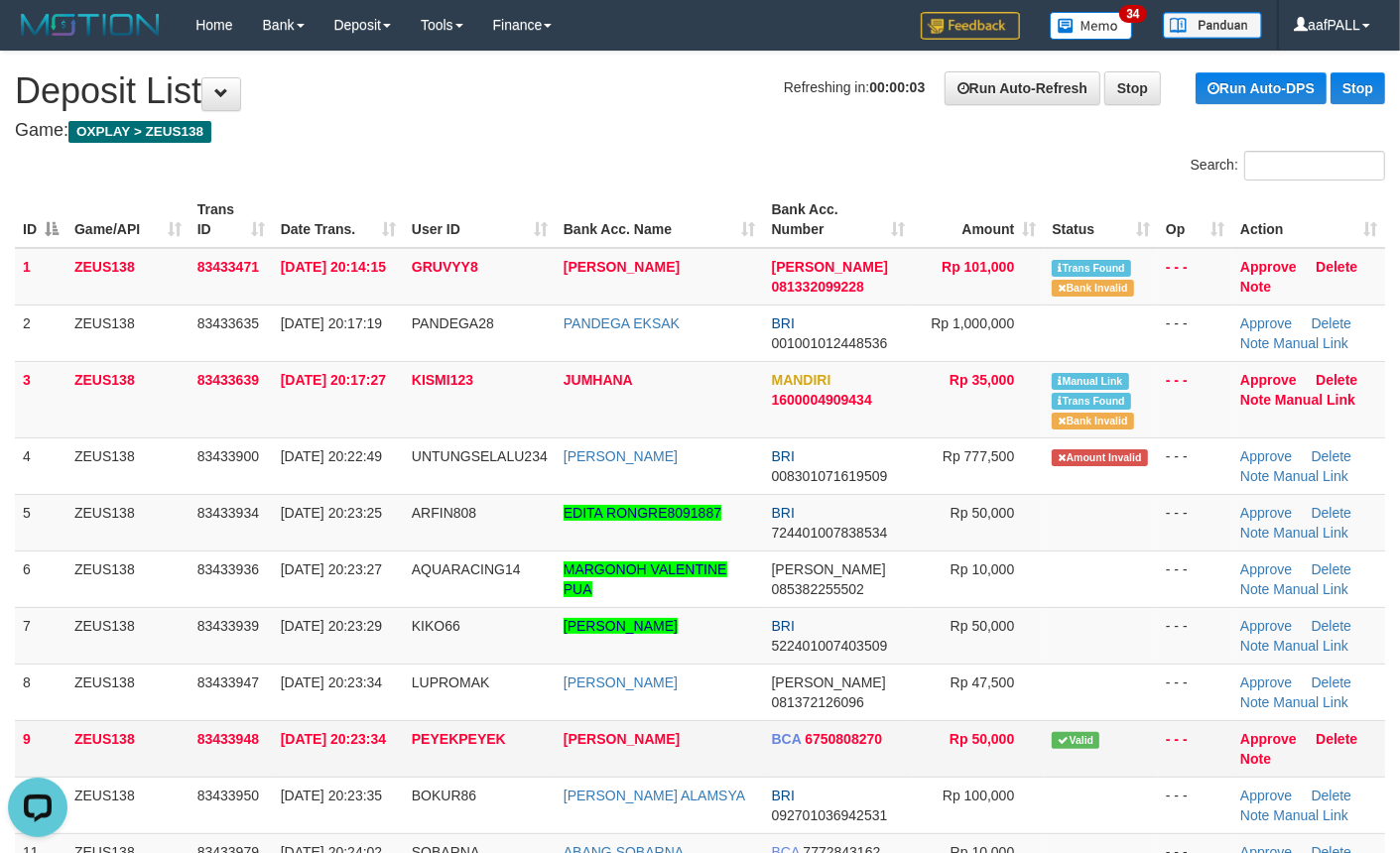 click on "DANA
081372126096" at bounding box center [838, 691] 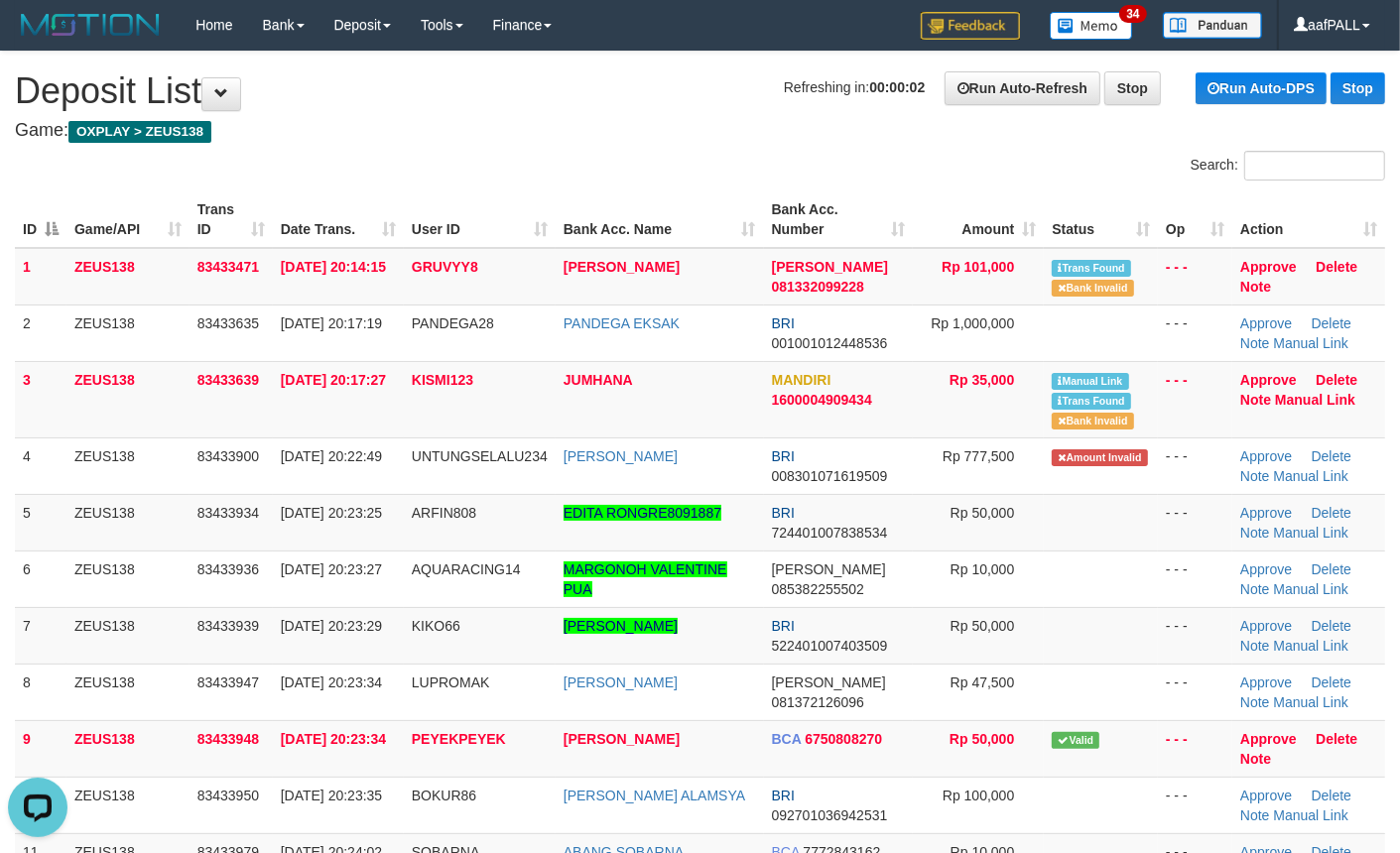 scroll, scrollTop: 968, scrollLeft: 0, axis: vertical 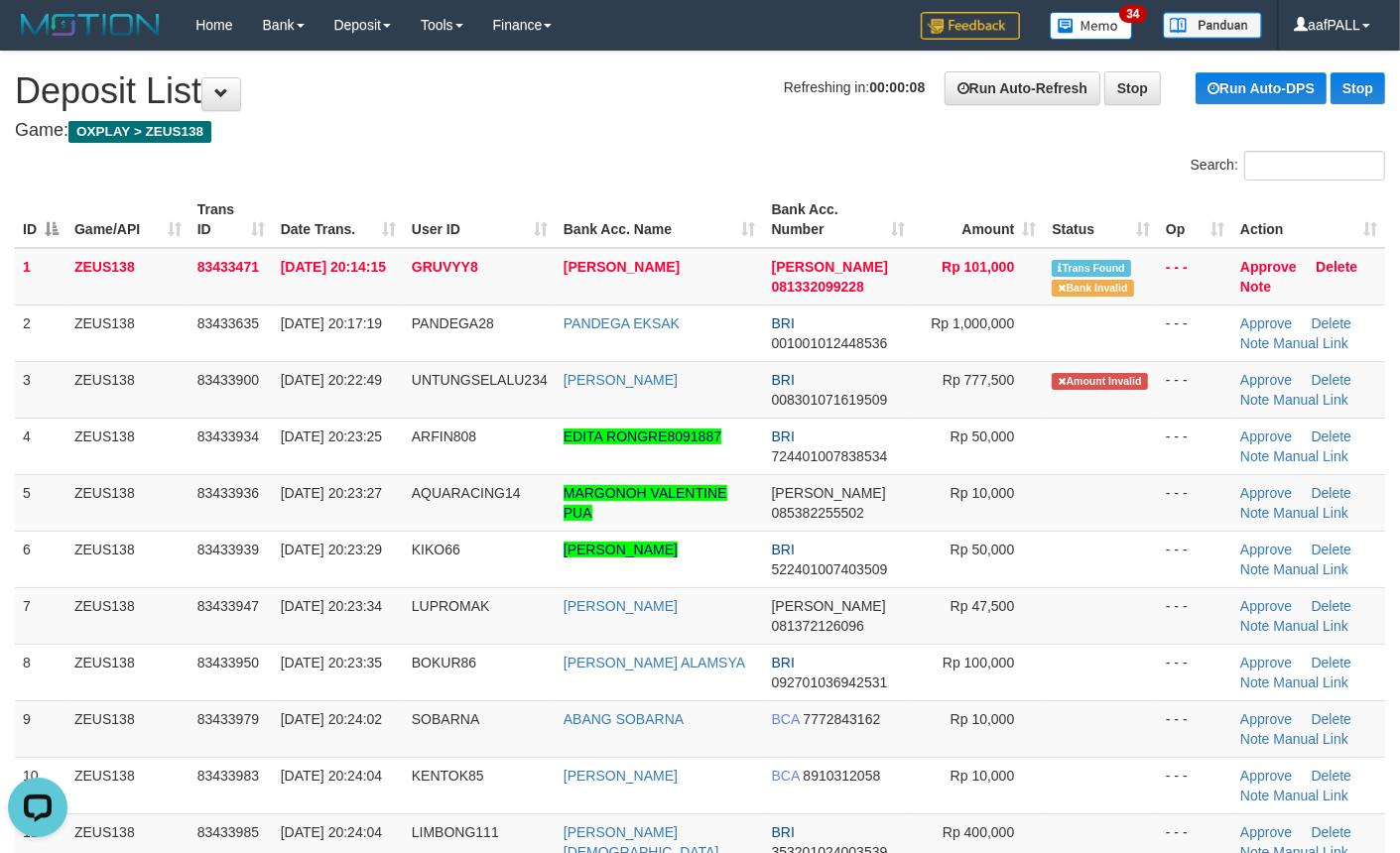 drag, startPoint x: 819, startPoint y: 238, endPoint x: 824, endPoint y: 229, distance: 10.29563 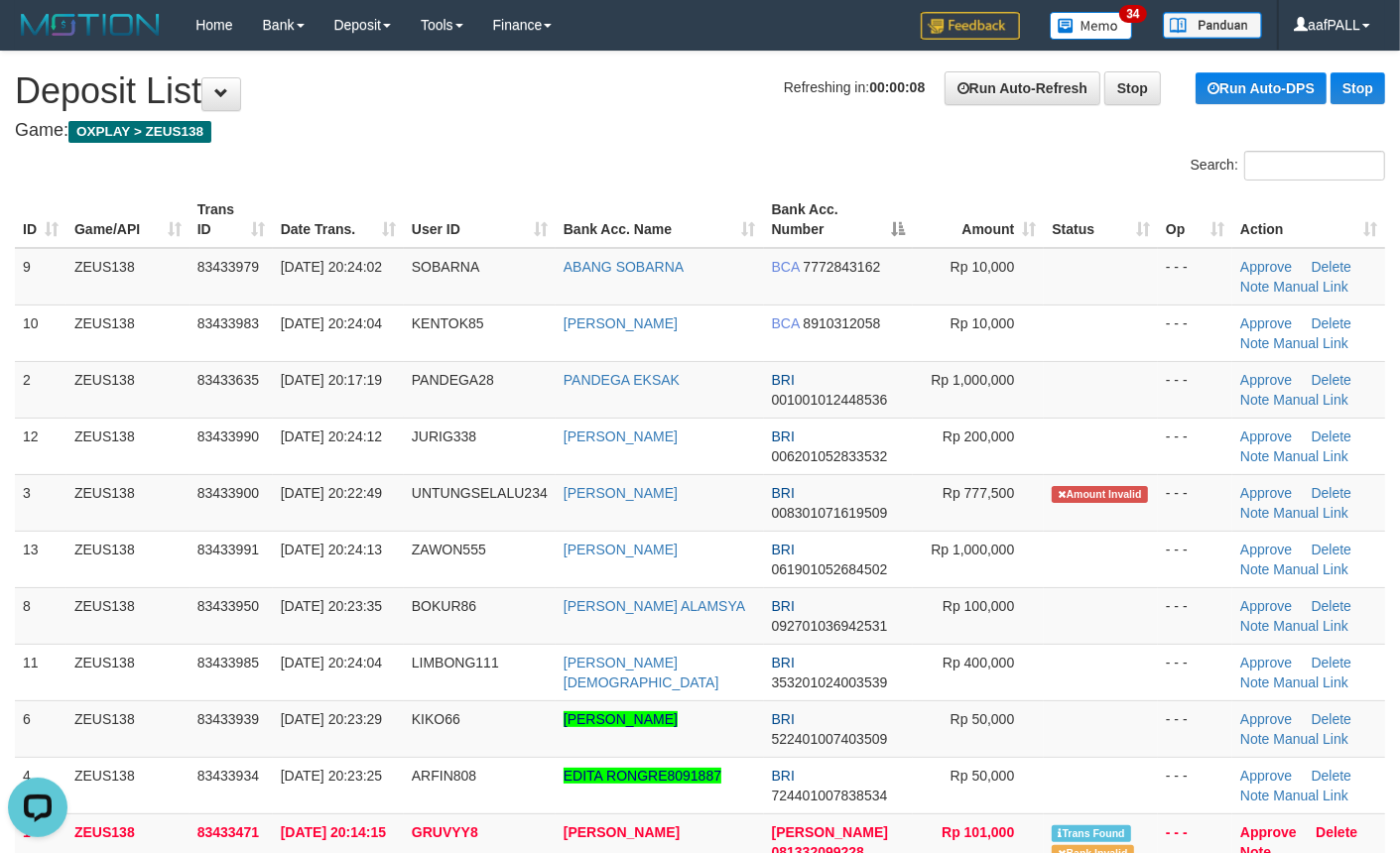 scroll, scrollTop: 948, scrollLeft: 0, axis: vertical 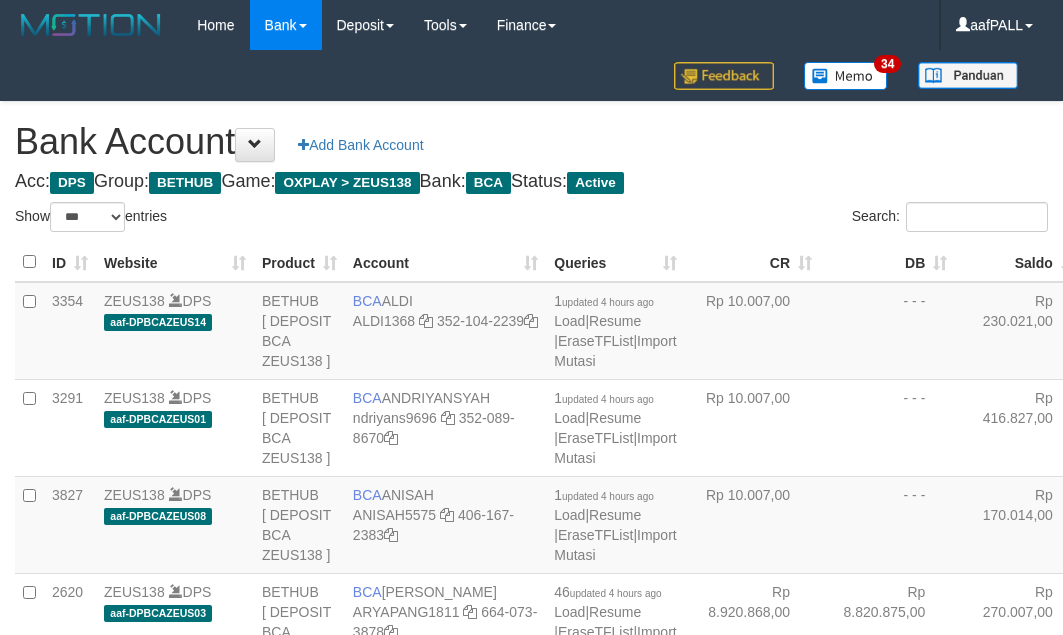 select on "***" 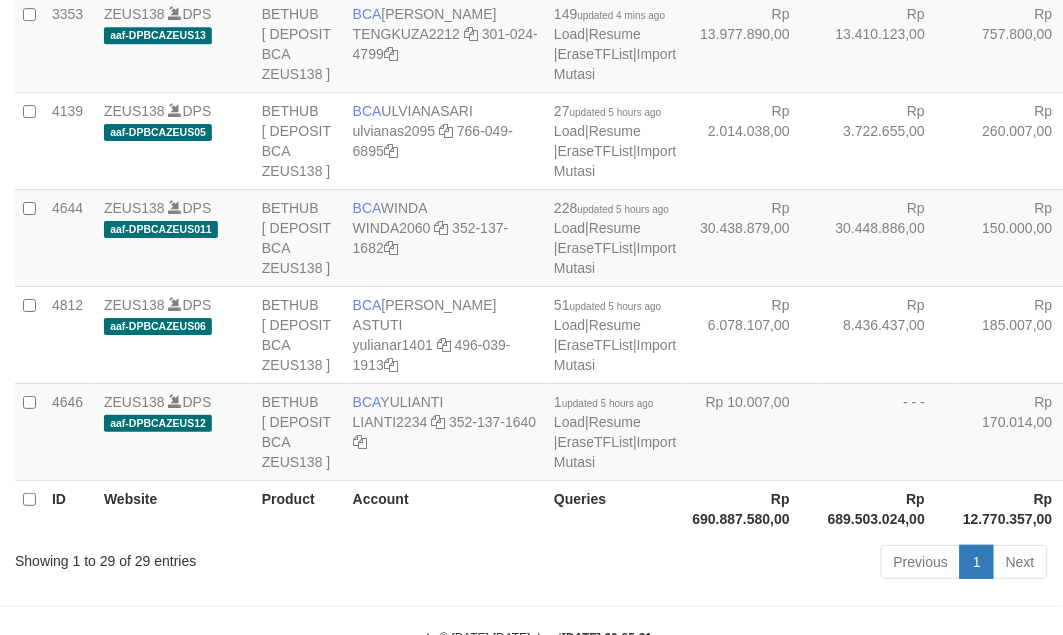 scroll, scrollTop: 2656, scrollLeft: 0, axis: vertical 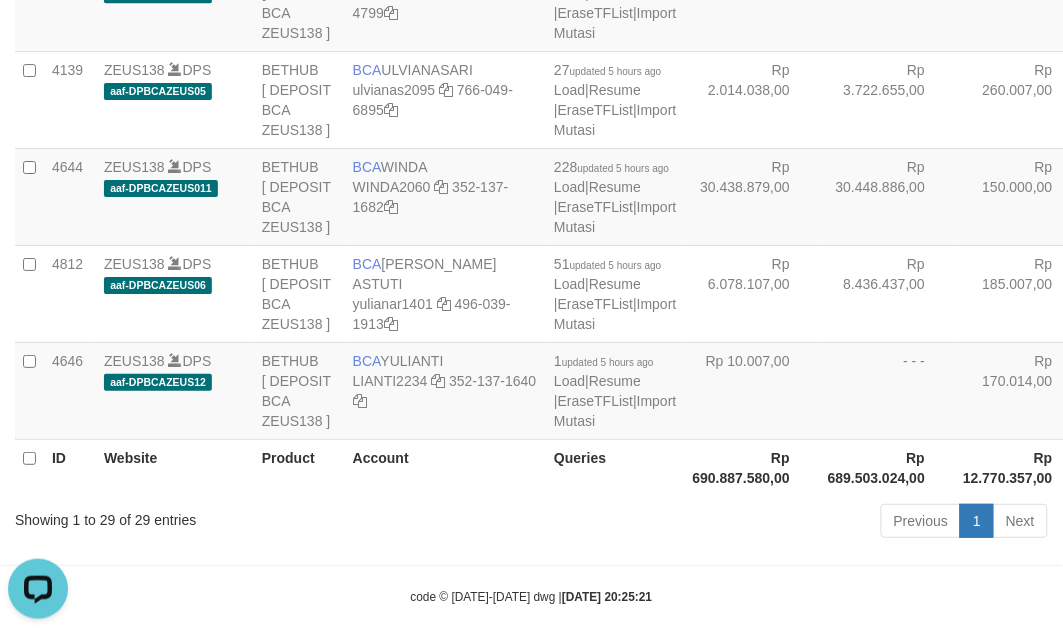 drag, startPoint x: 705, startPoint y: 332, endPoint x: 697, endPoint y: 345, distance: 15.264338 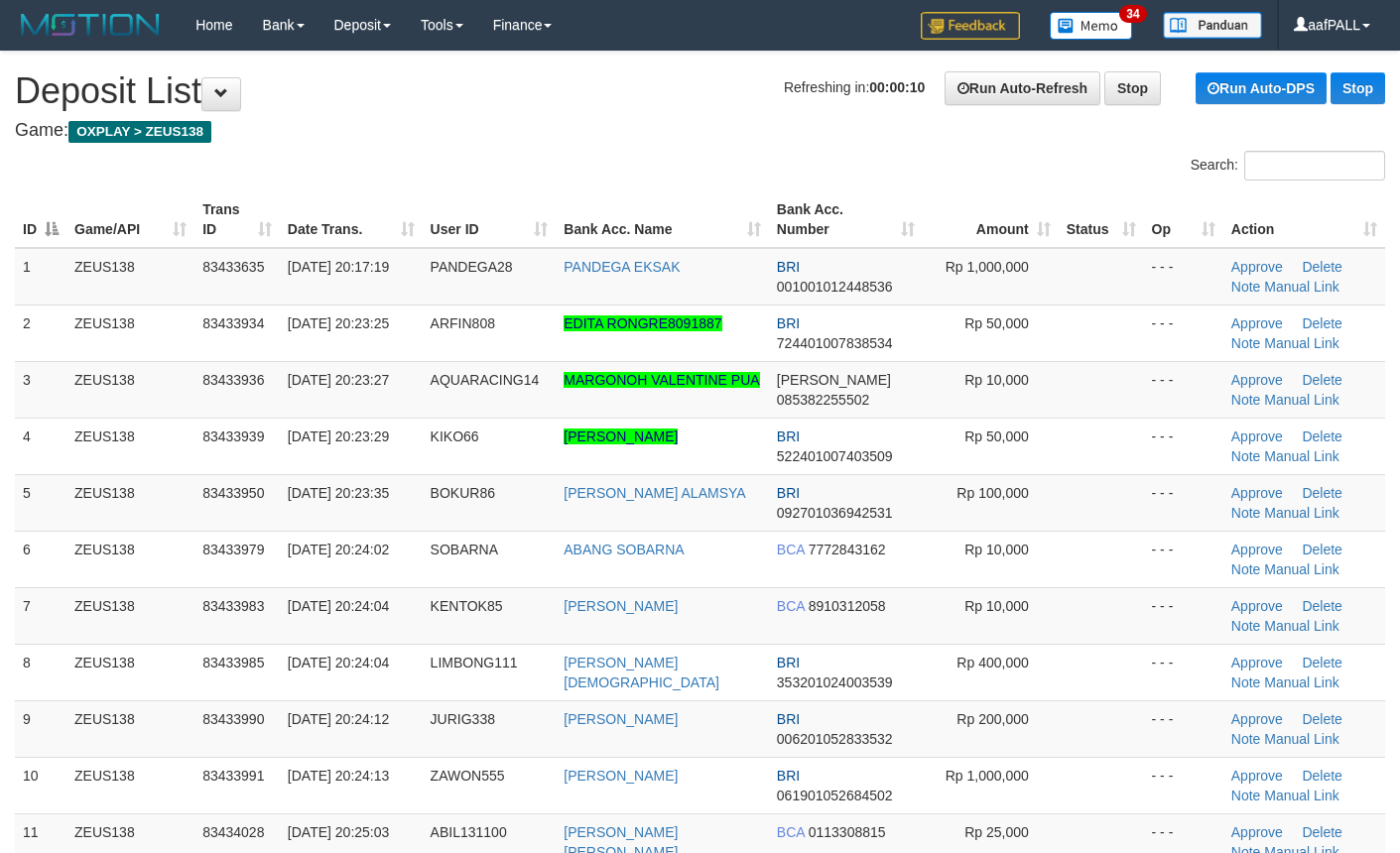 scroll, scrollTop: 0, scrollLeft: 0, axis: both 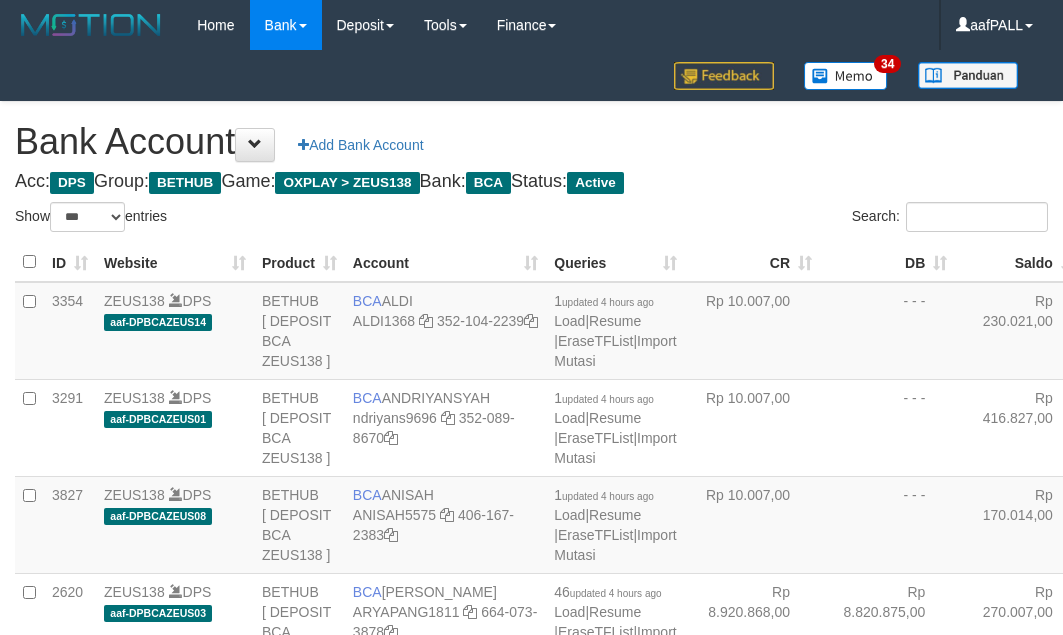 select on "***" 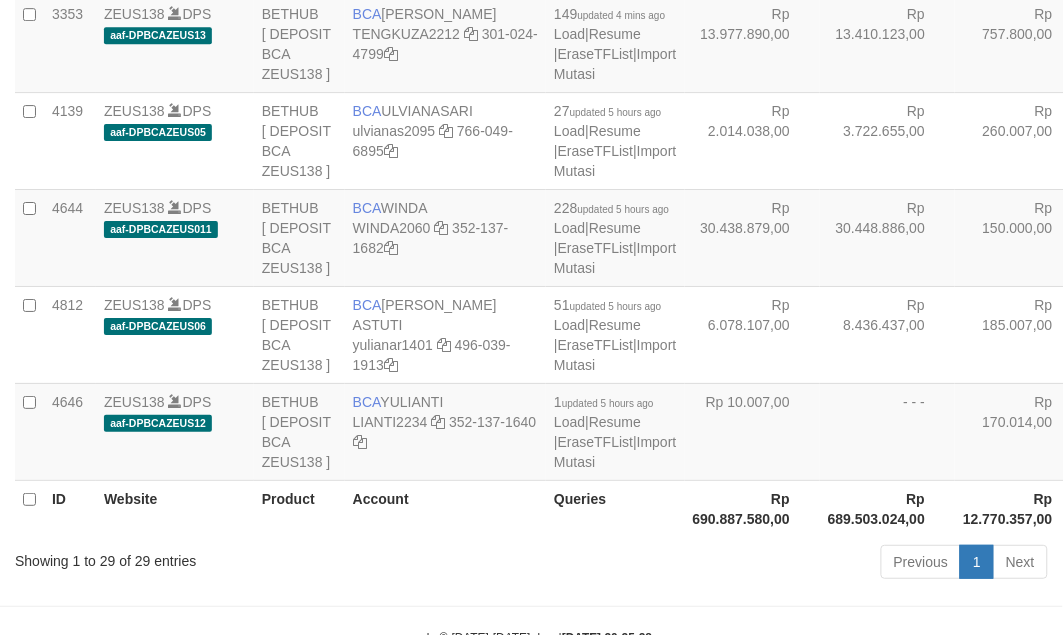 scroll, scrollTop: 2656, scrollLeft: 0, axis: vertical 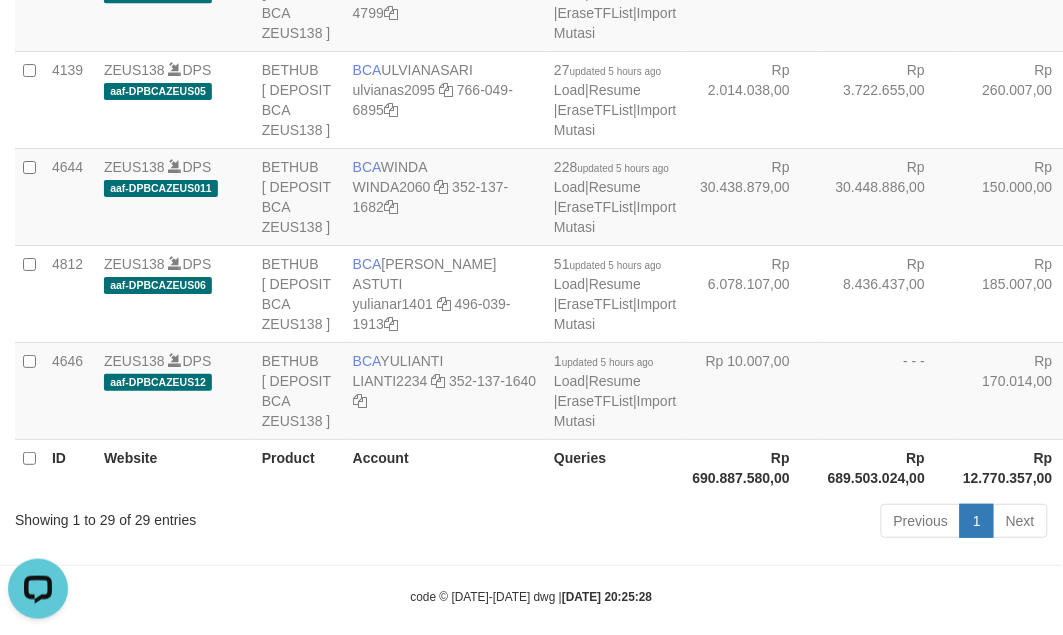 click on "Rp 9.058.669,00" at bounding box center (752, -677) 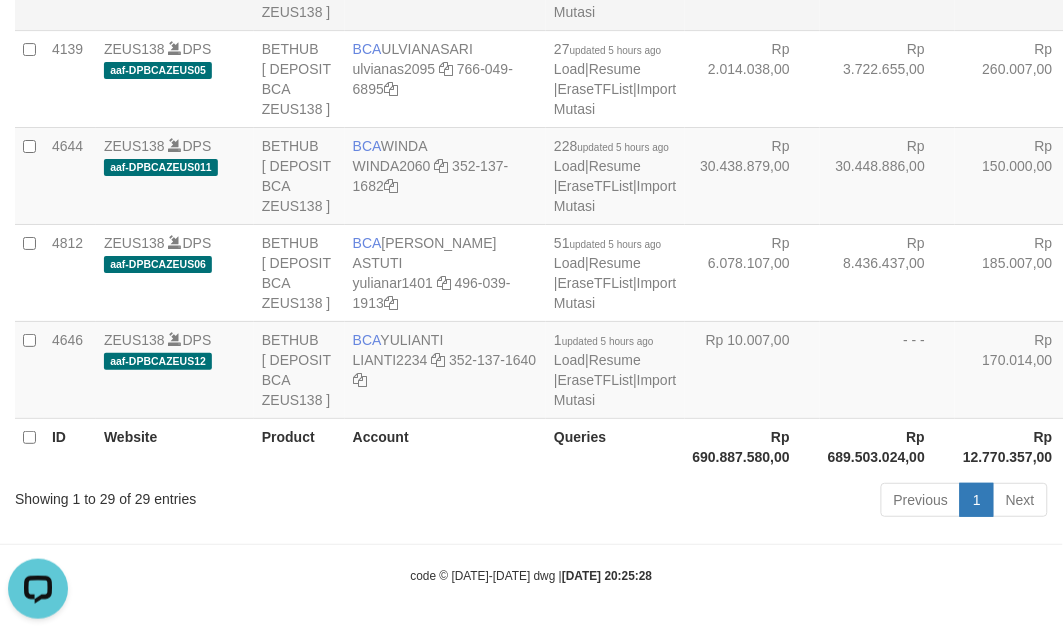 click on "Rp 13.977.890,00" at bounding box center [752, -19] 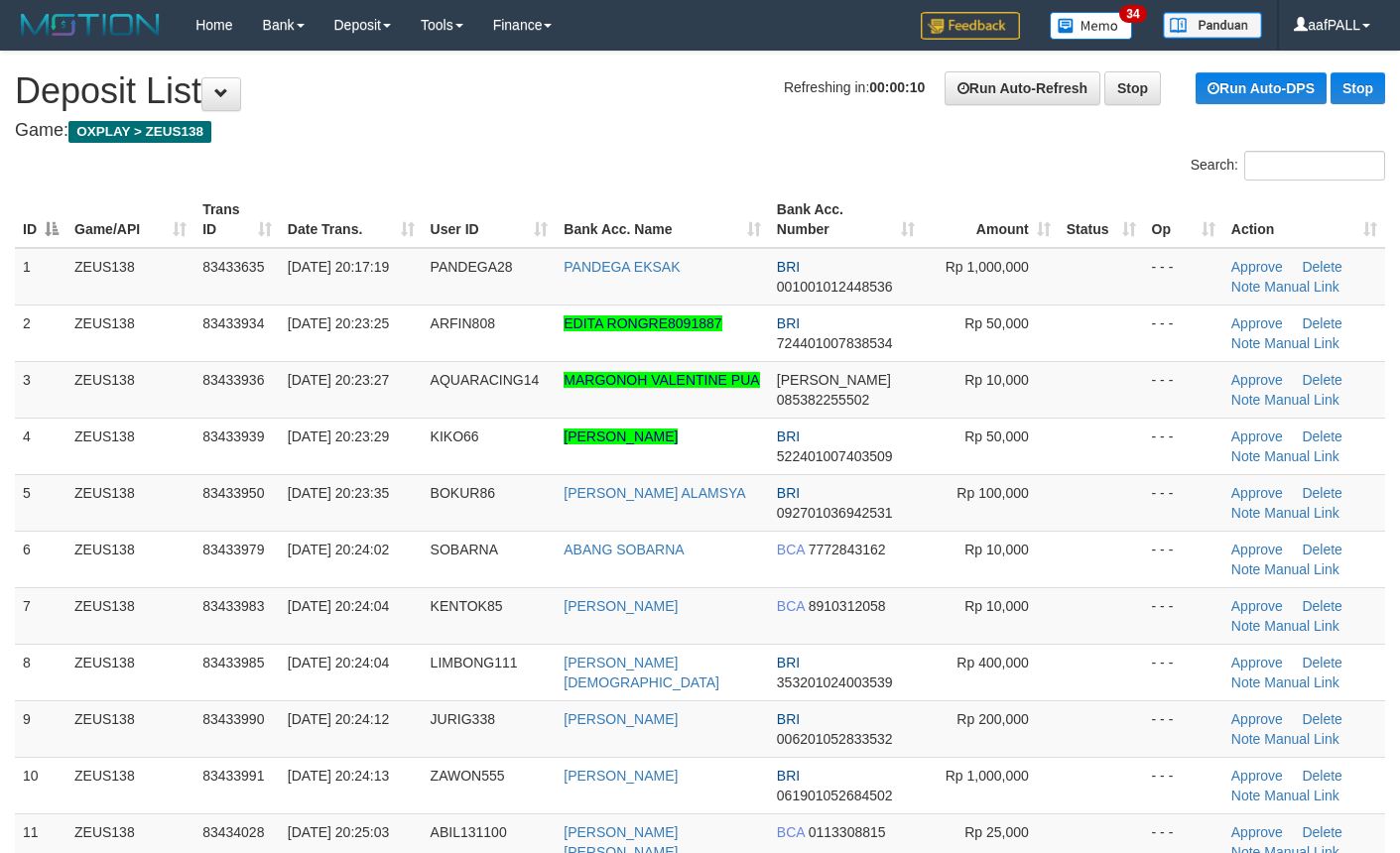 scroll, scrollTop: 0, scrollLeft: 0, axis: both 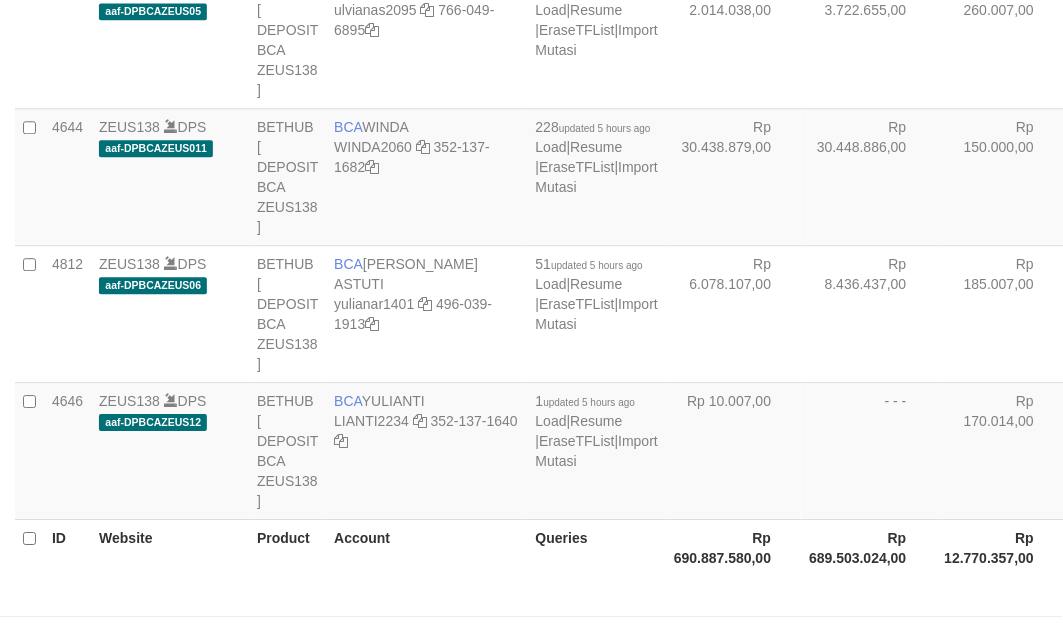 select on "***" 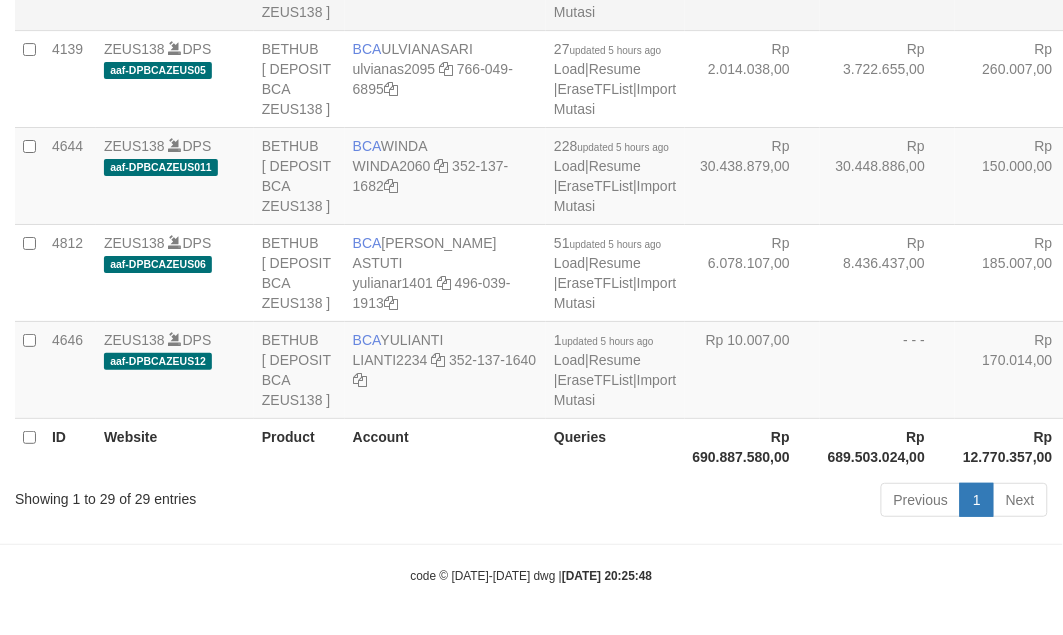 scroll, scrollTop: 3756, scrollLeft: 0, axis: vertical 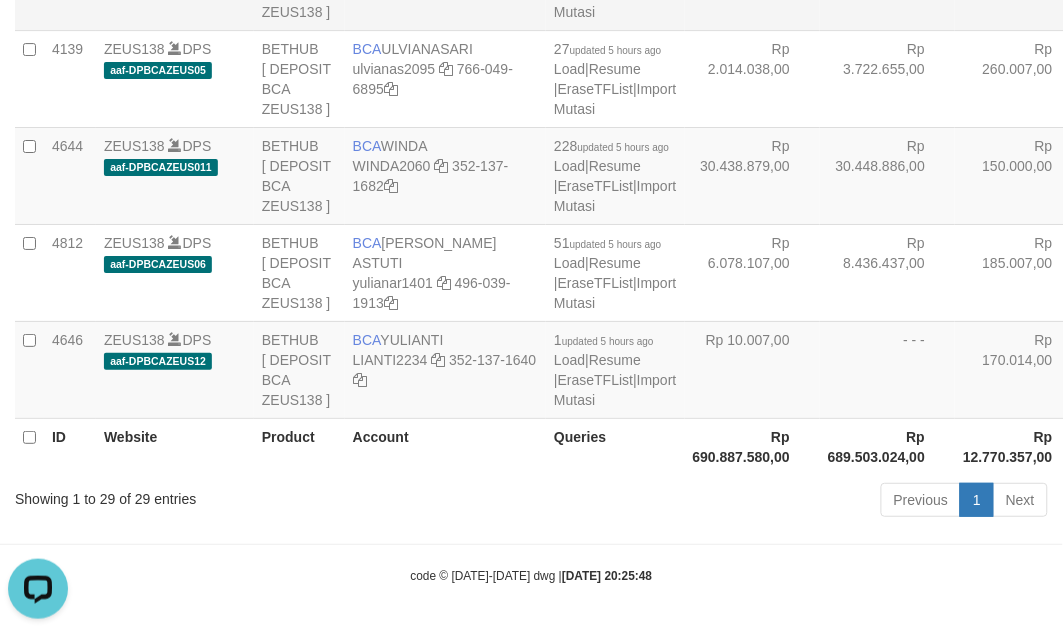 click at bounding box center [471, -28] 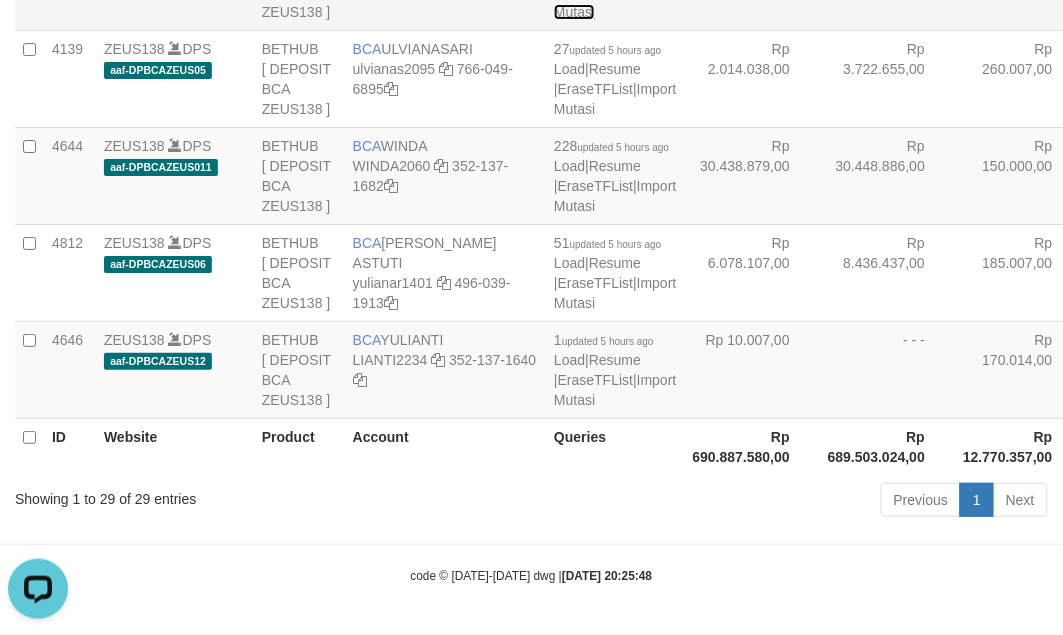 click on "Import Mutasi" at bounding box center [615, 2] 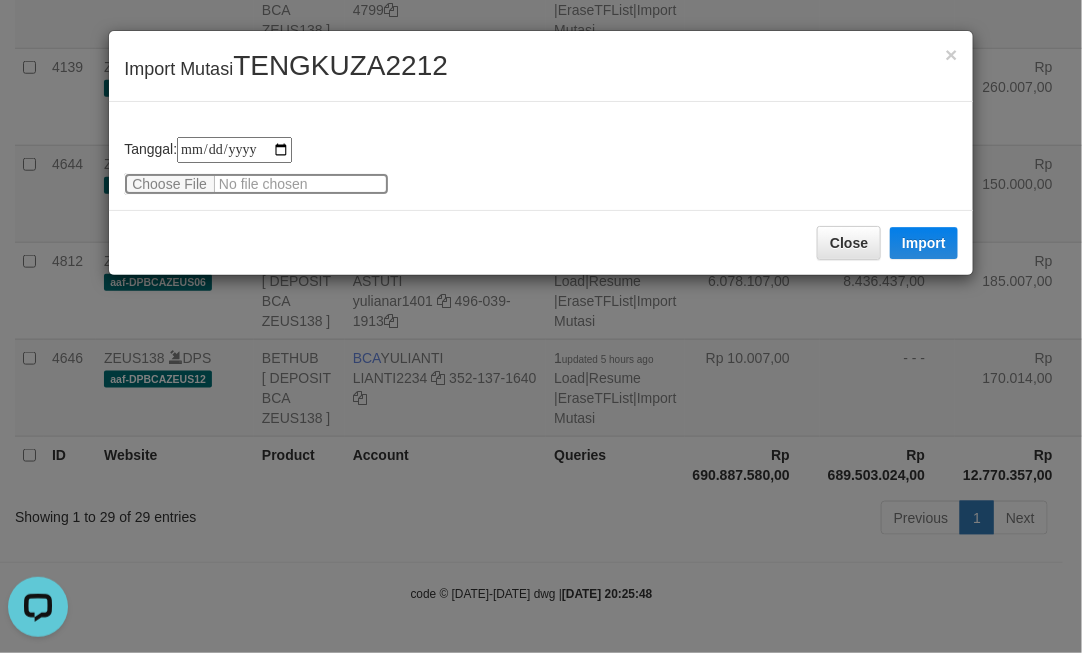 click at bounding box center (256, 184) 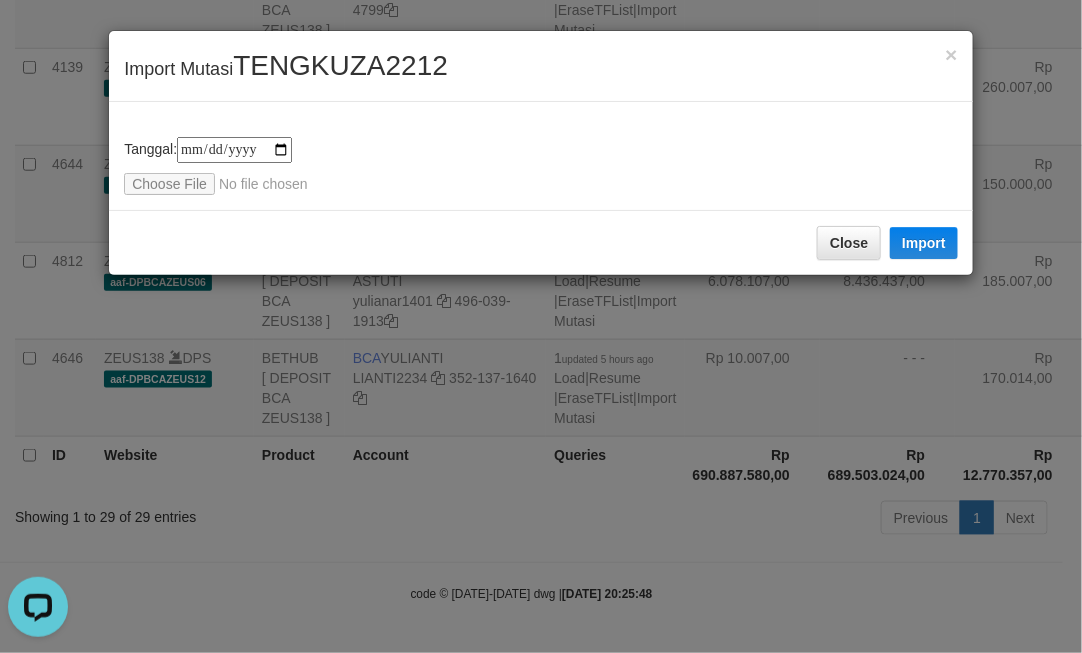 drag, startPoint x: 667, startPoint y: 332, endPoint x: 583, endPoint y: 296, distance: 91.389275 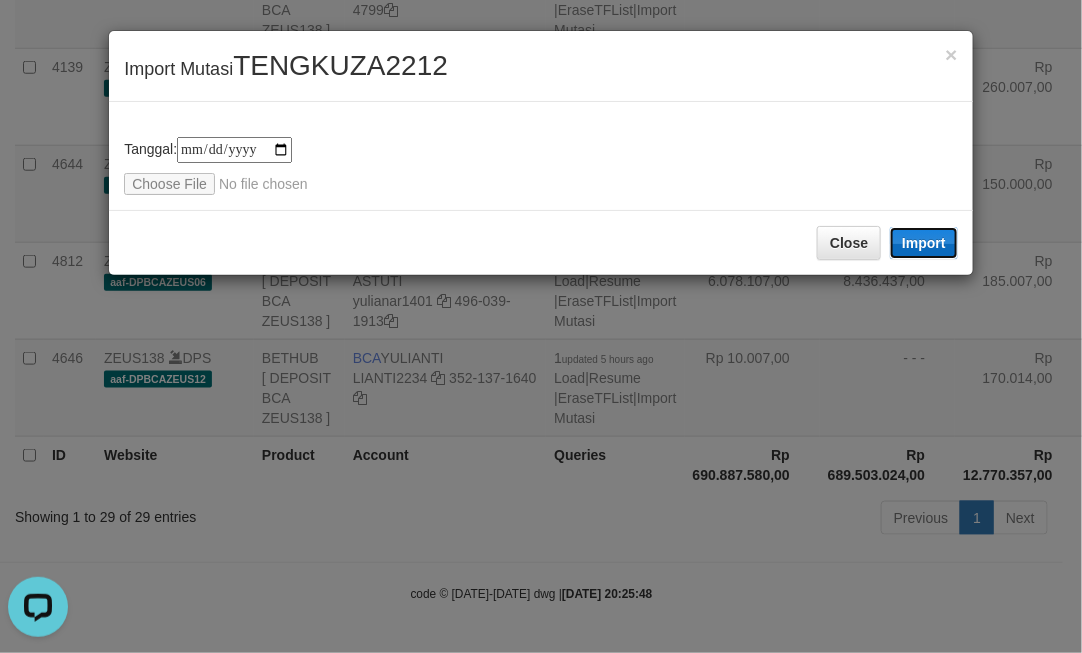 click on "Import" at bounding box center (924, 243) 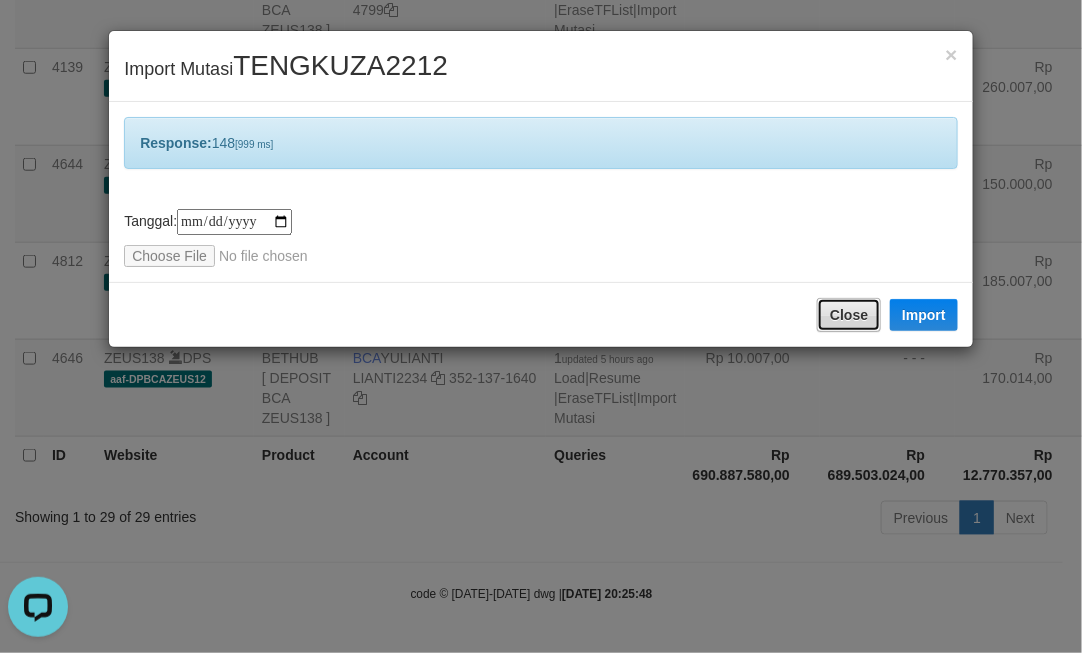 click on "Close" at bounding box center [849, 315] 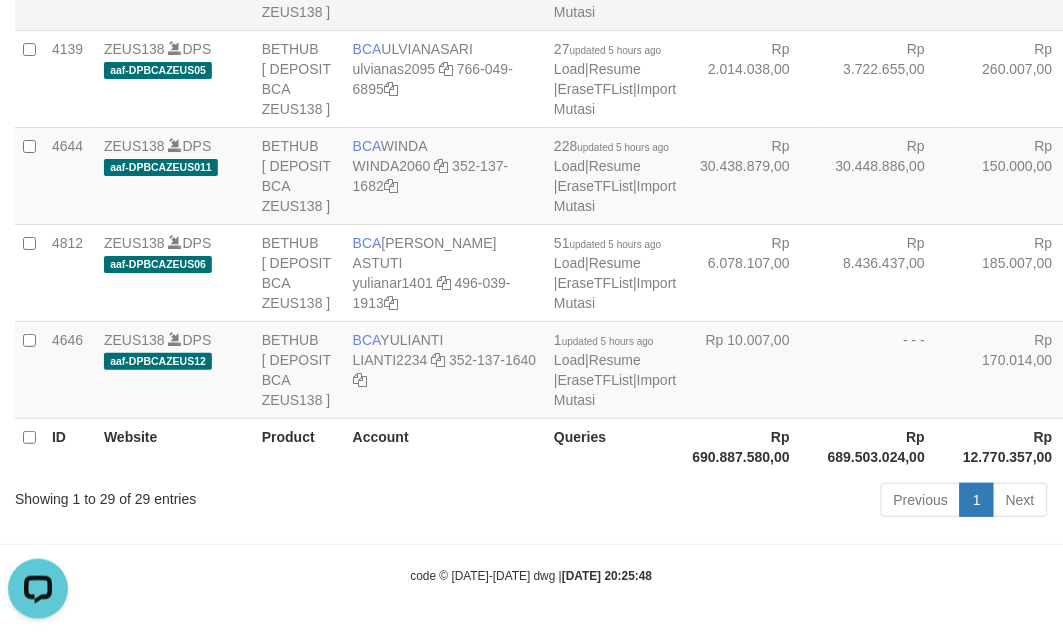 drag, startPoint x: 765, startPoint y: 328, endPoint x: 743, endPoint y: 330, distance: 22.090721 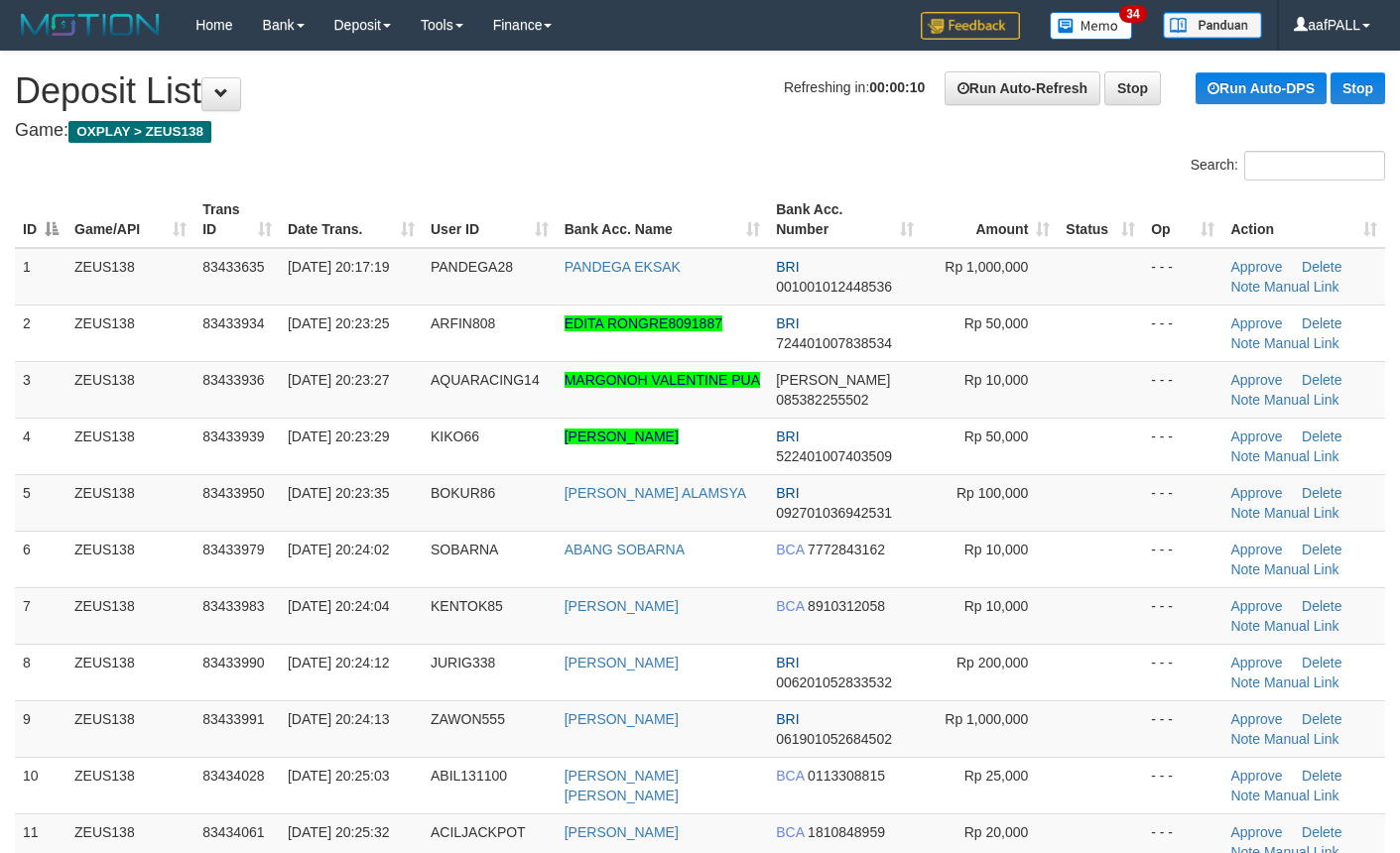 scroll, scrollTop: 0, scrollLeft: 0, axis: both 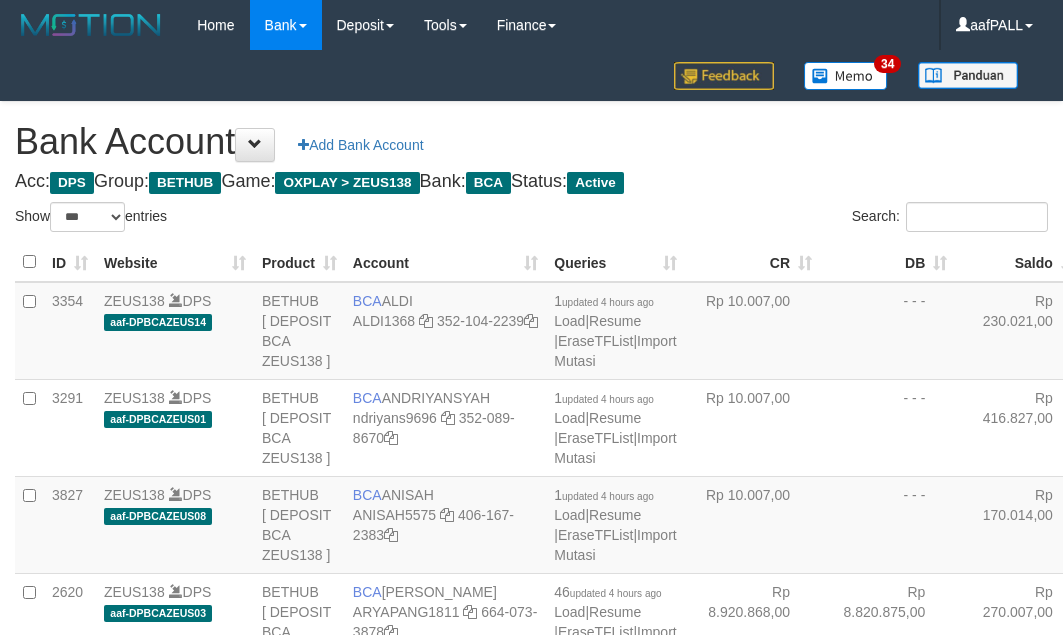 select on "***" 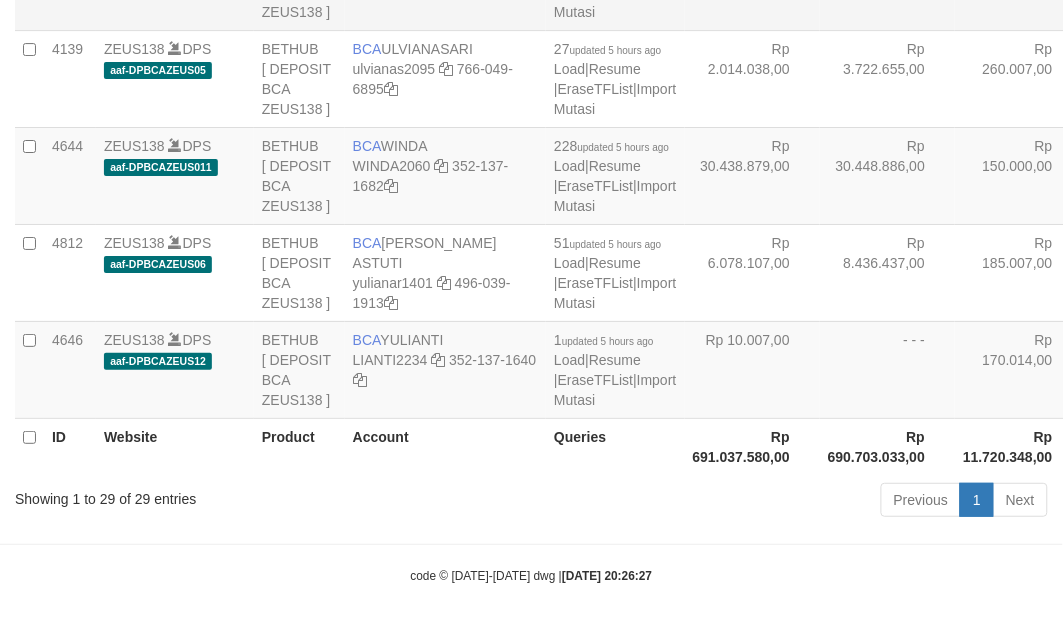 scroll, scrollTop: 3756, scrollLeft: 0, axis: vertical 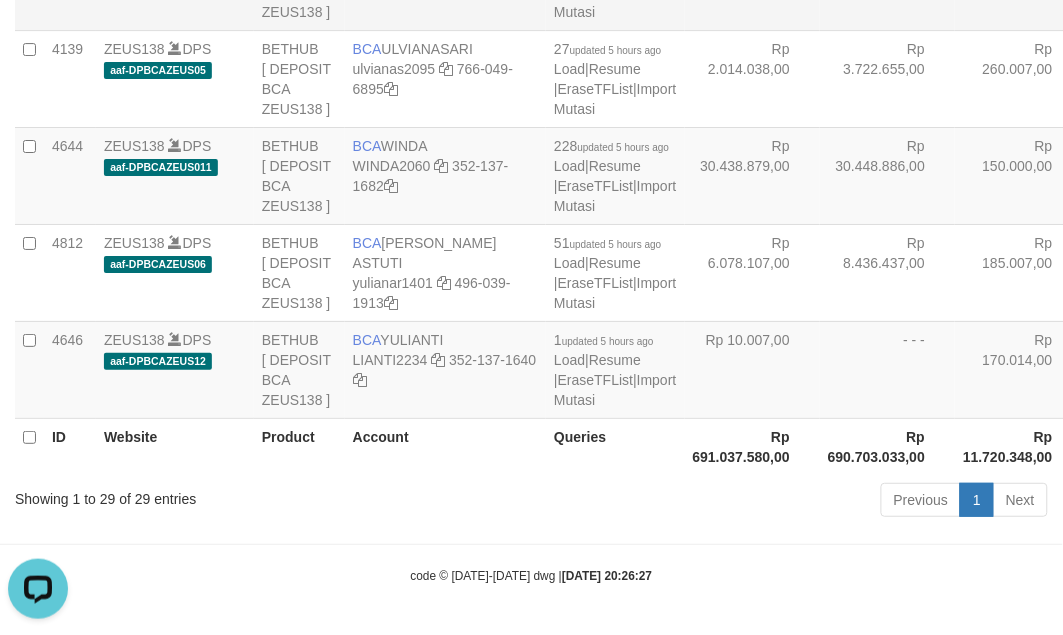 click on "Rp 13.977.890,00" at bounding box center [752, -19] 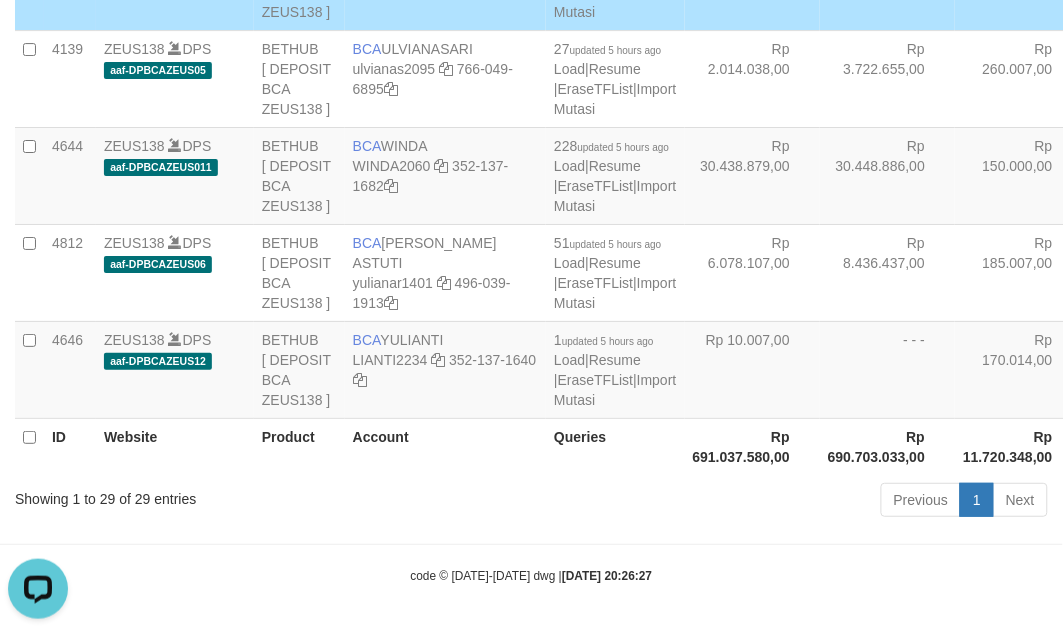 scroll, scrollTop: 2656, scrollLeft: 0, axis: vertical 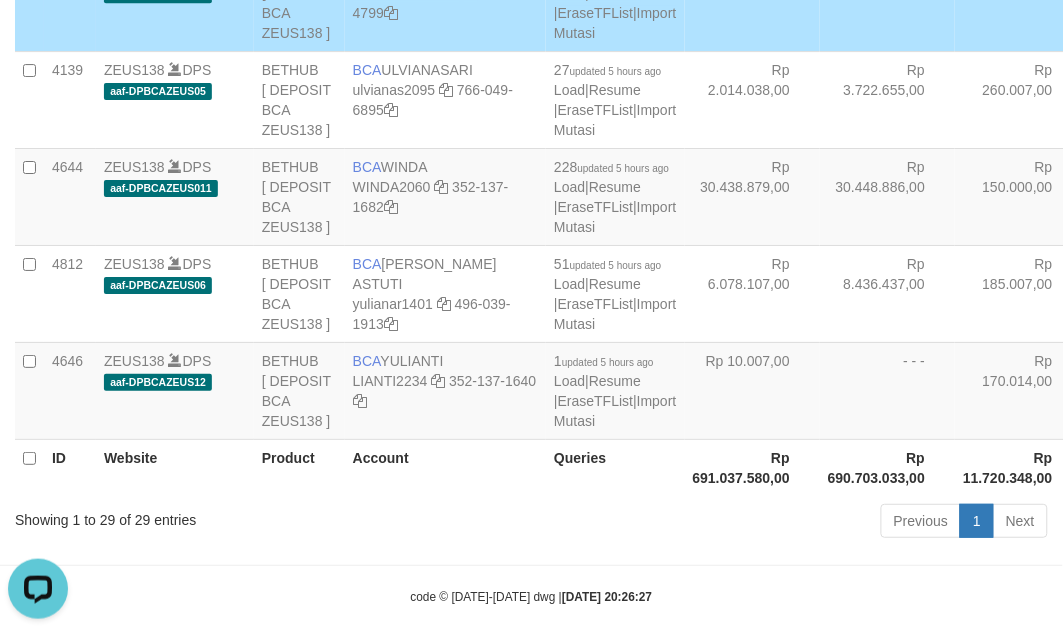 click at bounding box center (468, -666) 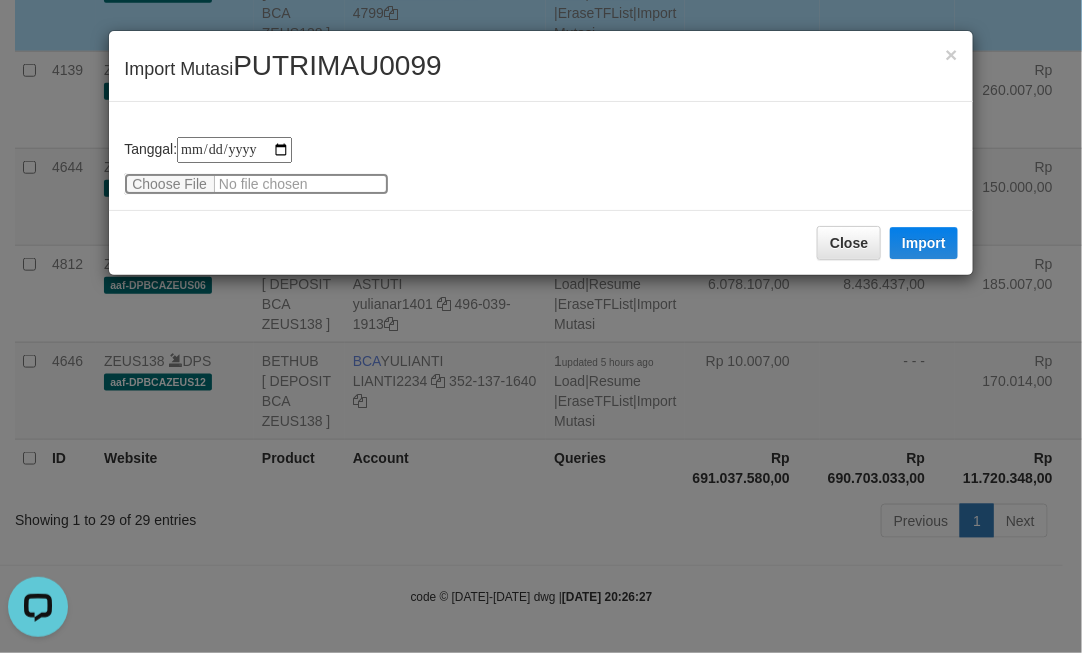 click at bounding box center [256, 184] 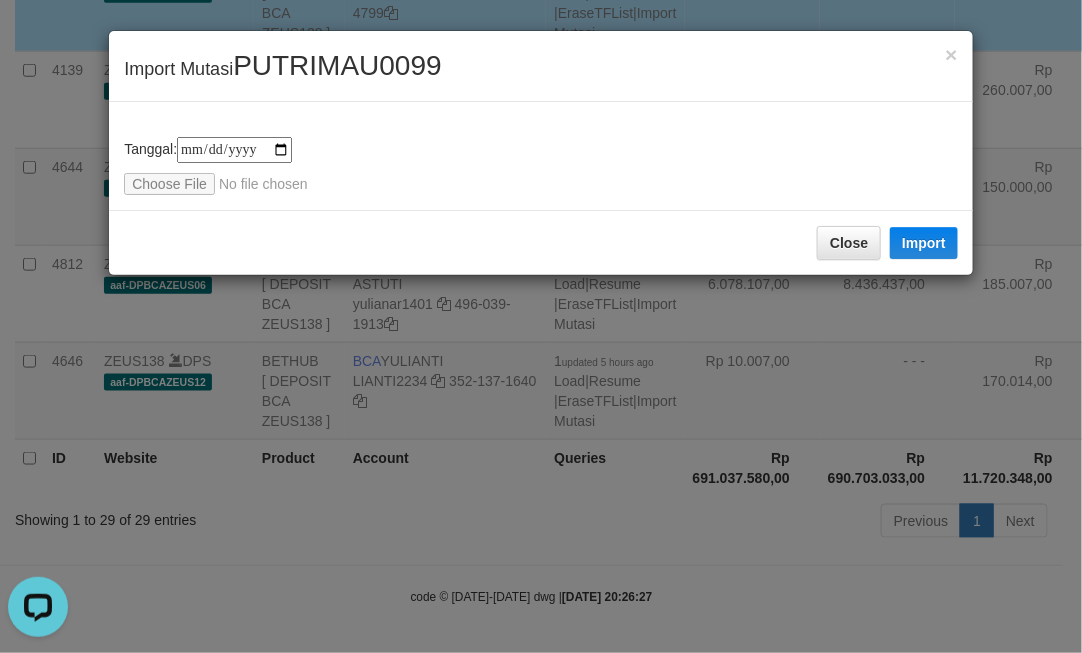 click on "**********" at bounding box center [541, 326] 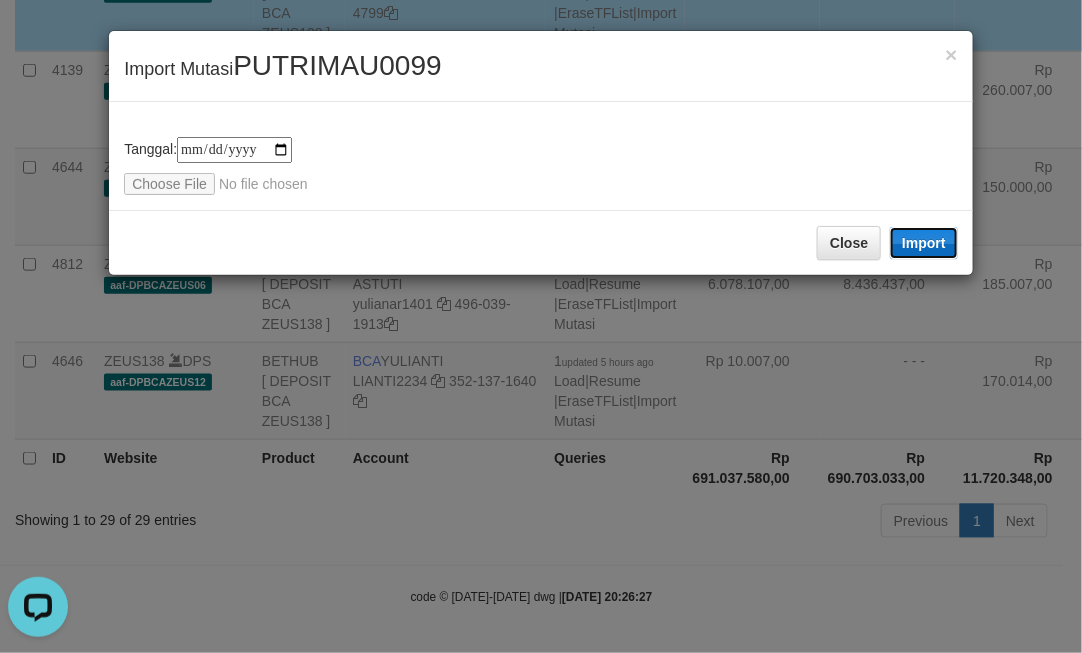 click on "Import" at bounding box center [924, 243] 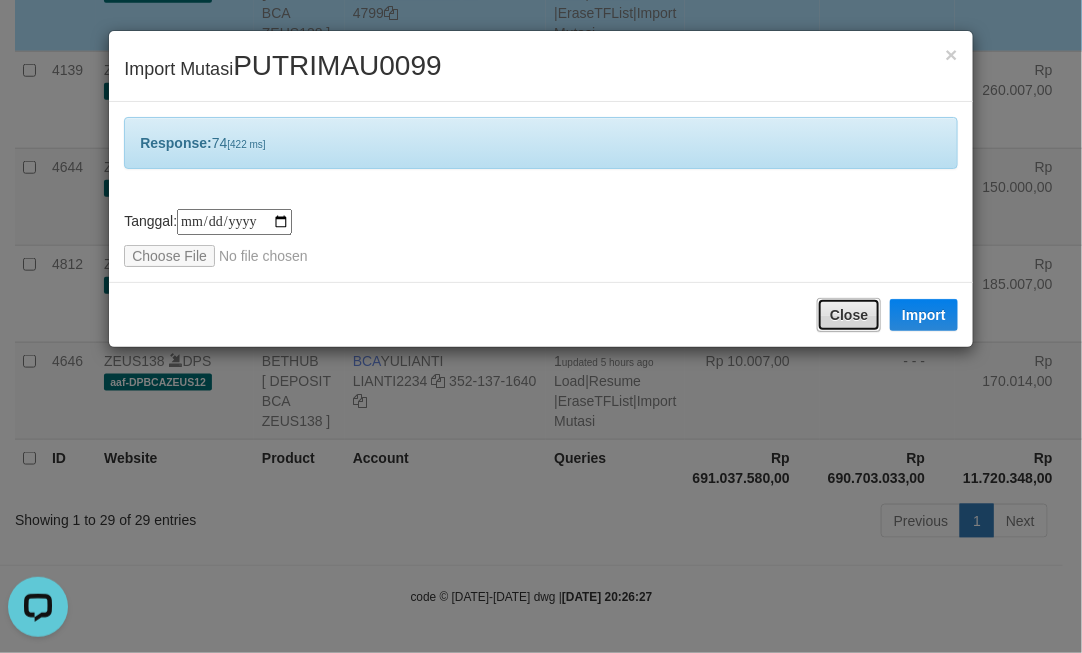 click on "Close" at bounding box center [849, 315] 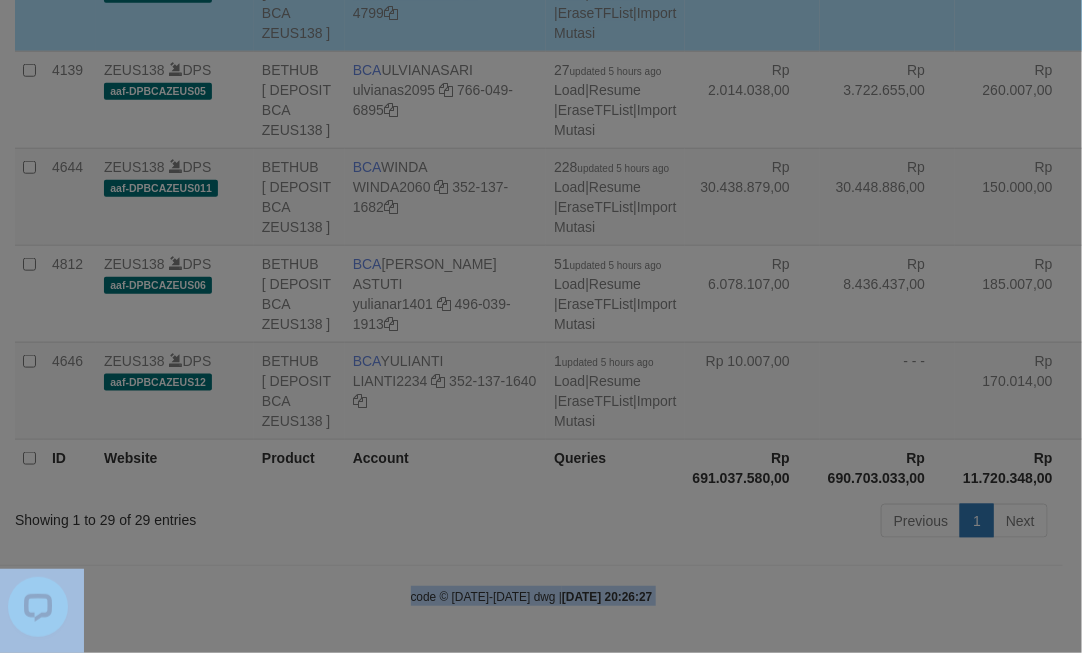 click on "Toggle navigation
Home
Bank
Account List
Load
By Website
Group
[OXPLAY]													ZEUS138
By Load Group (DPS)" at bounding box center [541, -1000] 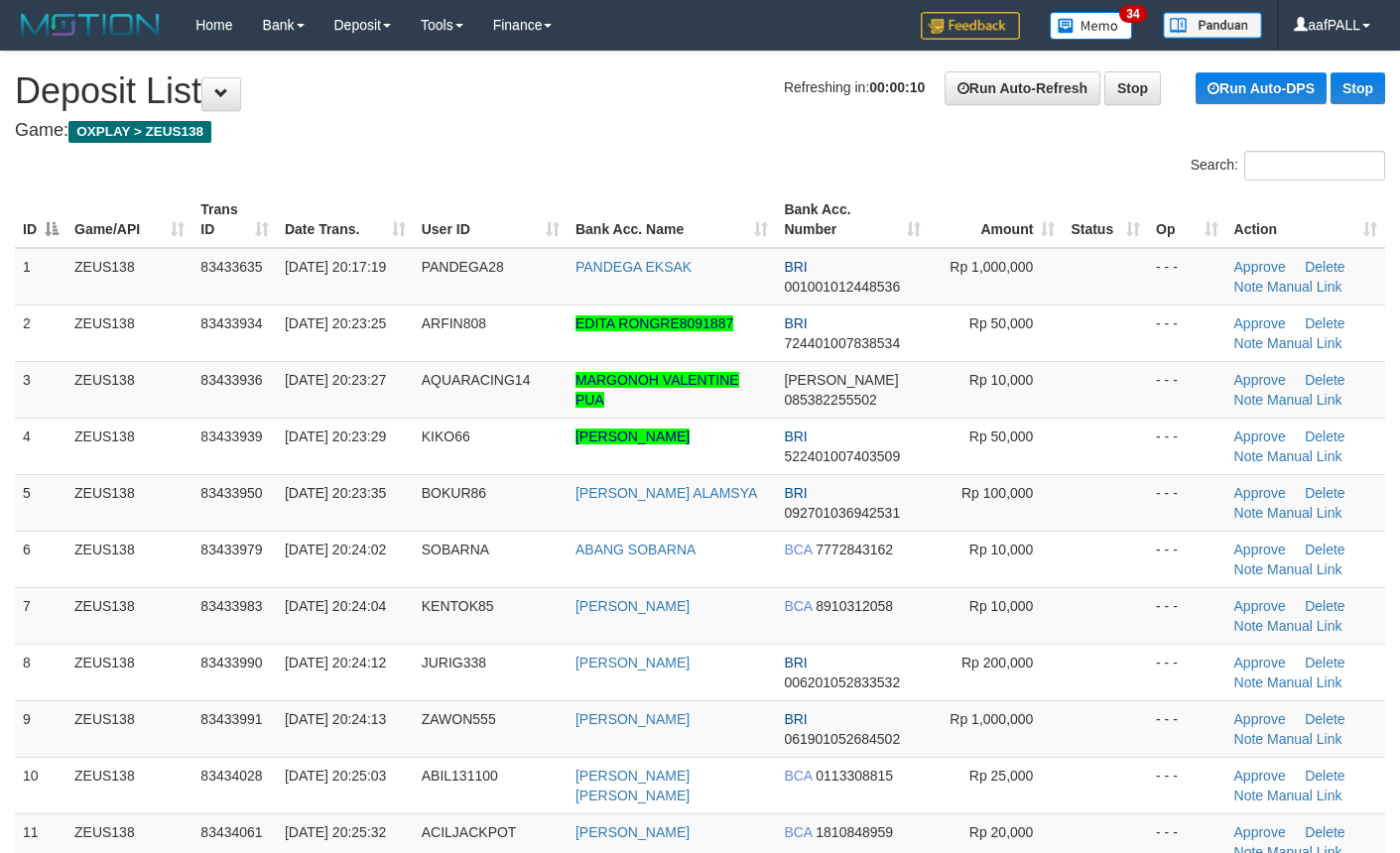 scroll, scrollTop: 0, scrollLeft: 0, axis: both 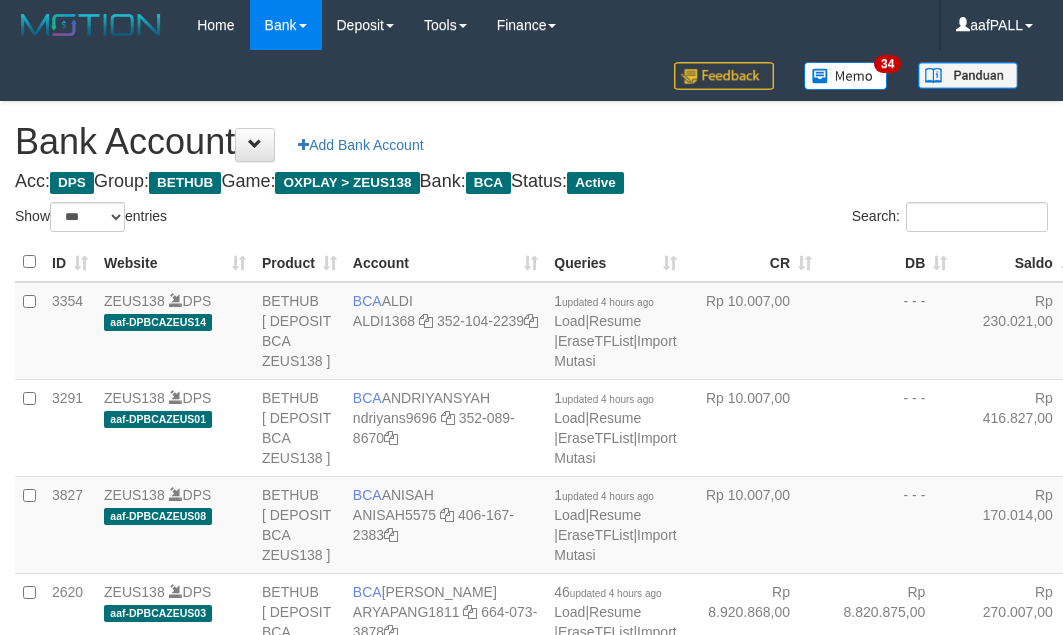 select on "***" 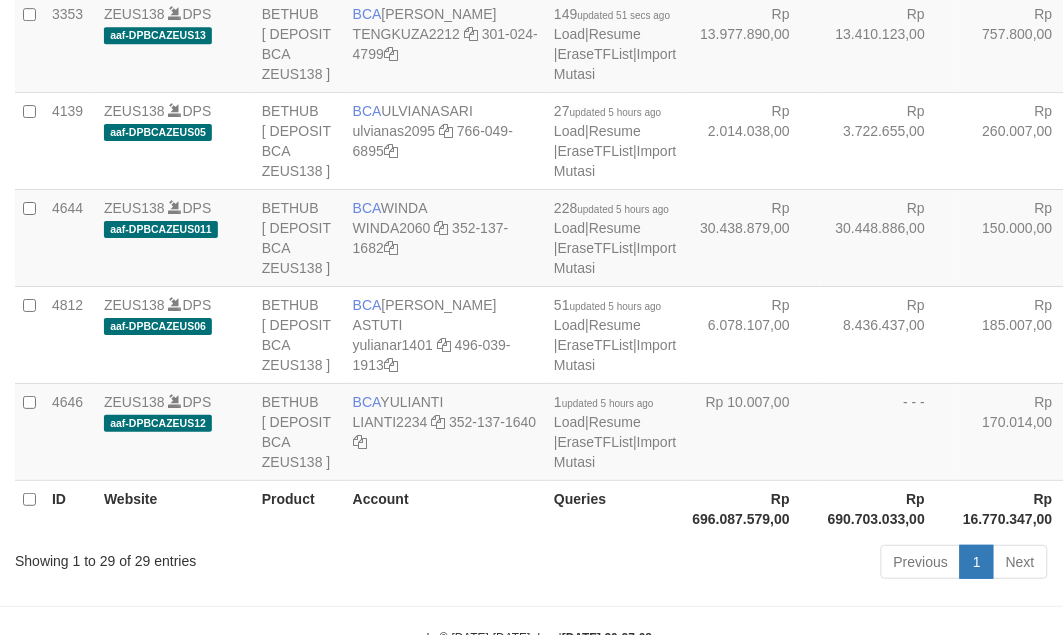 scroll, scrollTop: 2656, scrollLeft: 0, axis: vertical 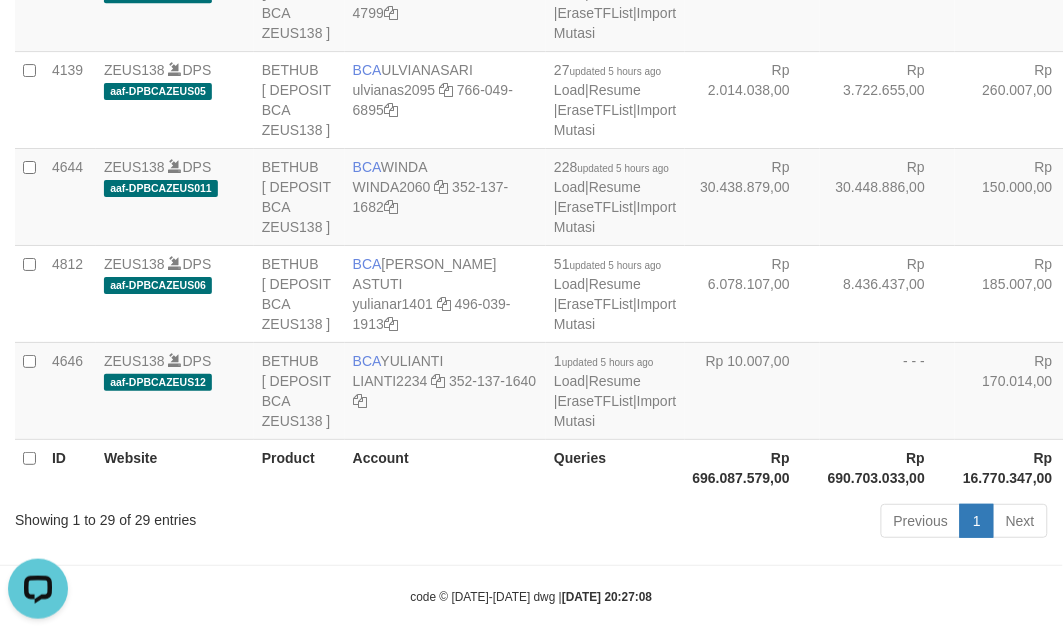 click on "Rp 203.213.246,00" at bounding box center [752, -580] 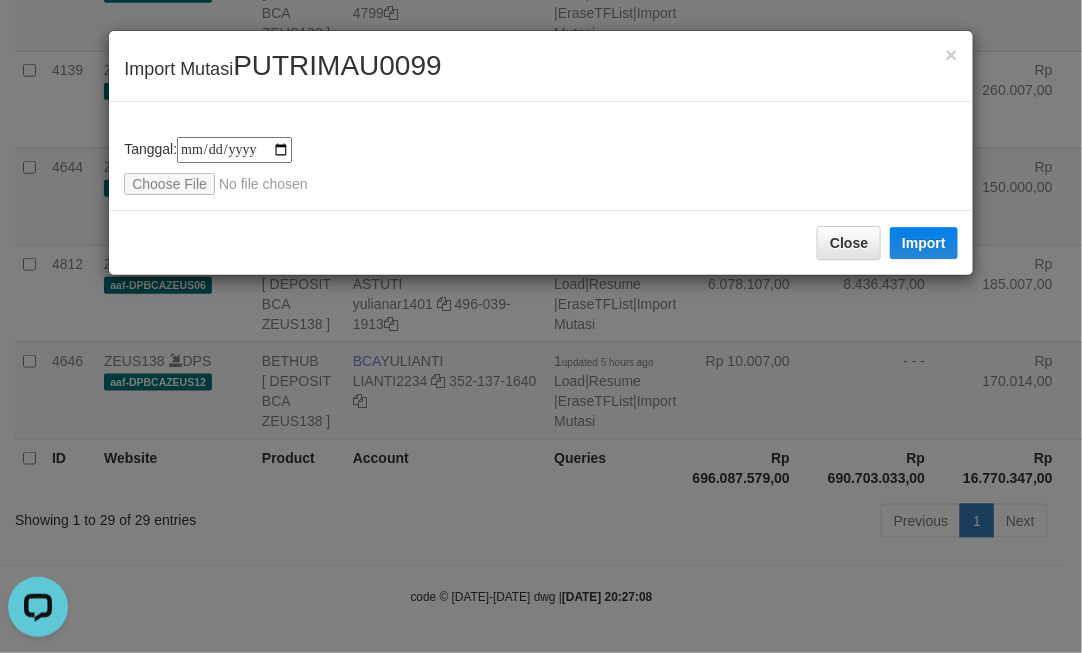 click on "**********" at bounding box center [541, 166] 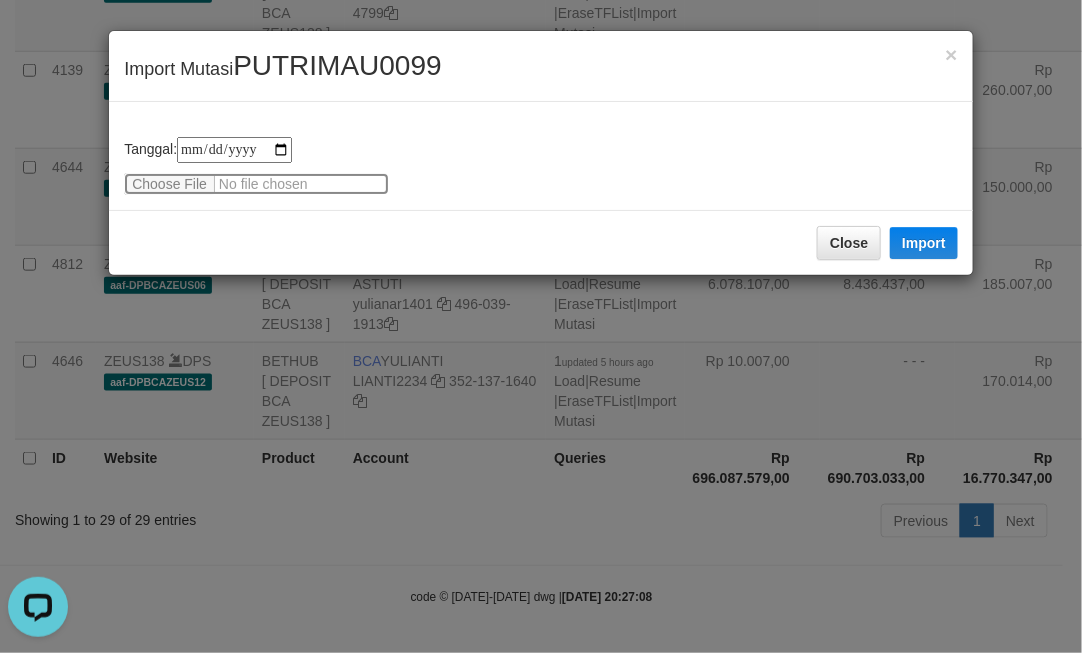 click at bounding box center [256, 184] 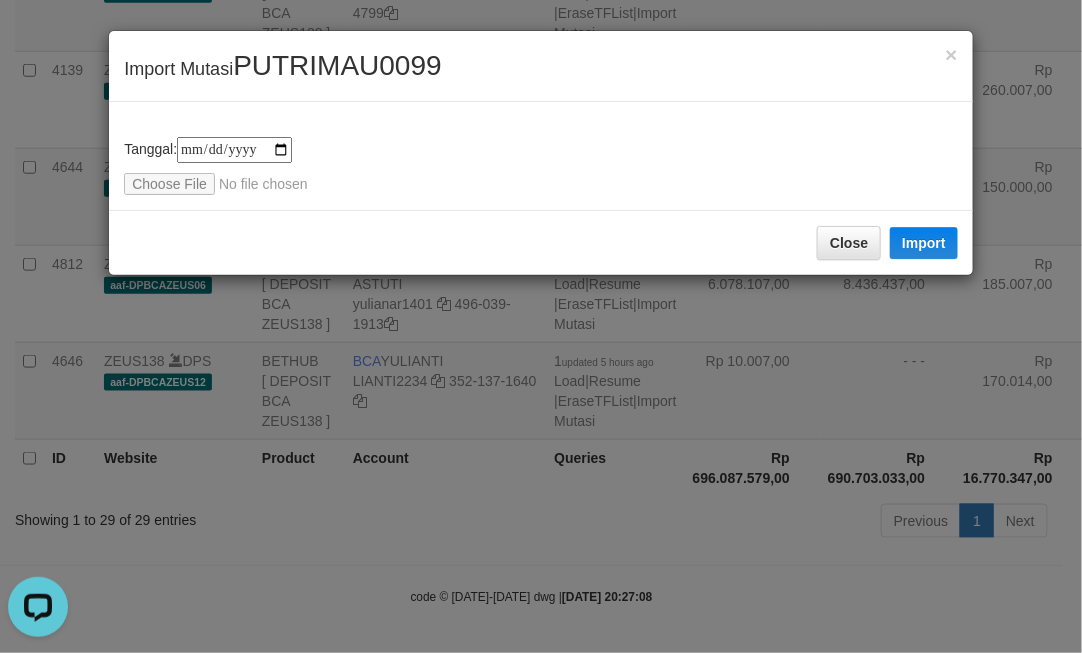 click on "**********" at bounding box center (541, 326) 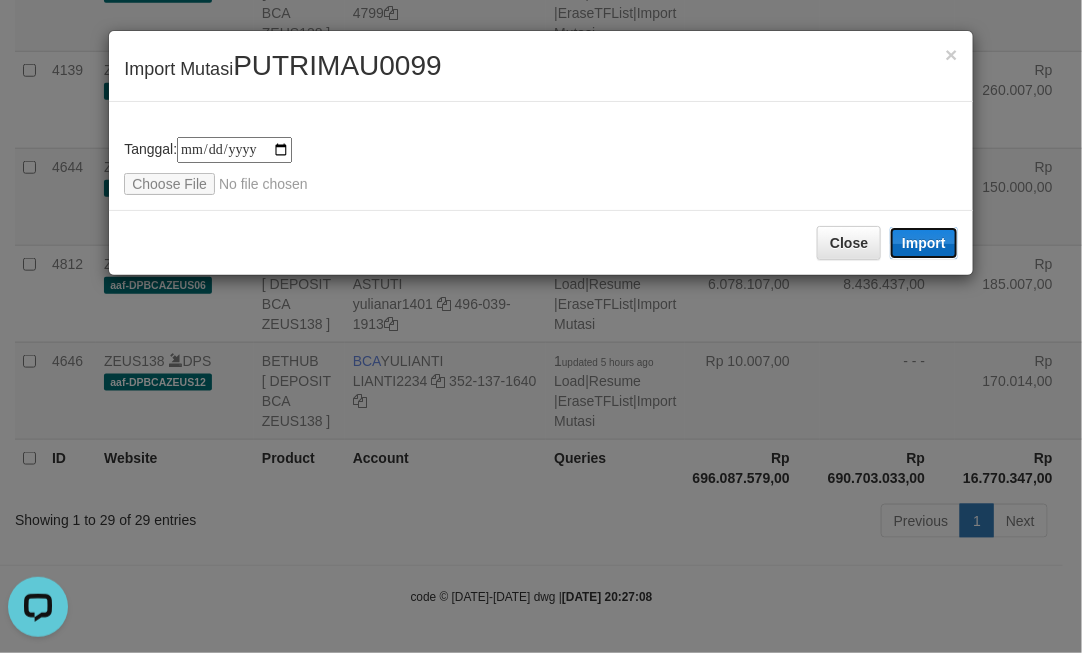 click on "Import" at bounding box center (924, 243) 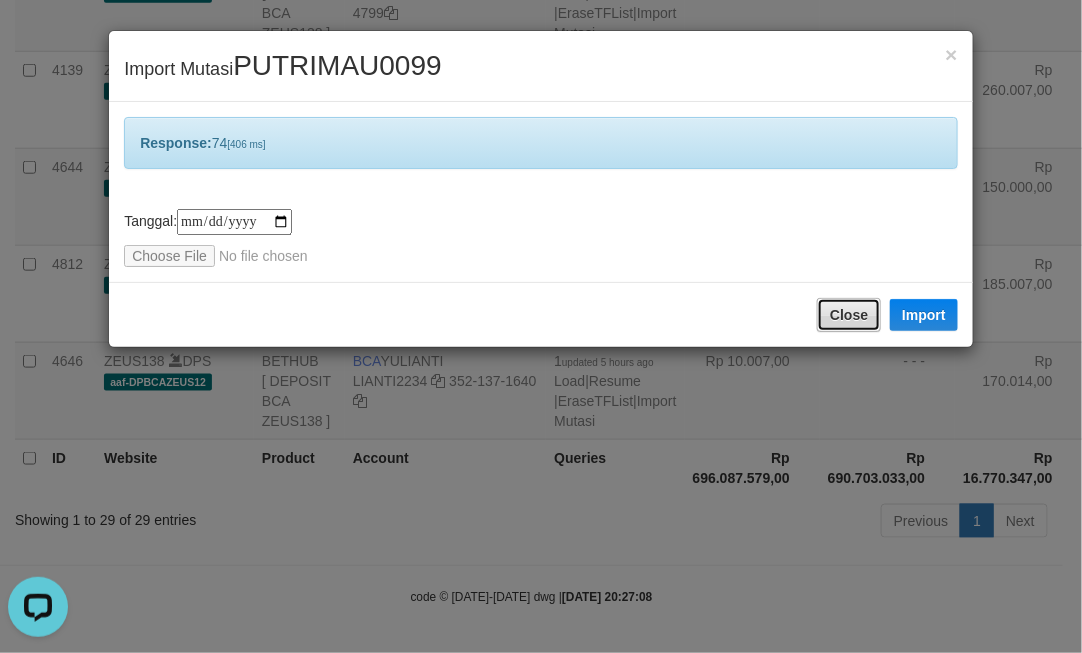click on "Close" at bounding box center (849, 315) 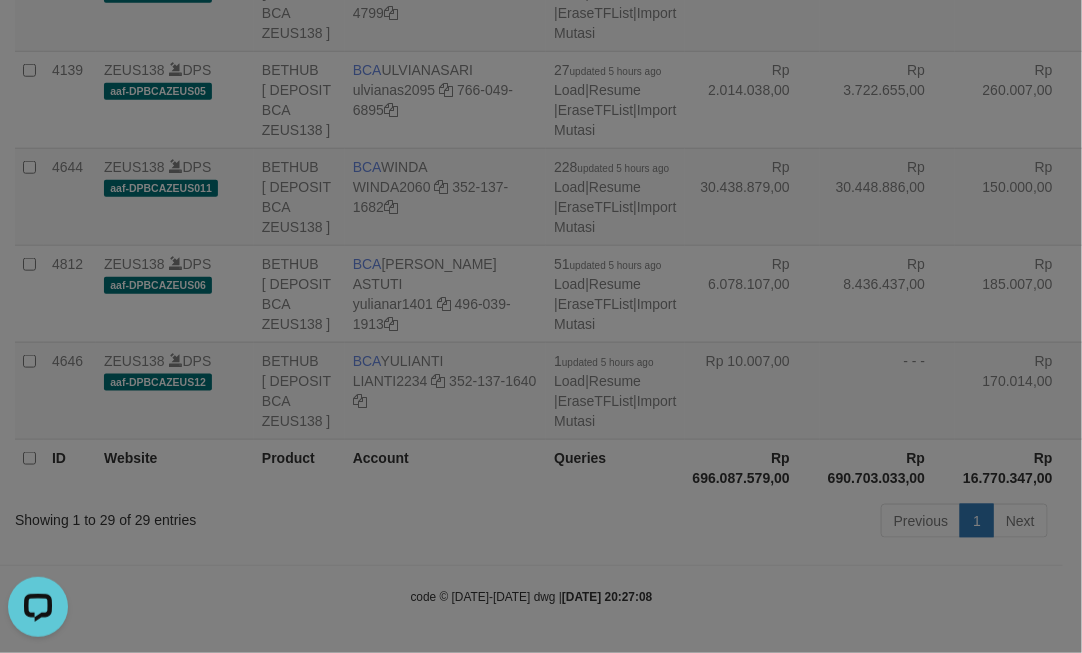 drag, startPoint x: 727, startPoint y: 338, endPoint x: 673, endPoint y: 342, distance: 54.147945 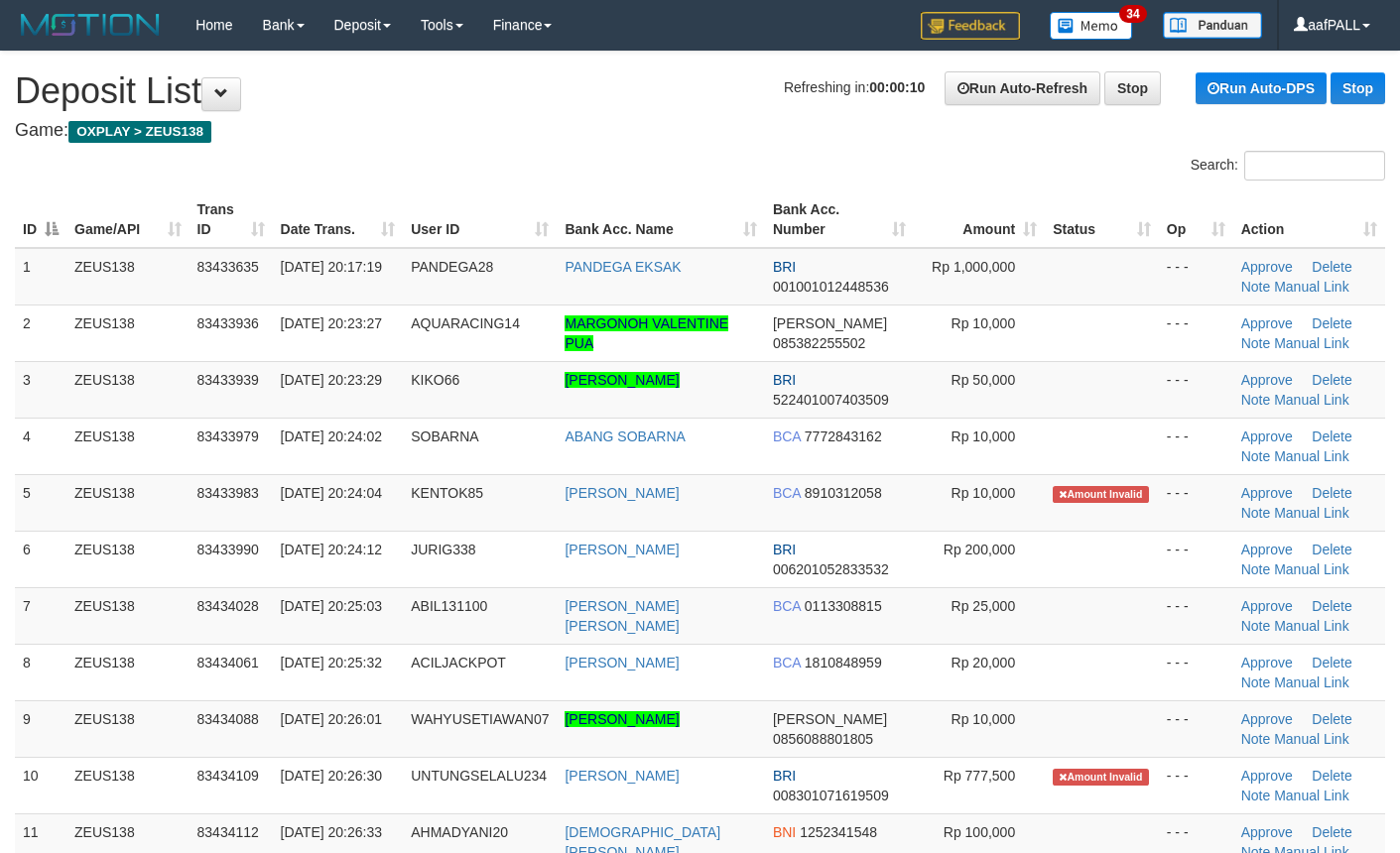 scroll, scrollTop: 0, scrollLeft: 0, axis: both 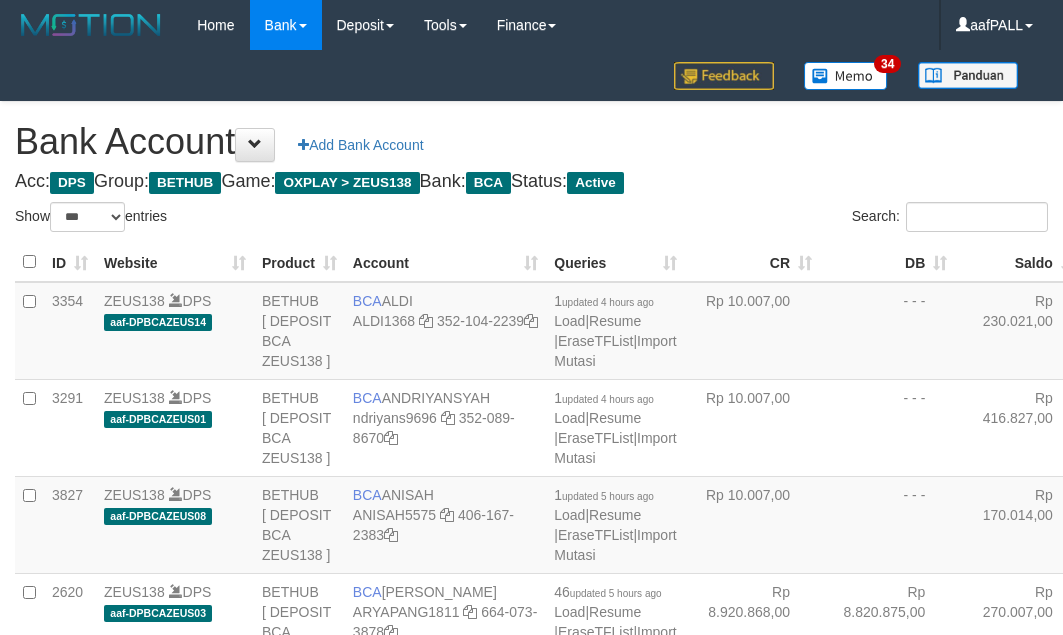 select on "***" 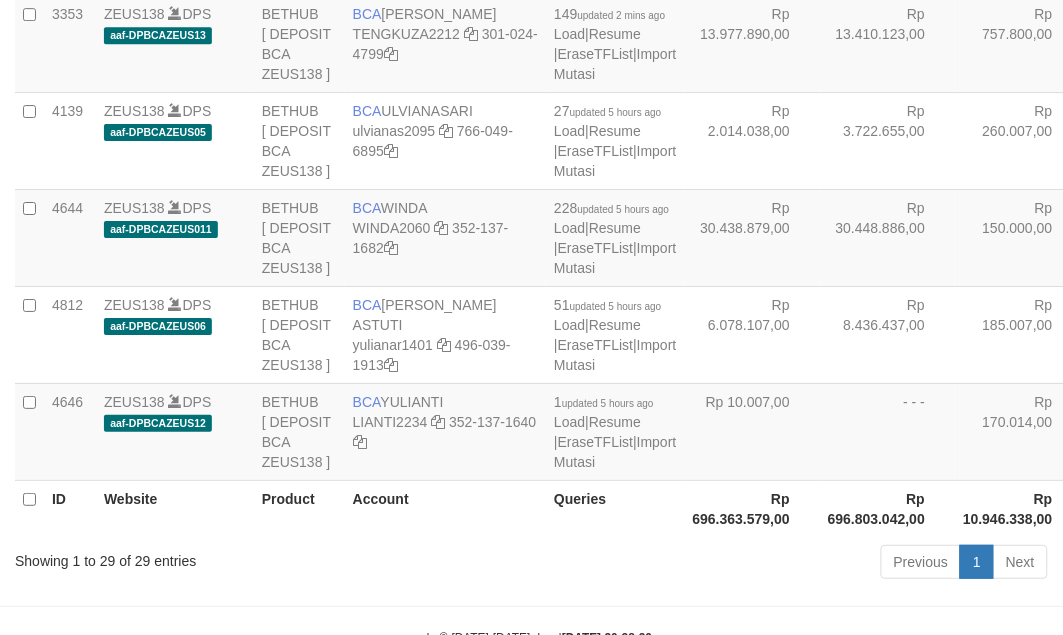 scroll, scrollTop: 2656, scrollLeft: 0, axis: vertical 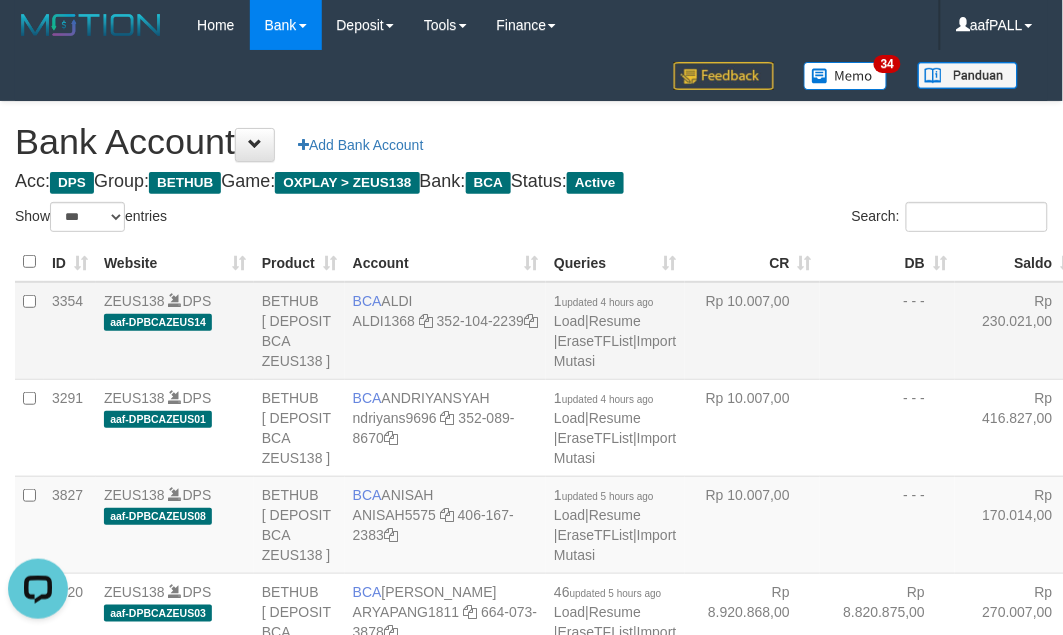 click on "- - -" at bounding box center (887, 331) 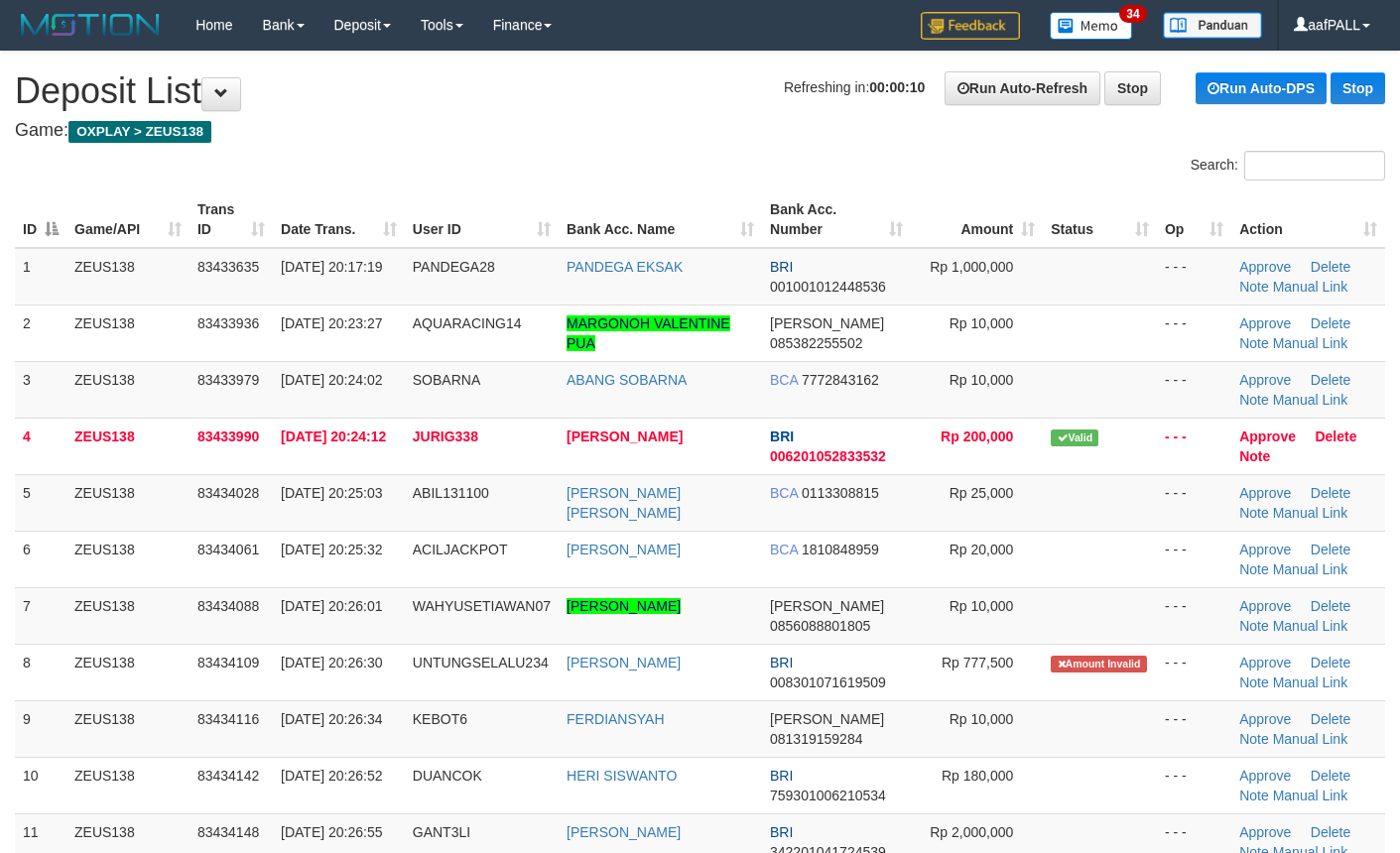 scroll, scrollTop: 0, scrollLeft: 0, axis: both 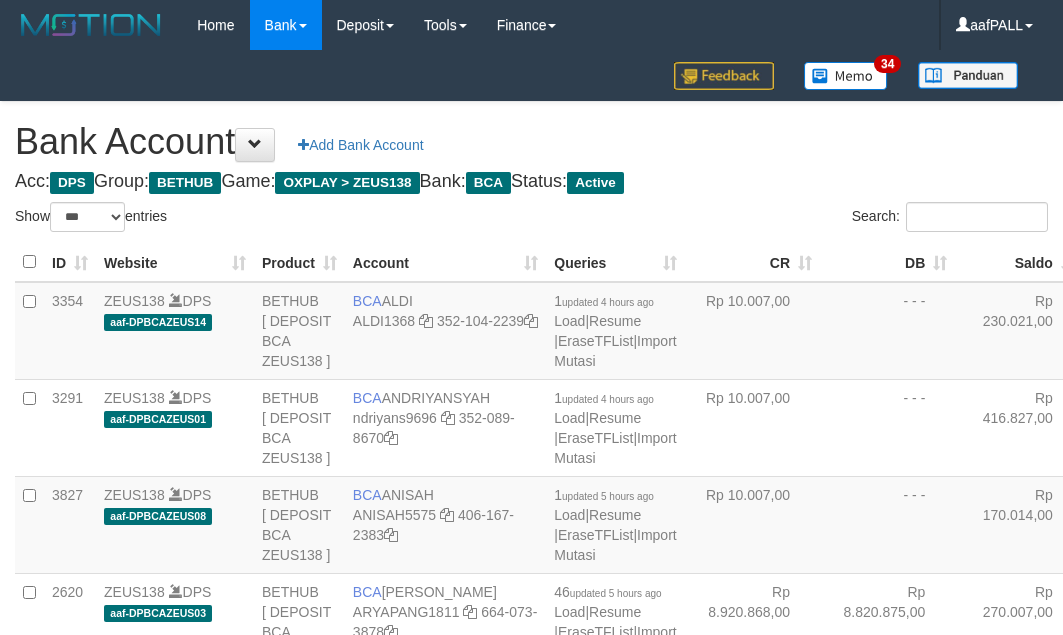 select on "***" 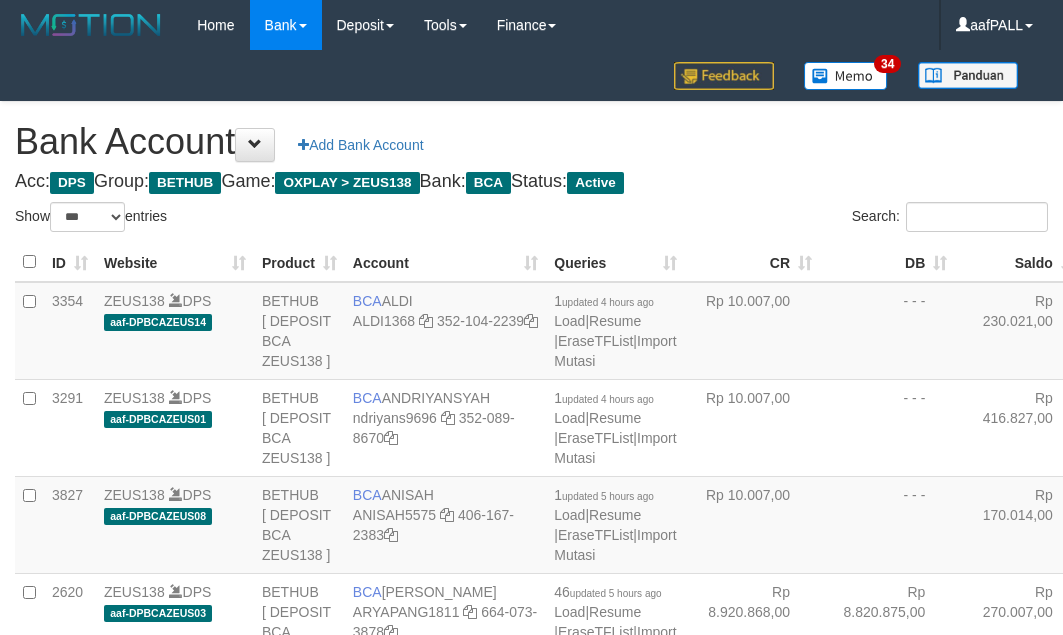 scroll, scrollTop: 0, scrollLeft: 0, axis: both 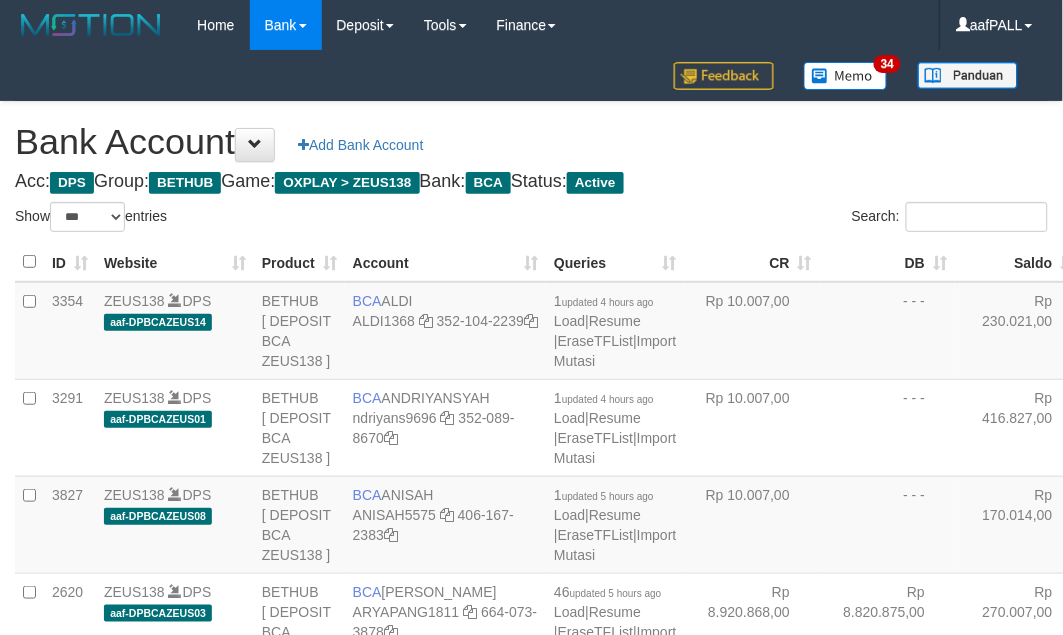 click on "Saldo" at bounding box center (1019, 262) 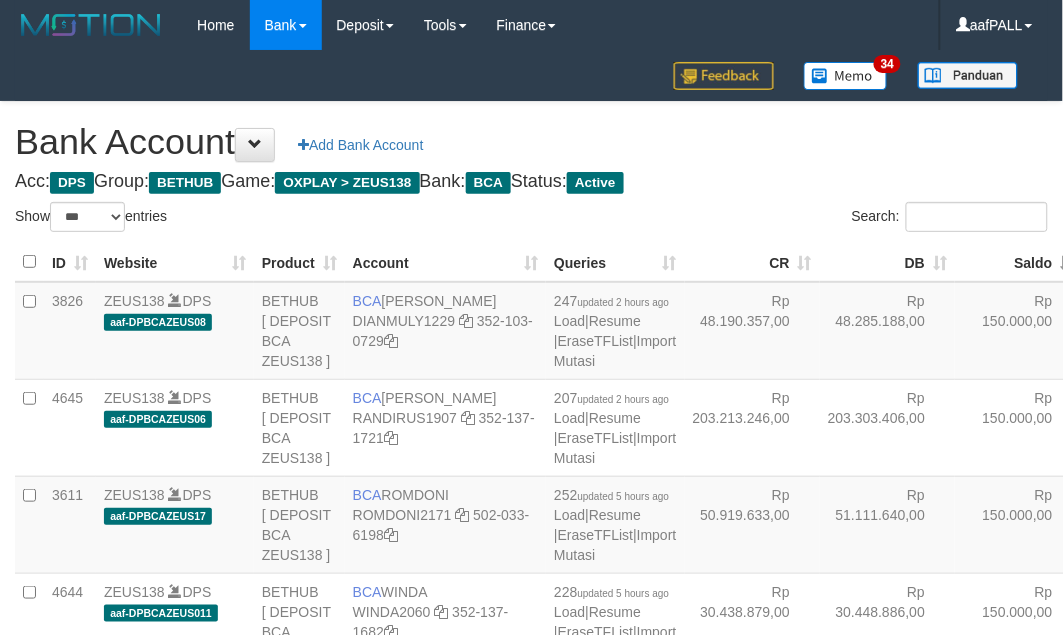 click on "Saldo" at bounding box center (1019, 262) 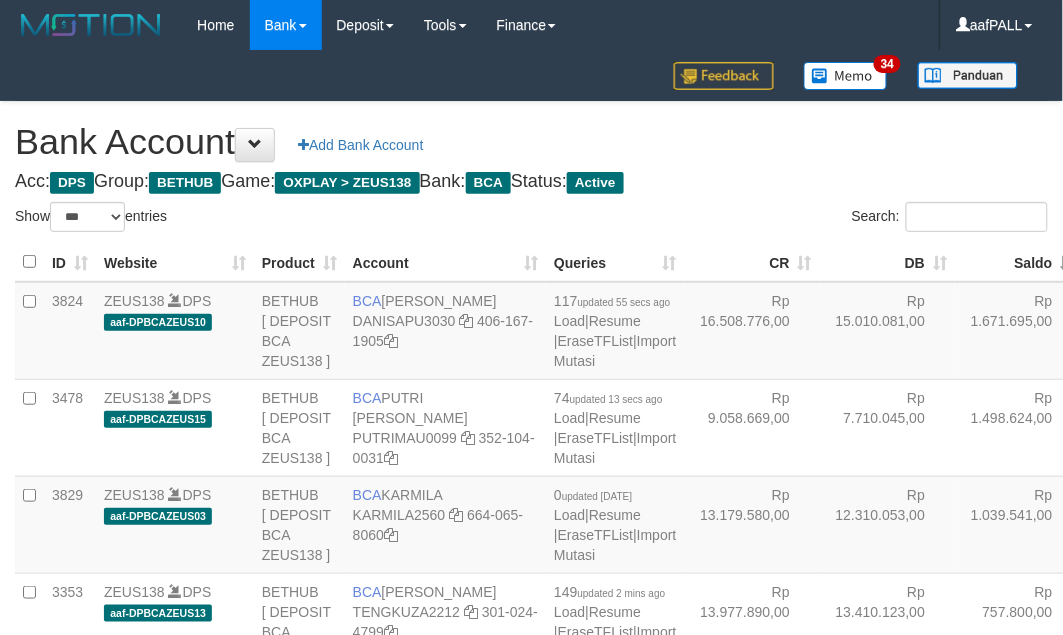 click on "Saldo" at bounding box center [1019, 262] 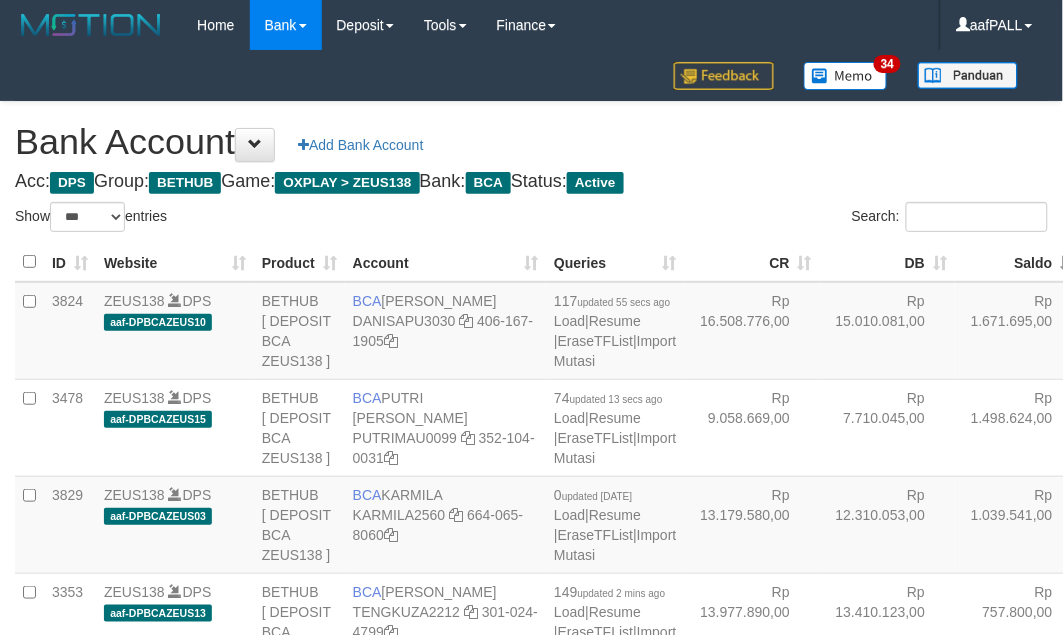 click on "Saldo" at bounding box center [1019, 262] 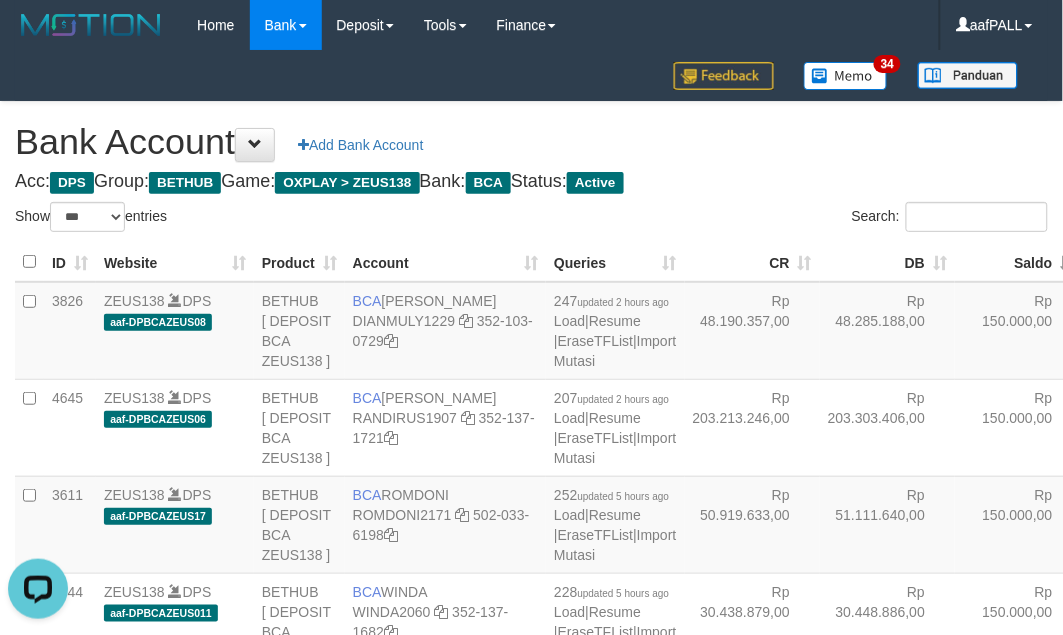 scroll, scrollTop: 0, scrollLeft: 0, axis: both 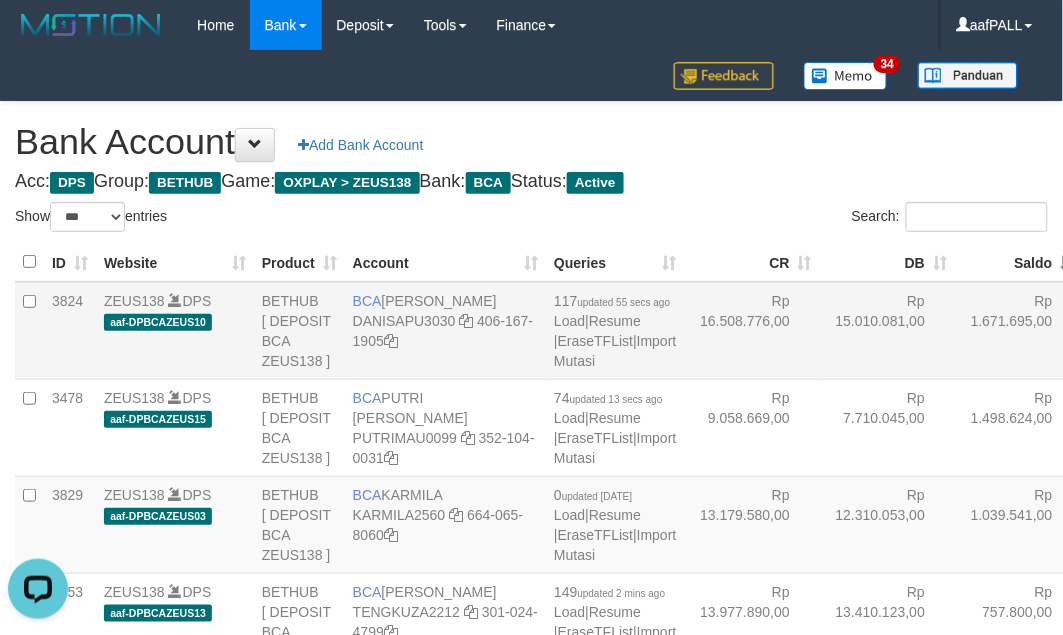 click on "3824" at bounding box center [70, 331] 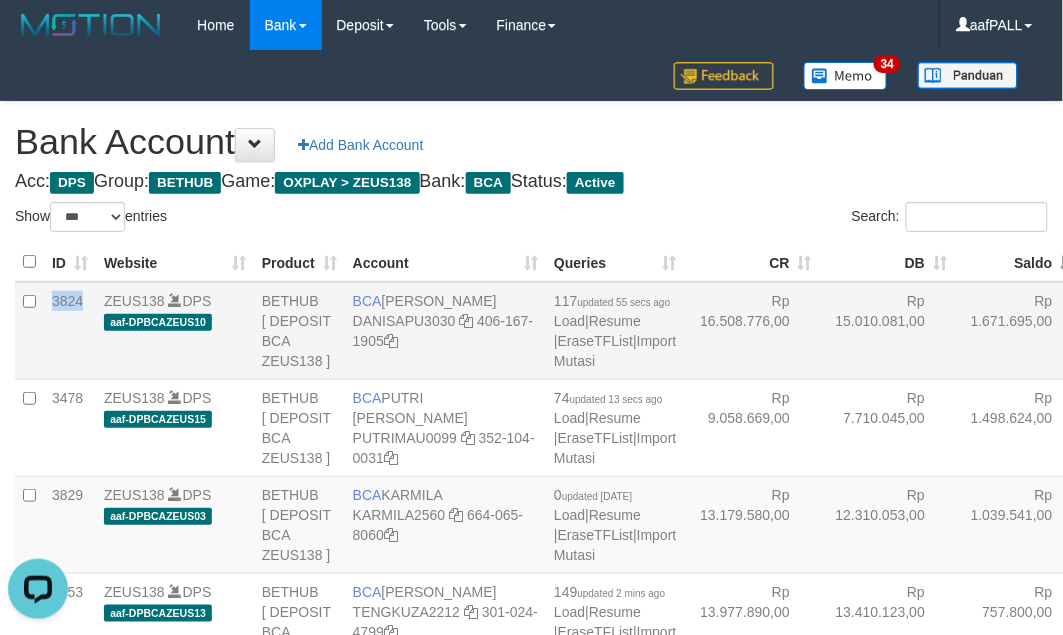 click on "3824" at bounding box center [70, 331] 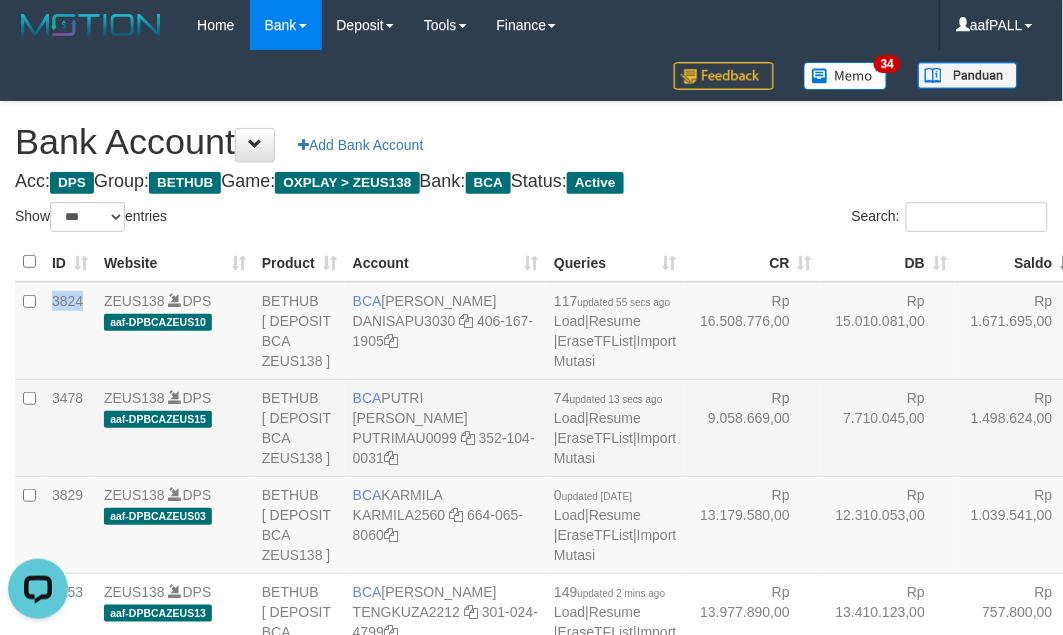 copy on "3824" 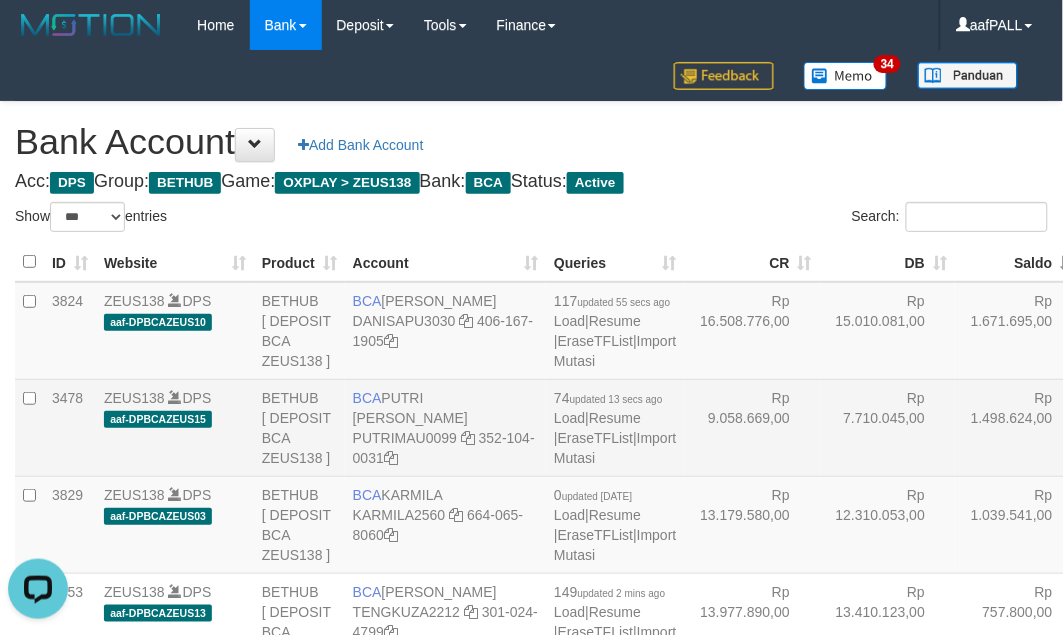 click on "3478" at bounding box center (70, 427) 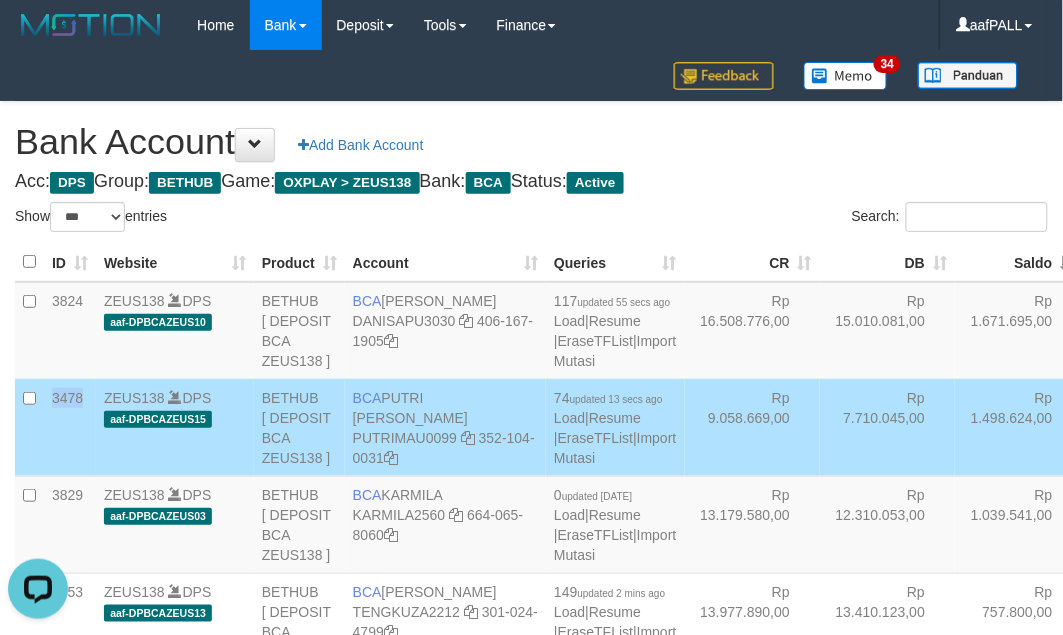 click on "3478" at bounding box center [70, 427] 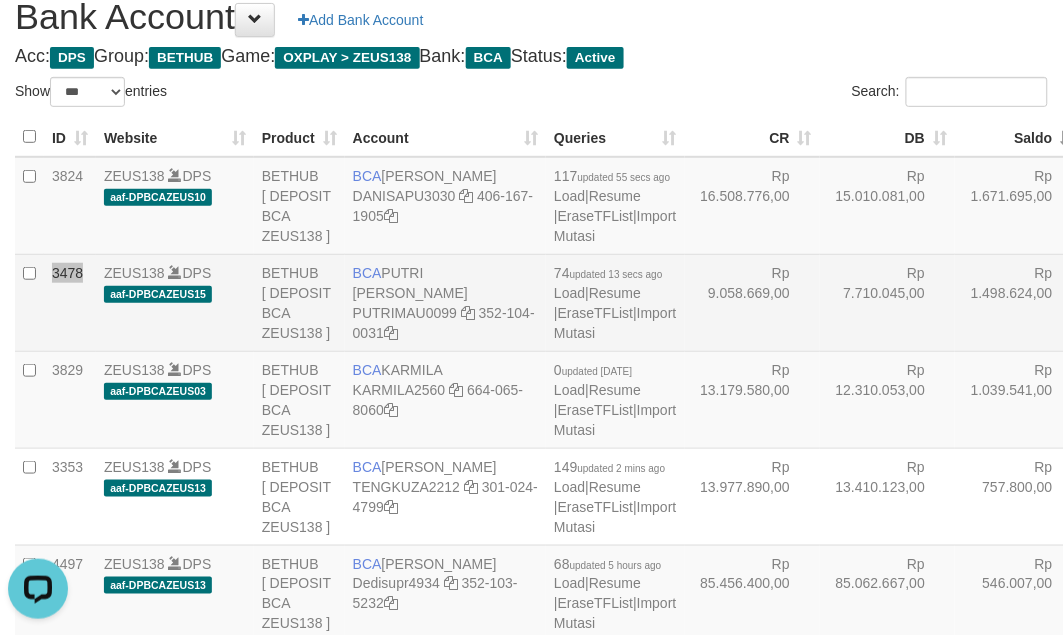 scroll, scrollTop: 250, scrollLeft: 0, axis: vertical 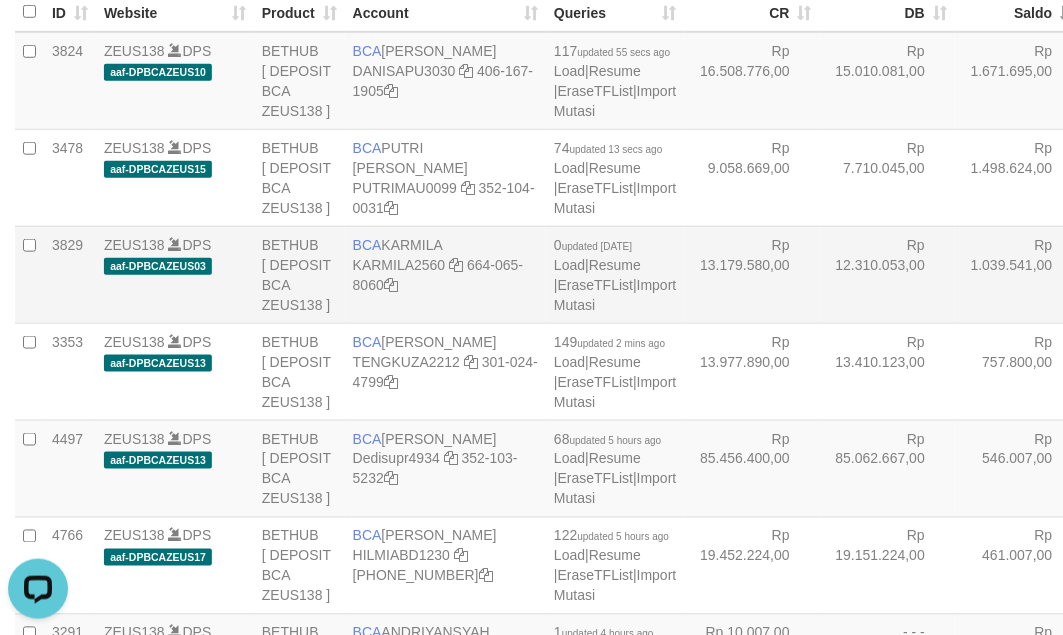 click on "Rp 13.179.580,00" at bounding box center [752, 274] 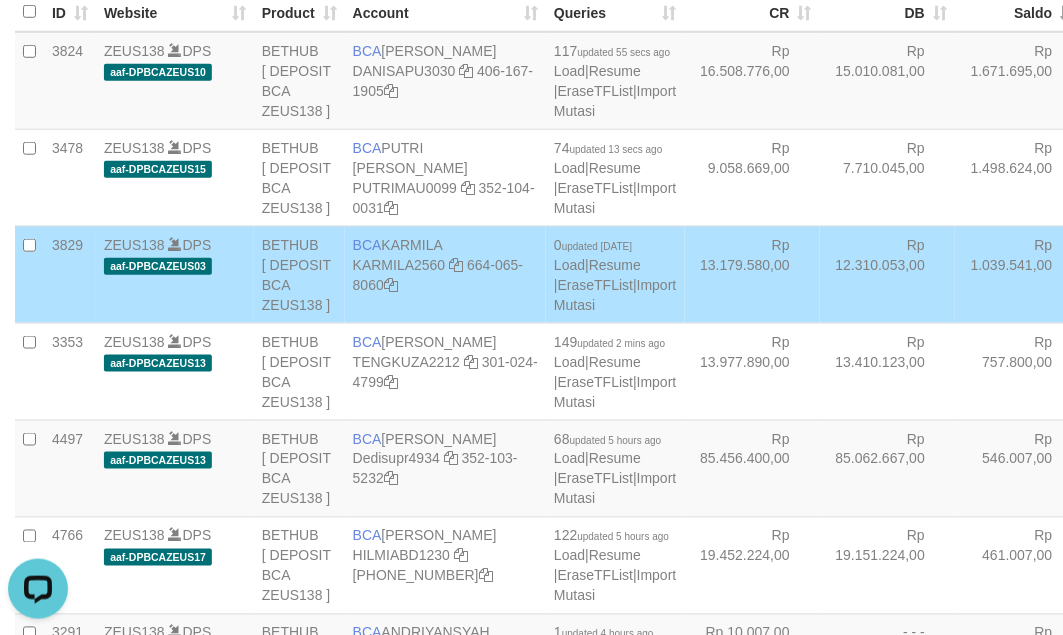 scroll, scrollTop: 1241, scrollLeft: 0, axis: vertical 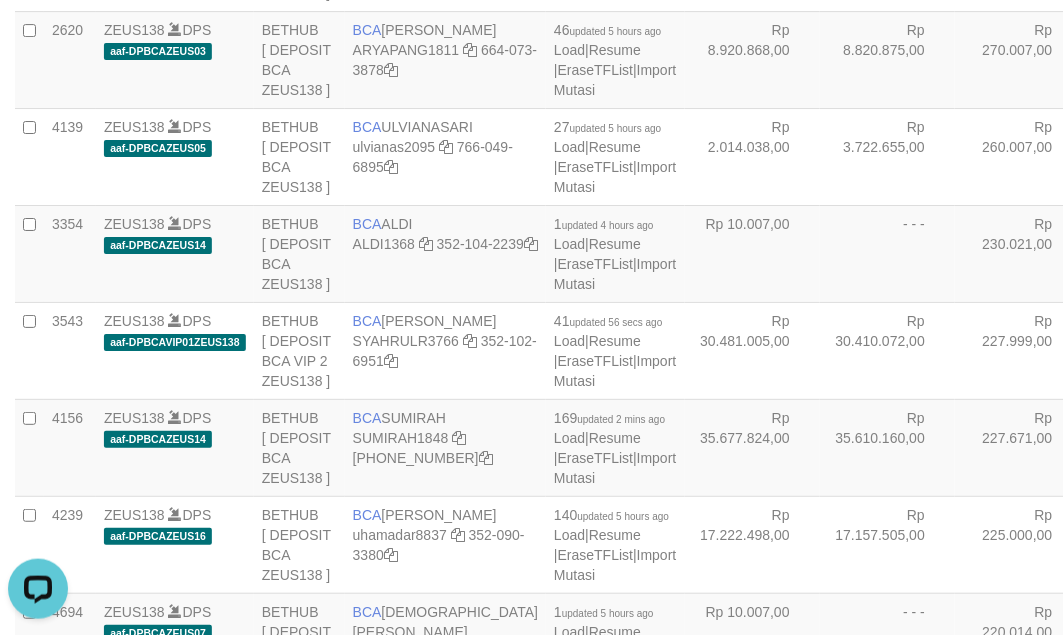 click at bounding box center (438, -144) 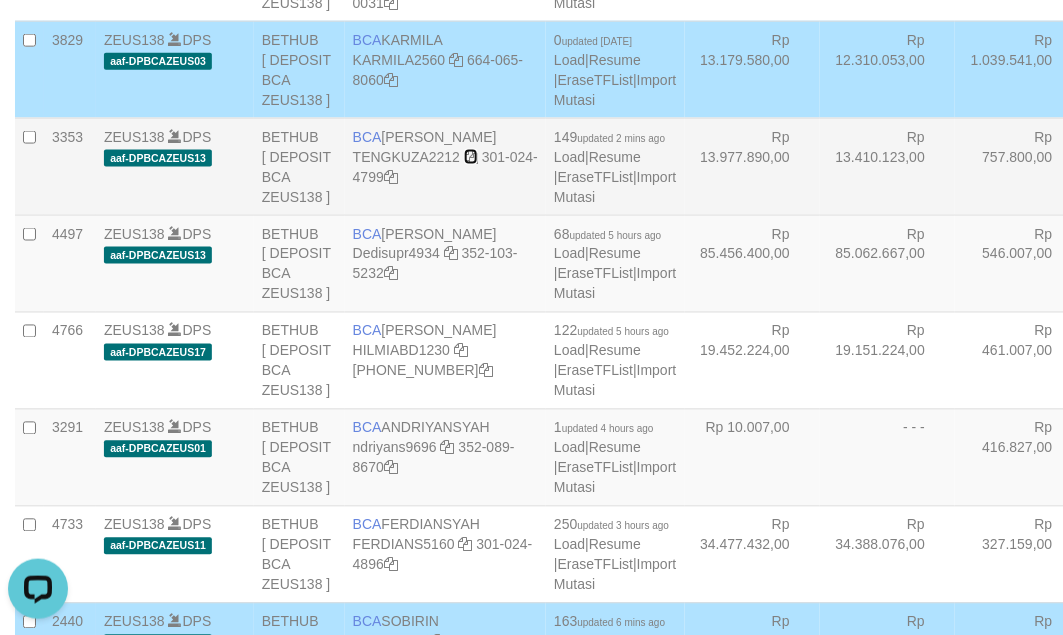 click at bounding box center [471, 157] 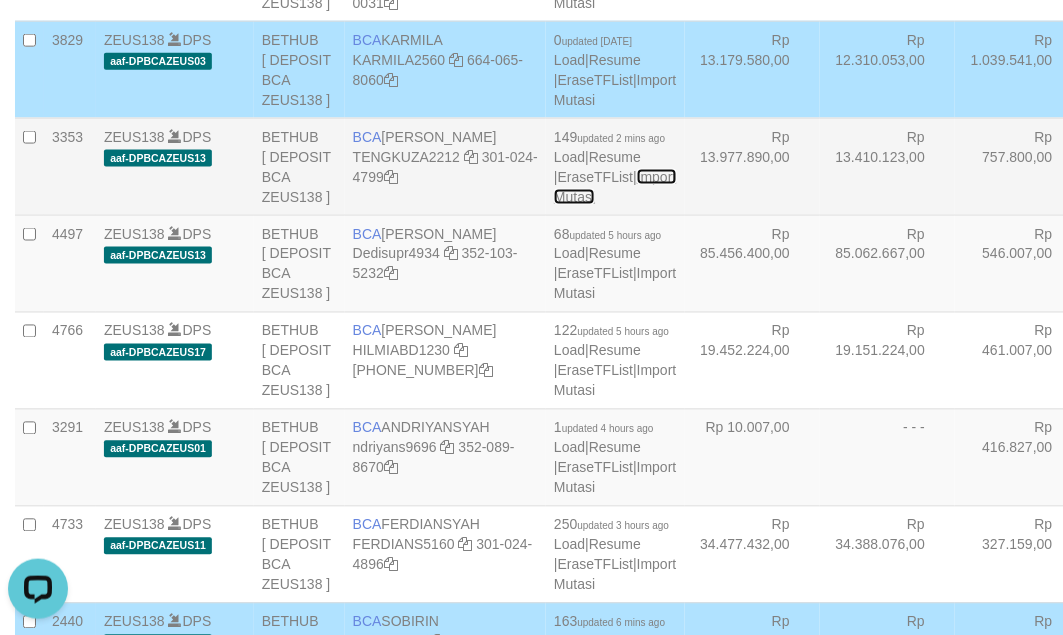 click on "Import Mutasi" at bounding box center [615, 187] 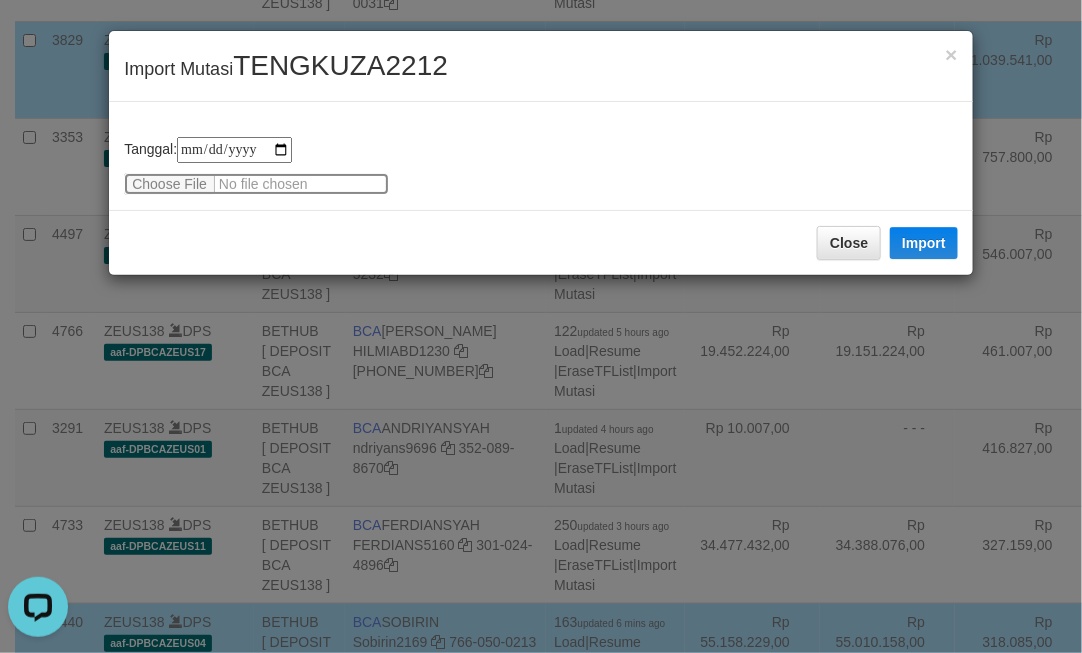 click at bounding box center [256, 184] 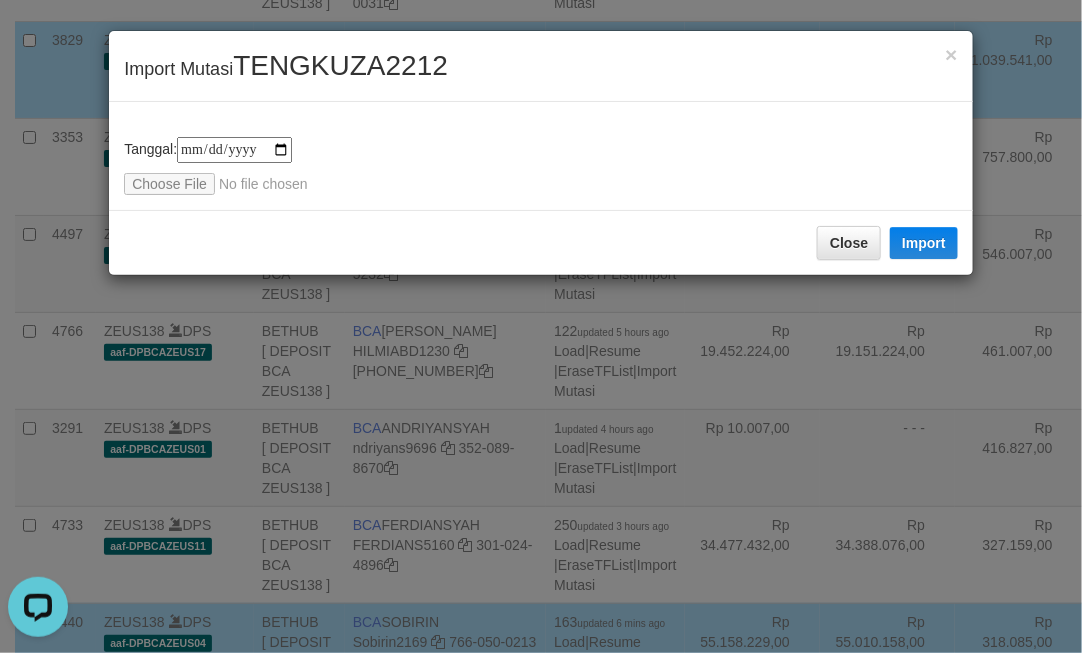 drag, startPoint x: 741, startPoint y: 371, endPoint x: 673, endPoint y: 331, distance: 78.892334 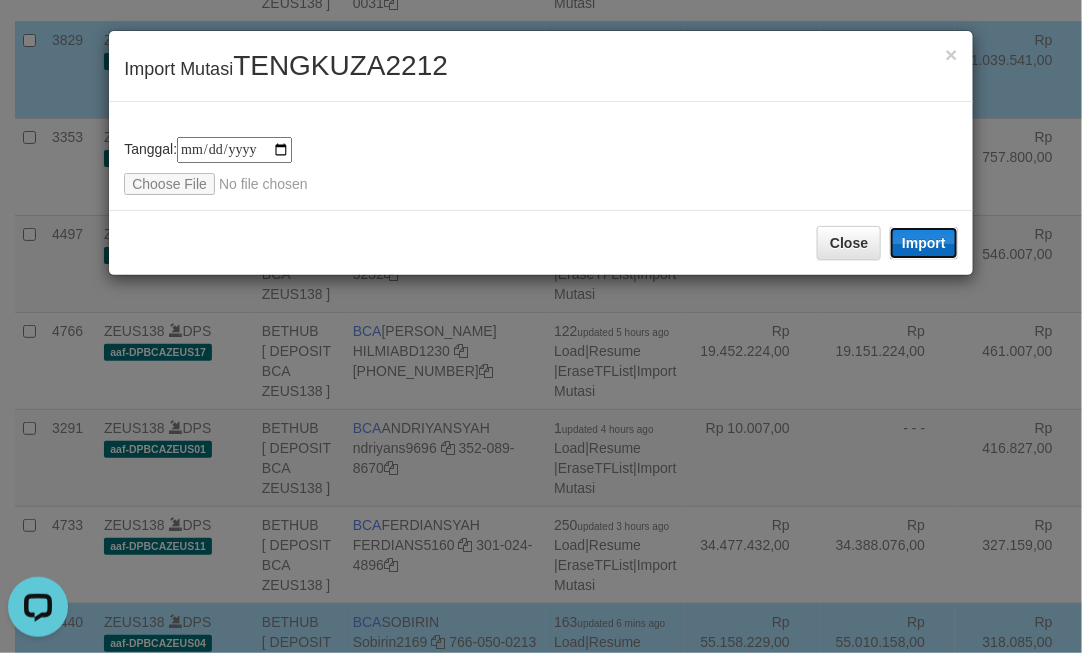 click on "Import" at bounding box center [924, 243] 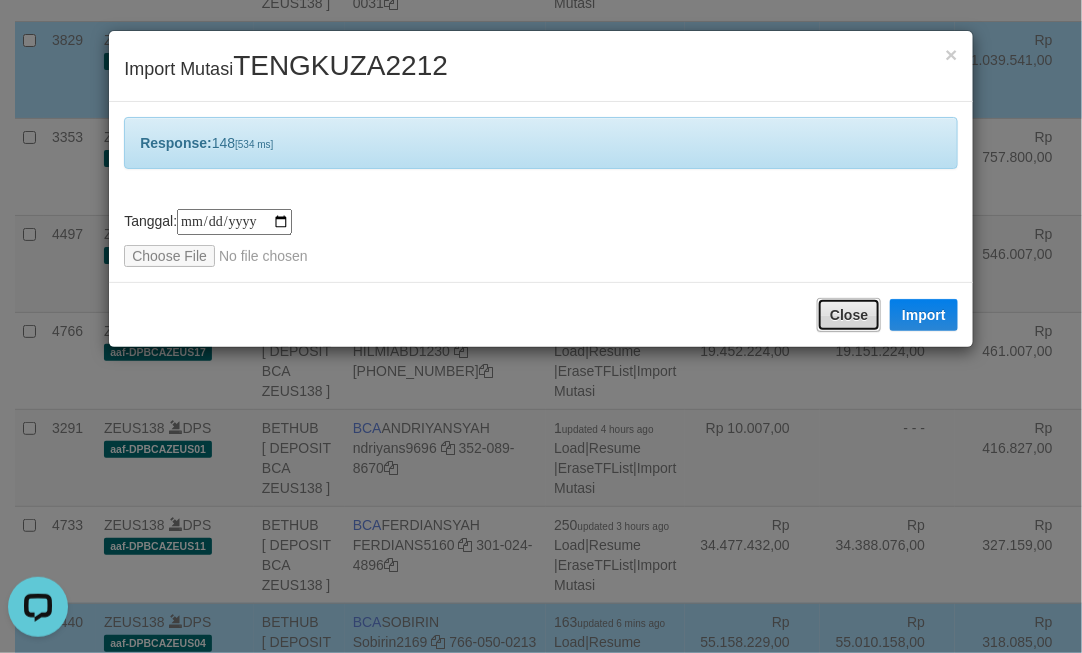 click on "Close" at bounding box center (849, 315) 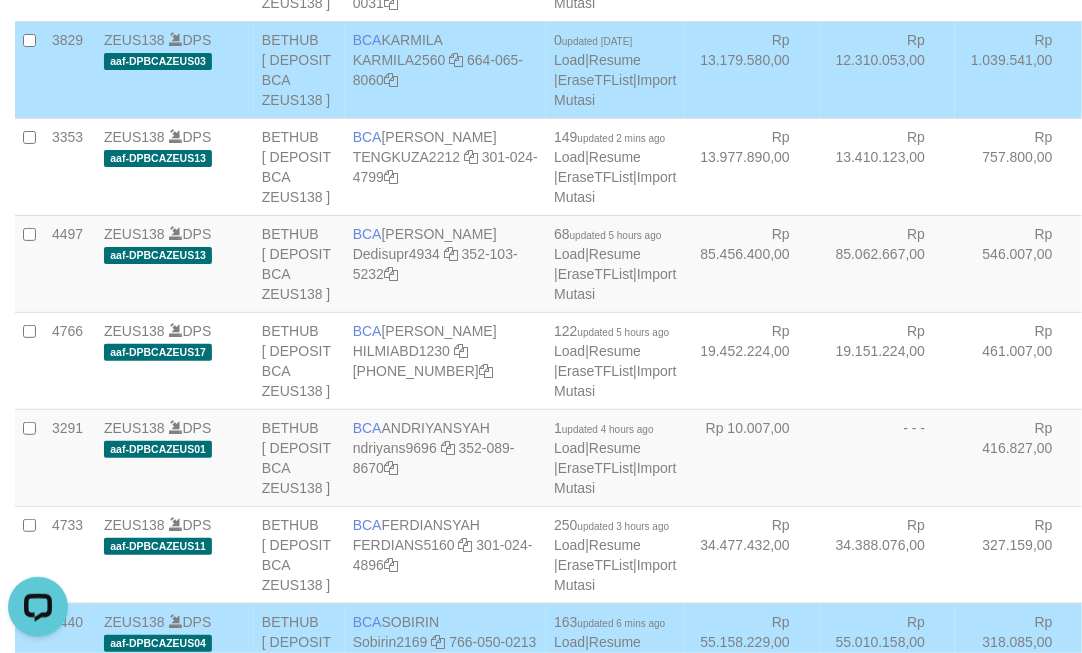 drag, startPoint x: 696, startPoint y: 338, endPoint x: 667, endPoint y: 338, distance: 29 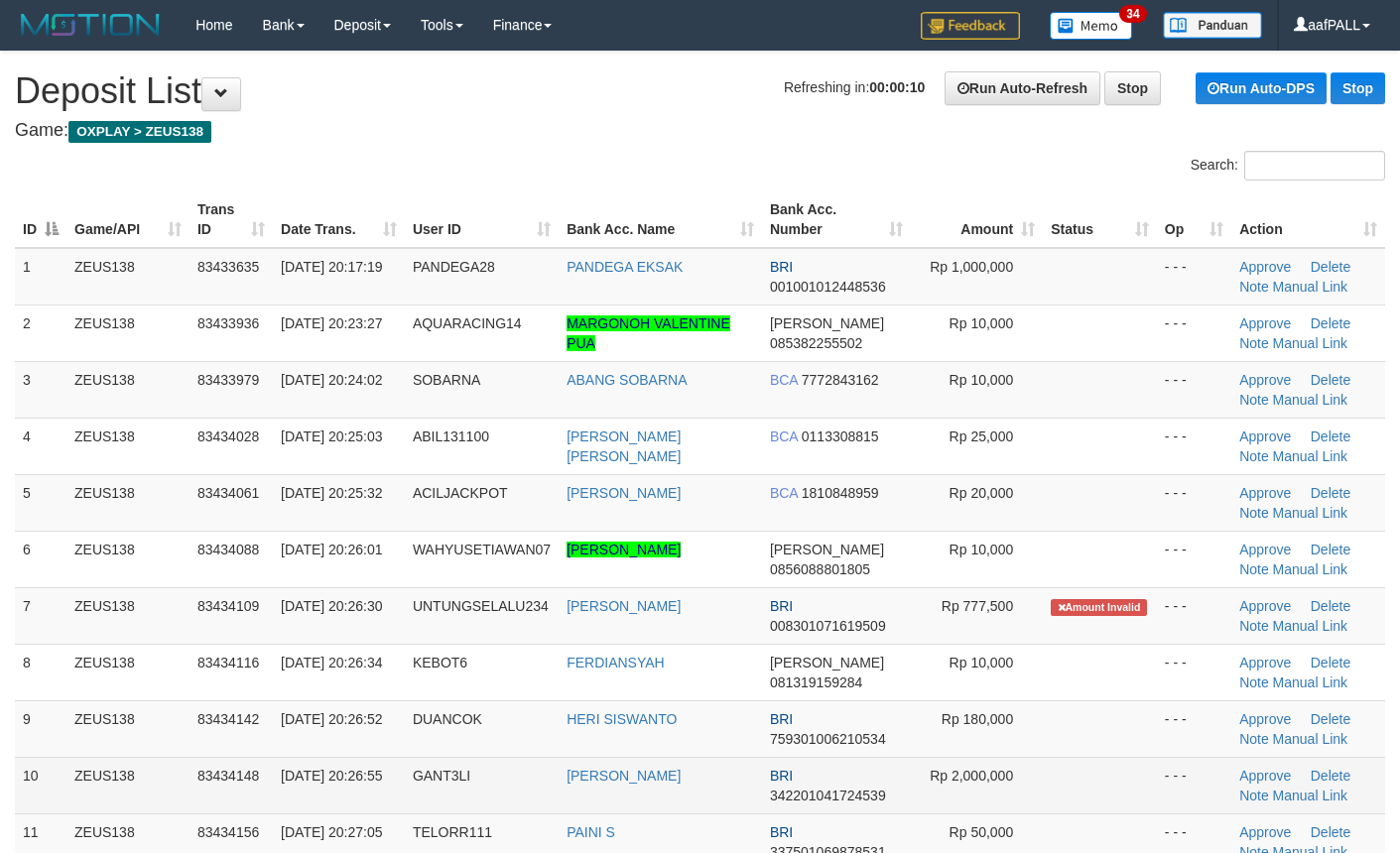 scroll, scrollTop: 0, scrollLeft: 0, axis: both 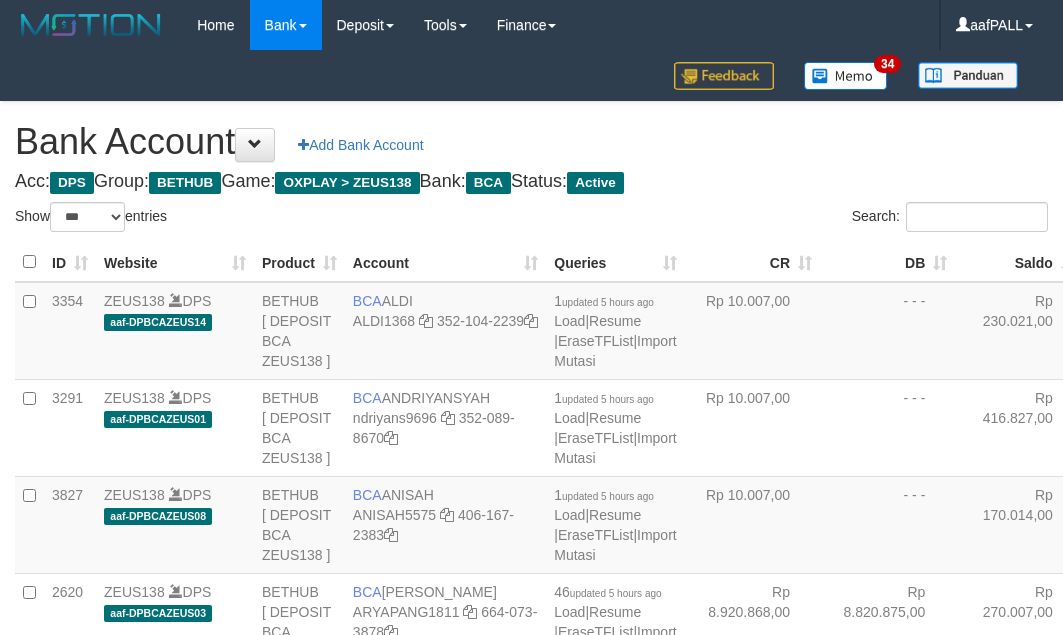 select on "***" 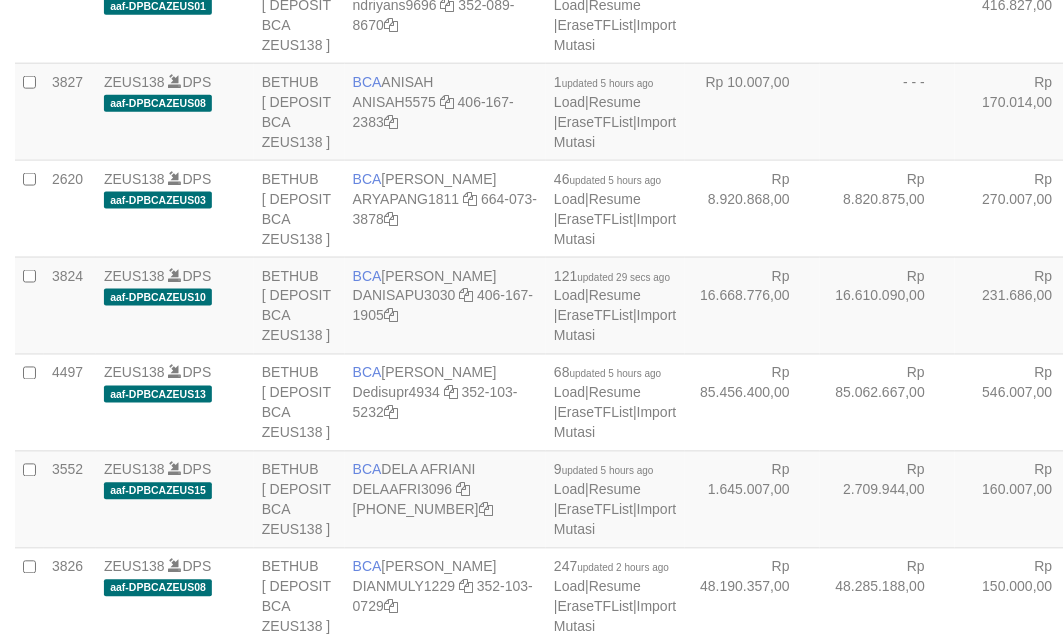 scroll, scrollTop: 3796, scrollLeft: 0, axis: vertical 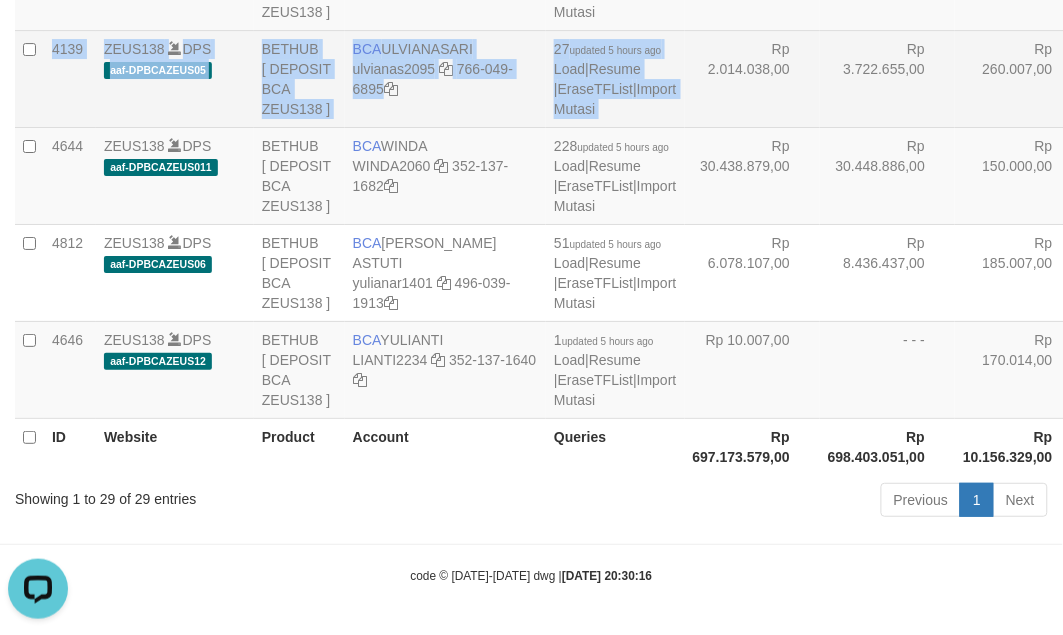 drag, startPoint x: 571, startPoint y: 403, endPoint x: 600, endPoint y: 422, distance: 34.669872 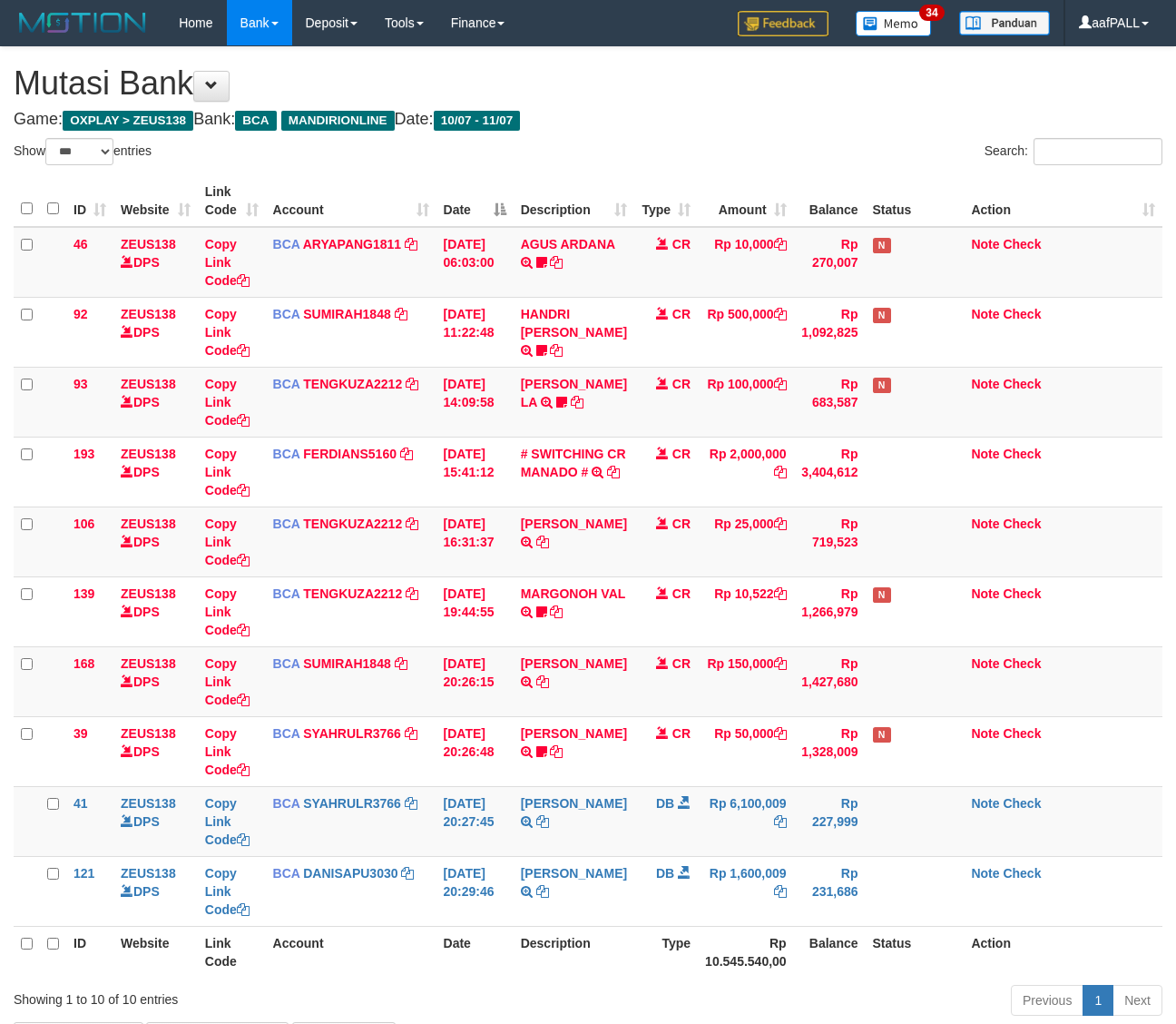 select on "***" 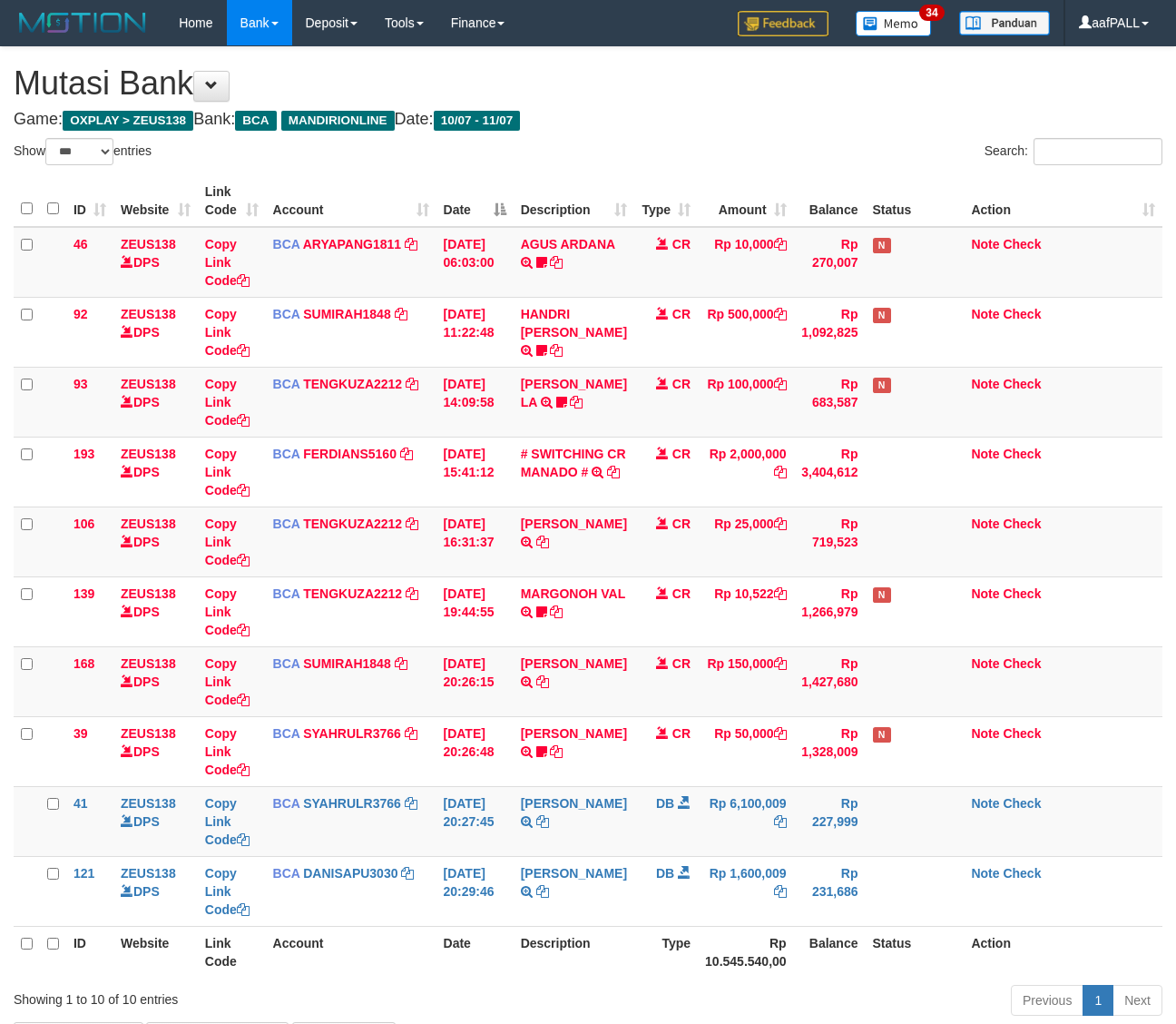 scroll, scrollTop: 0, scrollLeft: 0, axis: both 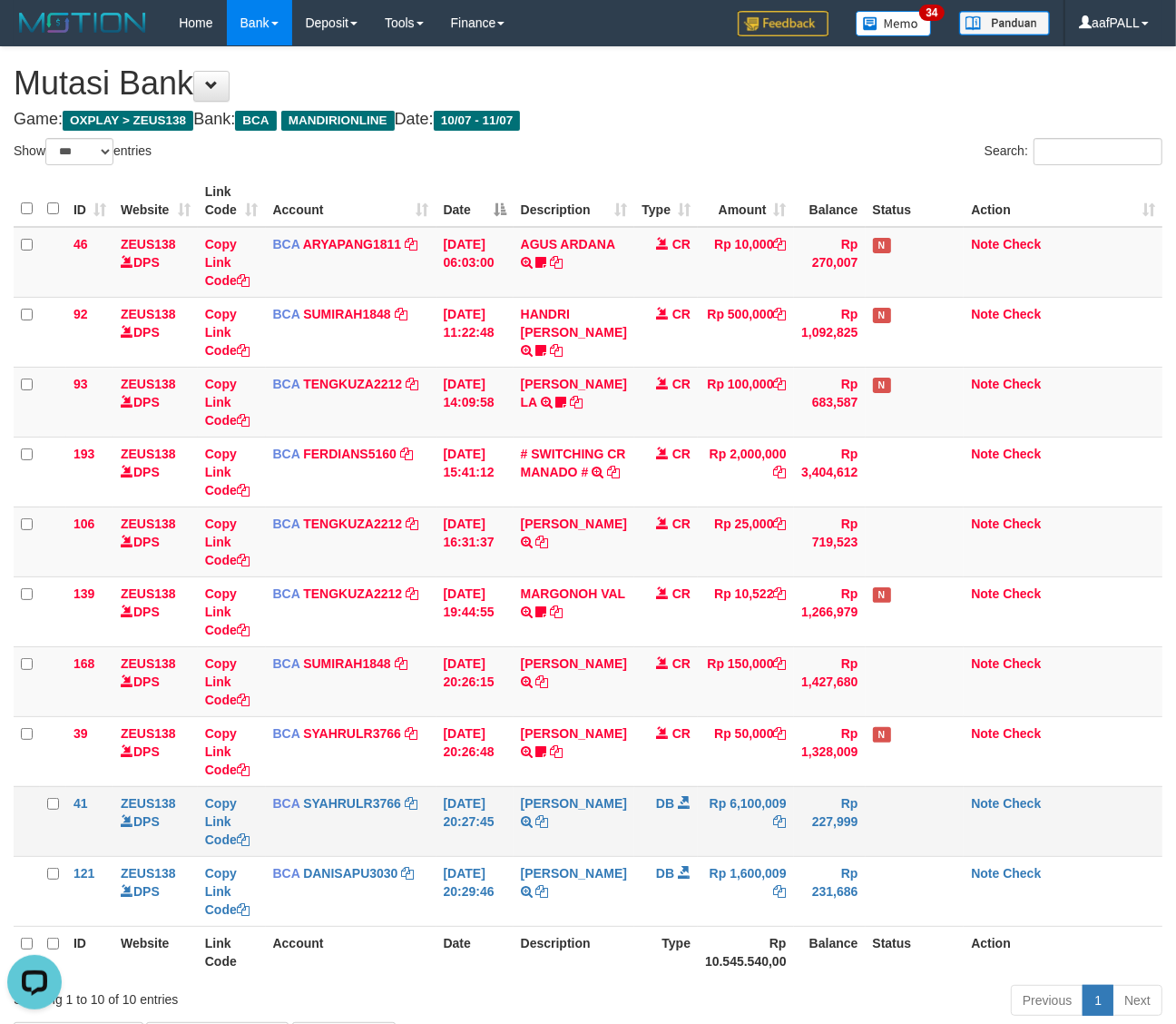 click on "SERLIA KHOFIFAH         TRSF E-BANKING DB 1107/FTSCY/WS95031
6100009.00SERLIA KHOFIFAH" at bounding box center (573, 821) 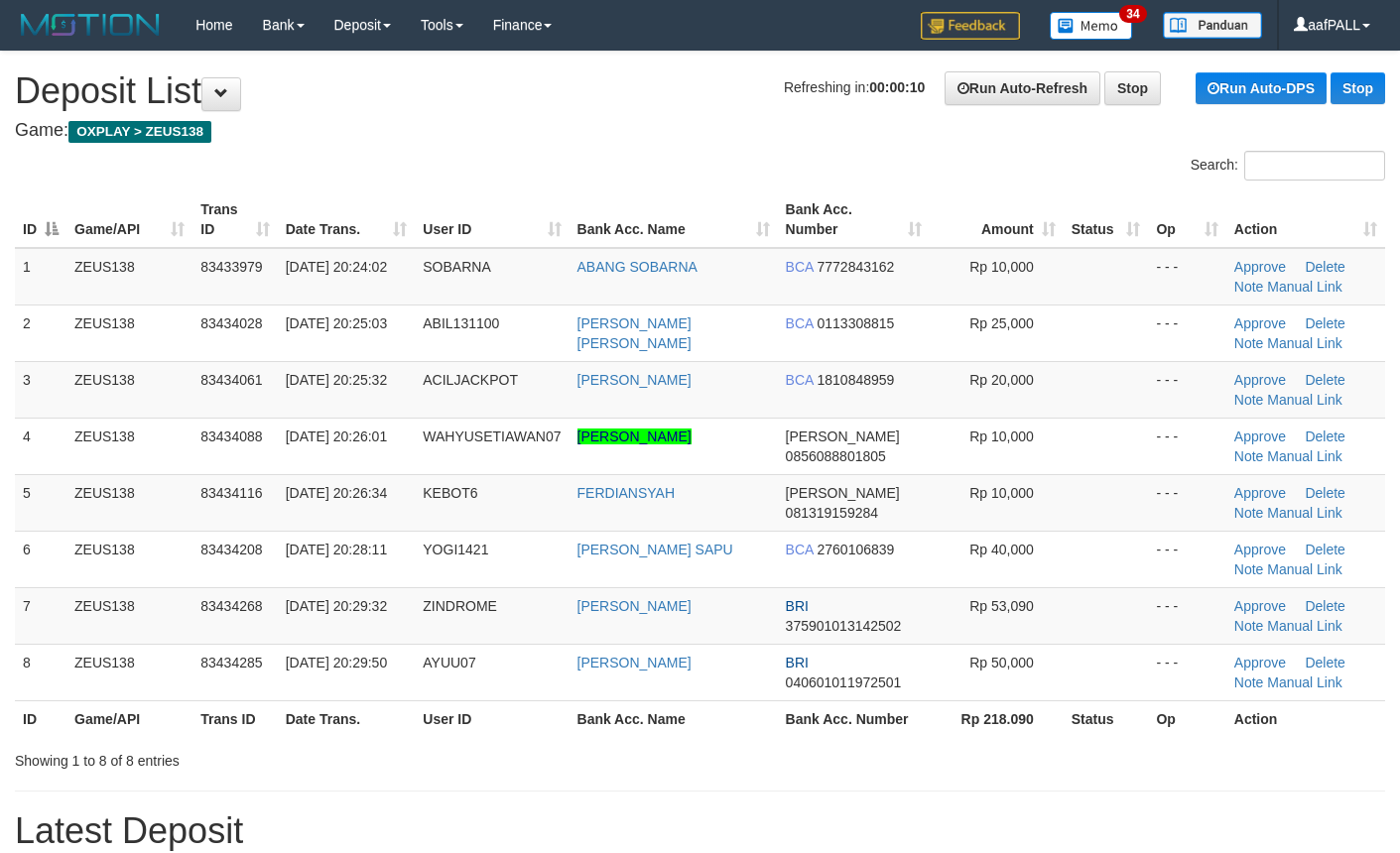 scroll, scrollTop: 0, scrollLeft: 0, axis: both 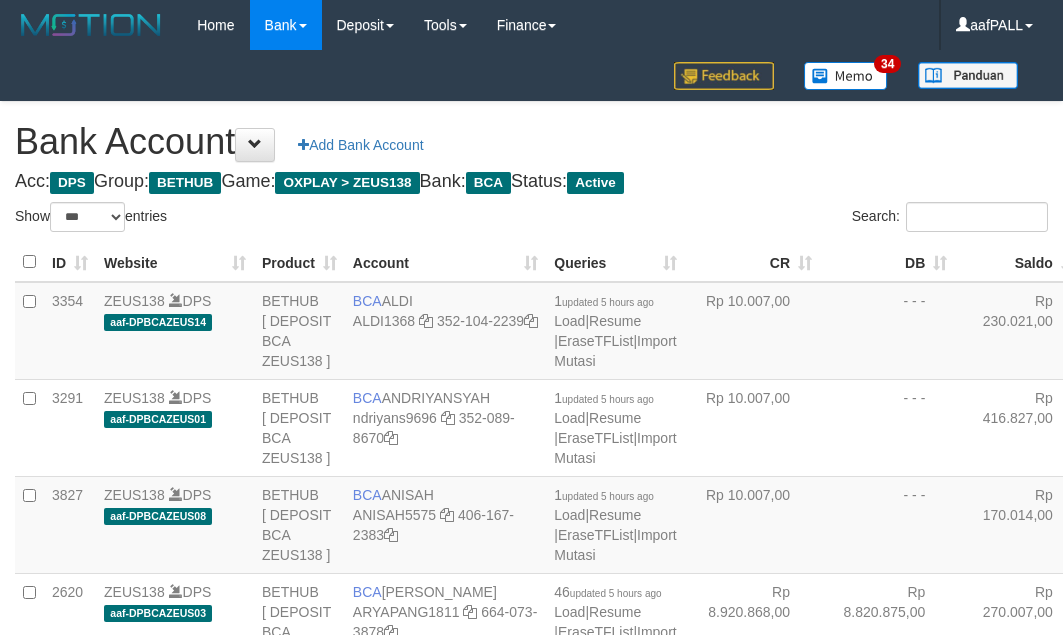 select on "***" 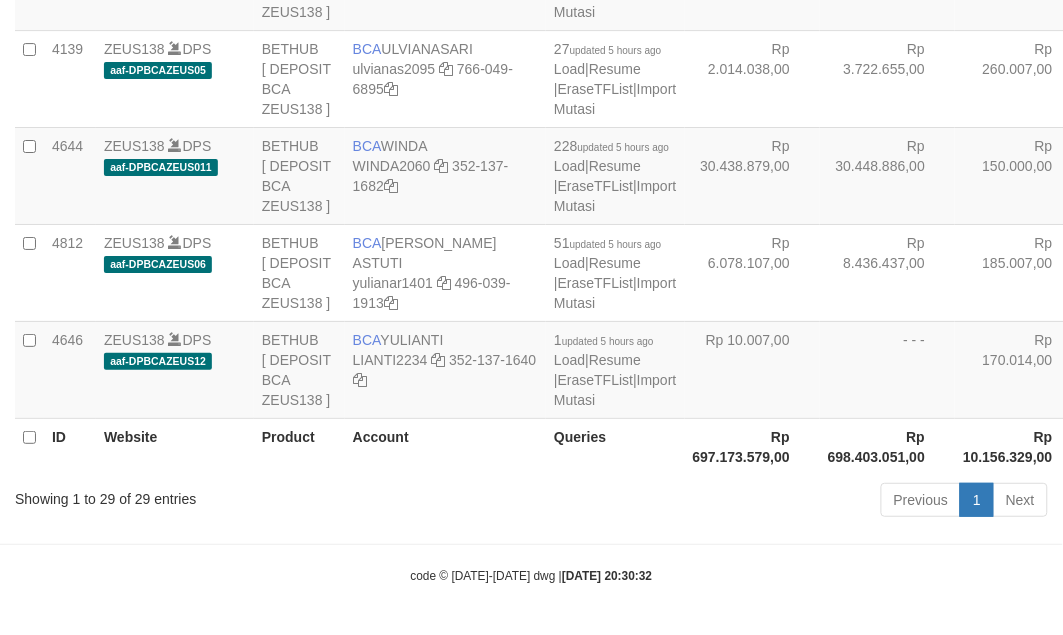 scroll, scrollTop: 3127, scrollLeft: 0, axis: vertical 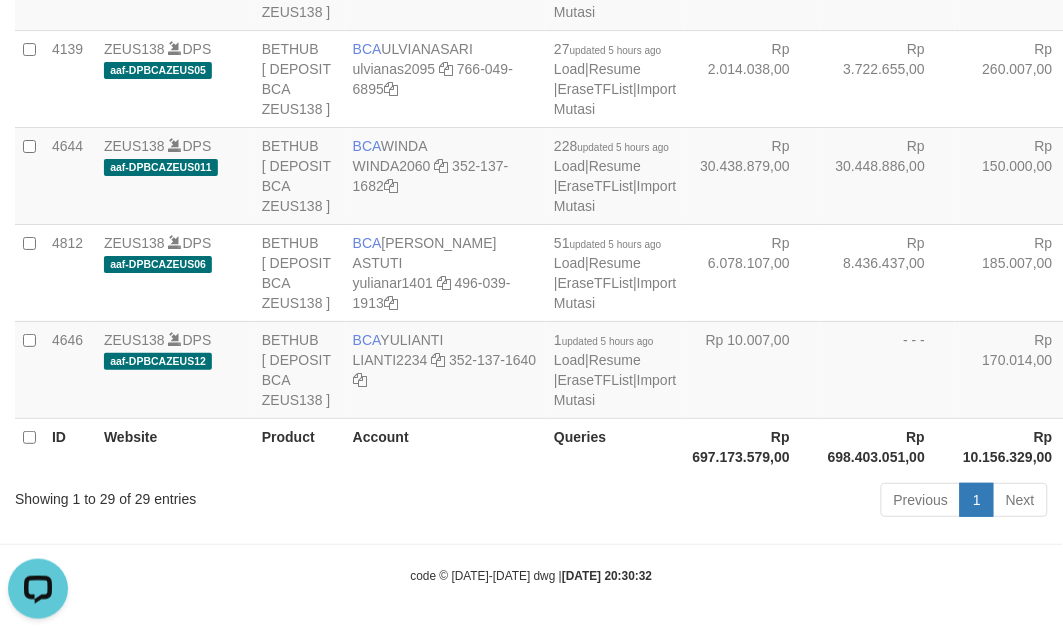 click at bounding box center (438, -416) 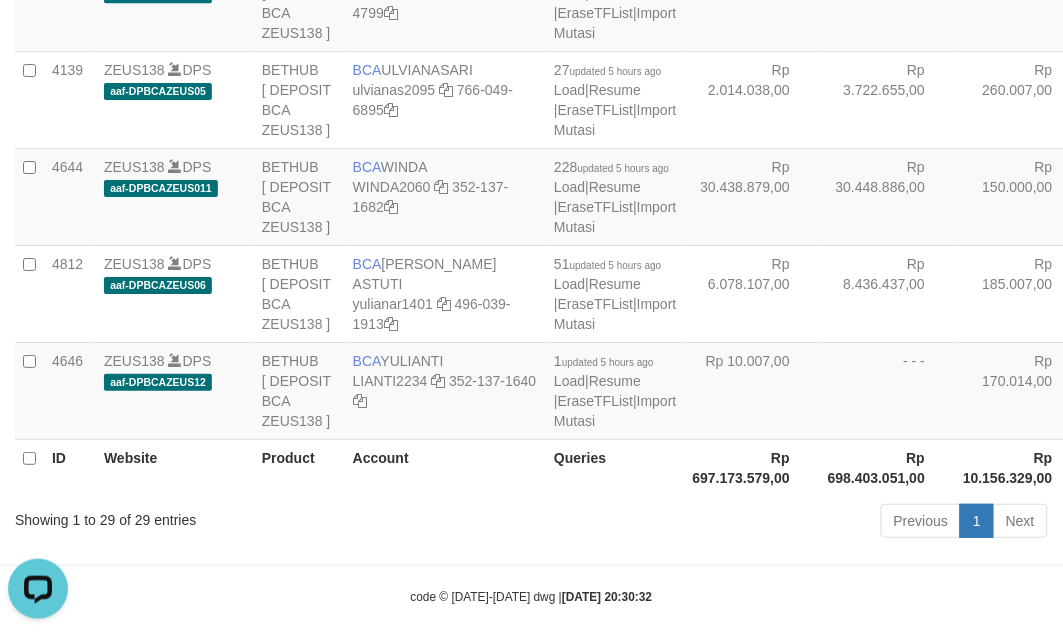 click at bounding box center [468, -666] 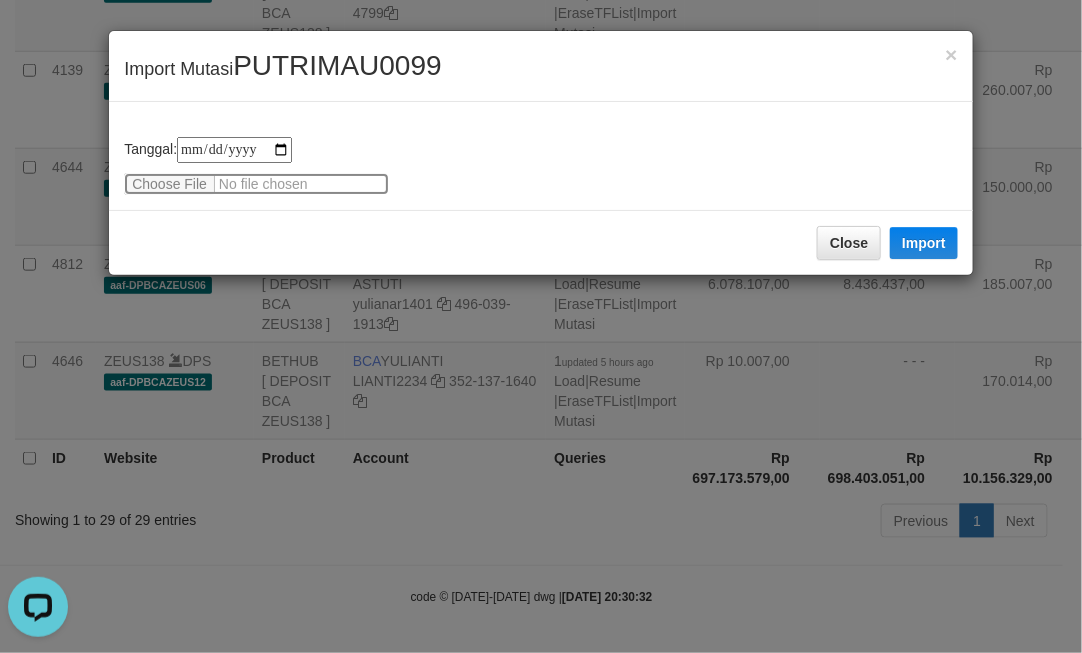 click at bounding box center [256, 184] 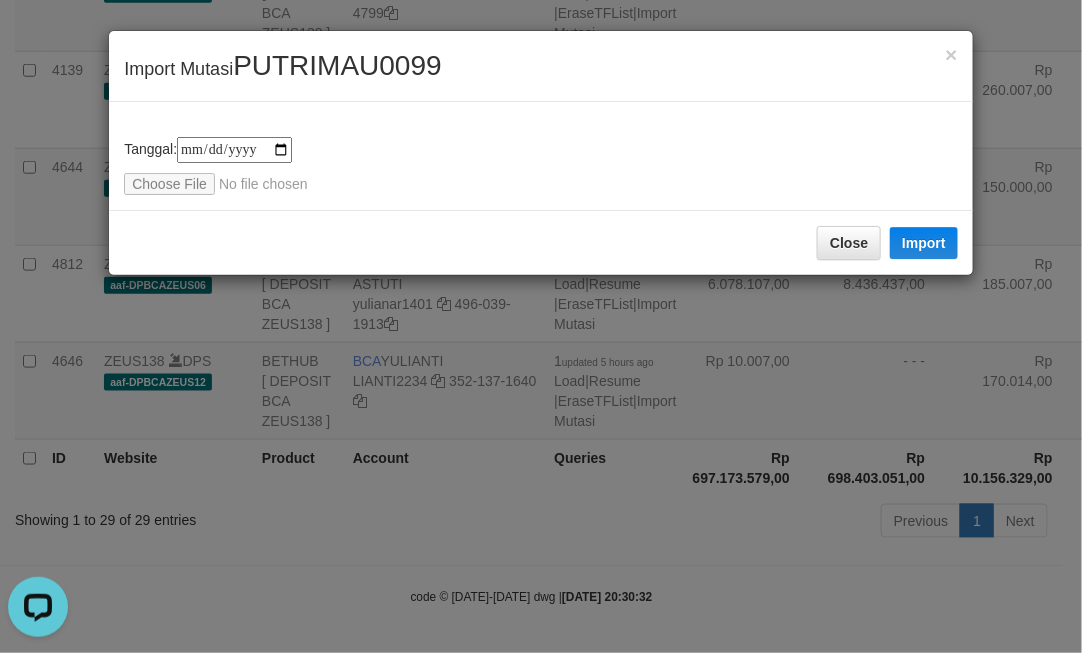 click on "**********" at bounding box center [541, 326] 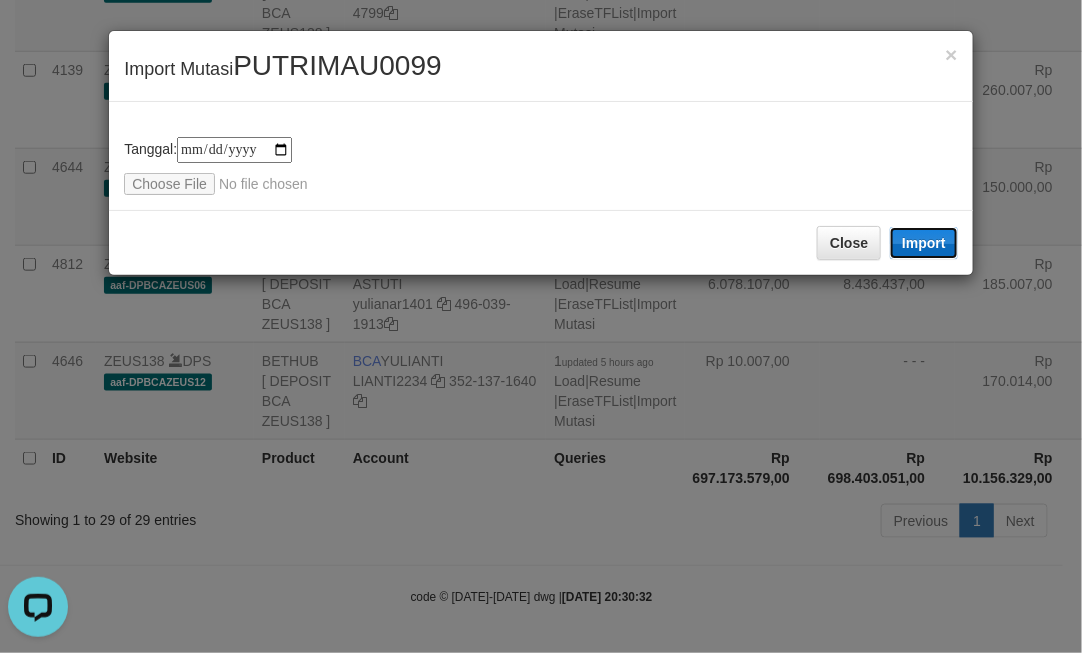 type 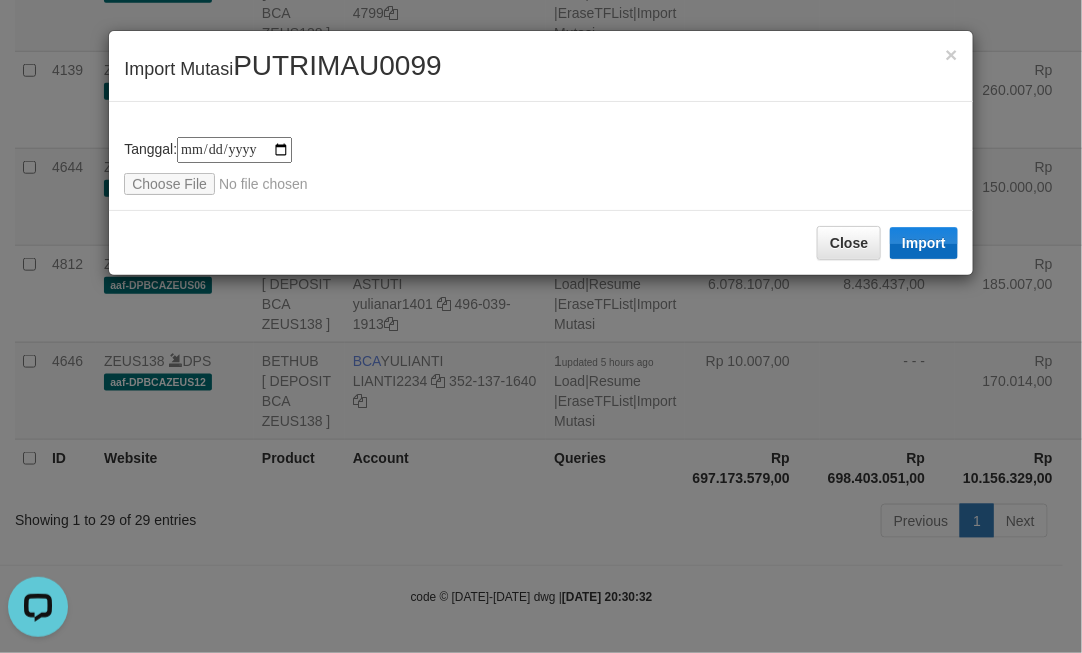 drag, startPoint x: 925, startPoint y: 236, endPoint x: 902, endPoint y: 243, distance: 24.04163 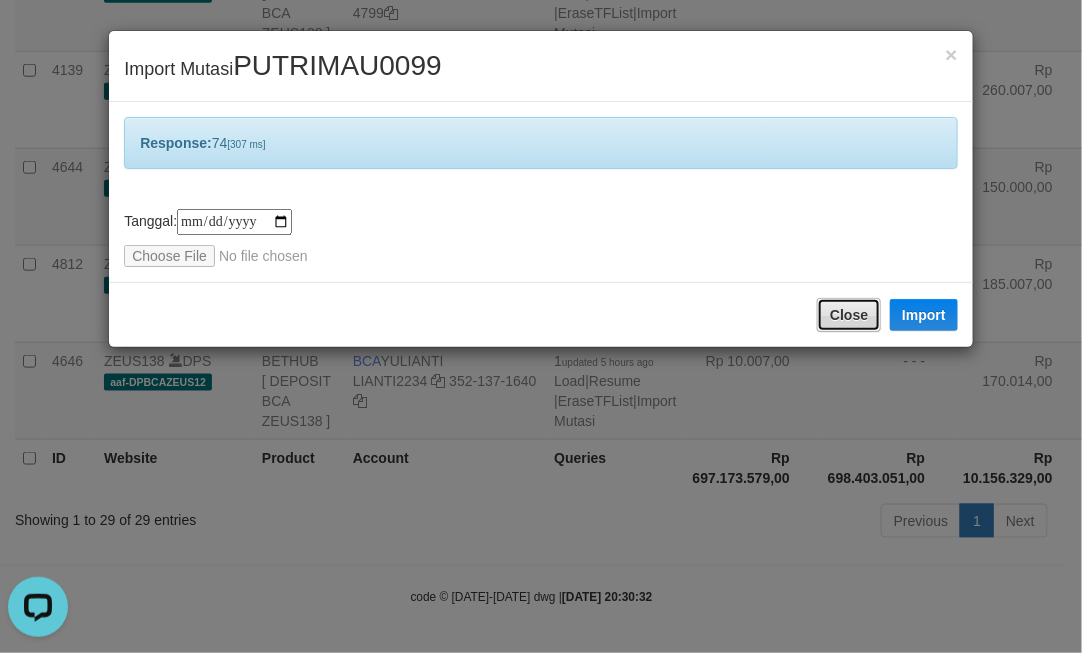 click on "Close" at bounding box center [849, 315] 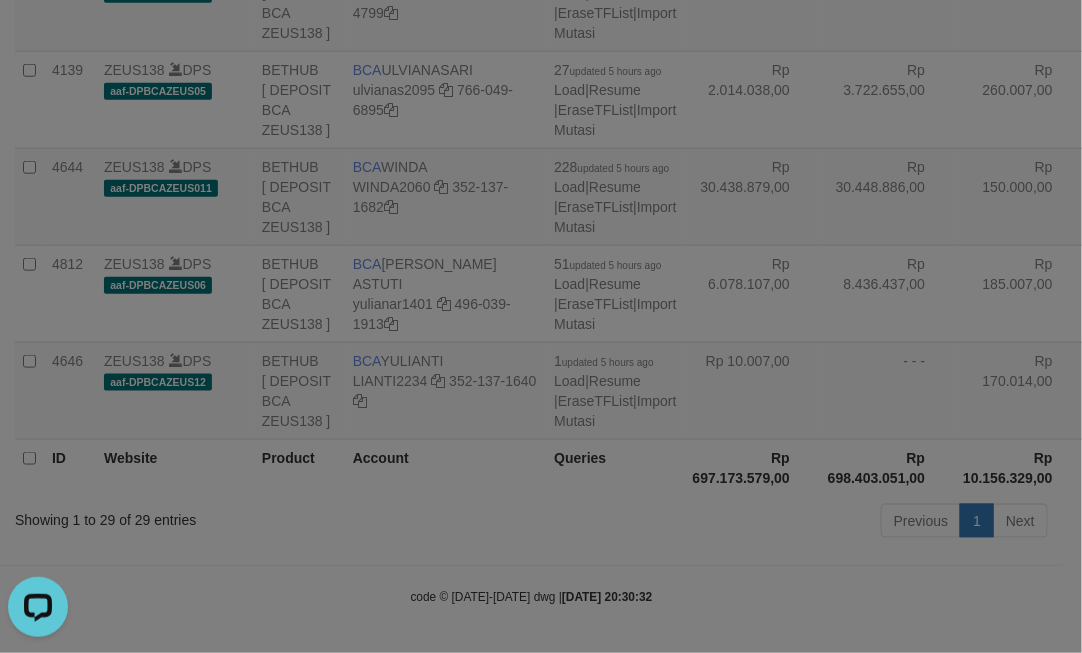 click at bounding box center [541, 326] 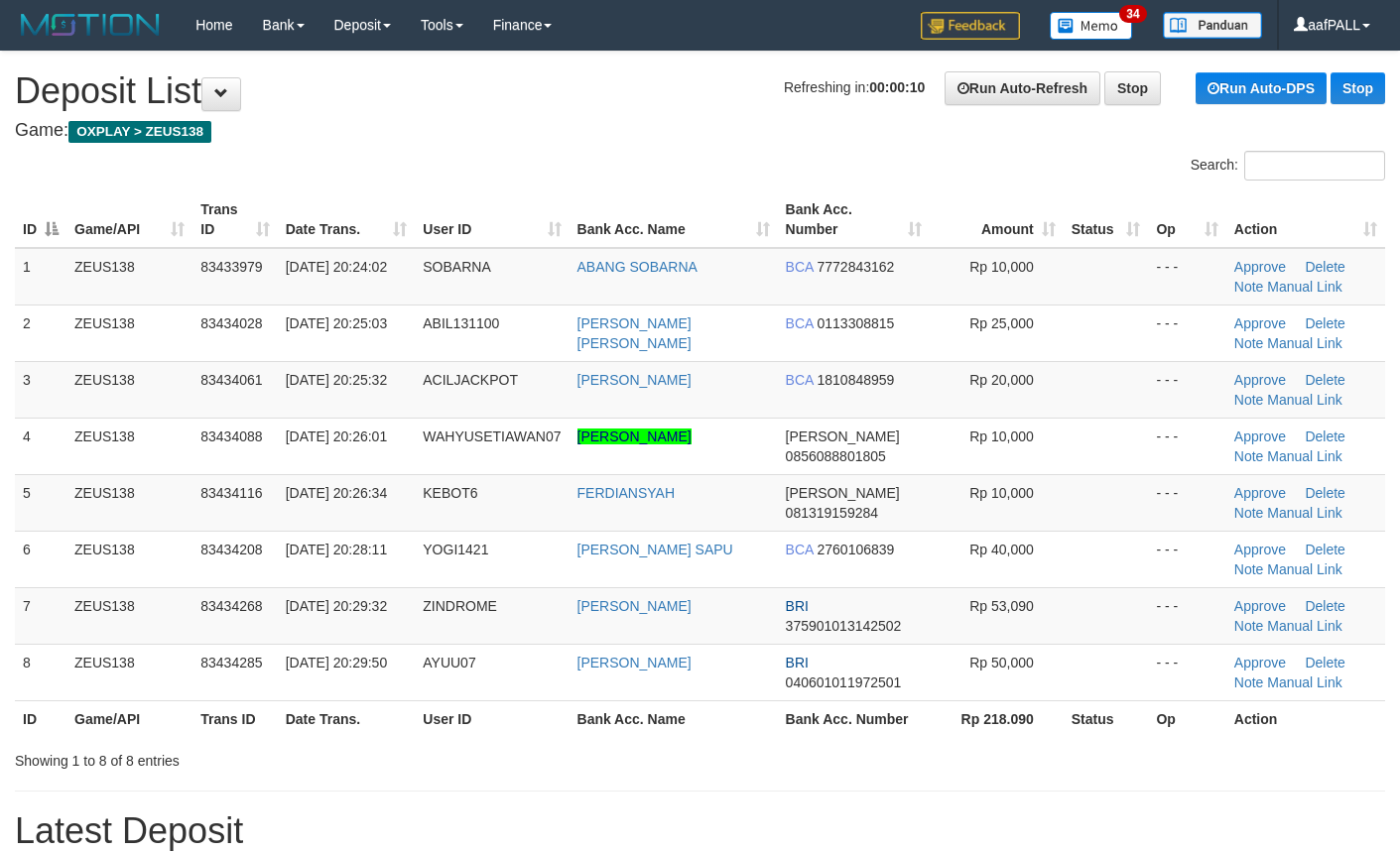 scroll, scrollTop: 0, scrollLeft: 0, axis: both 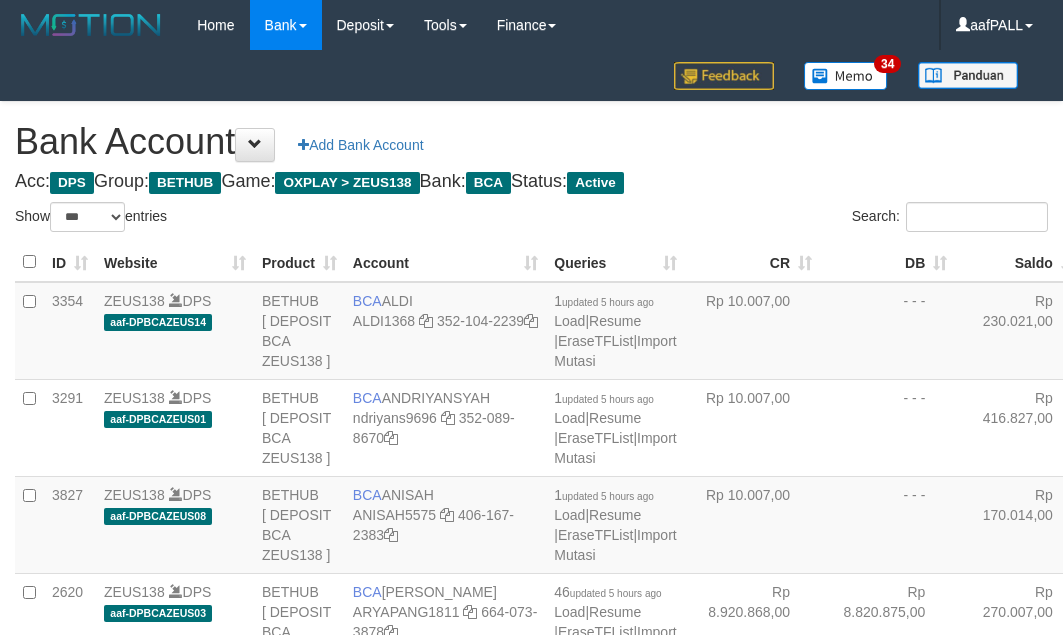 select on "***" 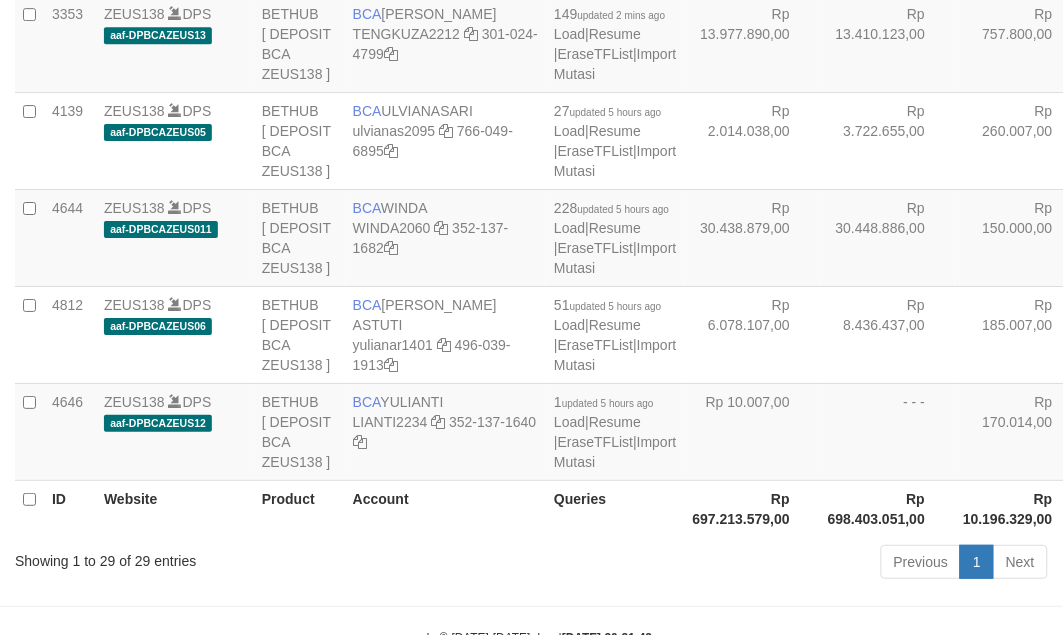scroll, scrollTop: 2656, scrollLeft: 0, axis: vertical 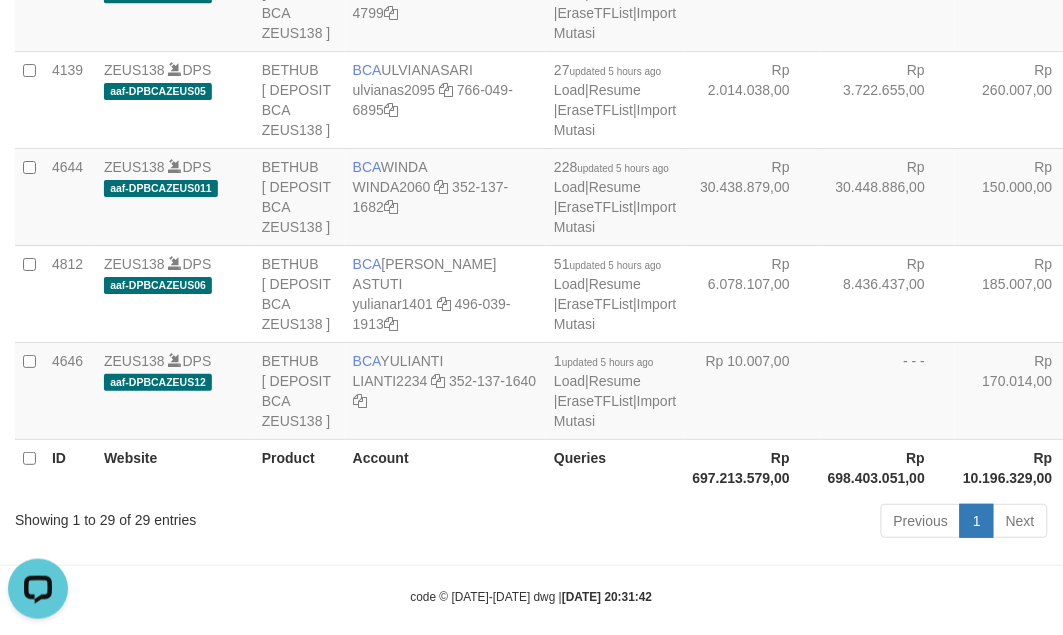 drag, startPoint x: 717, startPoint y: 406, endPoint x: 711, endPoint y: 382, distance: 24.738634 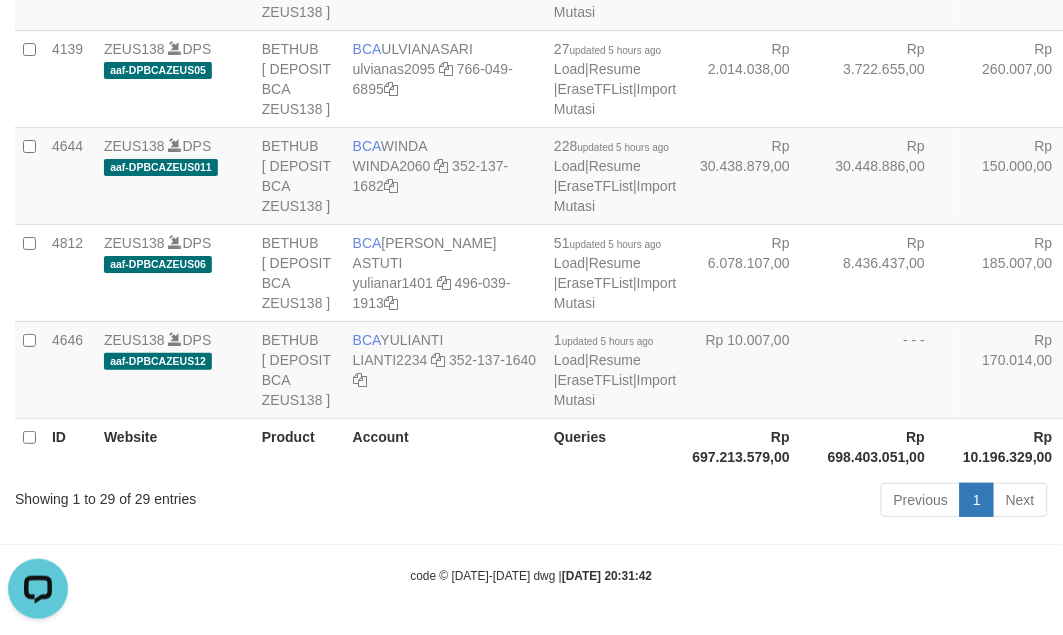 click on "BCA
SOBIRIN
Sobirin2169
766-050-0213" at bounding box center (445, -407) 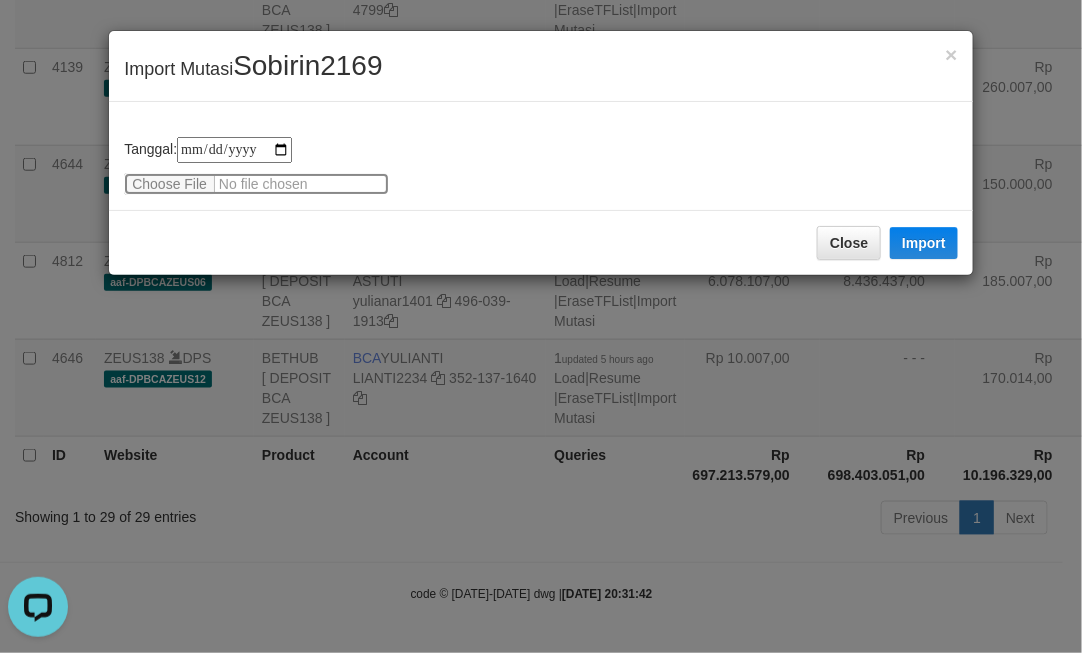 click at bounding box center [256, 184] 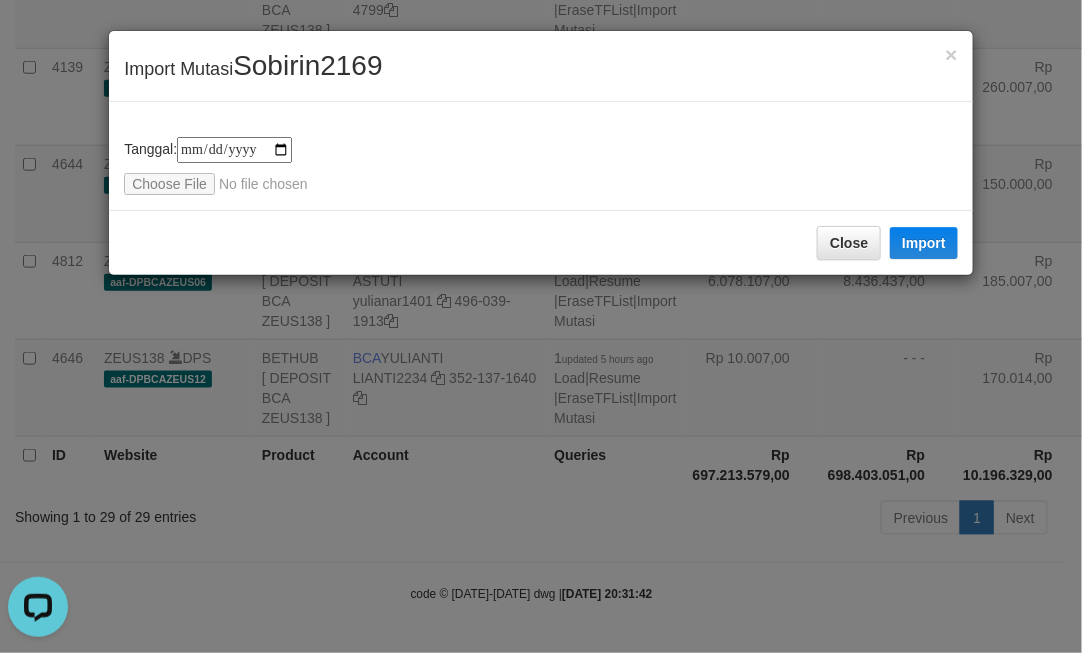 click on "**********" at bounding box center (541, 326) 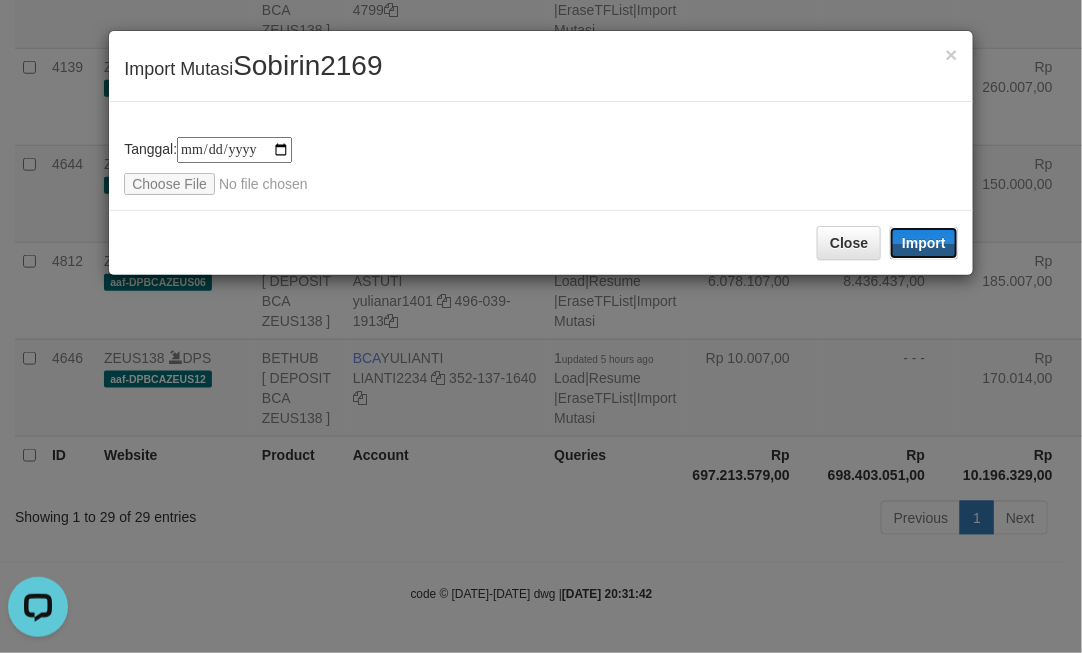 click on "Import" at bounding box center [924, 243] 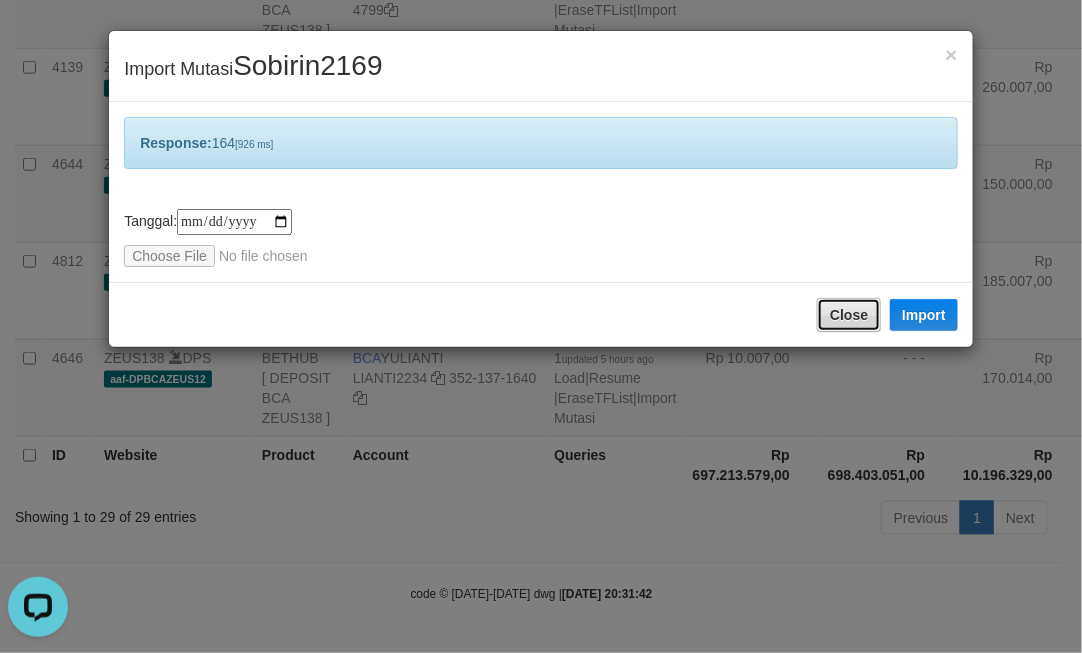 click on "Close" at bounding box center (849, 315) 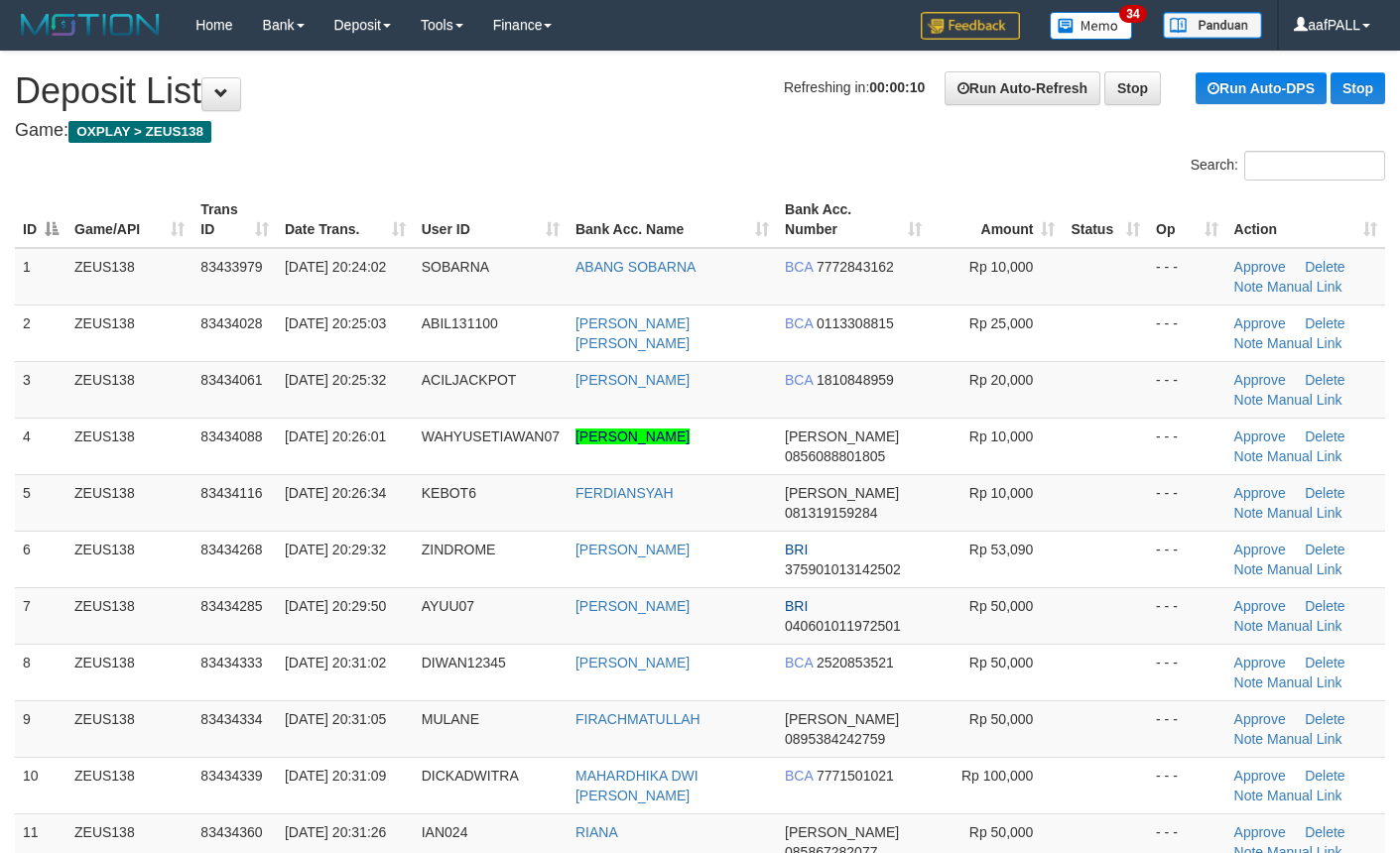 scroll, scrollTop: 0, scrollLeft: 0, axis: both 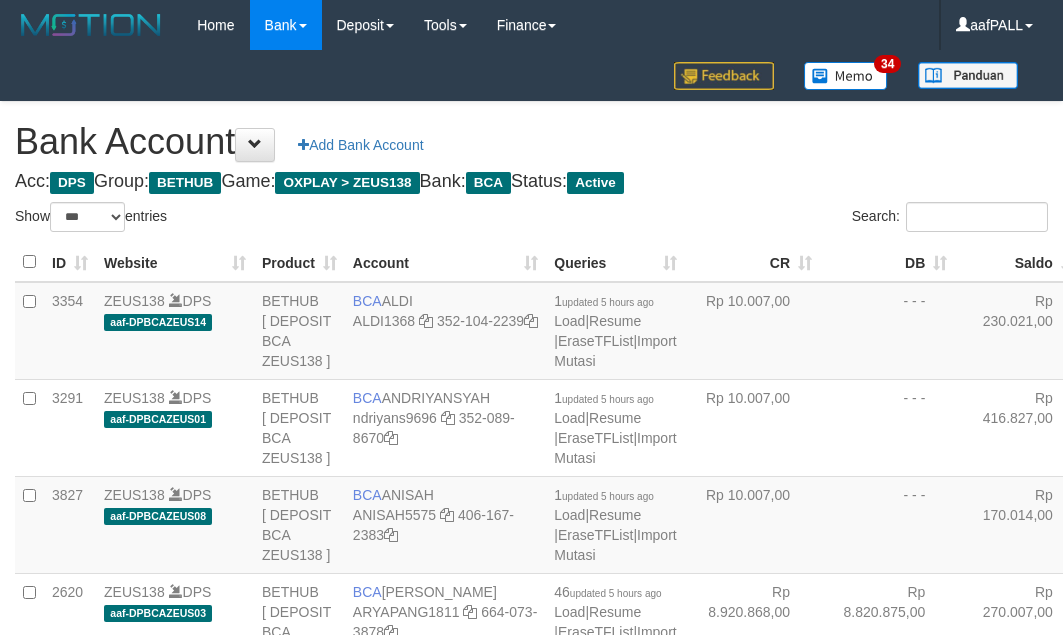 select on "***" 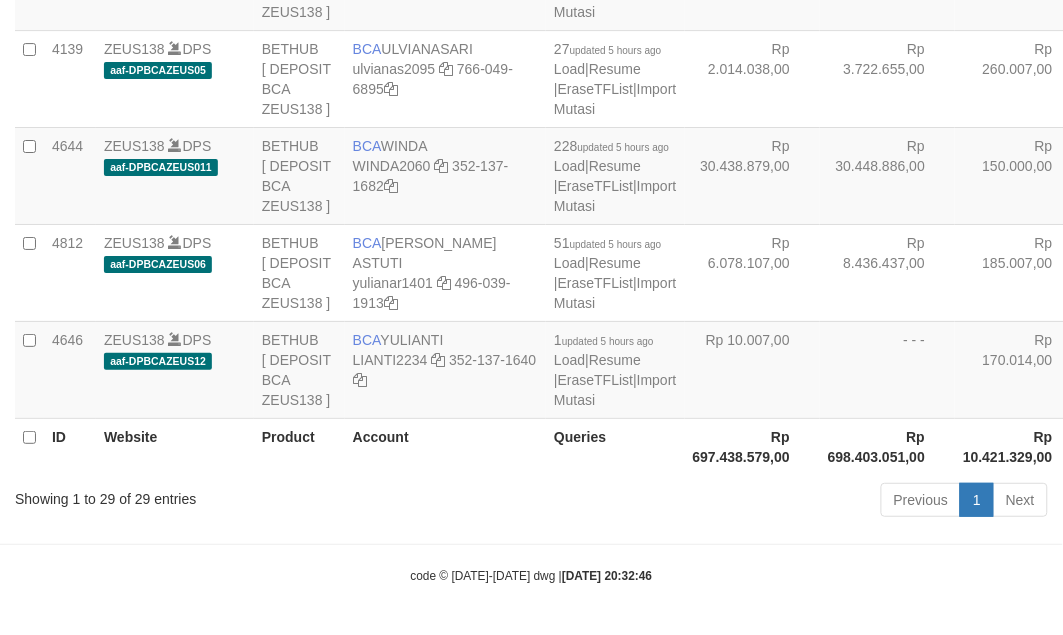 scroll, scrollTop: 3127, scrollLeft: 0, axis: vertical 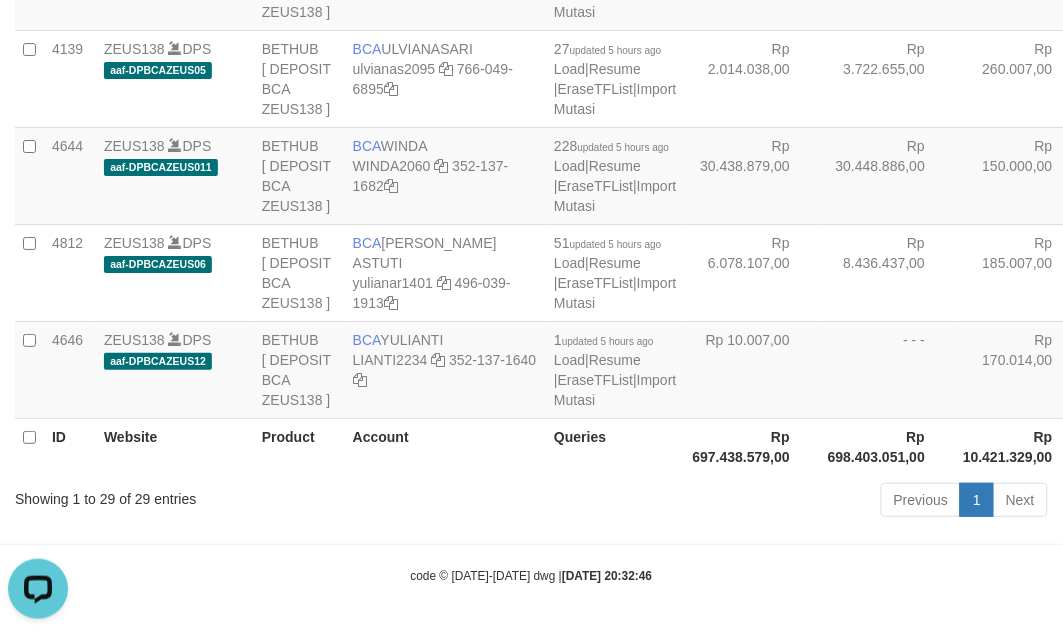 click on "Rp 55.010.158,00" at bounding box center [887, -407] 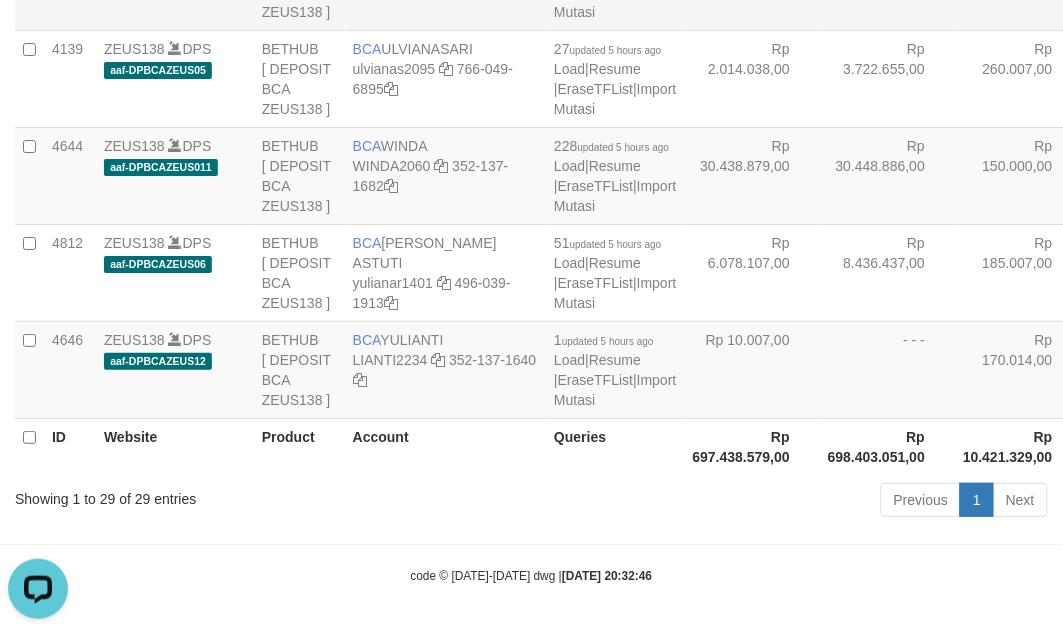 scroll, scrollTop: 3756, scrollLeft: 0, axis: vertical 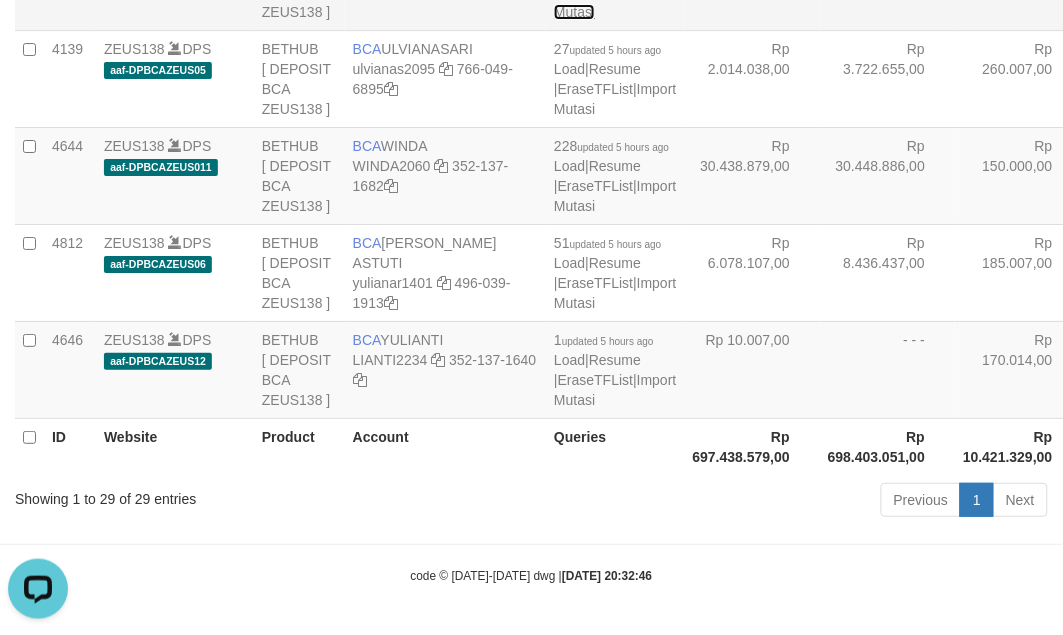 click on "Import Mutasi" at bounding box center [615, 2] 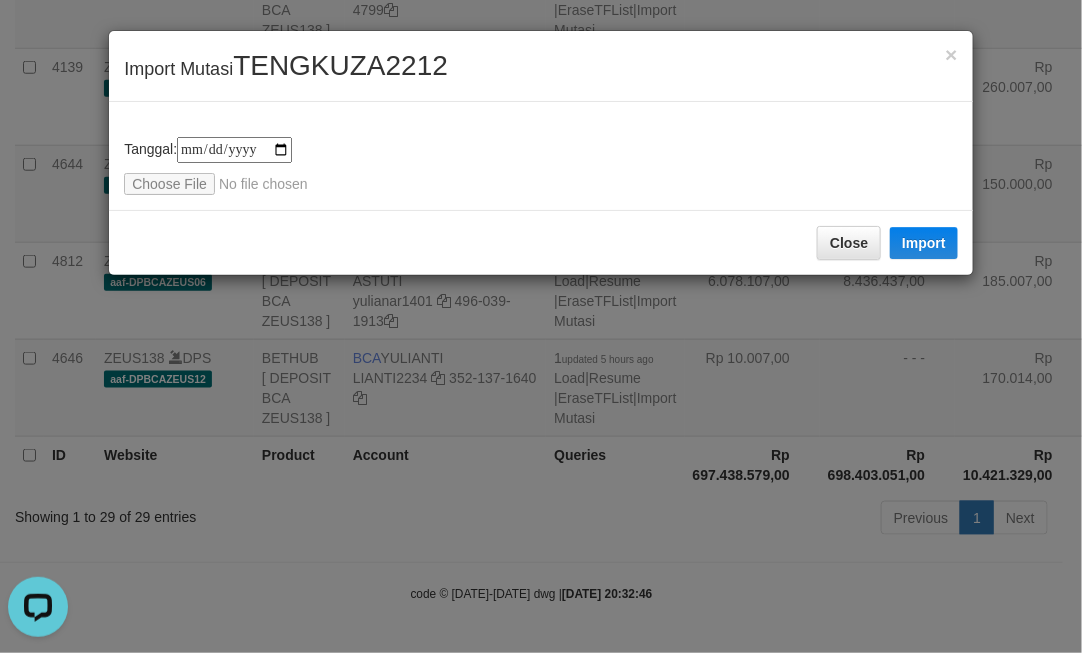 click on "**********" at bounding box center (541, 156) 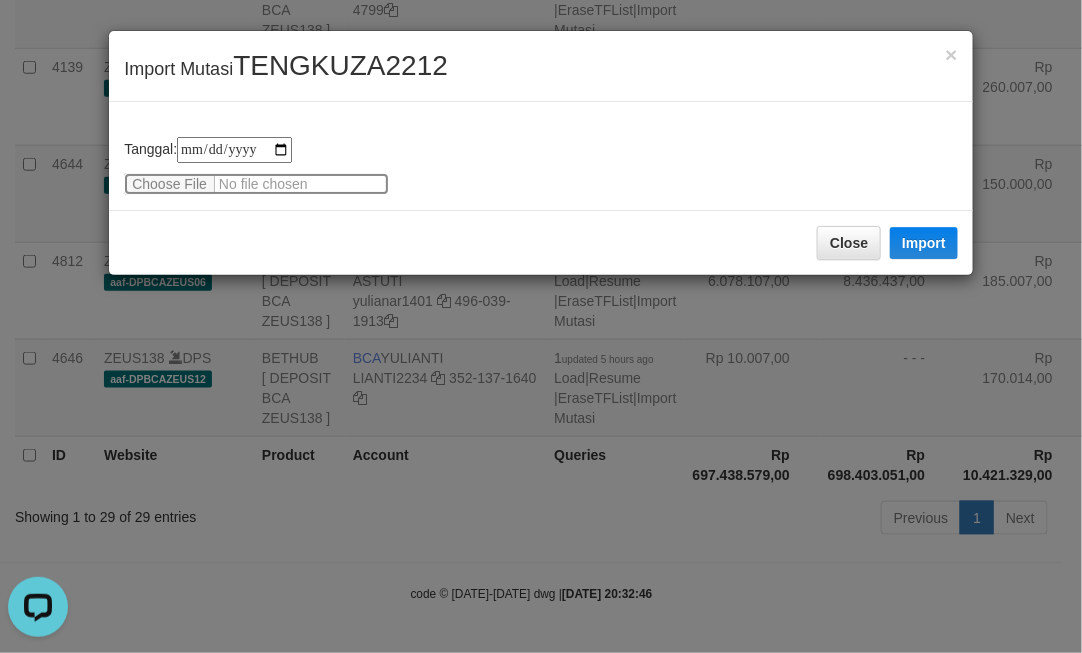 click at bounding box center (256, 184) 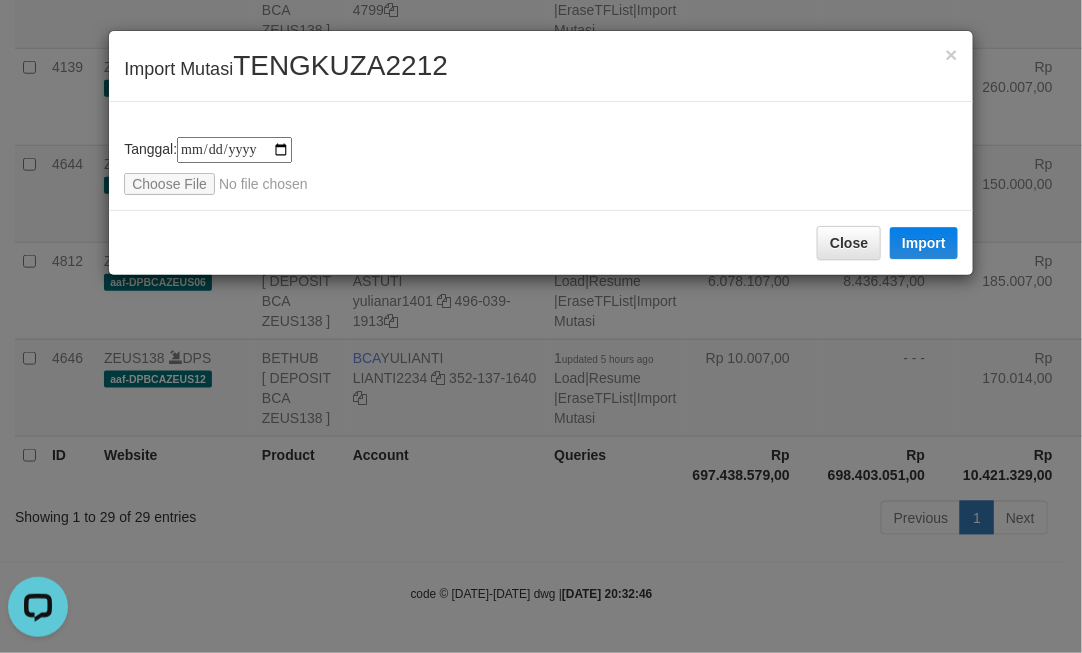 click on "**********" at bounding box center (541, 326) 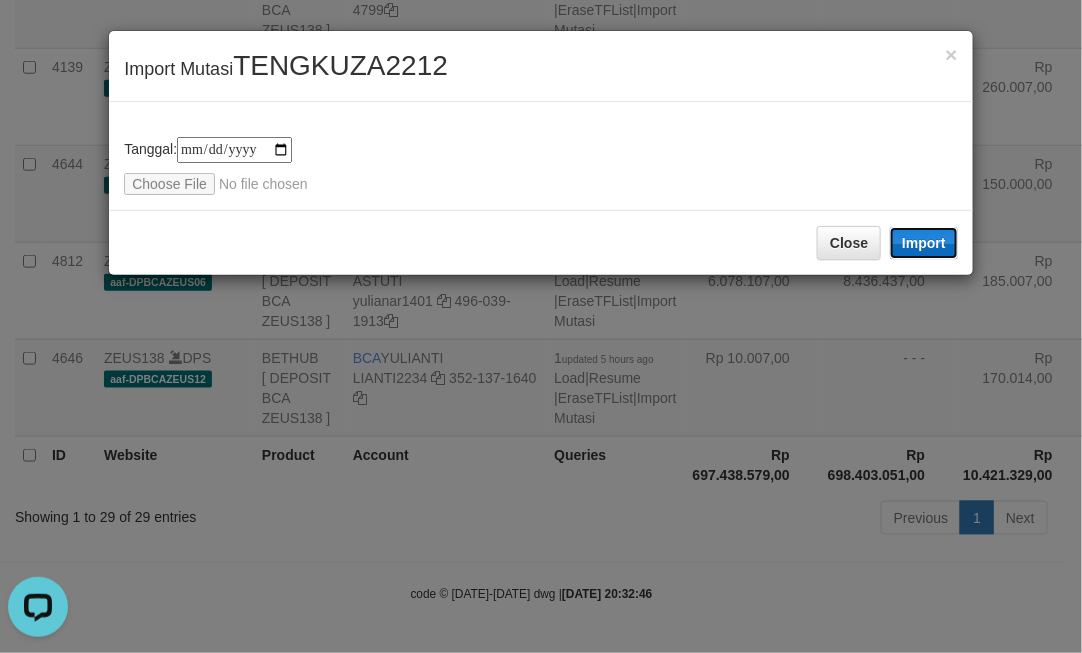 click on "Import" at bounding box center (924, 243) 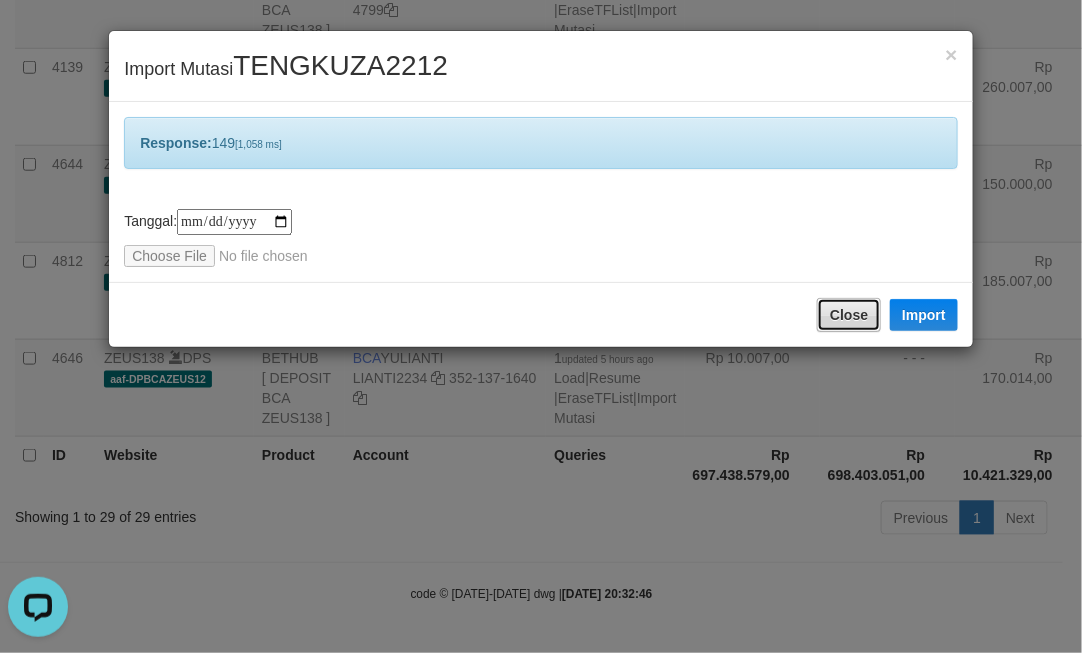 click on "Close" at bounding box center [849, 315] 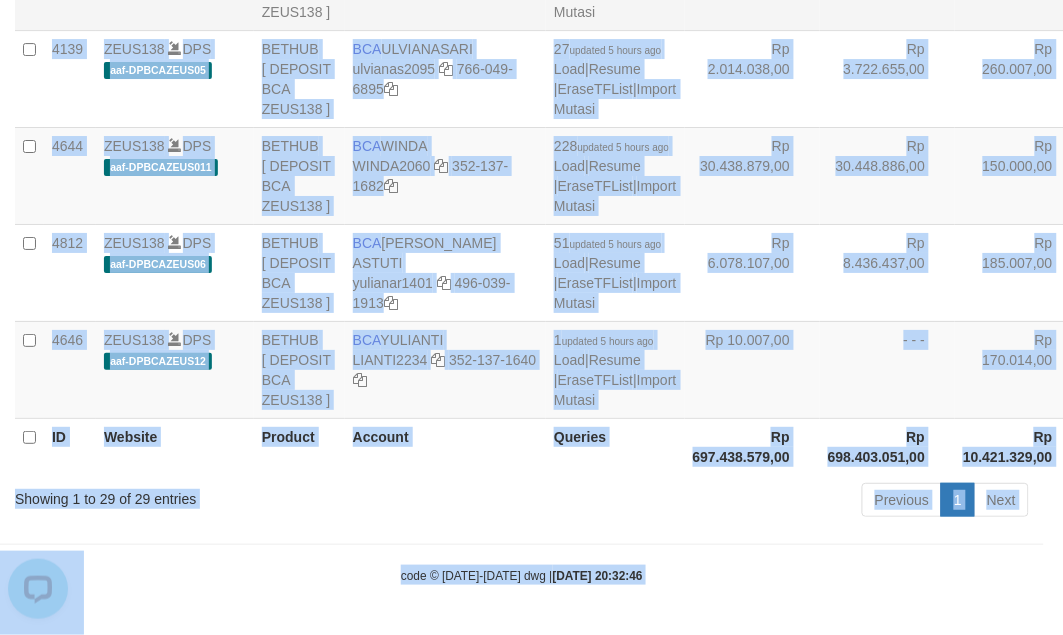 drag, startPoint x: 698, startPoint y: 325, endPoint x: 678, endPoint y: 316, distance: 21.931713 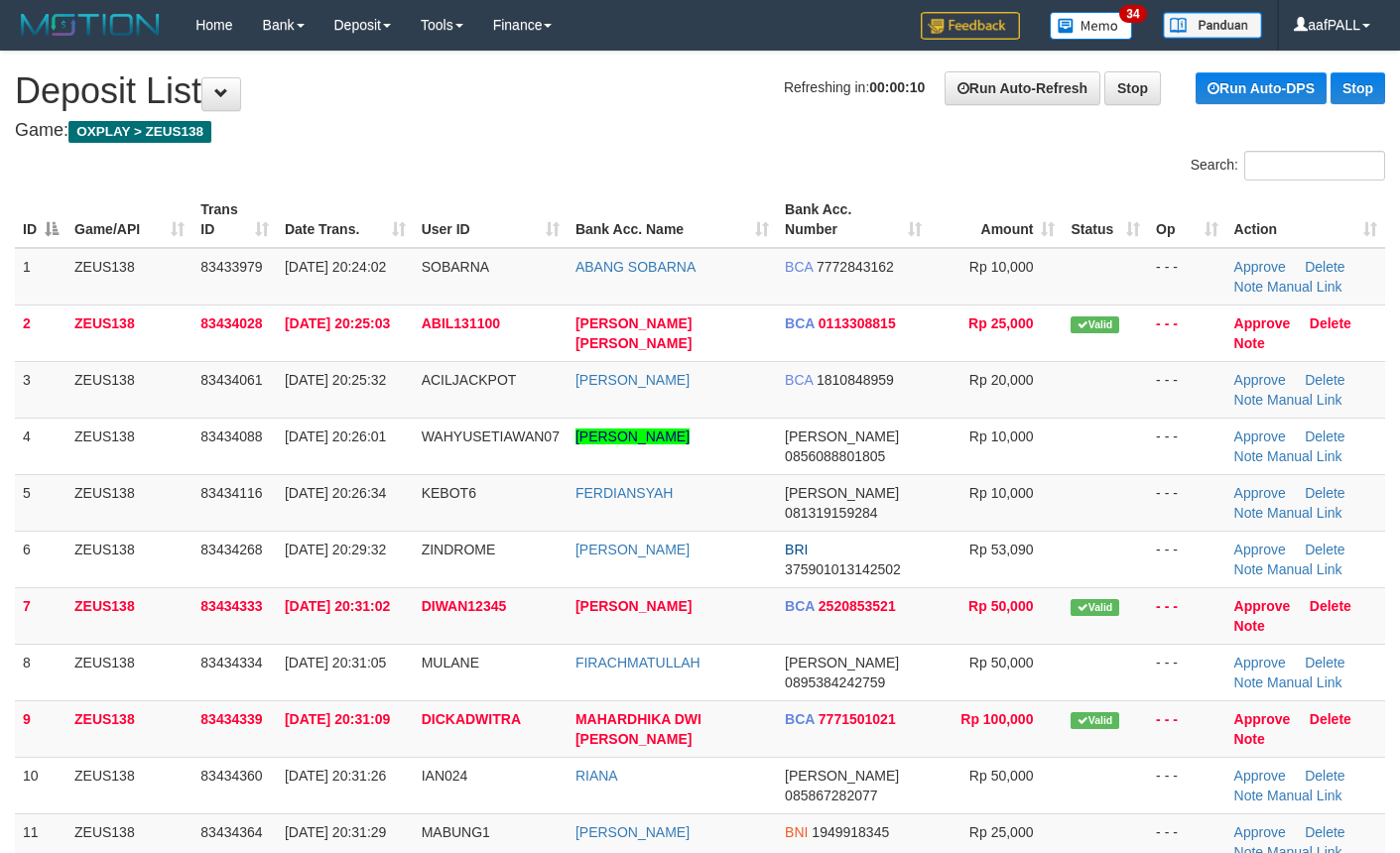 scroll, scrollTop: 0, scrollLeft: 0, axis: both 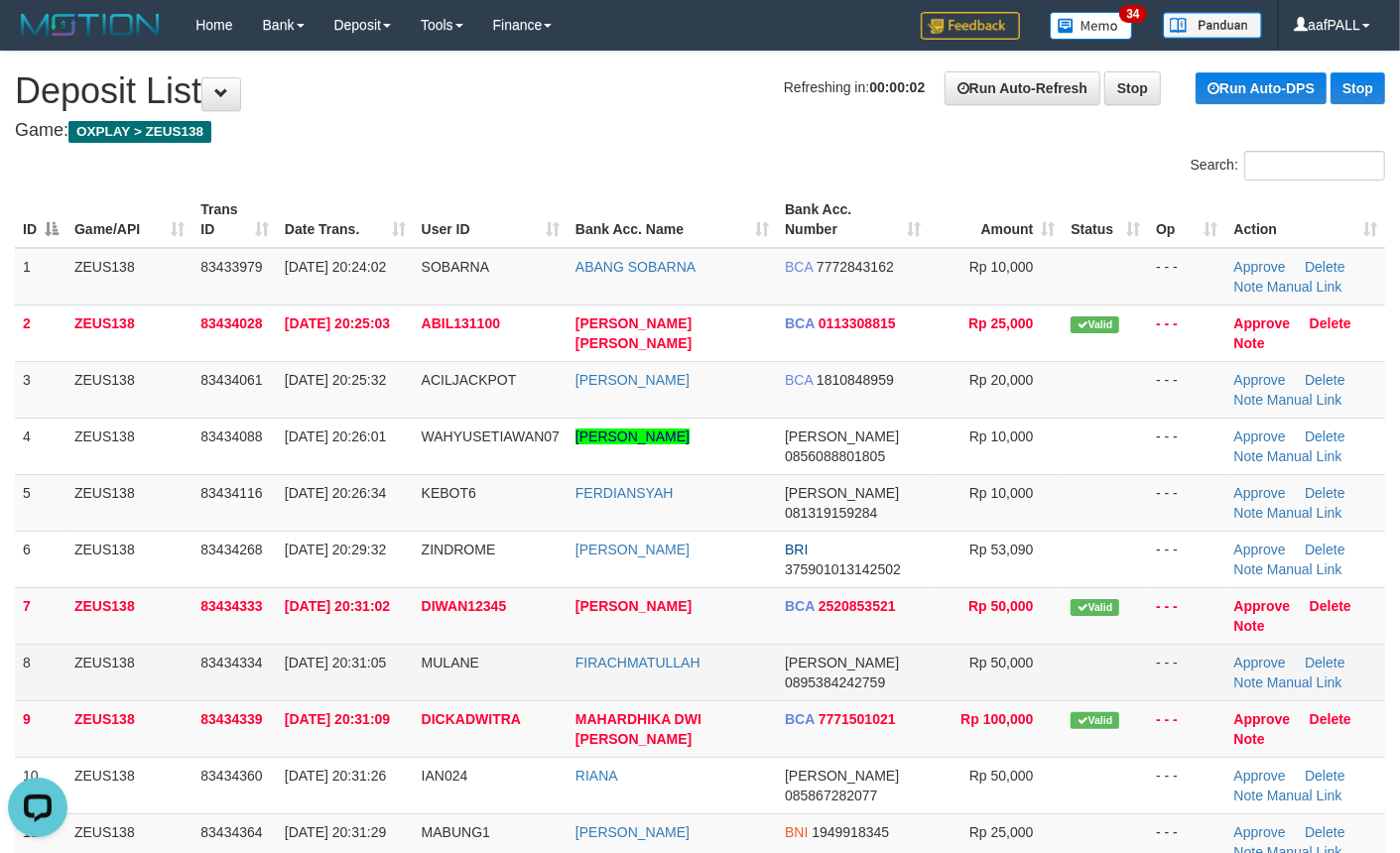drag, startPoint x: 711, startPoint y: 679, endPoint x: 721, endPoint y: 677, distance: 10.198039 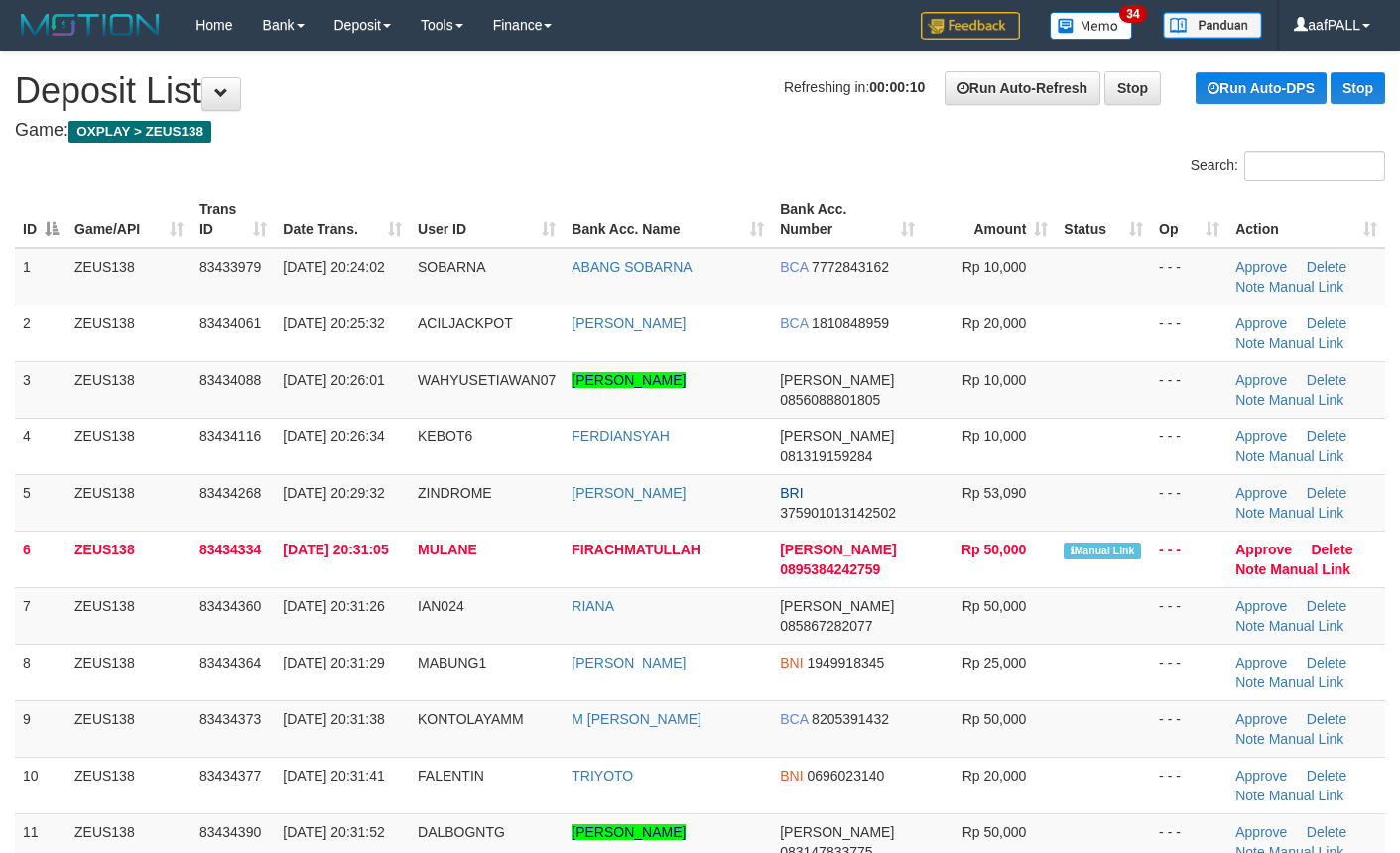 scroll, scrollTop: 0, scrollLeft: 0, axis: both 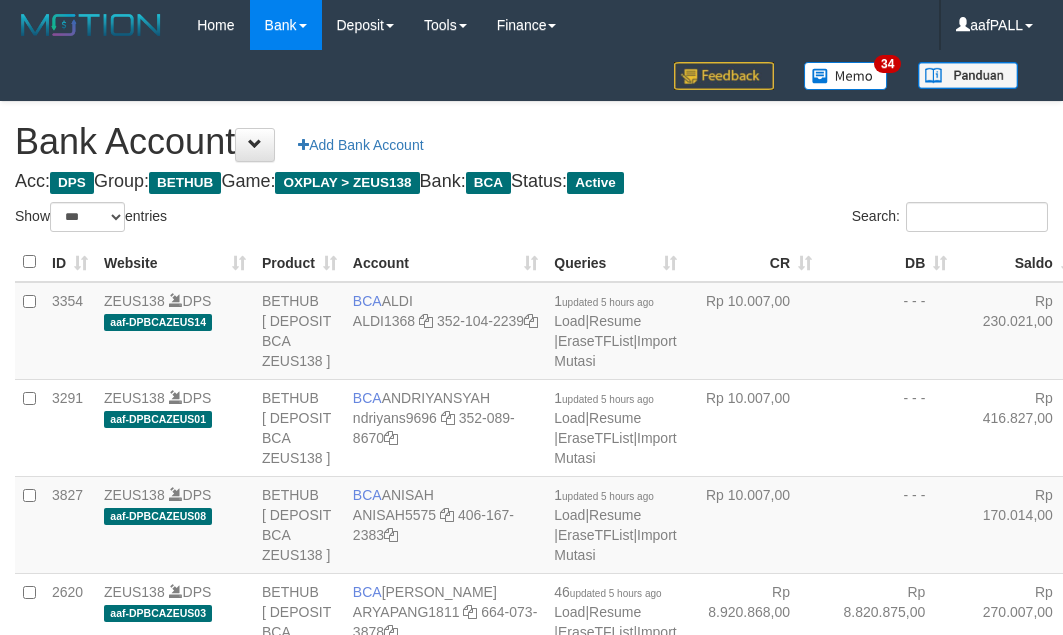 select on "***" 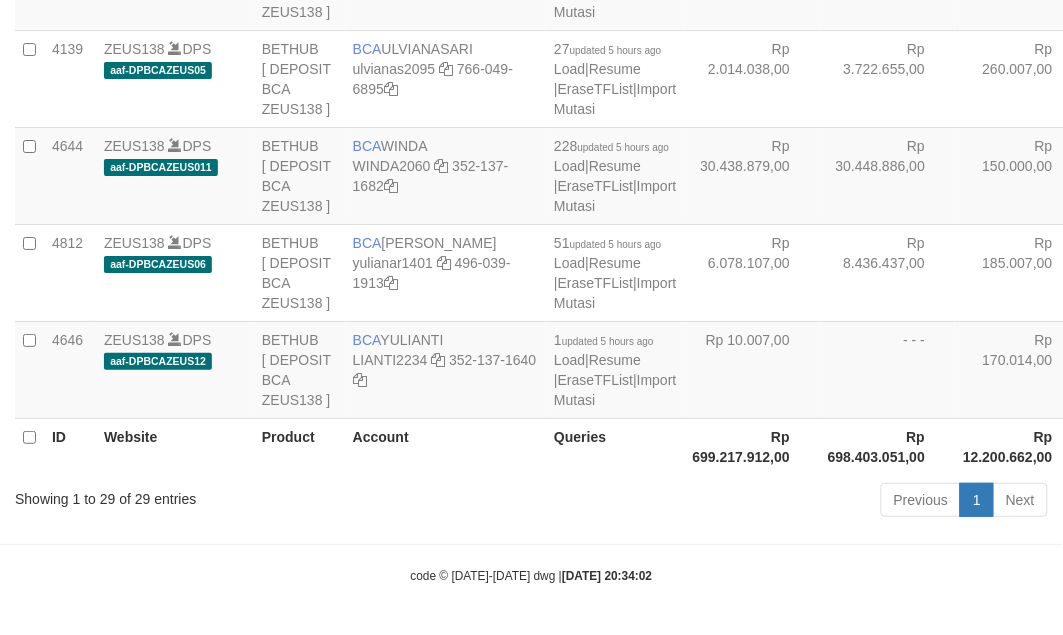 scroll, scrollTop: 3756, scrollLeft: 0, axis: vertical 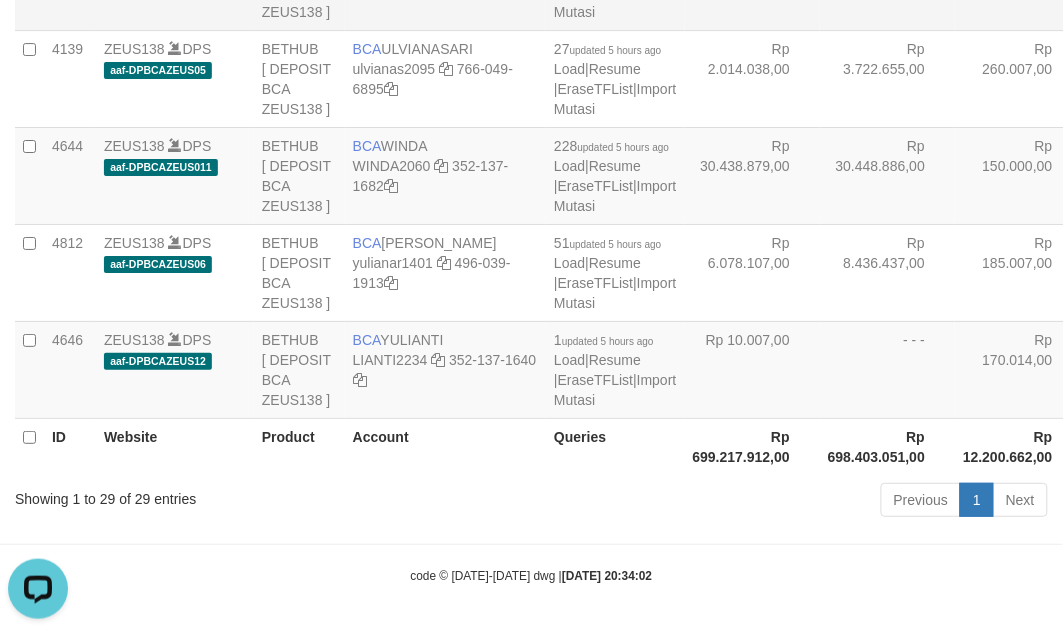 drag, startPoint x: 852, startPoint y: 405, endPoint x: 836, endPoint y: 405, distance: 16 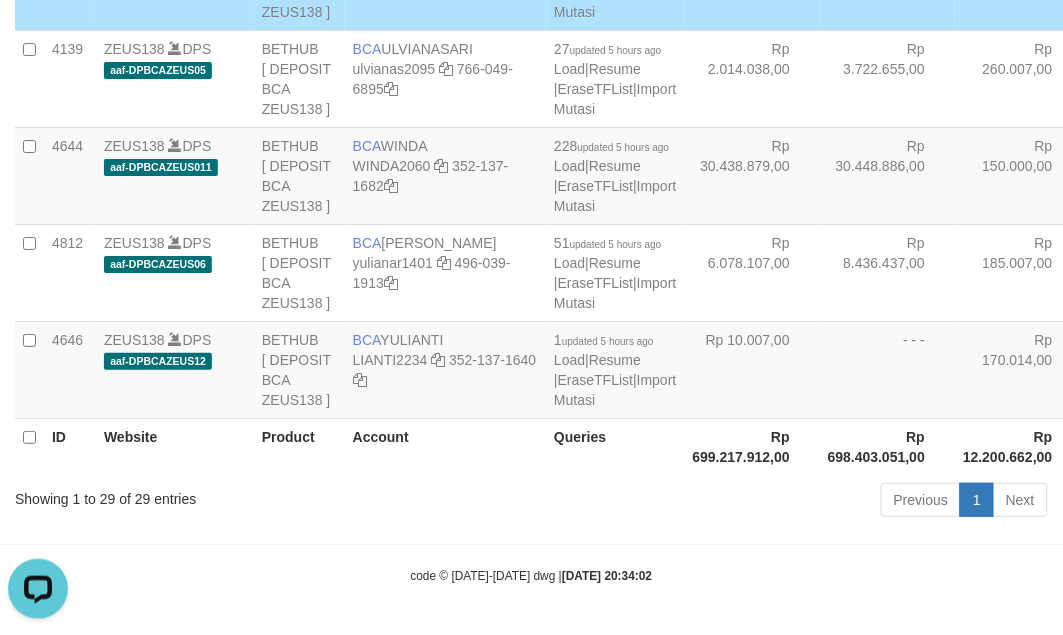 scroll, scrollTop: 3127, scrollLeft: 0, axis: vertical 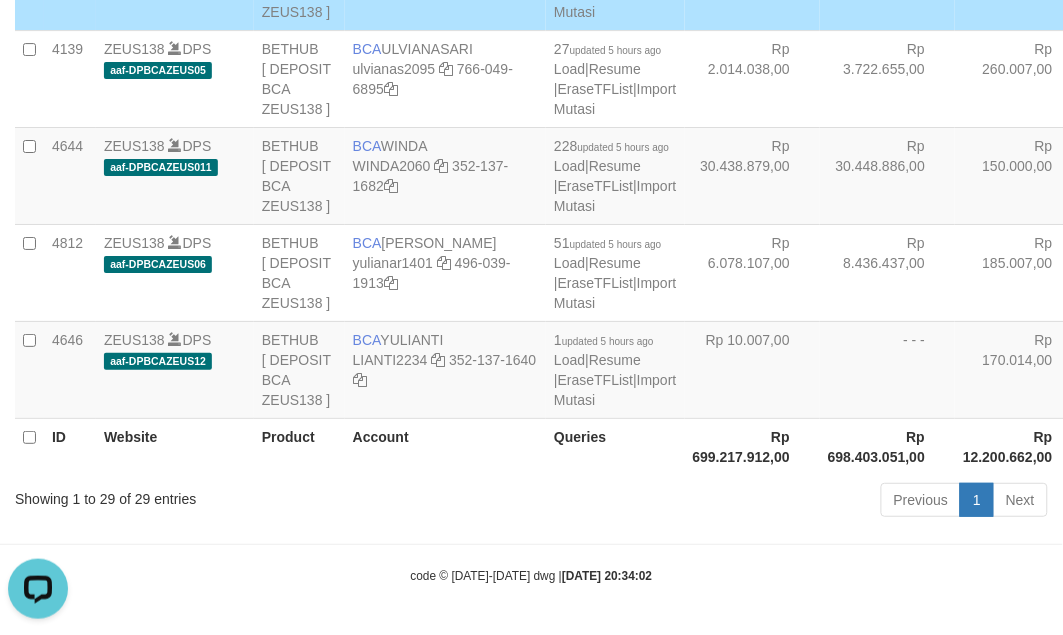 click at bounding box center (438, -416) 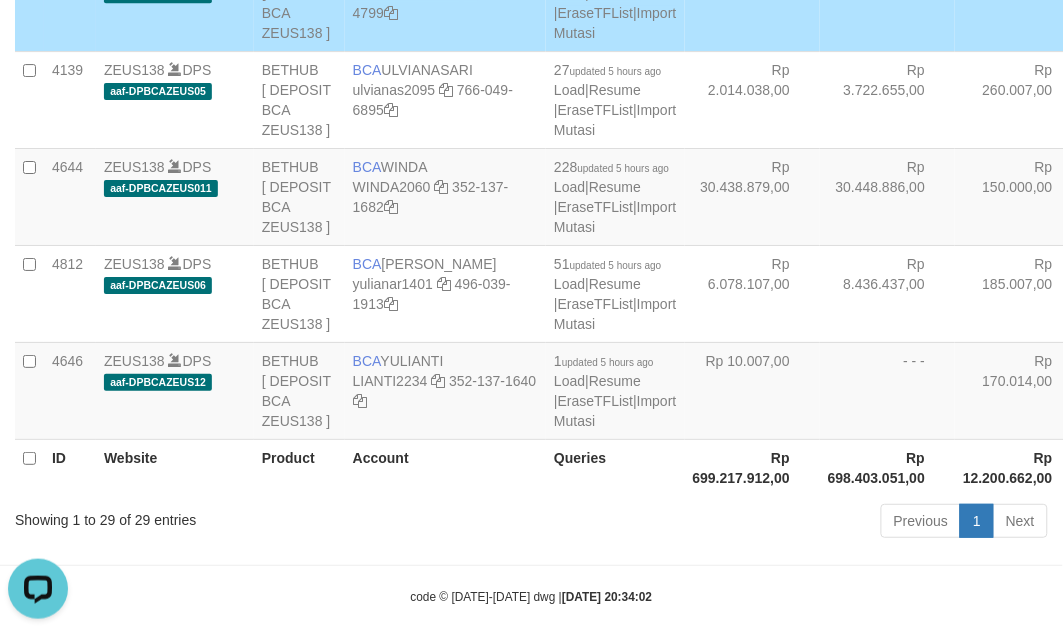 click on "BCA
PUTRI MAUDY
PUTRIMAU0099
352-104-0031" at bounding box center (445, -677) 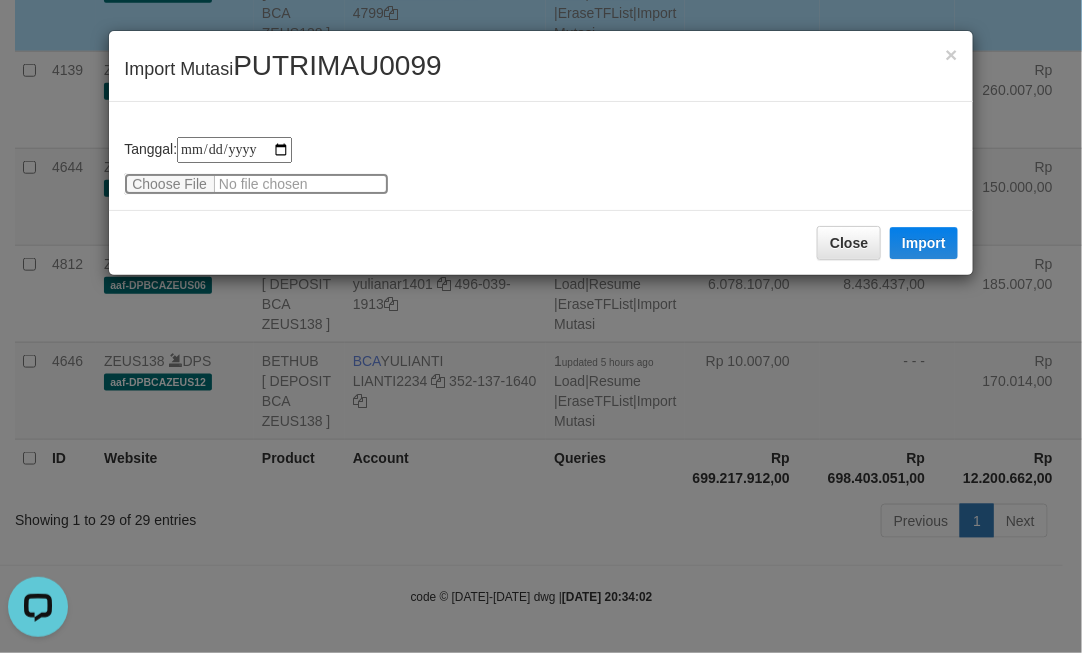 click at bounding box center (256, 184) 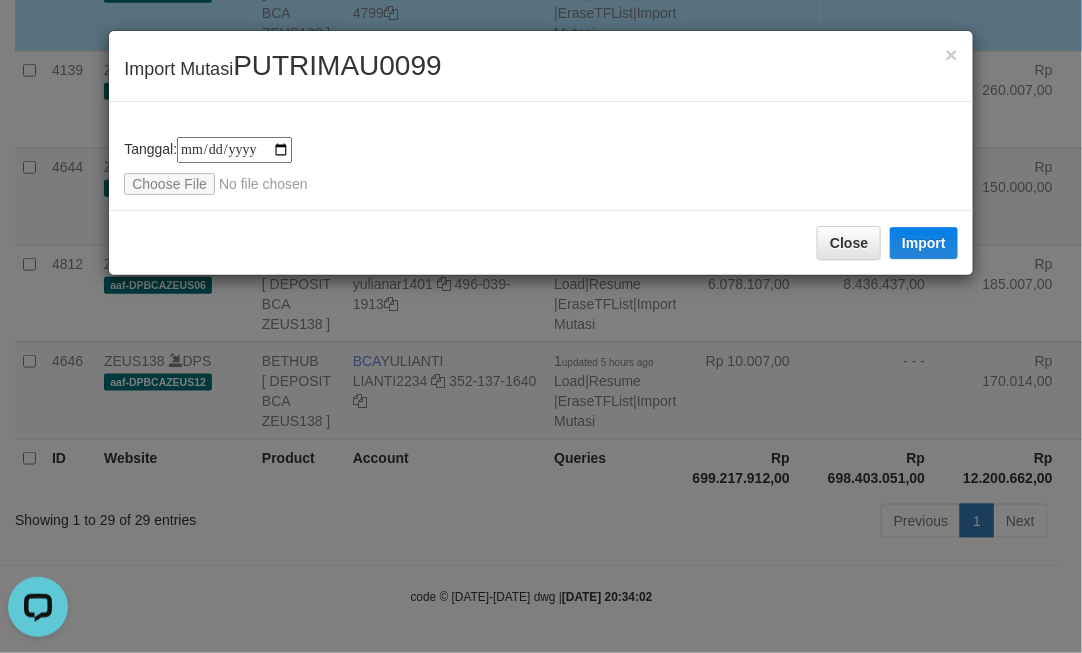 drag, startPoint x: 742, startPoint y: 270, endPoint x: 731, endPoint y: 270, distance: 11 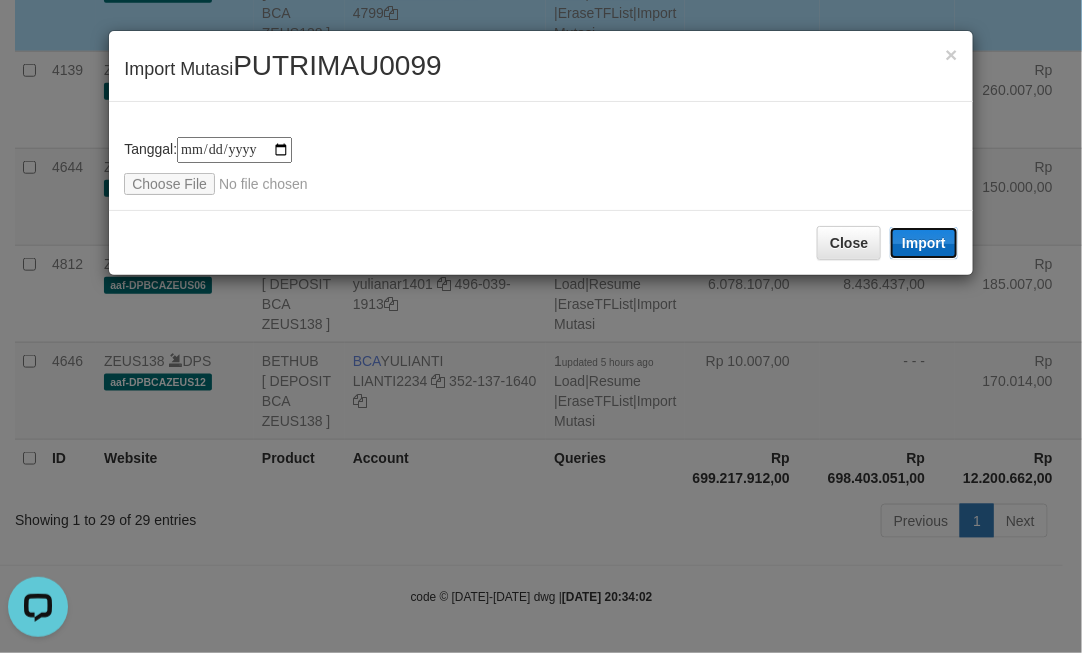 click on "Import" at bounding box center [924, 243] 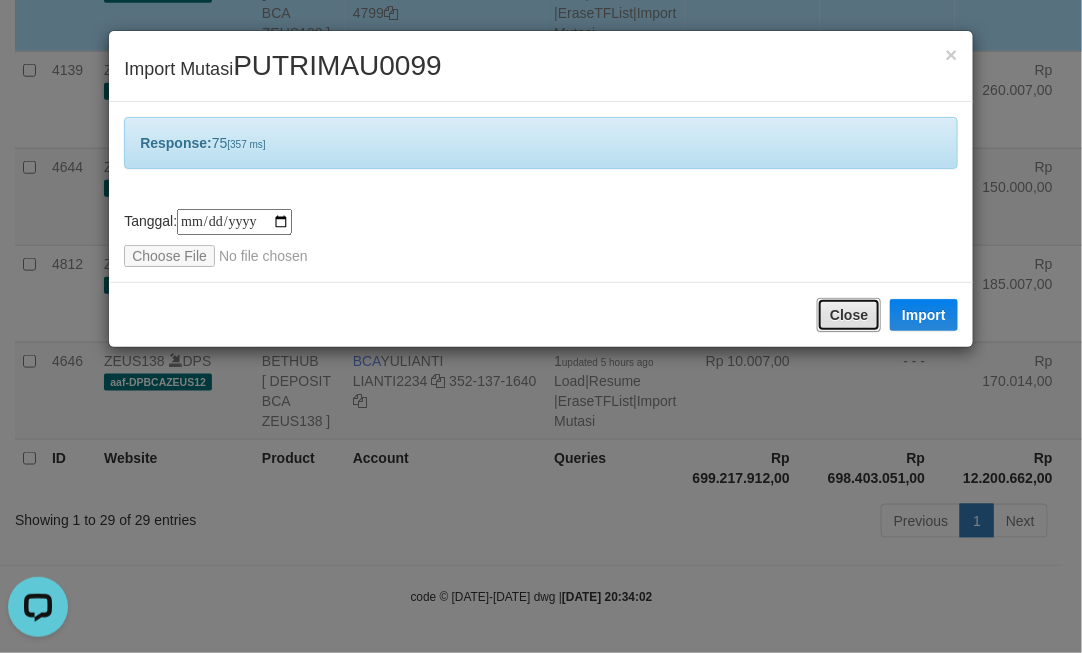 click on "Close" at bounding box center (849, 315) 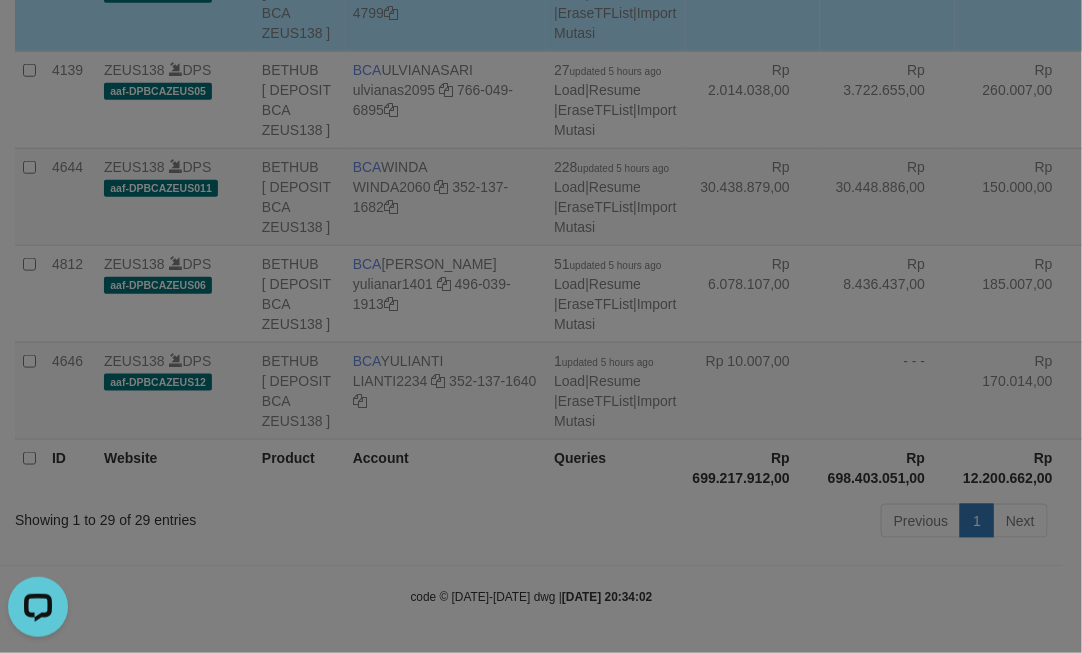 drag, startPoint x: 818, startPoint y: 318, endPoint x: 775, endPoint y: 310, distance: 43.737854 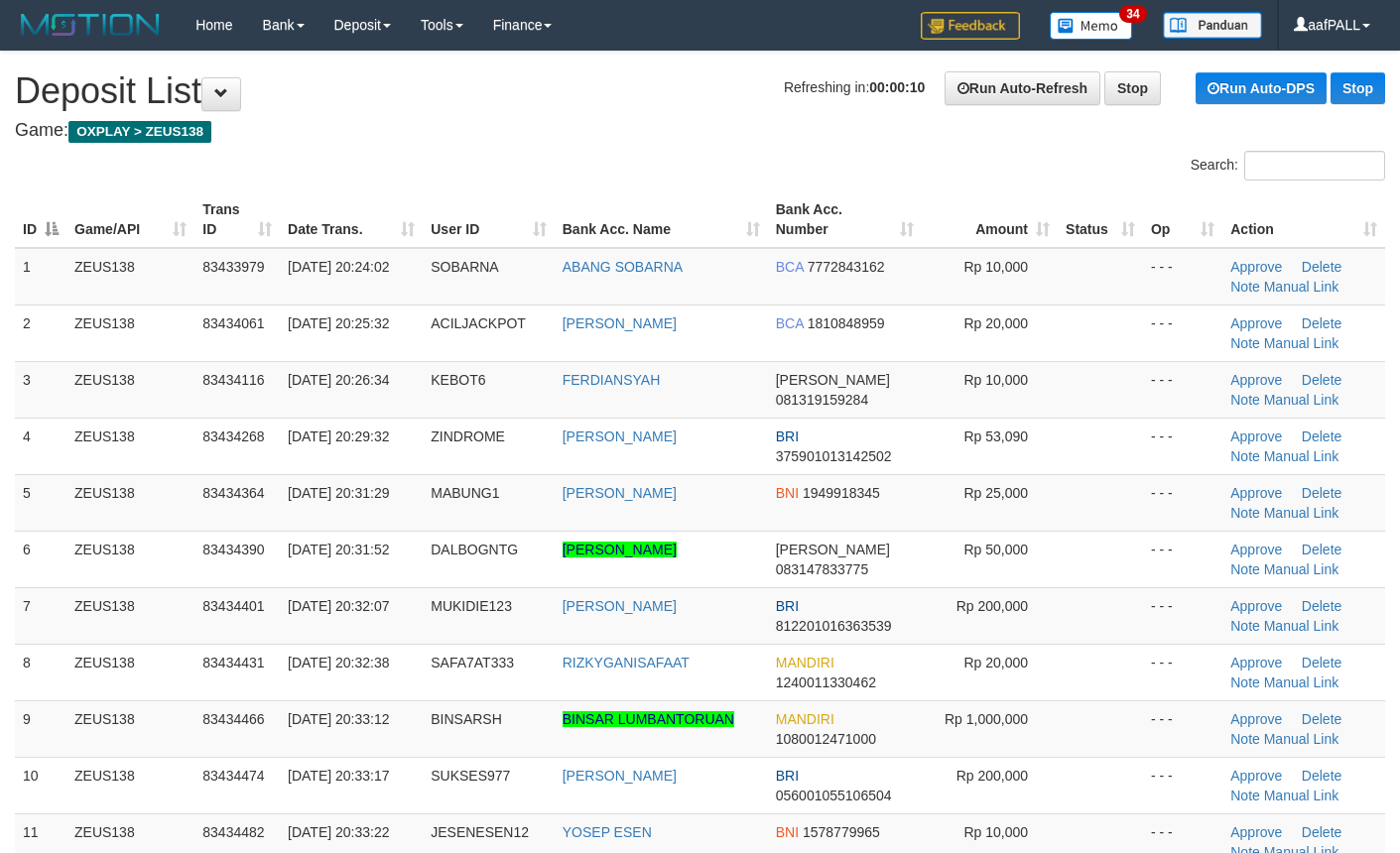scroll, scrollTop: 0, scrollLeft: 0, axis: both 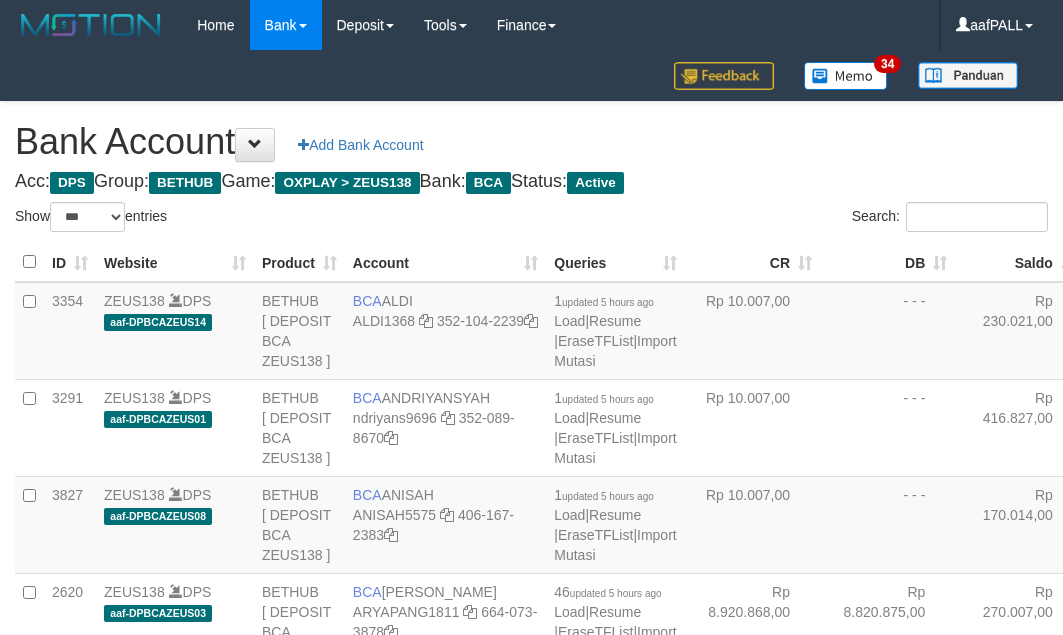 select on "***" 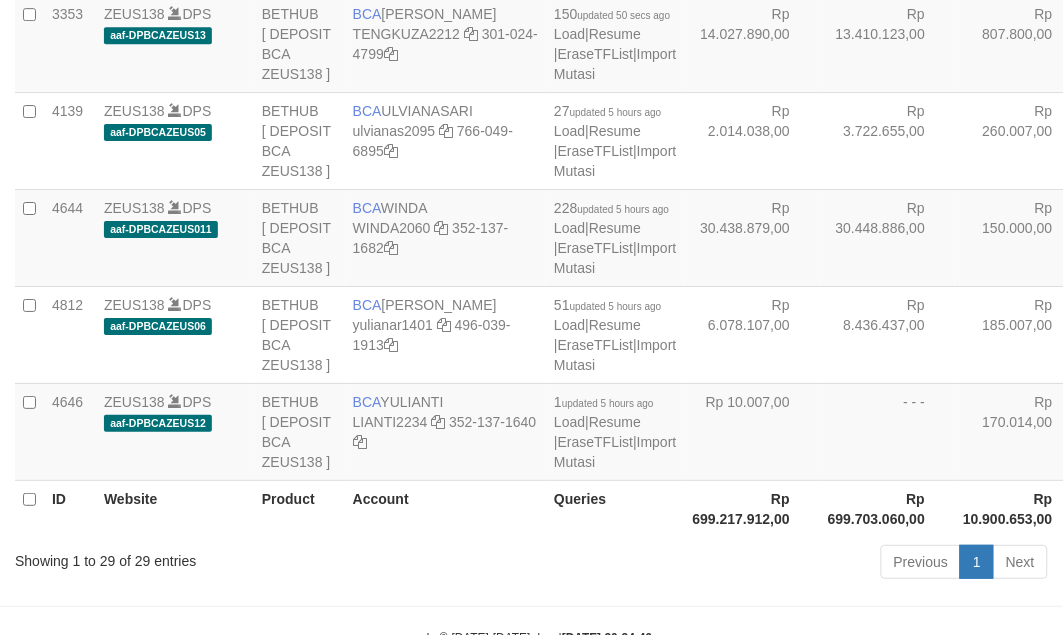 scroll, scrollTop: 2656, scrollLeft: 0, axis: vertical 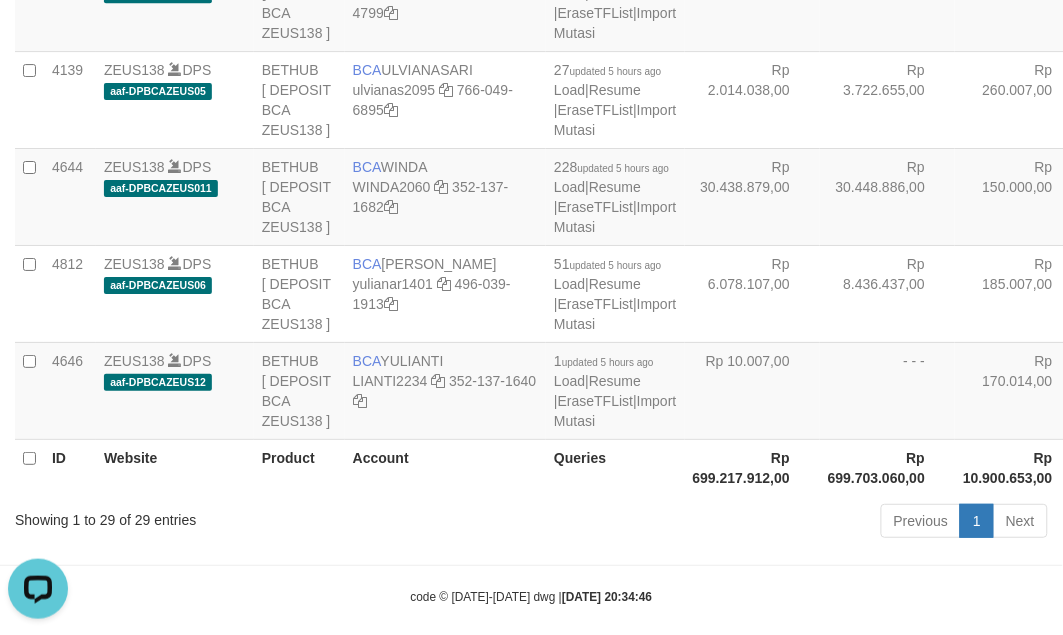 drag, startPoint x: 695, startPoint y: 392, endPoint x: 695, endPoint y: 412, distance: 20 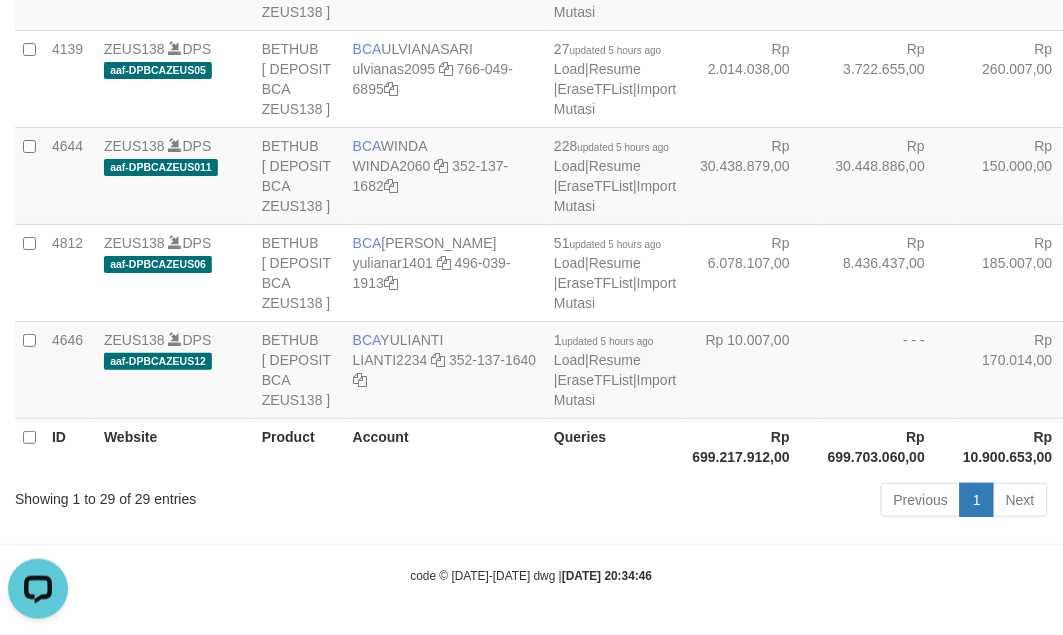 click on "BCA
SYAHRUL RAMADHAN
SYAHRULR3766
352-102-6951" at bounding box center (445, -116) 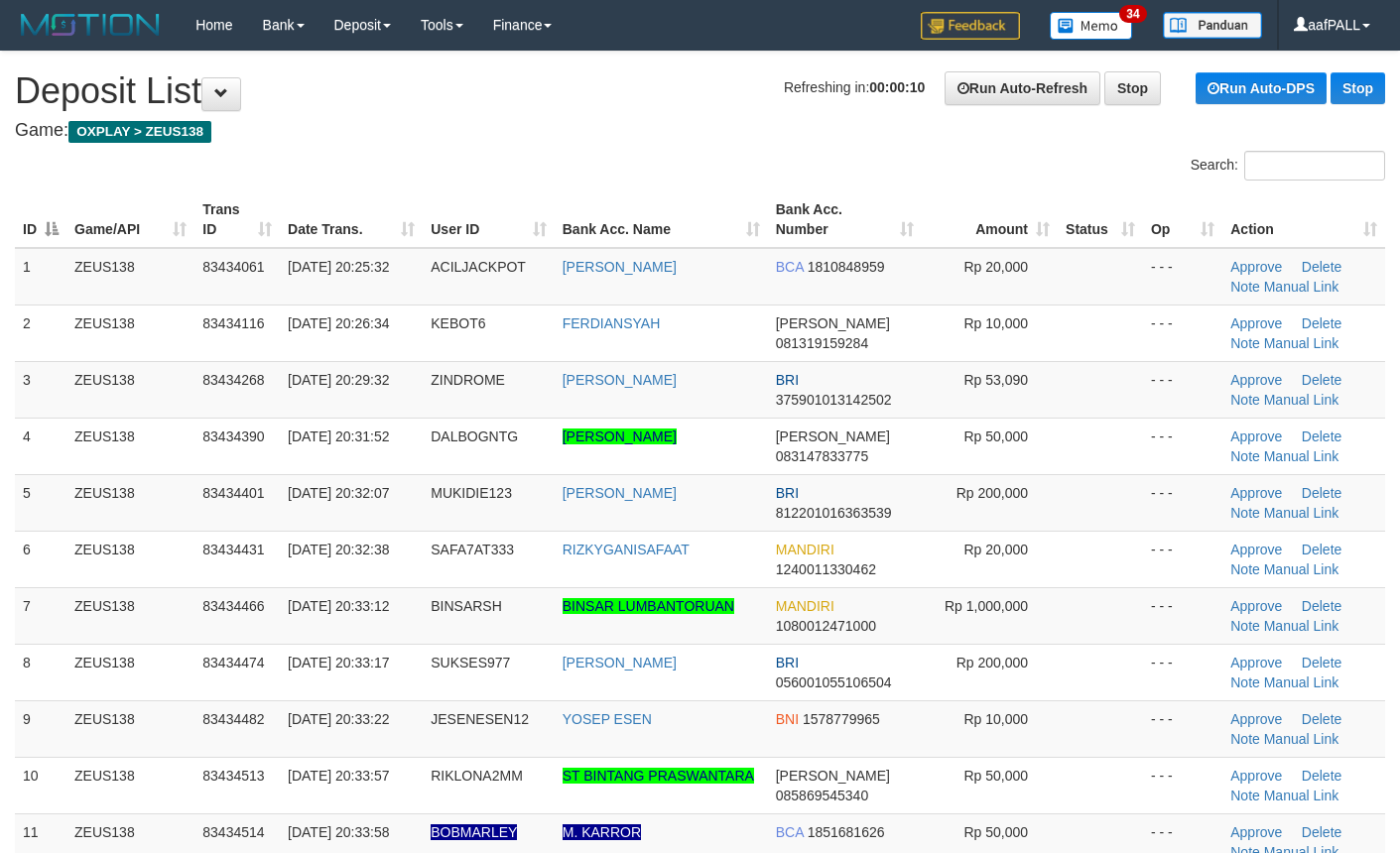 scroll, scrollTop: 0, scrollLeft: 0, axis: both 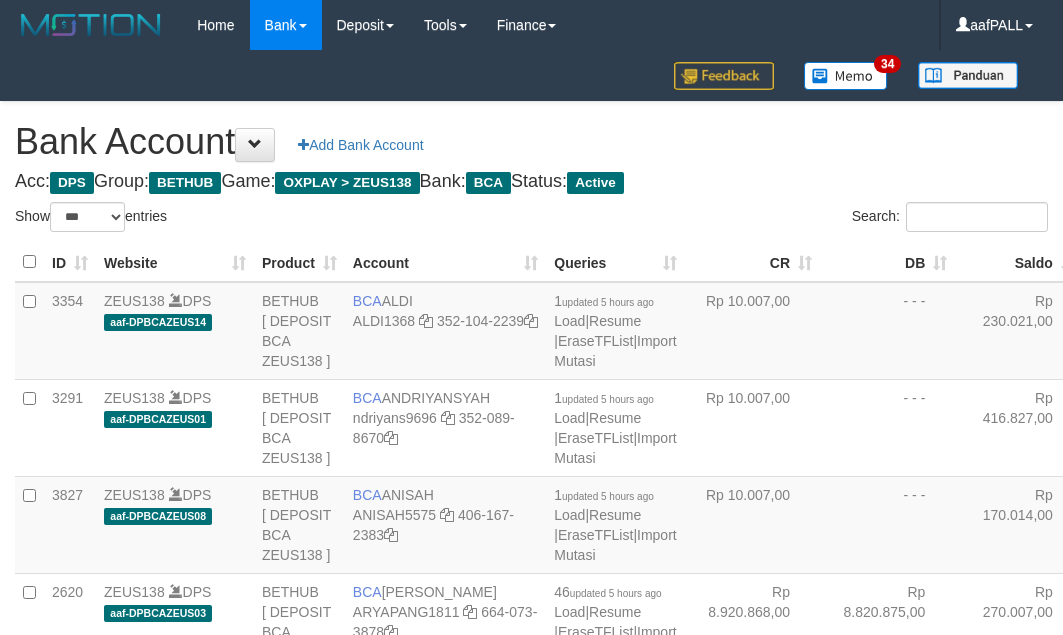 select on "***" 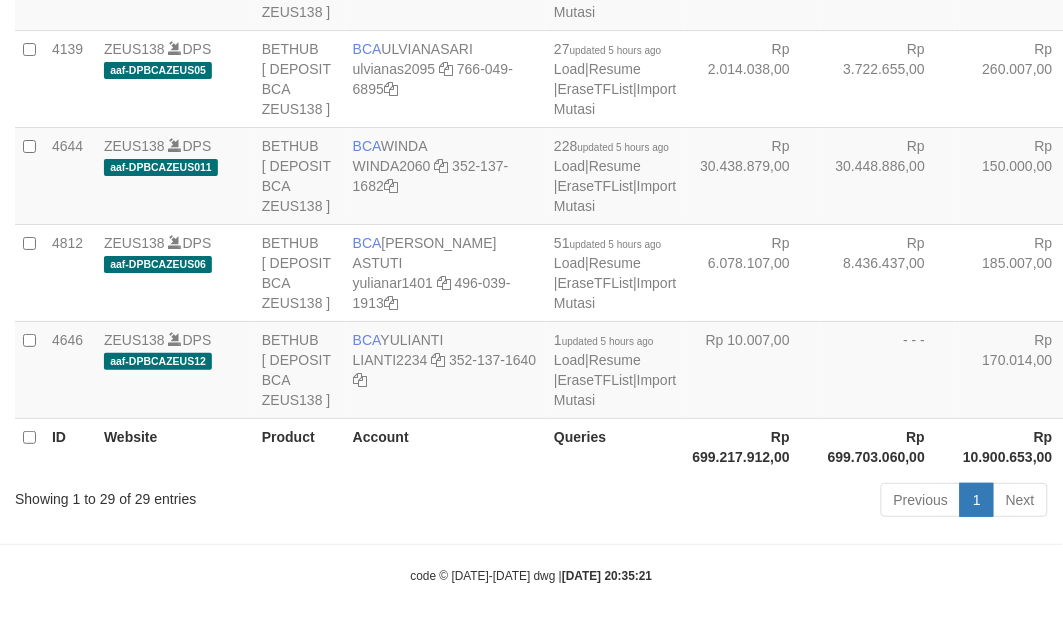 scroll, scrollTop: 3610, scrollLeft: 0, axis: vertical 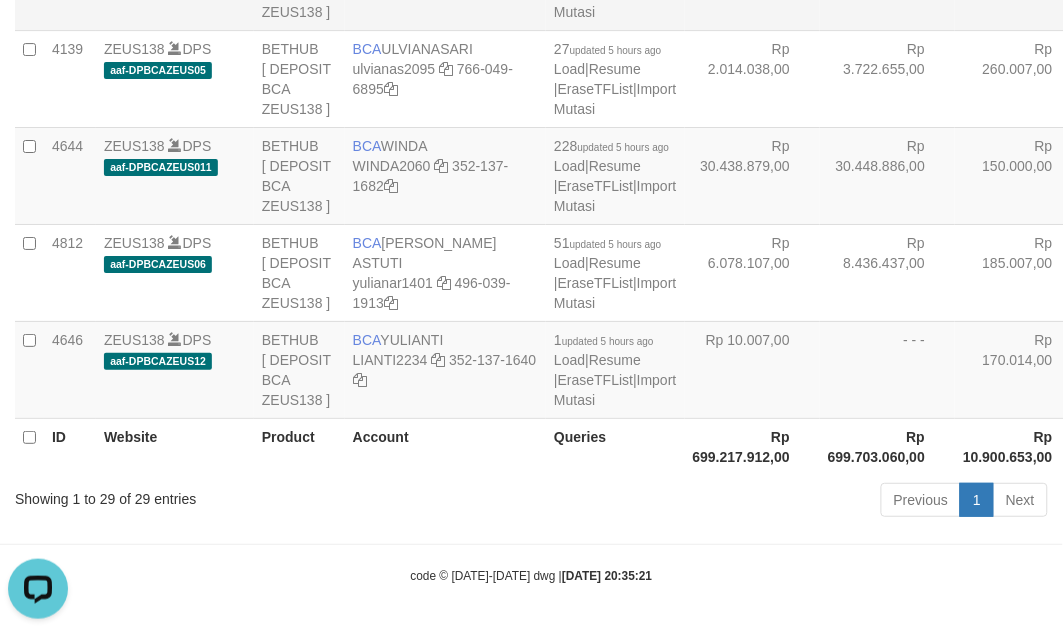 drag, startPoint x: 748, startPoint y: 493, endPoint x: 735, endPoint y: 488, distance: 13.928389 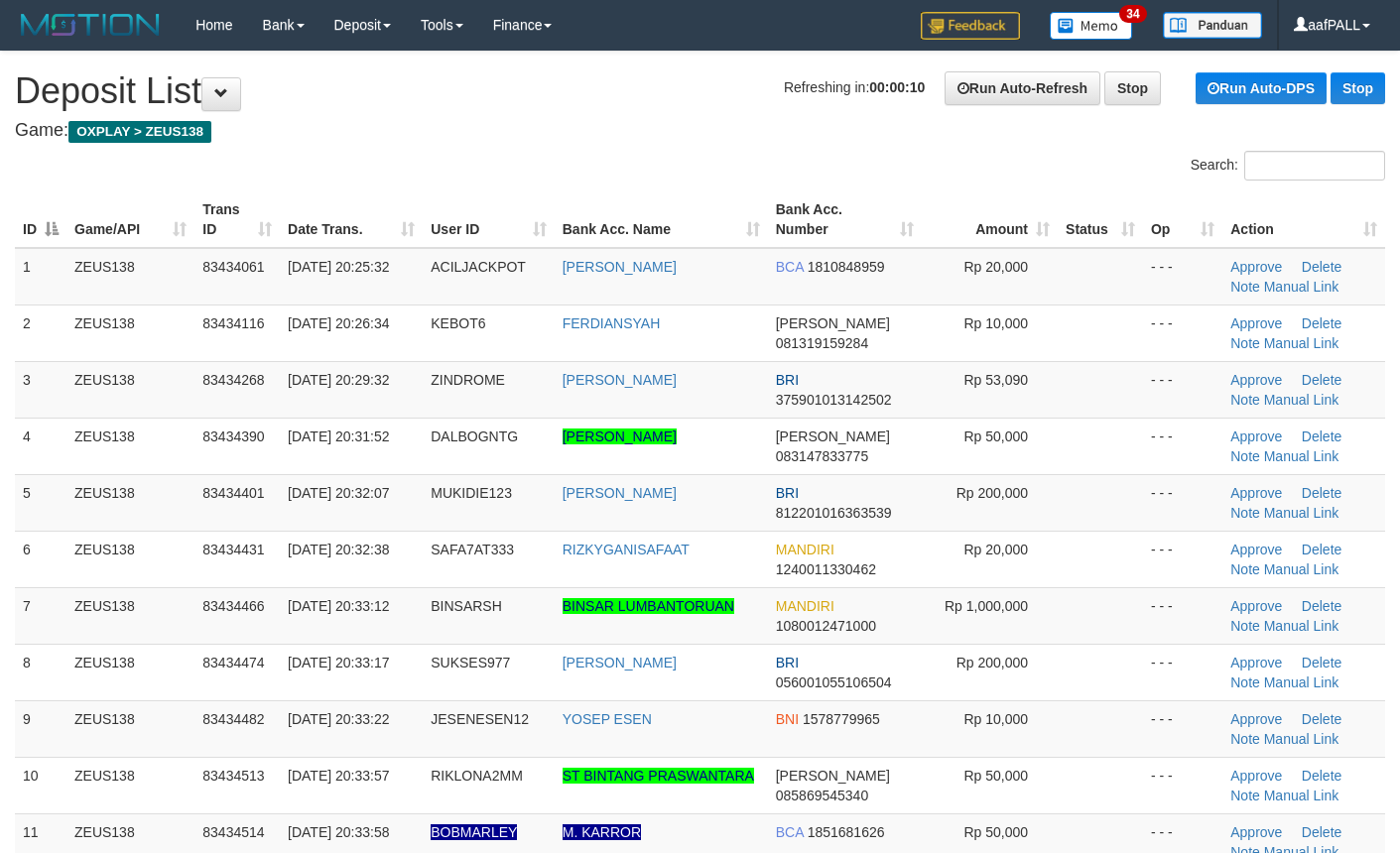 scroll, scrollTop: 0, scrollLeft: 0, axis: both 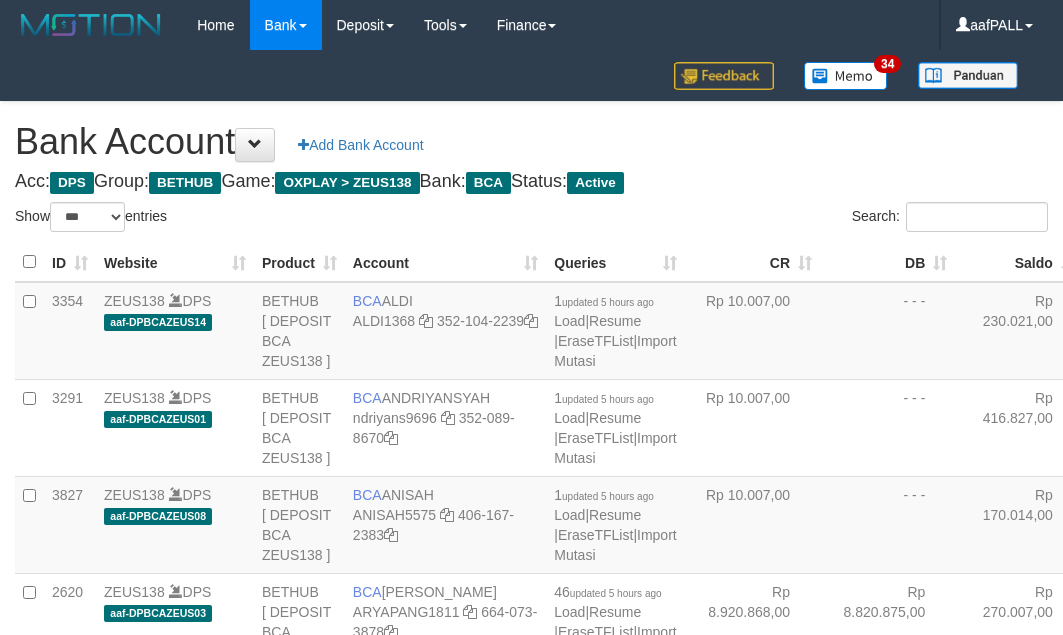 select on "***" 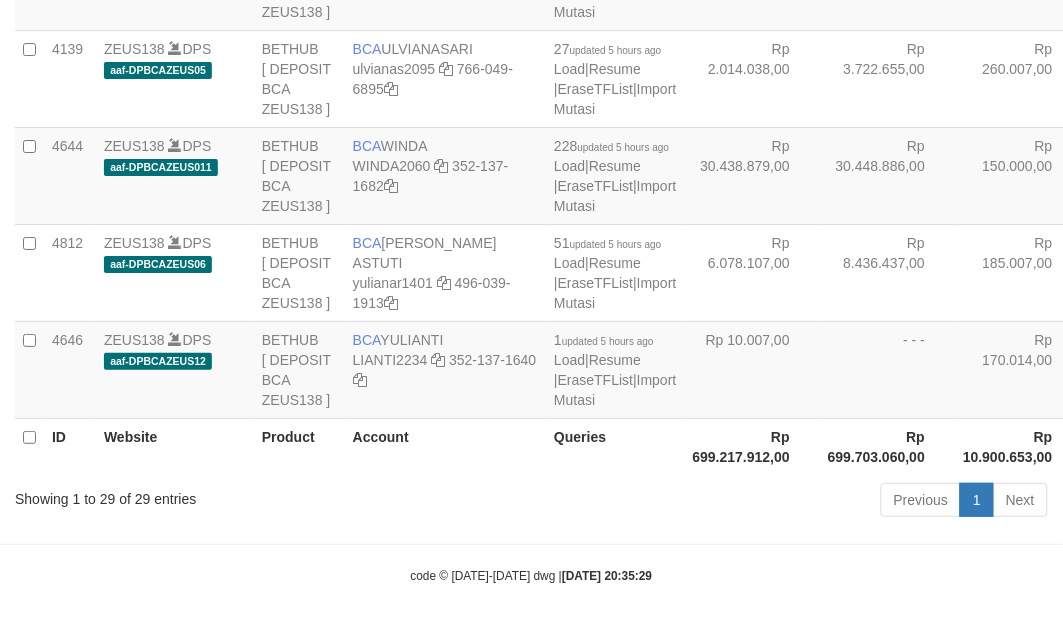 scroll, scrollTop: 3610, scrollLeft: 0, axis: vertical 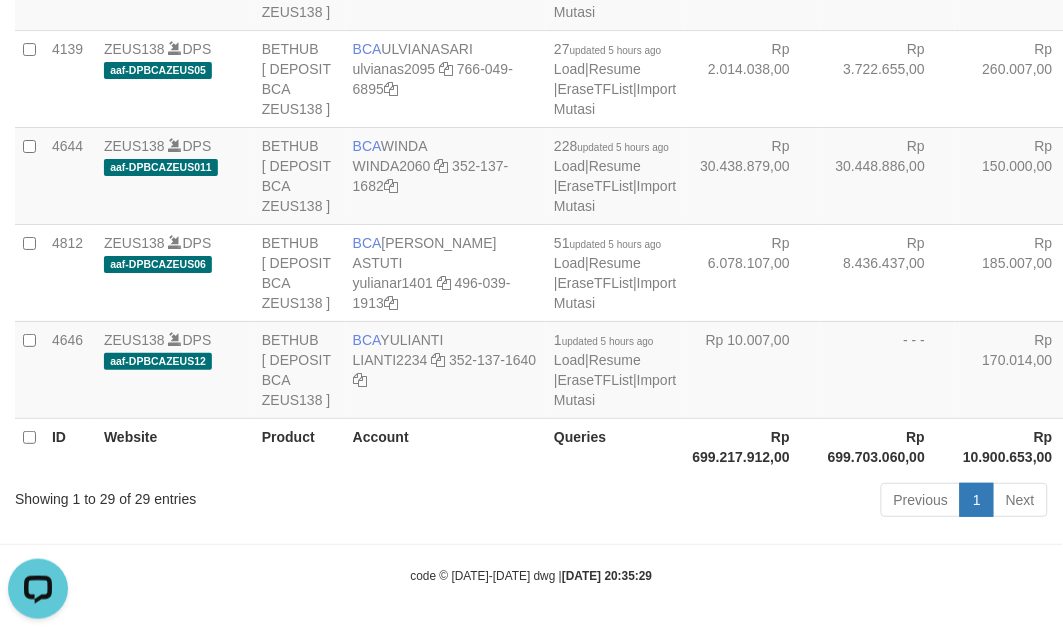 click on "Rp 31.181.005,00" at bounding box center (752, -116) 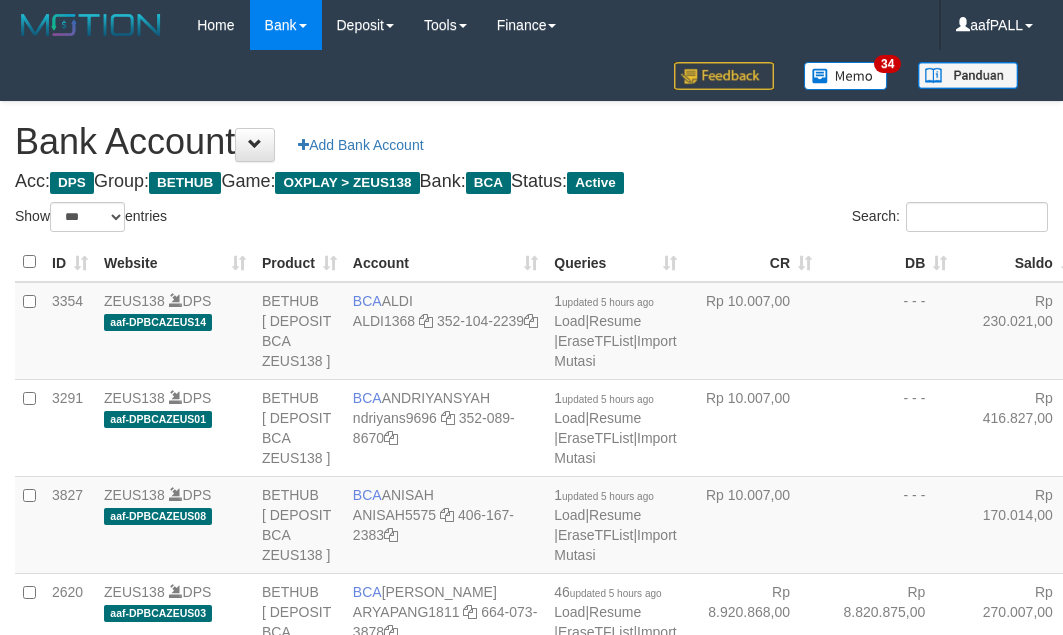 select on "***" 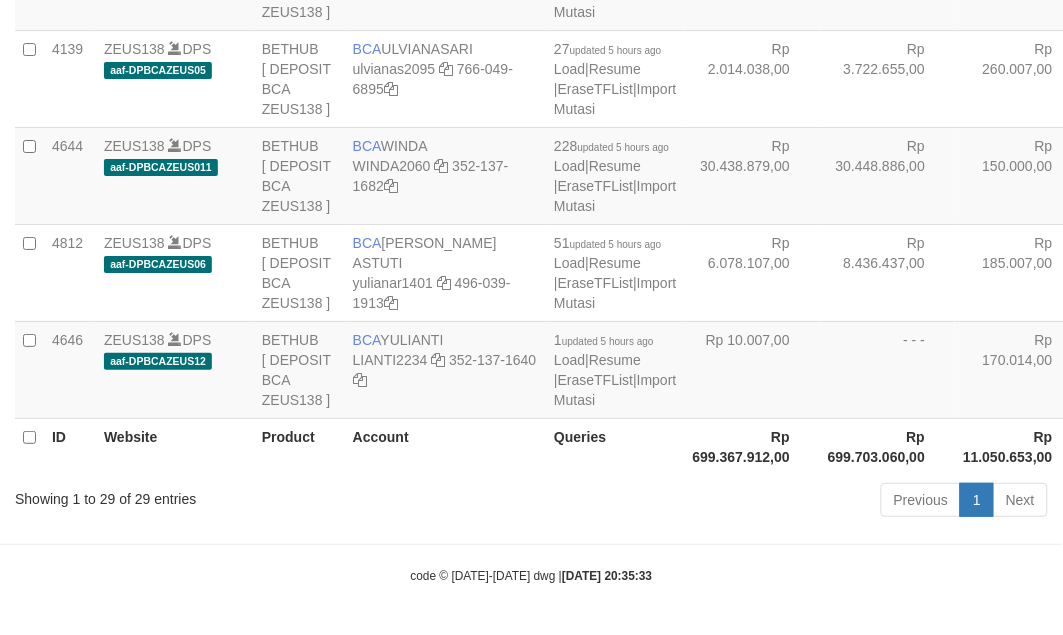 scroll, scrollTop: 3610, scrollLeft: 0, axis: vertical 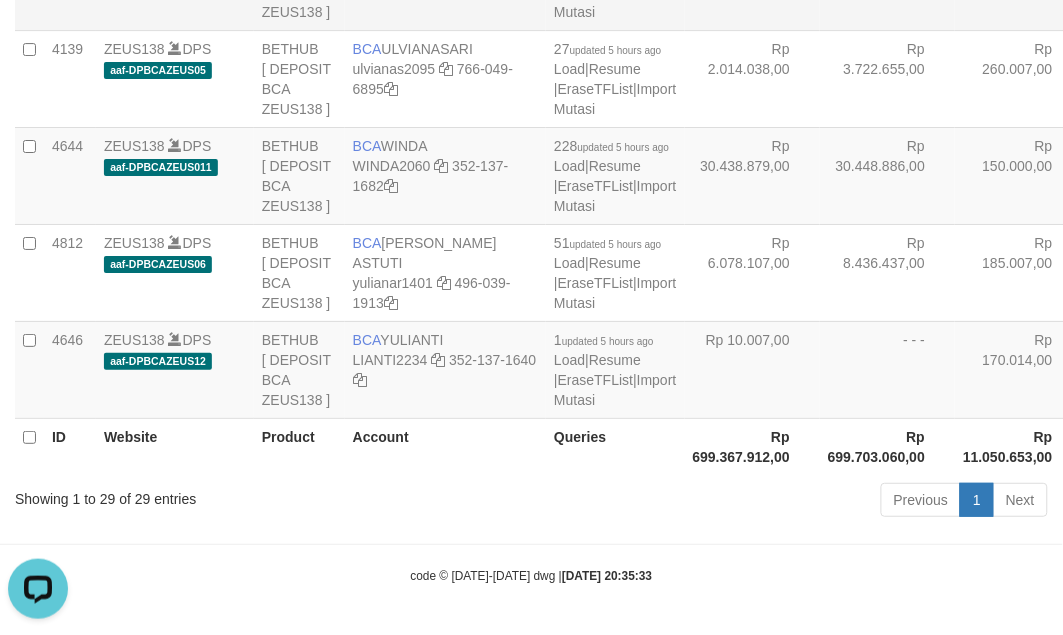 click on "Rp 14.027.890,00" at bounding box center (752, -19) 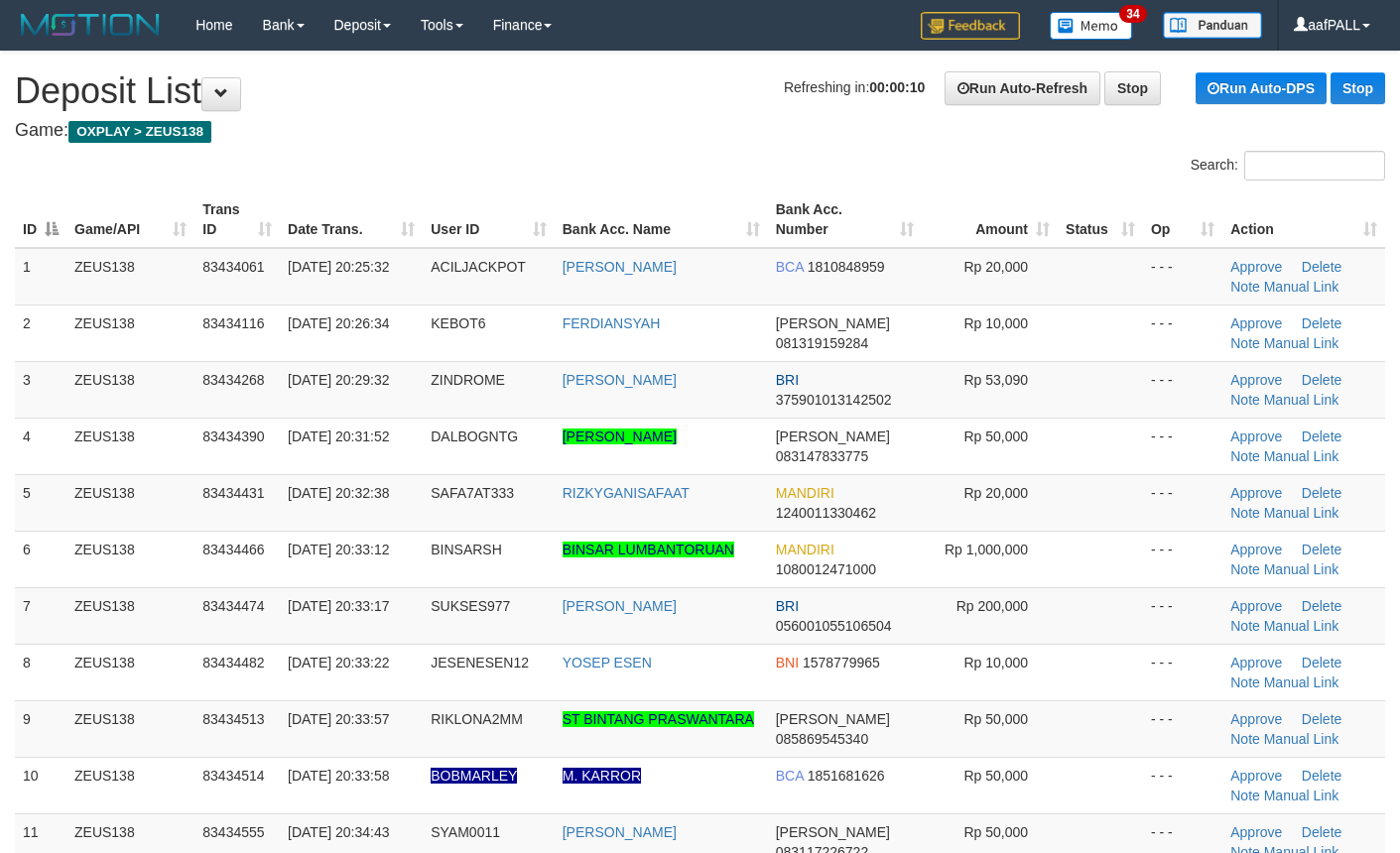 scroll, scrollTop: 0, scrollLeft: 0, axis: both 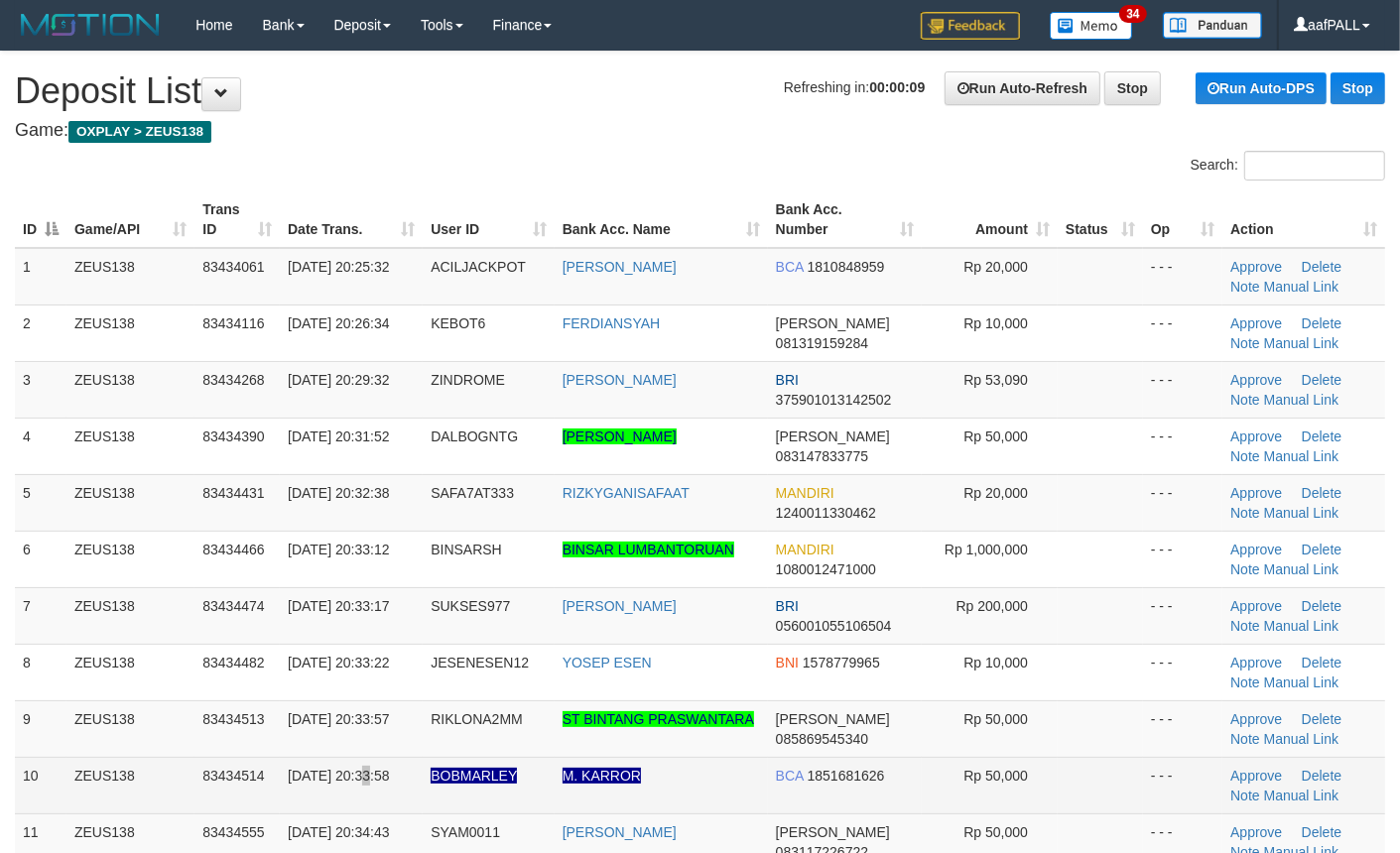 click on "[DATE] 20:33:58" at bounding box center (351, 785) 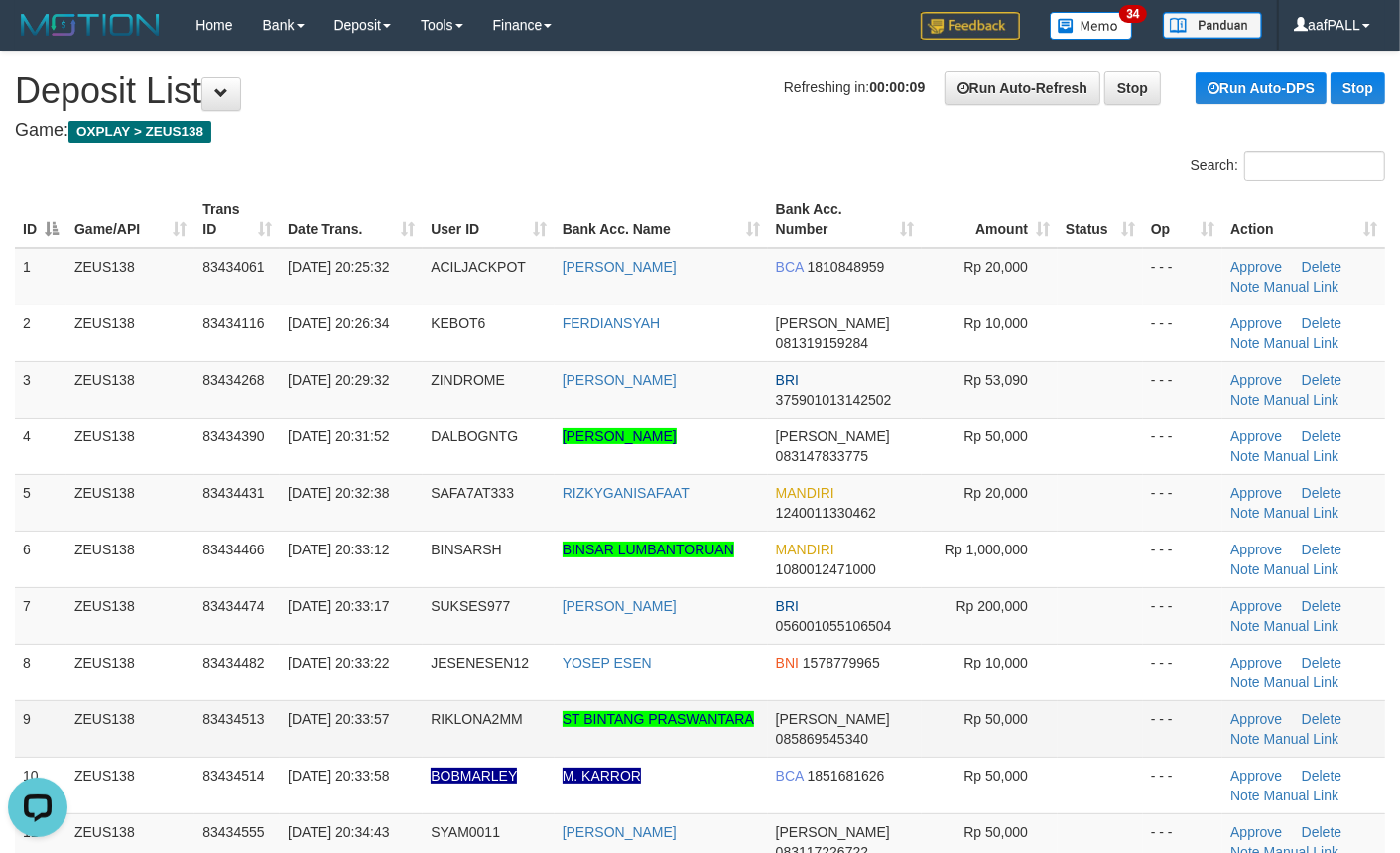 scroll, scrollTop: 0, scrollLeft: 0, axis: both 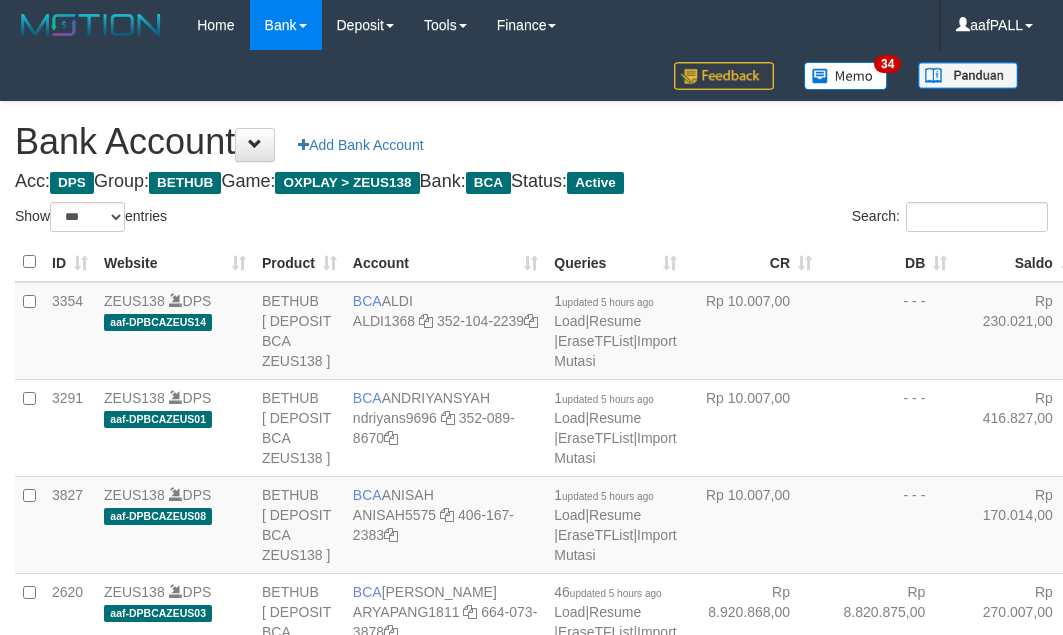 select on "***" 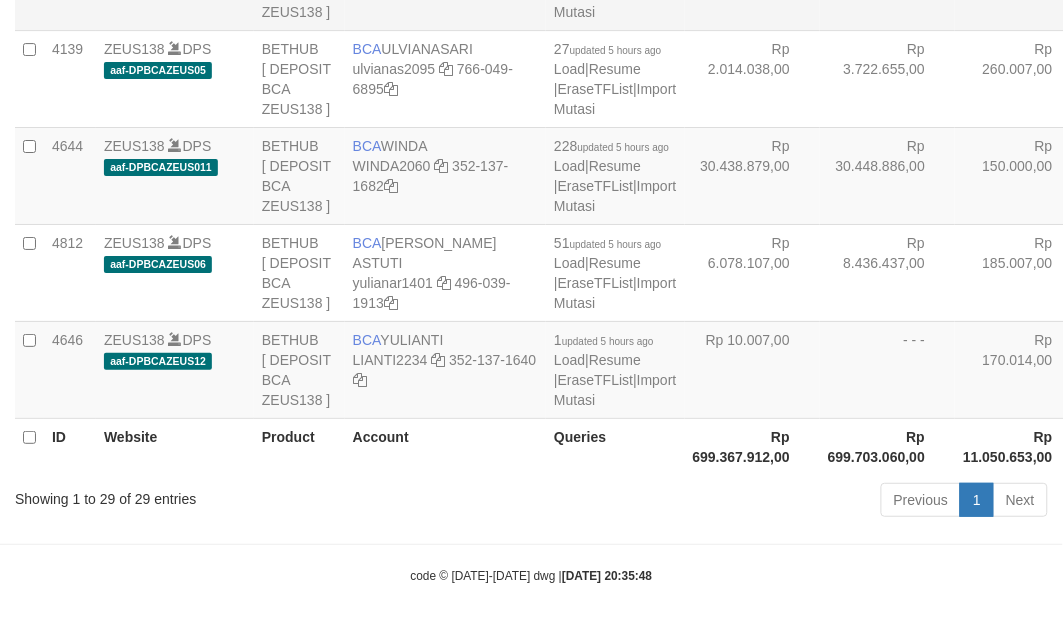 scroll, scrollTop: 3610, scrollLeft: 0, axis: vertical 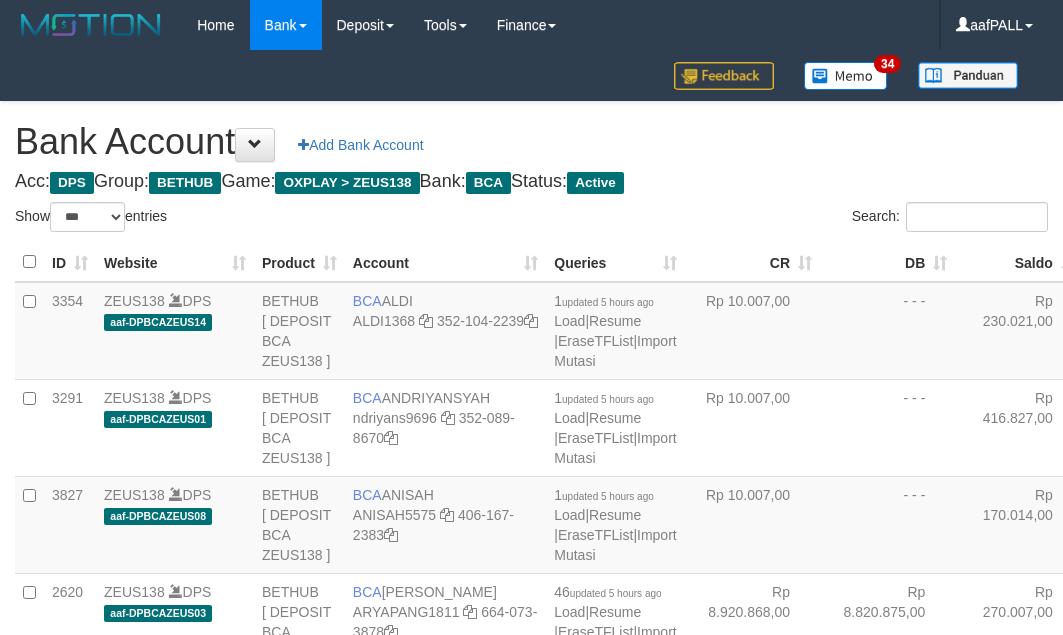 select on "***" 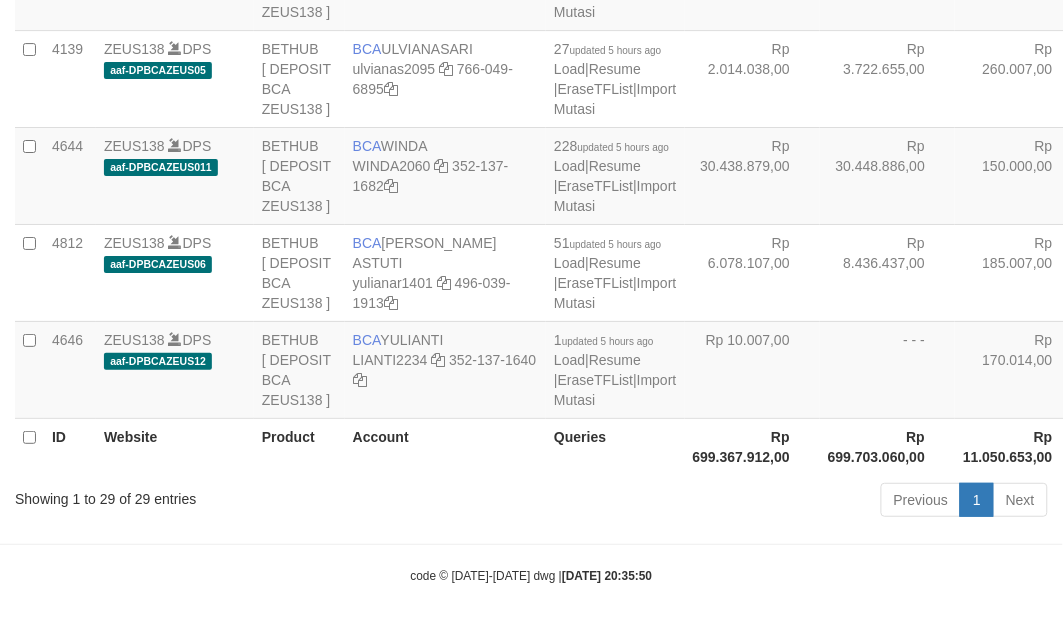 scroll, scrollTop: 3610, scrollLeft: 0, axis: vertical 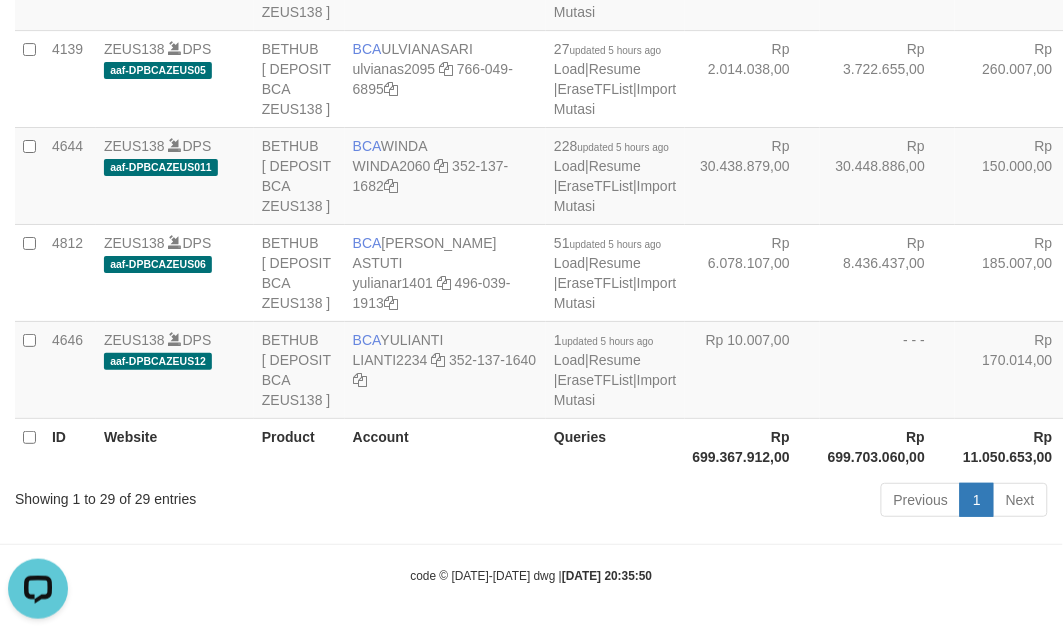 click at bounding box center [470, -125] 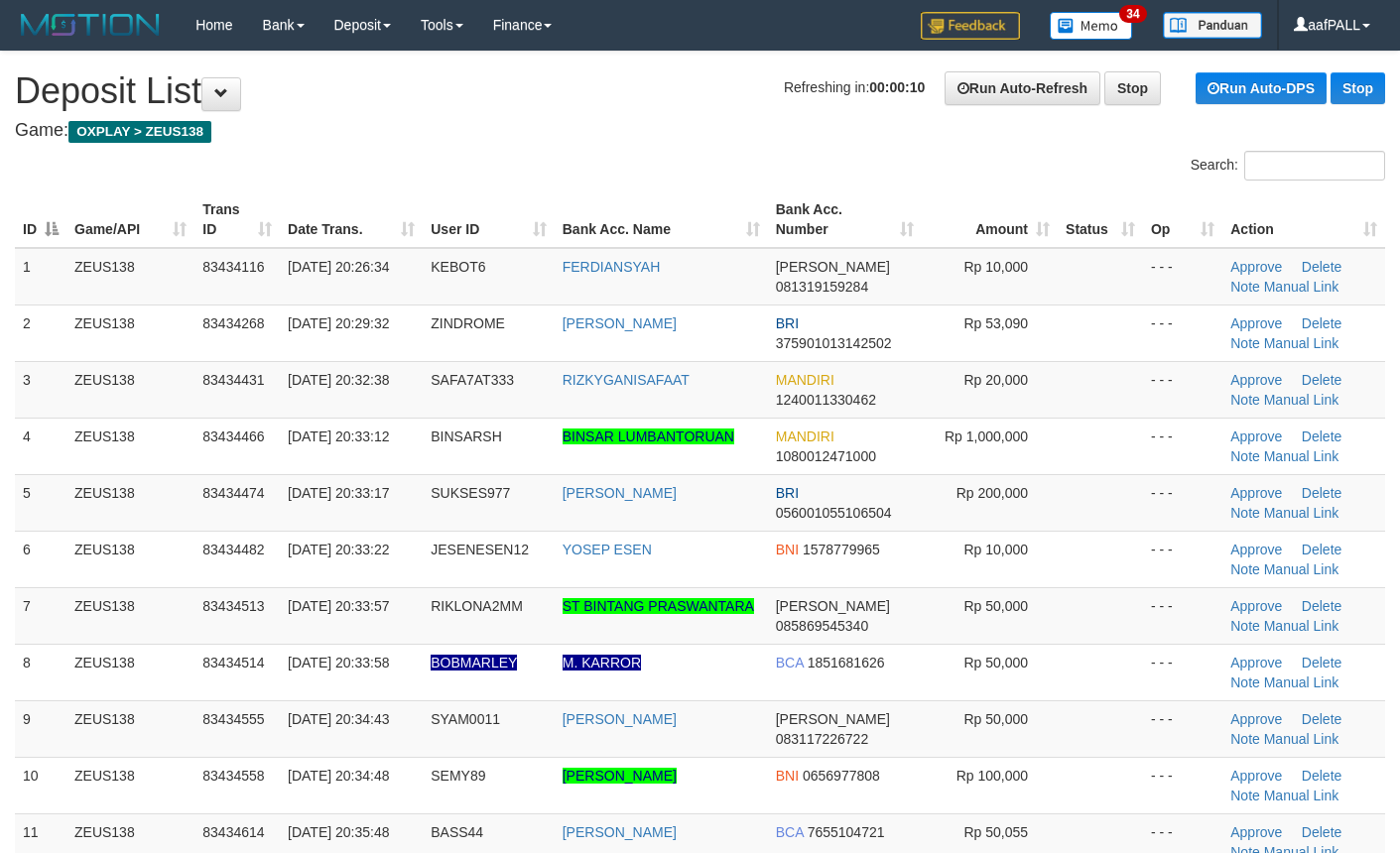 scroll, scrollTop: 0, scrollLeft: 0, axis: both 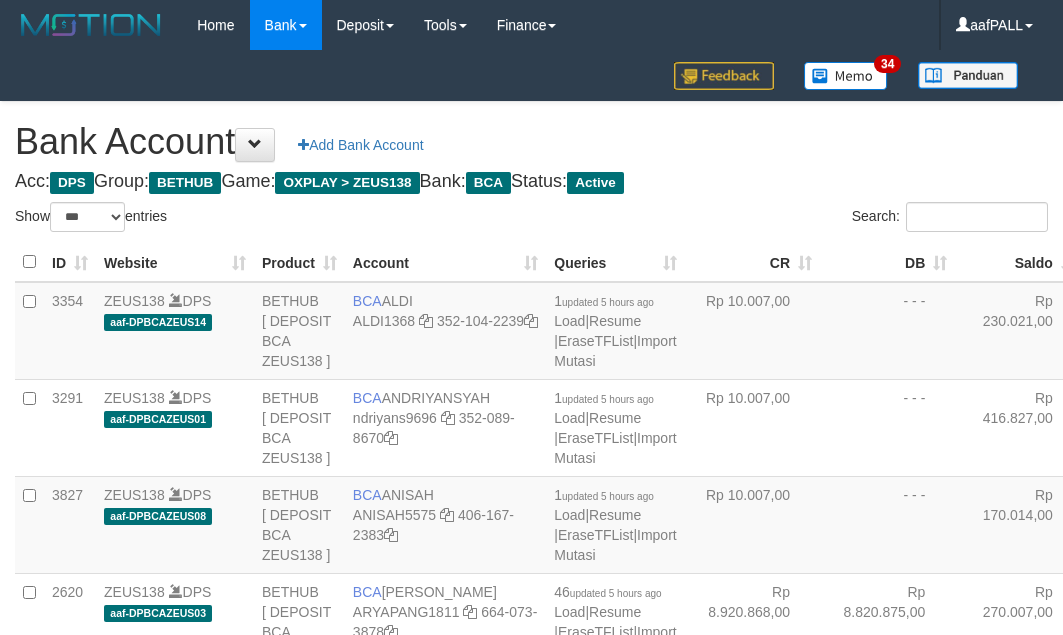 select on "***" 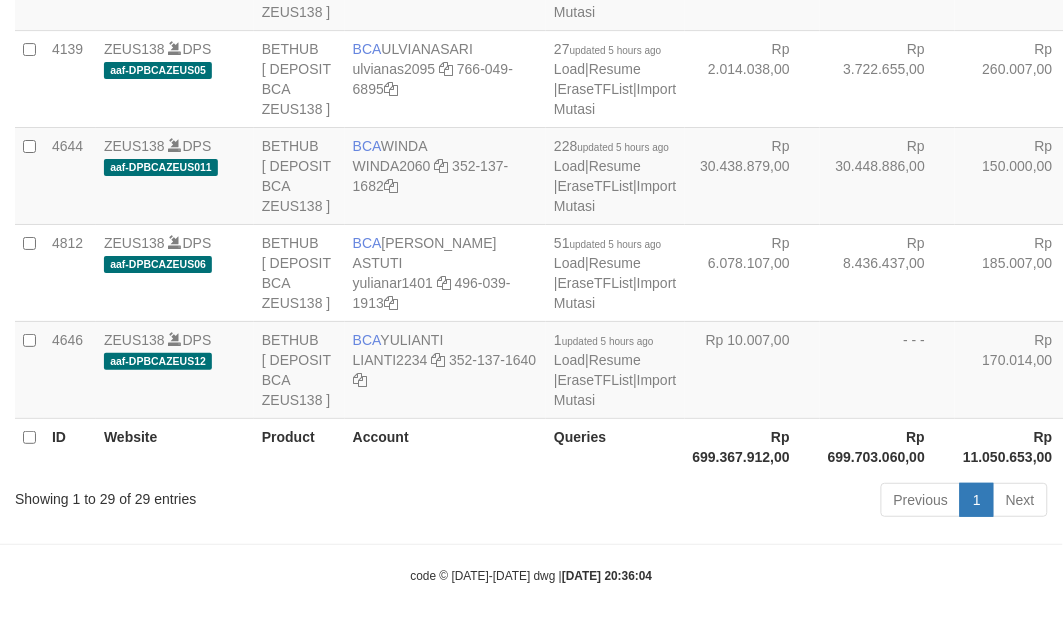 scroll, scrollTop: 3610, scrollLeft: 0, axis: vertical 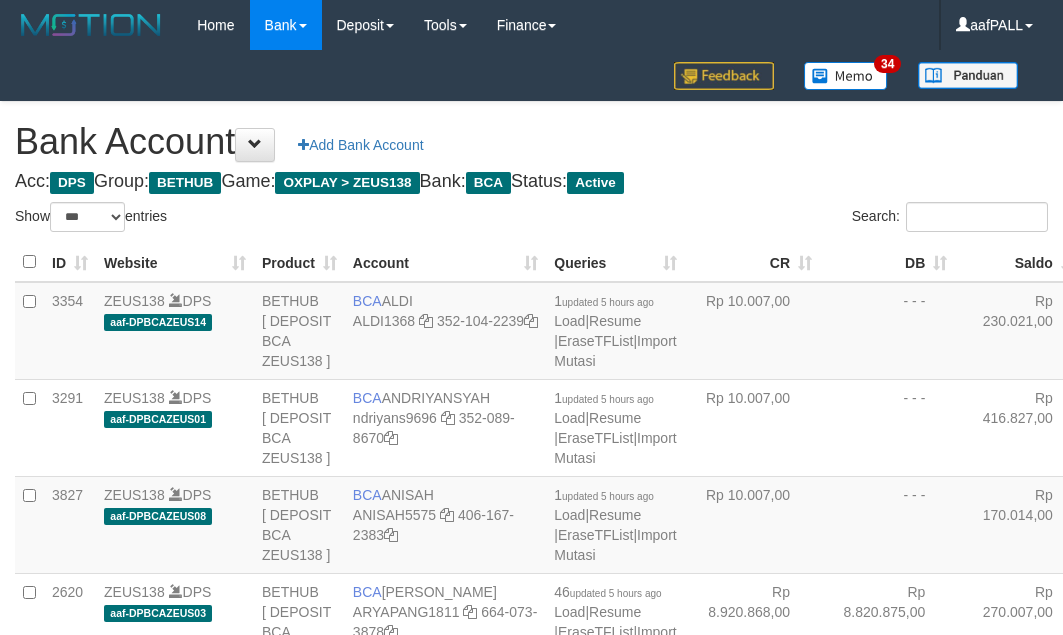 select on "***" 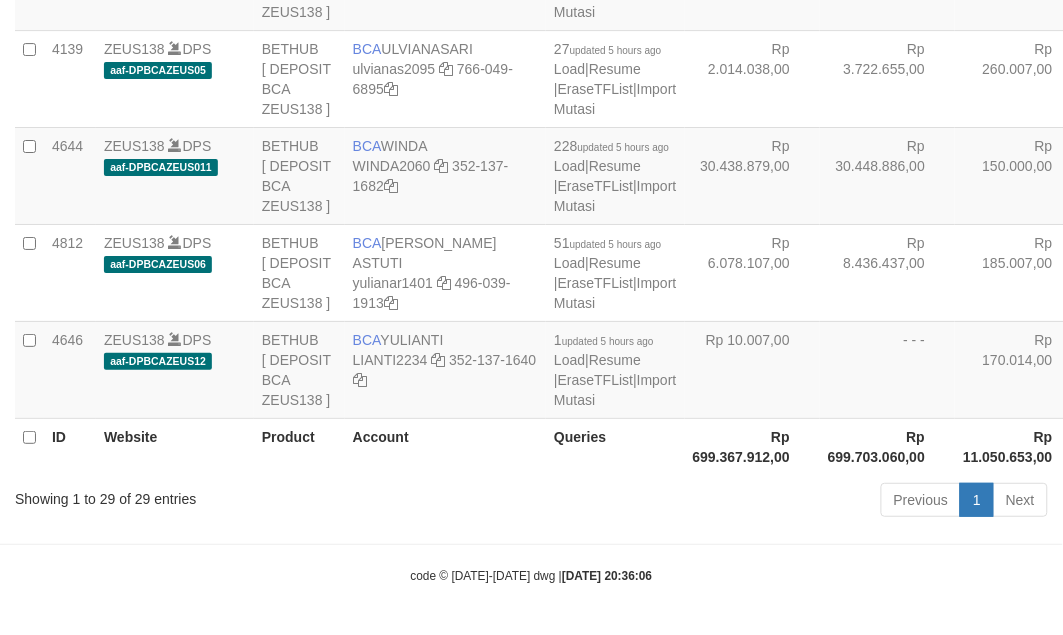 scroll, scrollTop: 3610, scrollLeft: 0, axis: vertical 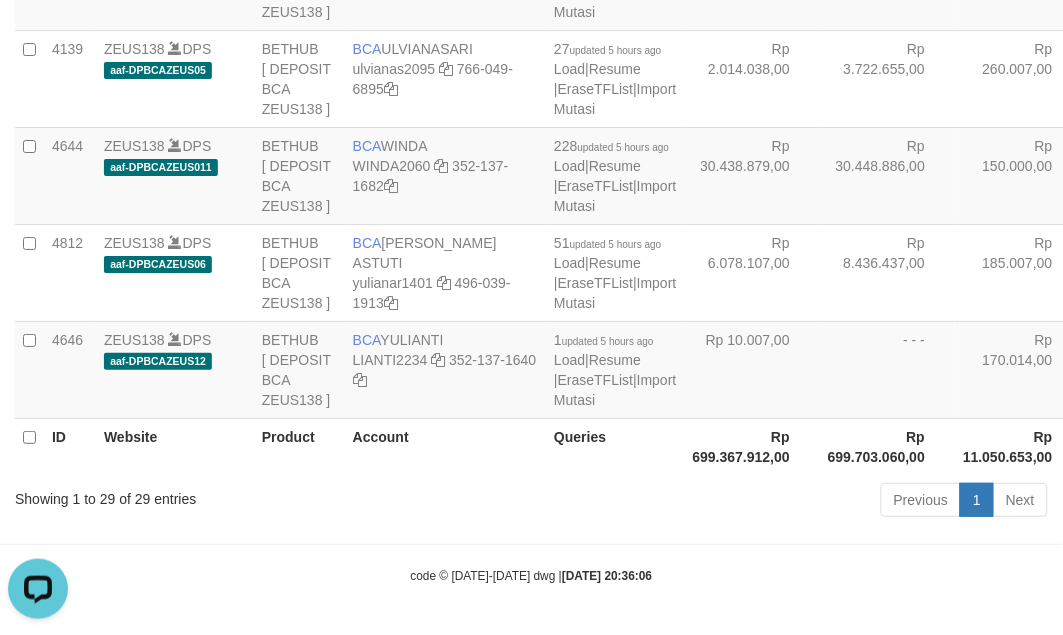 drag, startPoint x: 671, startPoint y: 305, endPoint x: 663, endPoint y: 332, distance: 28.160255 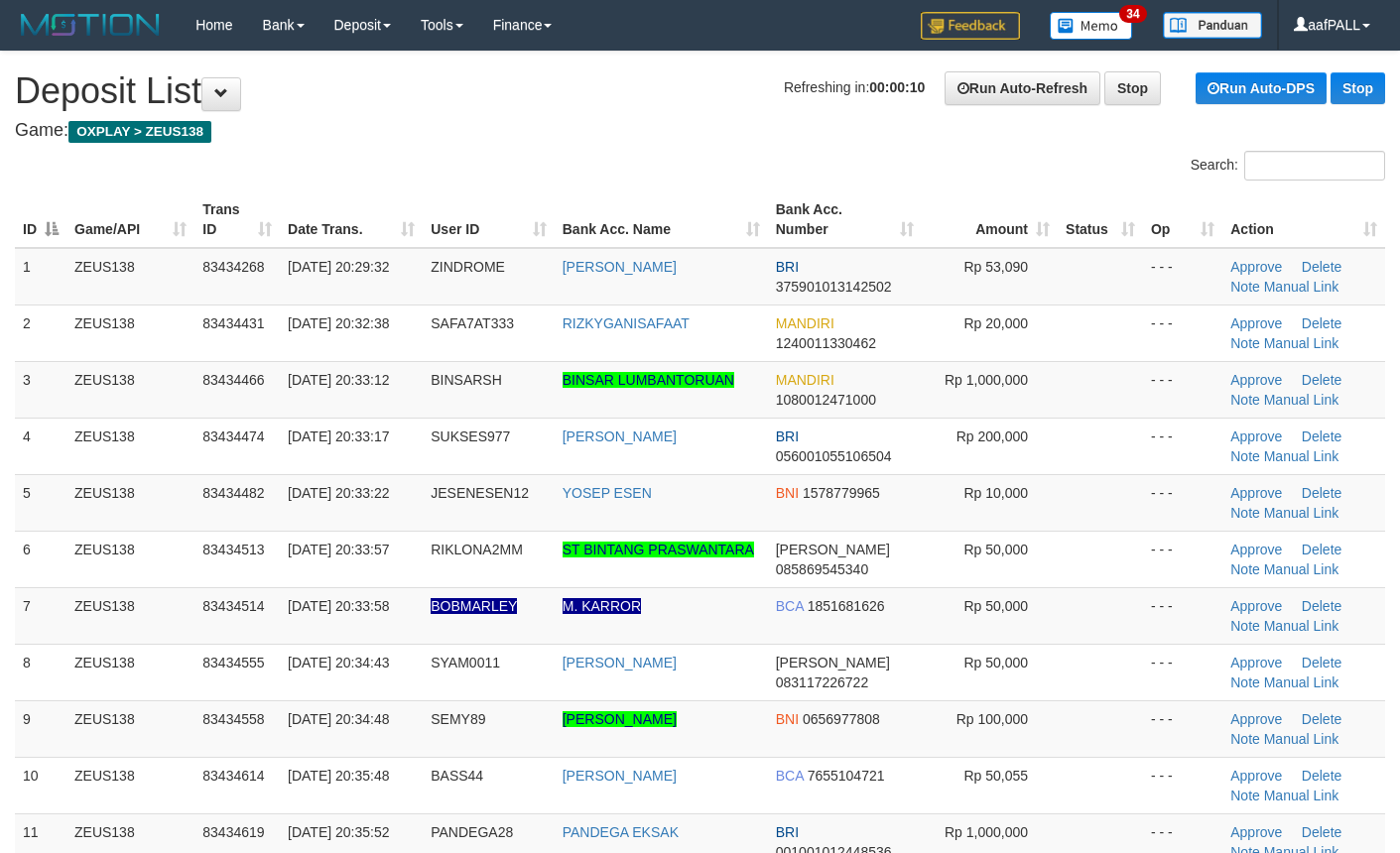 scroll, scrollTop: 0, scrollLeft: 0, axis: both 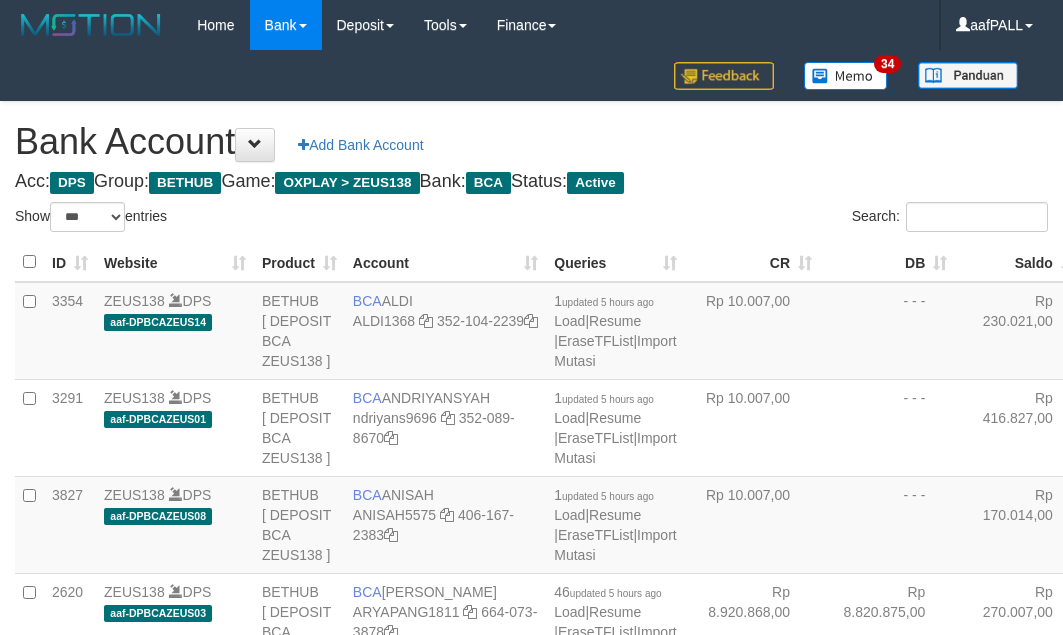 select on "***" 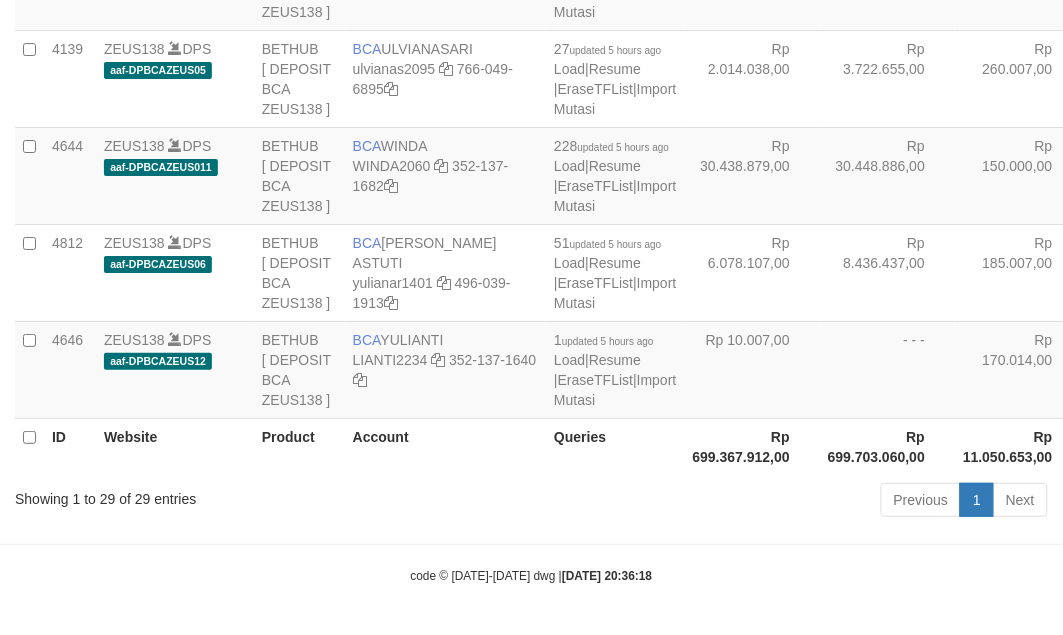 scroll, scrollTop: 3610, scrollLeft: 0, axis: vertical 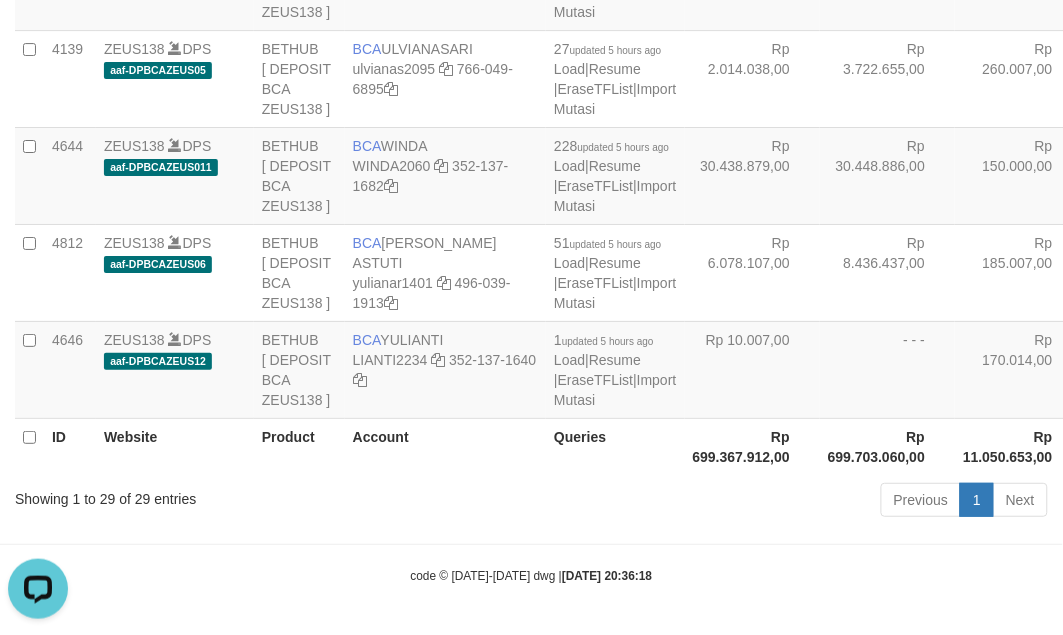 click on "Rp 31.181.005,00" at bounding box center [752, -116] 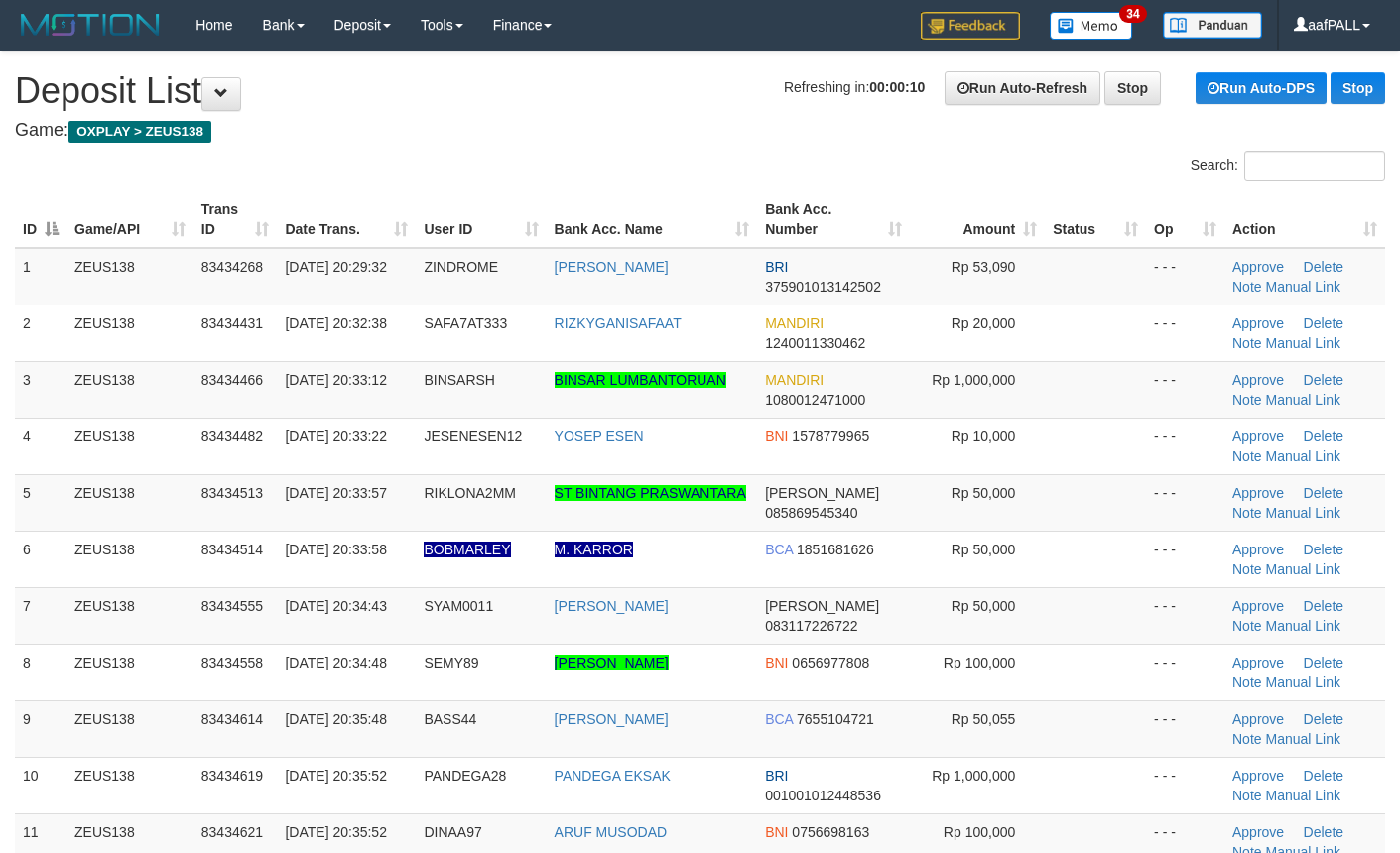 scroll, scrollTop: 0, scrollLeft: 0, axis: both 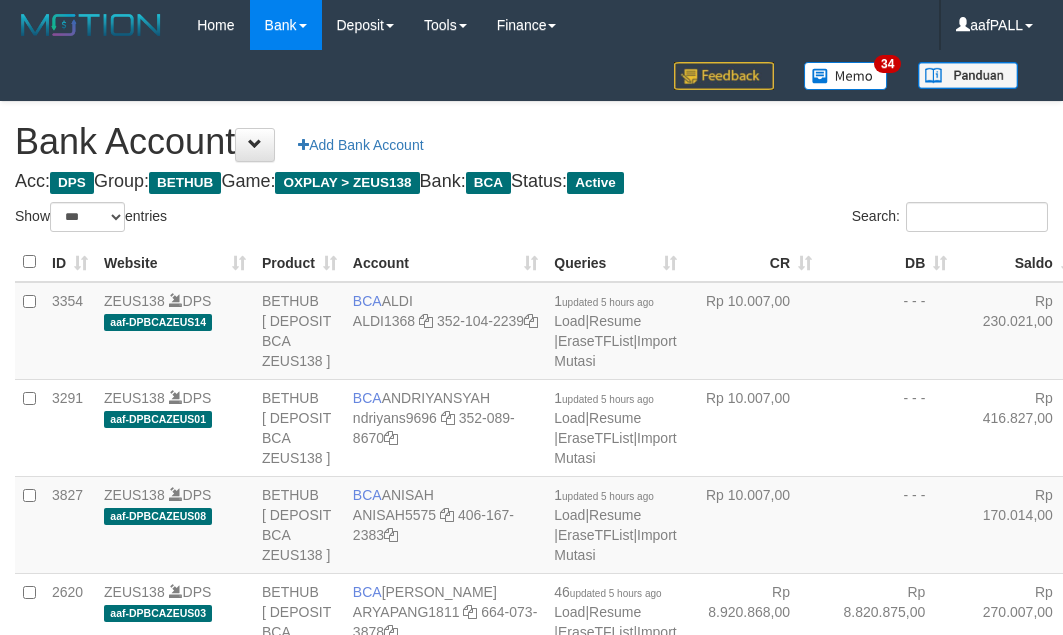 select on "***" 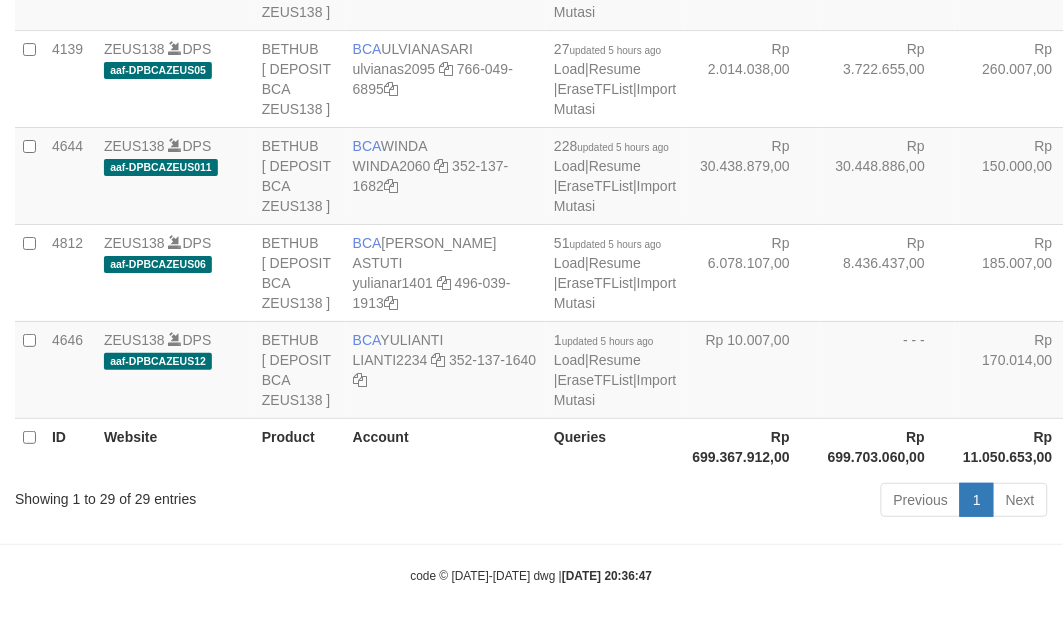 scroll, scrollTop: 3610, scrollLeft: 0, axis: vertical 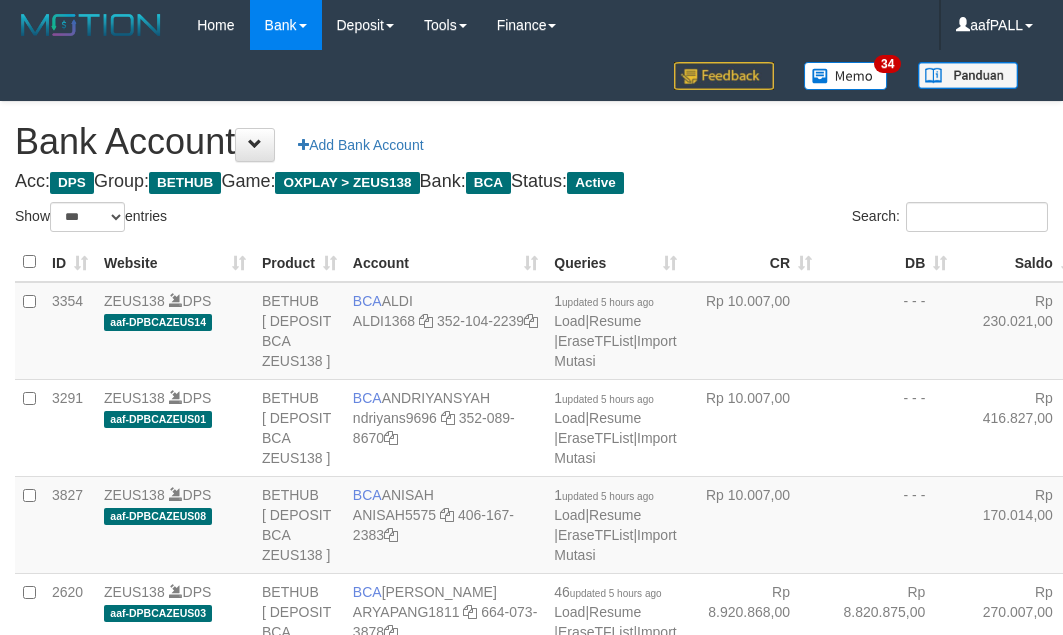 select on "***" 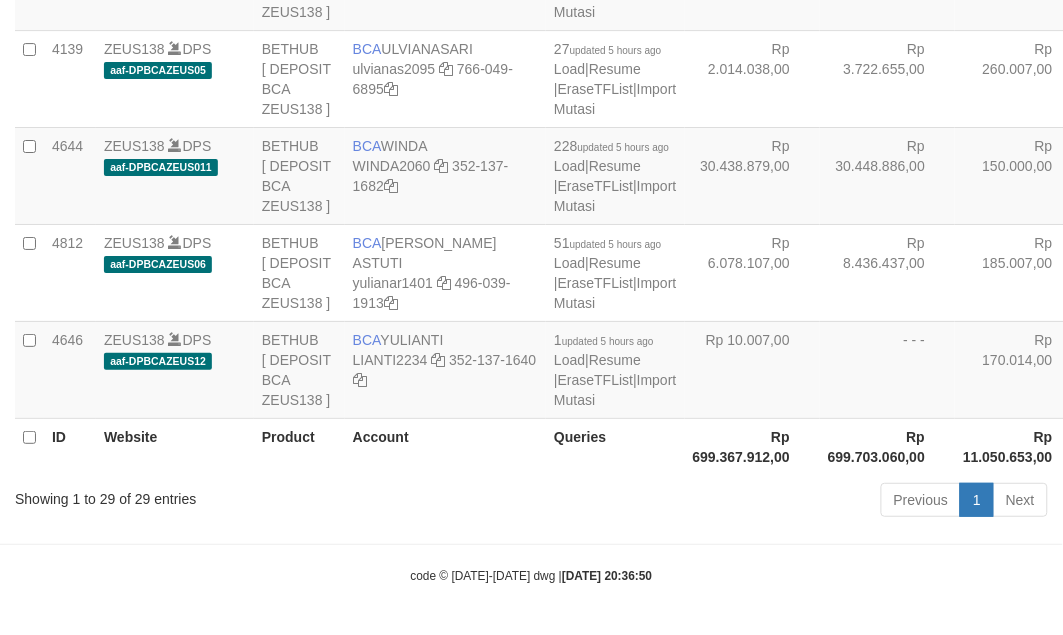 scroll, scrollTop: 3610, scrollLeft: 0, axis: vertical 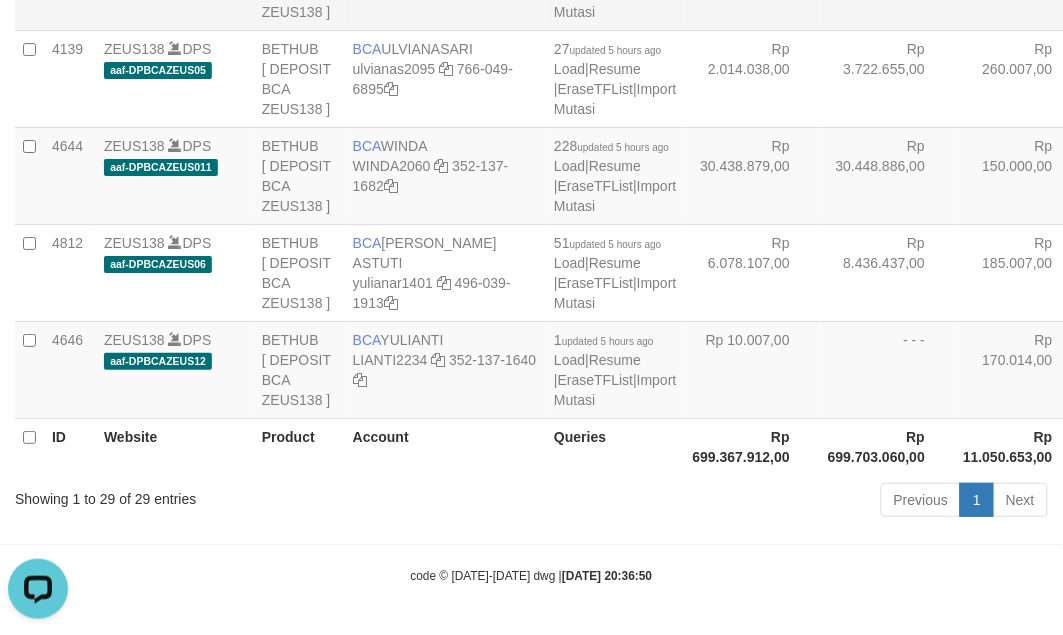 click on "Rp 14.027.890,00" at bounding box center [752, -19] 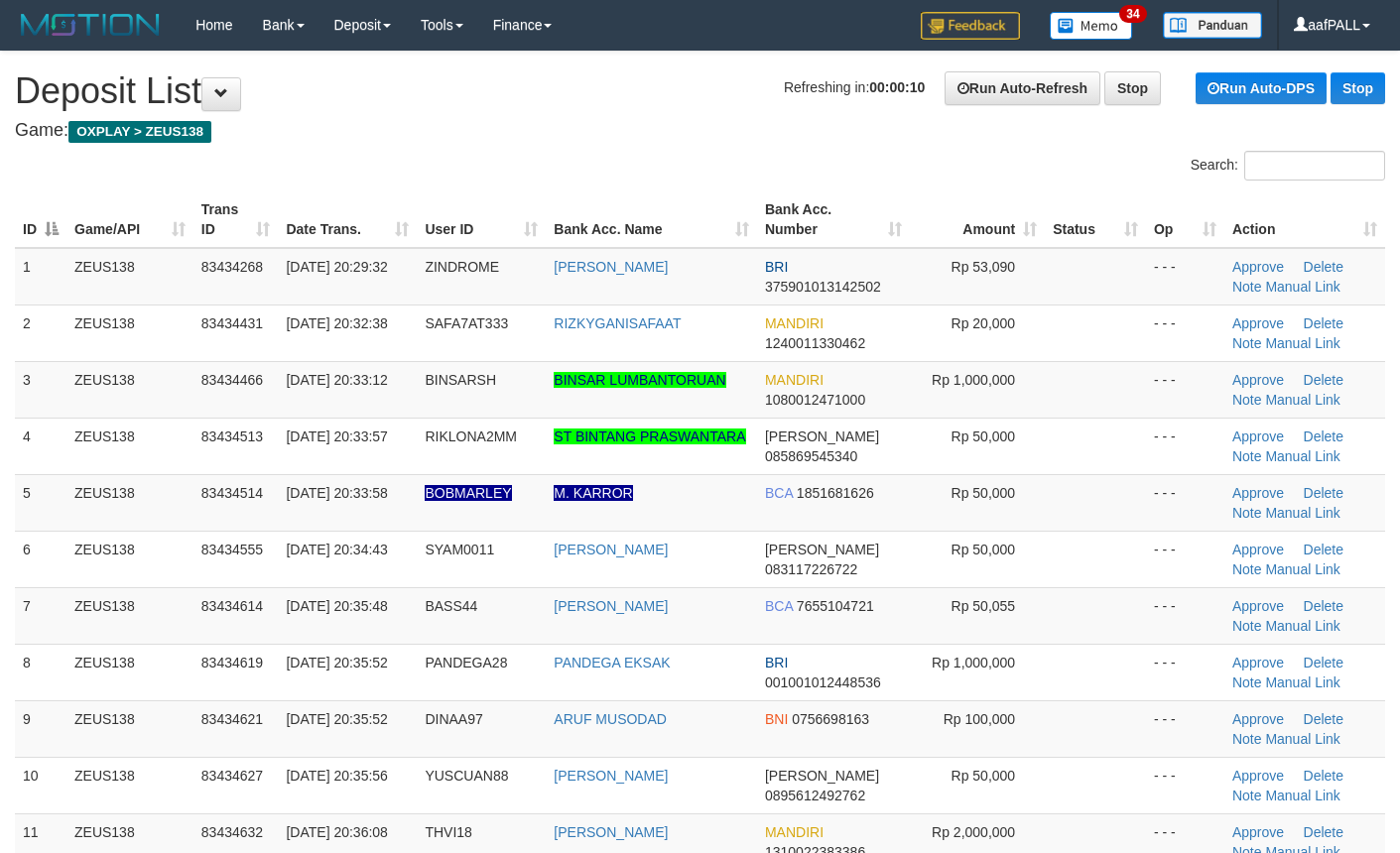 scroll, scrollTop: 0, scrollLeft: 0, axis: both 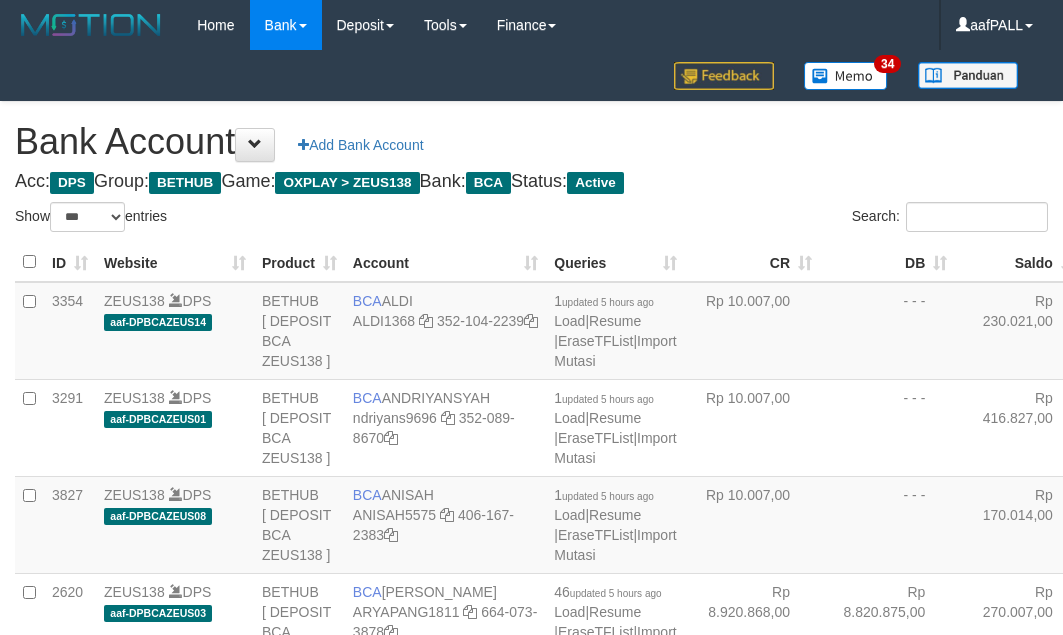 select on "***" 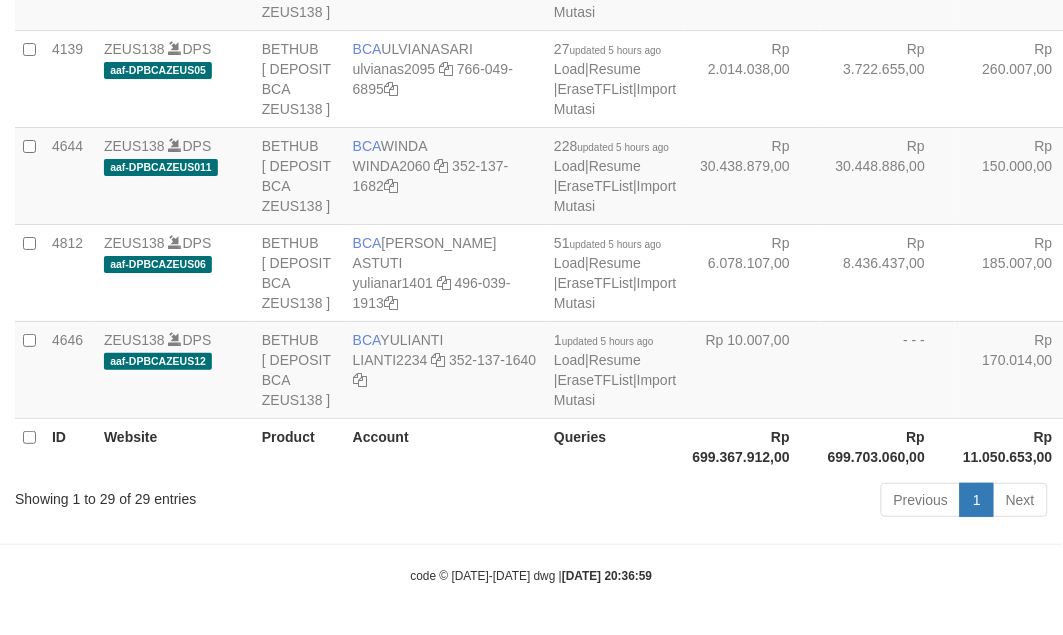 scroll, scrollTop: 3610, scrollLeft: 0, axis: vertical 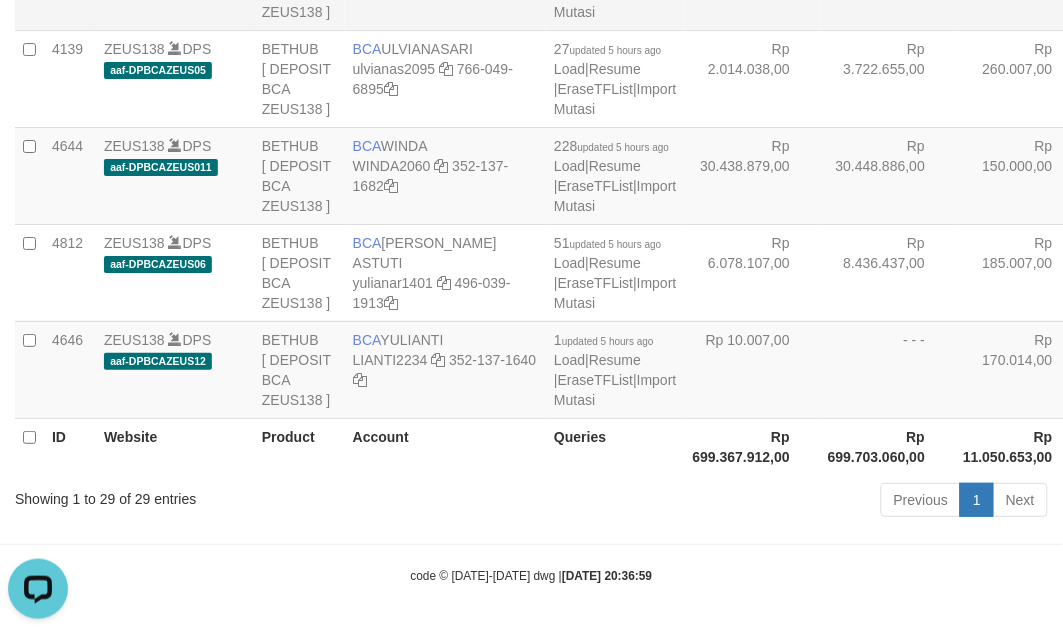 click on "Rp 14.027.890,00" at bounding box center (752, -19) 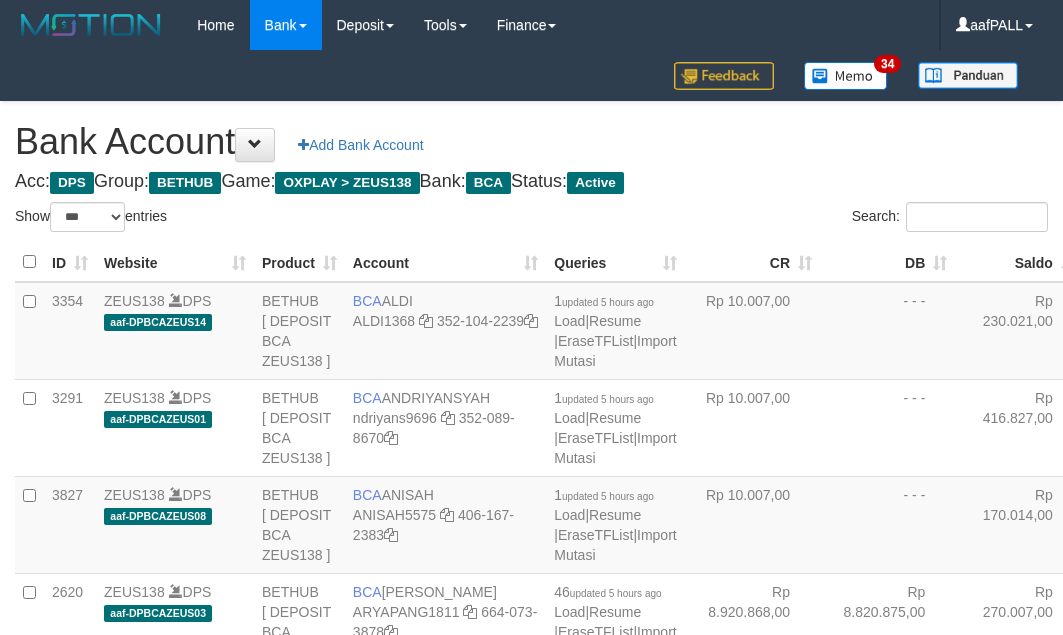 select on "***" 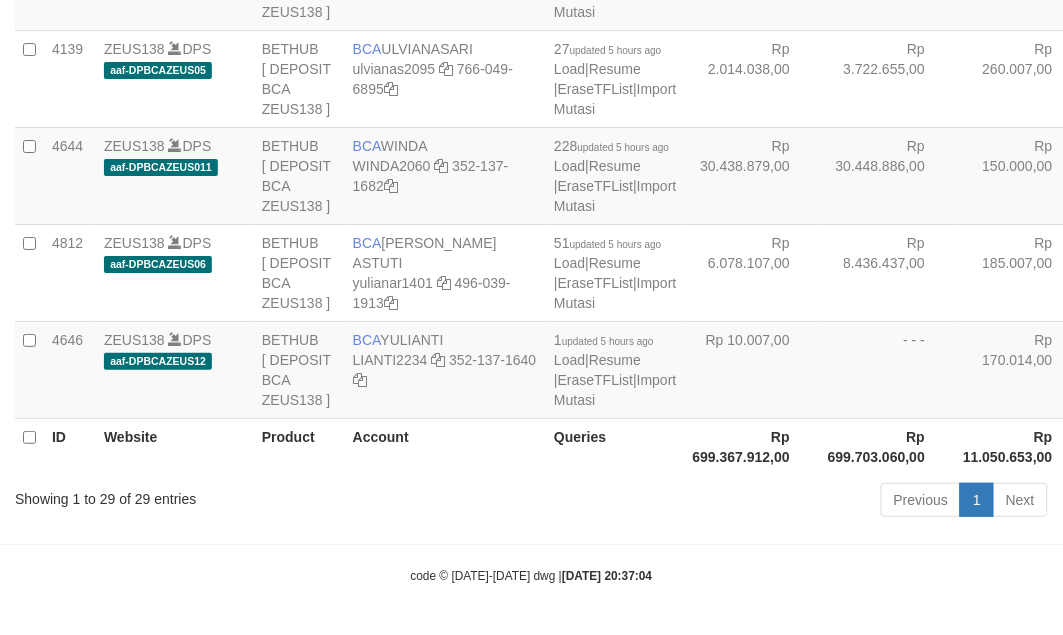 scroll, scrollTop: 3610, scrollLeft: 0, axis: vertical 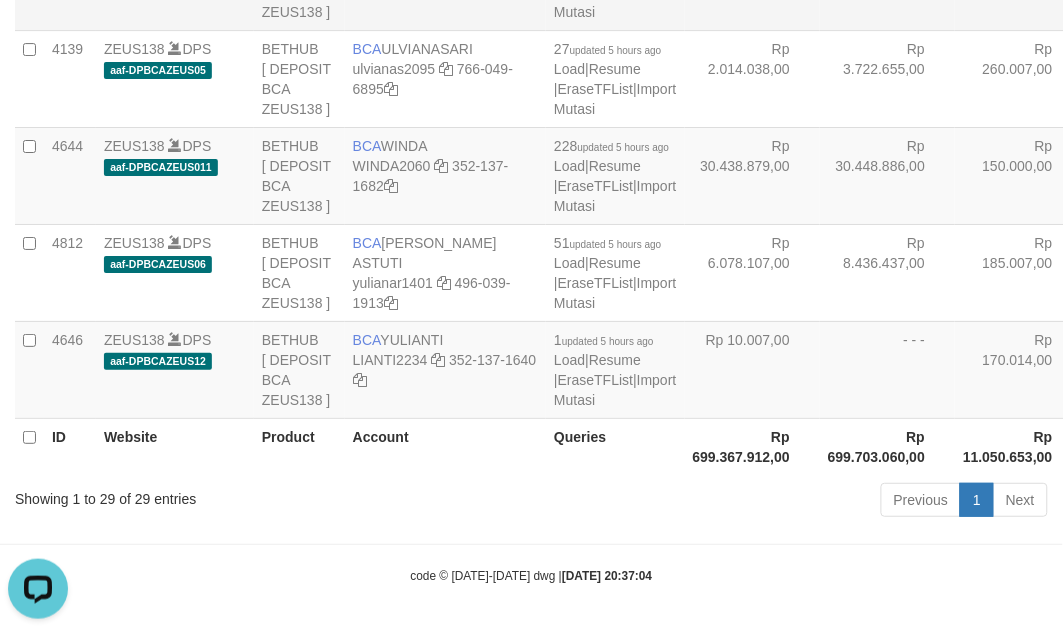 click on "Rp 14.027.890,00" at bounding box center (752, -19) 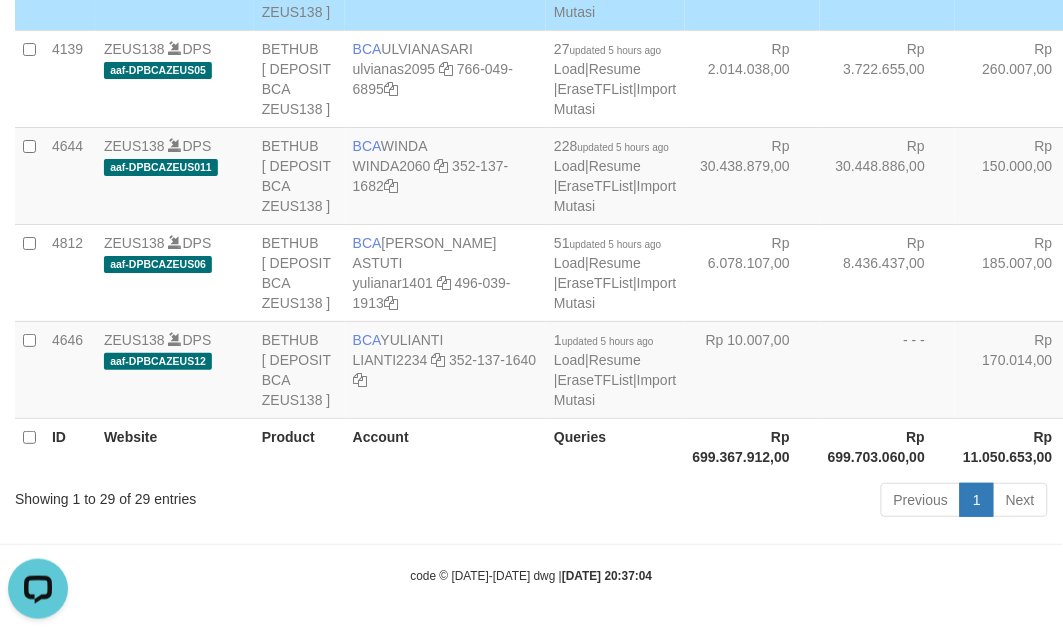 click on "Rp 14.027.890,00" at bounding box center (752, -19) 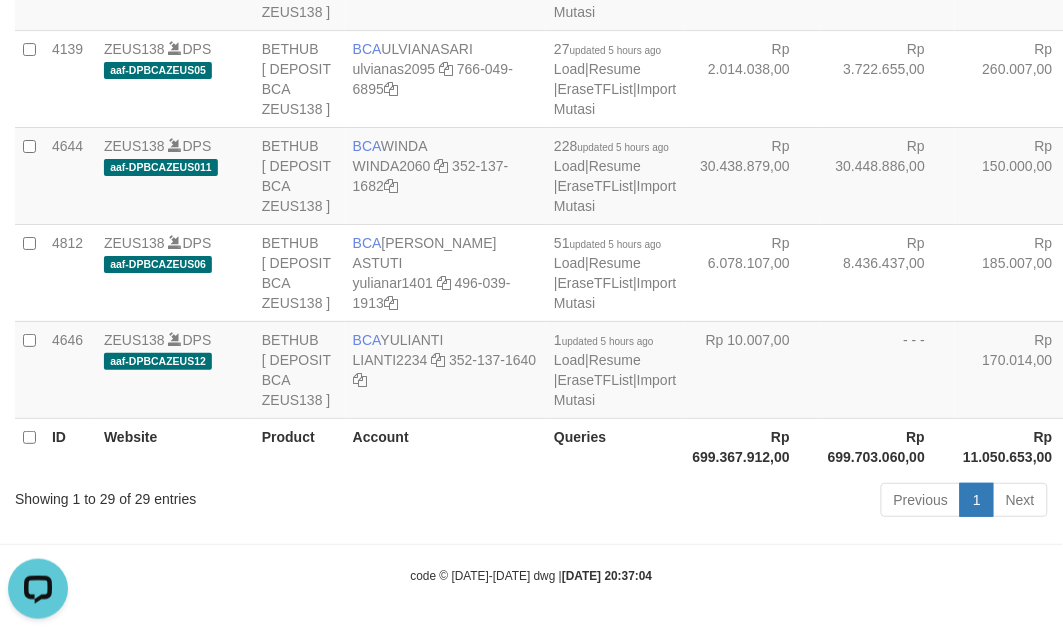 click at bounding box center (470, -125) 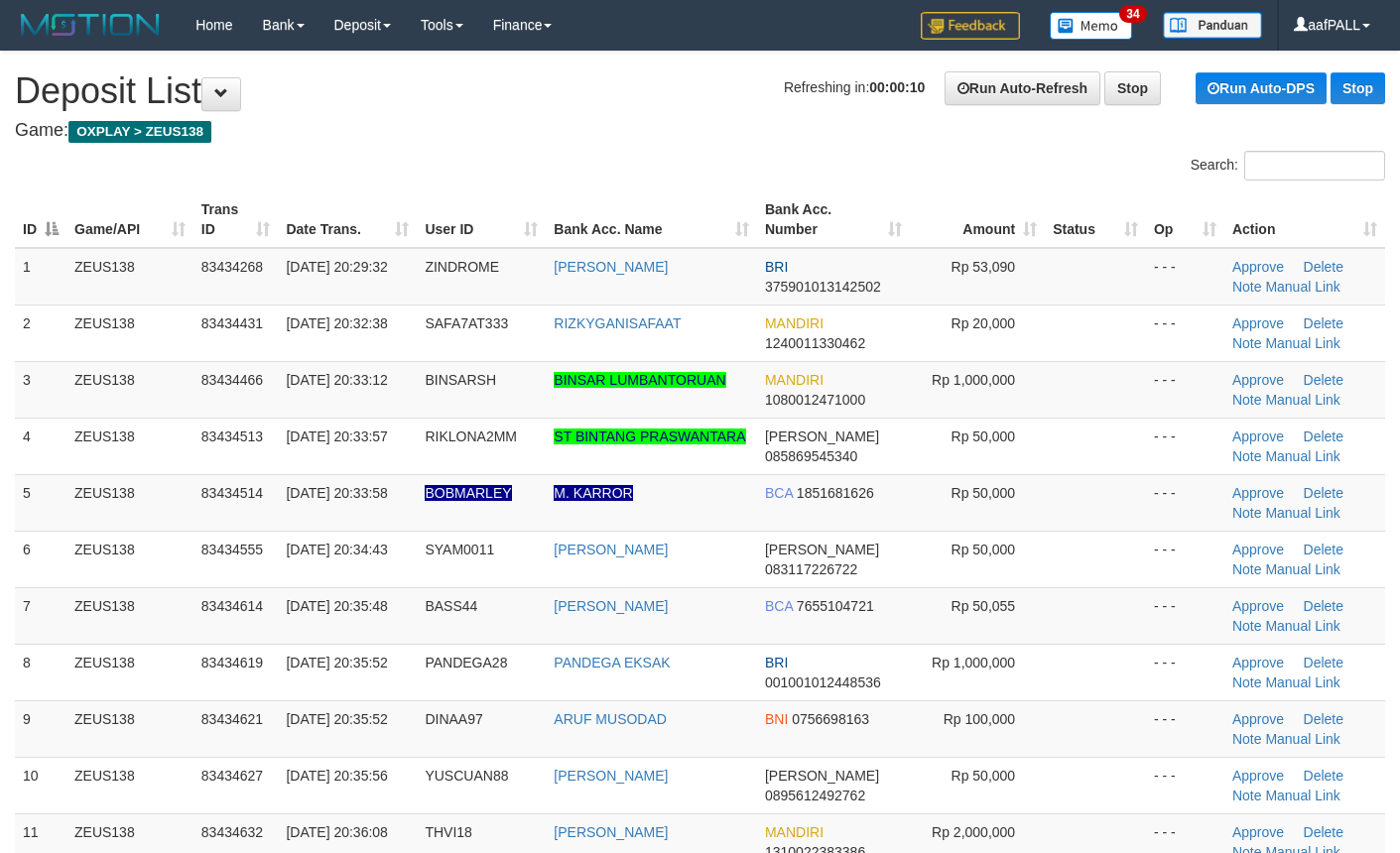 scroll, scrollTop: 0, scrollLeft: 0, axis: both 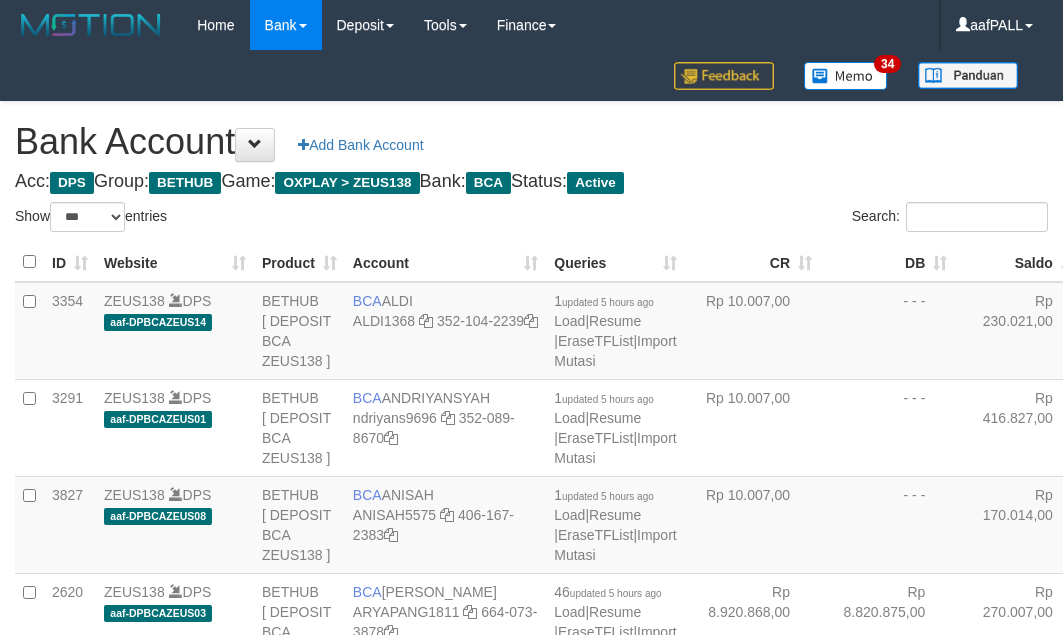 select on "***" 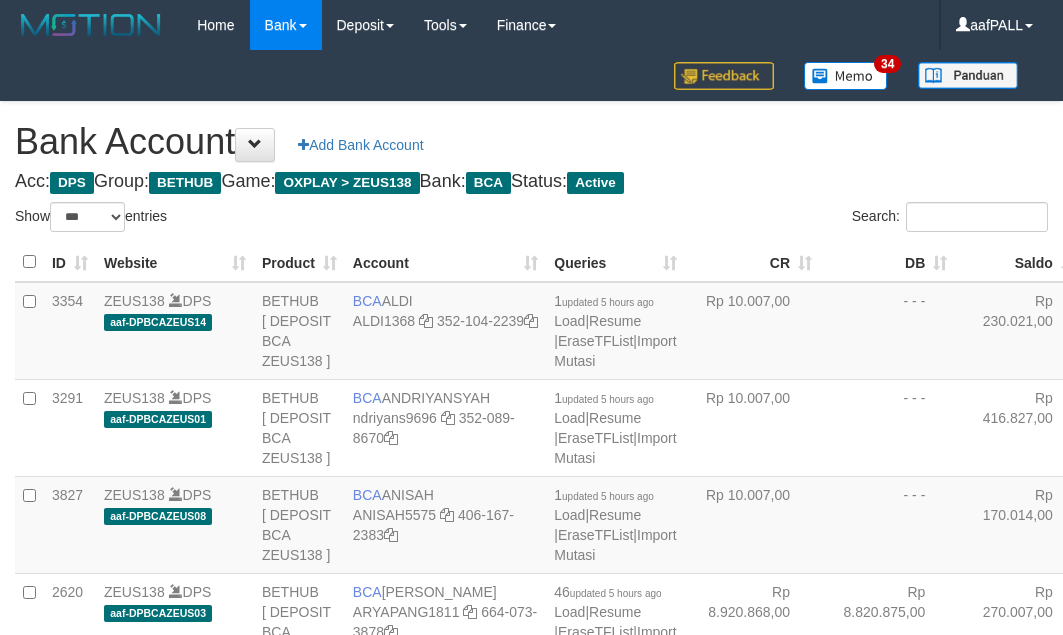 scroll, scrollTop: 3610, scrollLeft: 0, axis: vertical 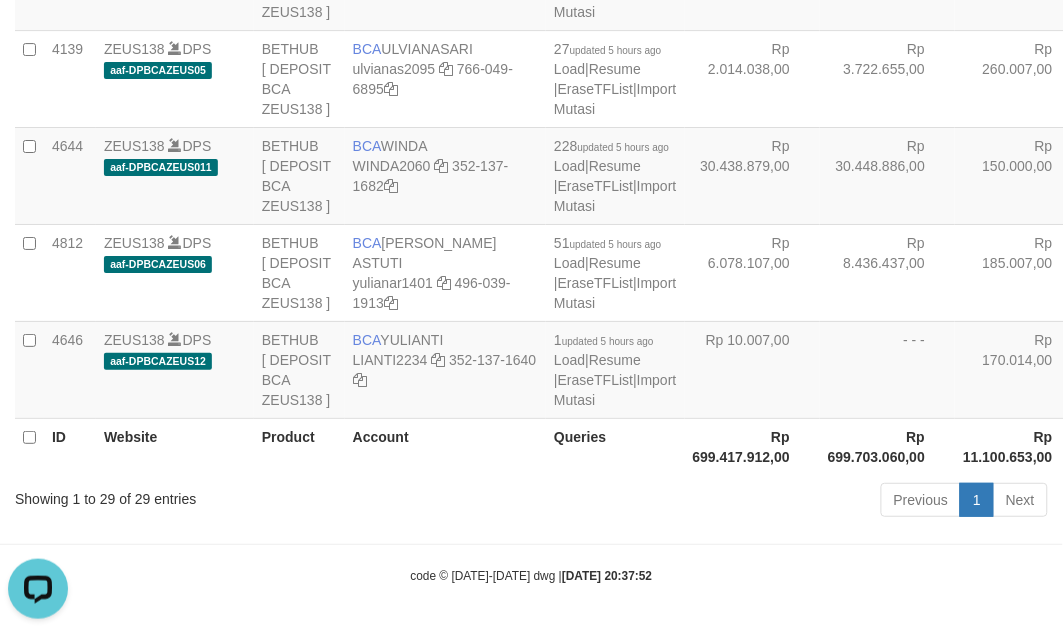drag, startPoint x: 590, startPoint y: 438, endPoint x: 610, endPoint y: 436, distance: 20.09975 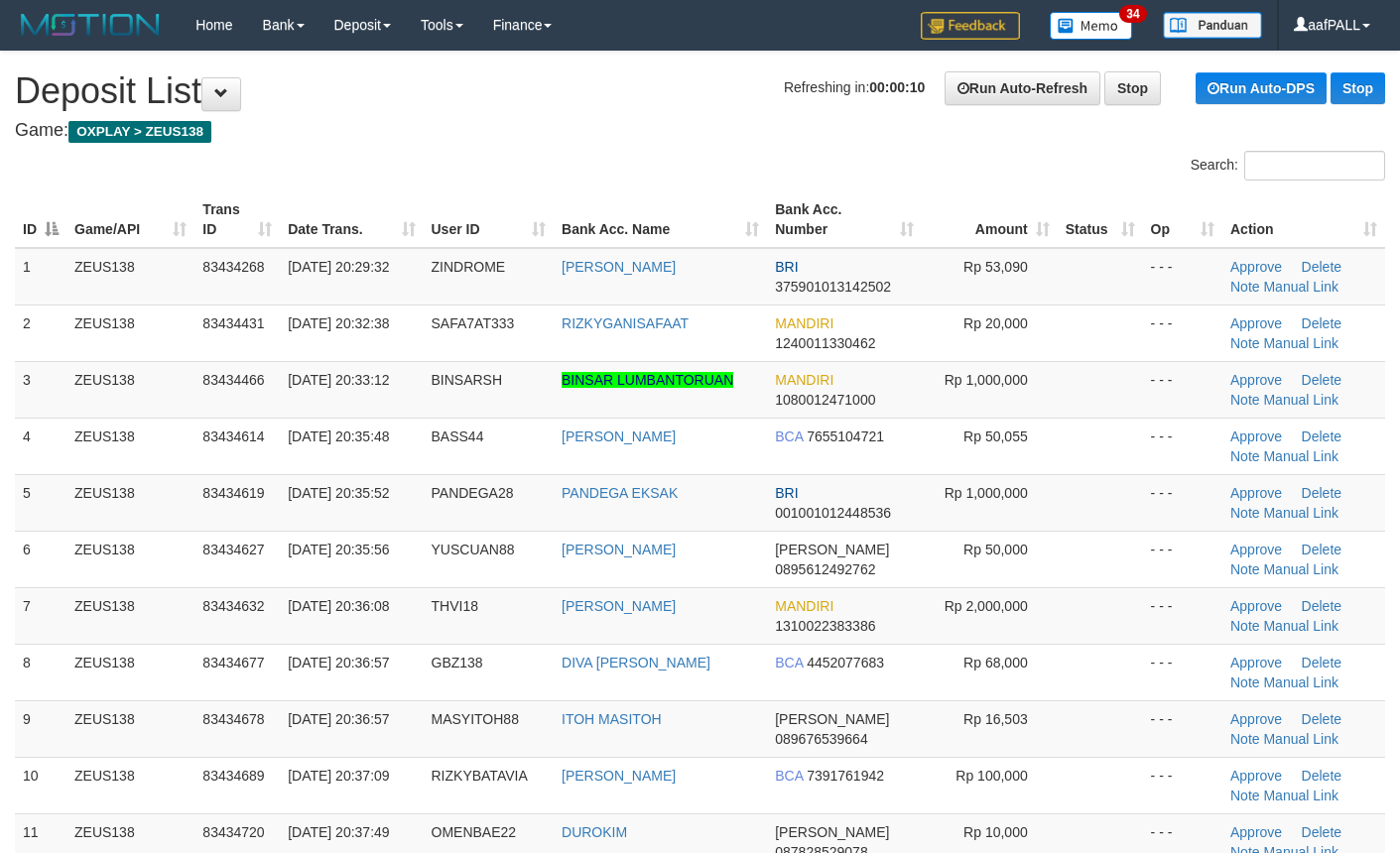 scroll, scrollTop: 0, scrollLeft: 0, axis: both 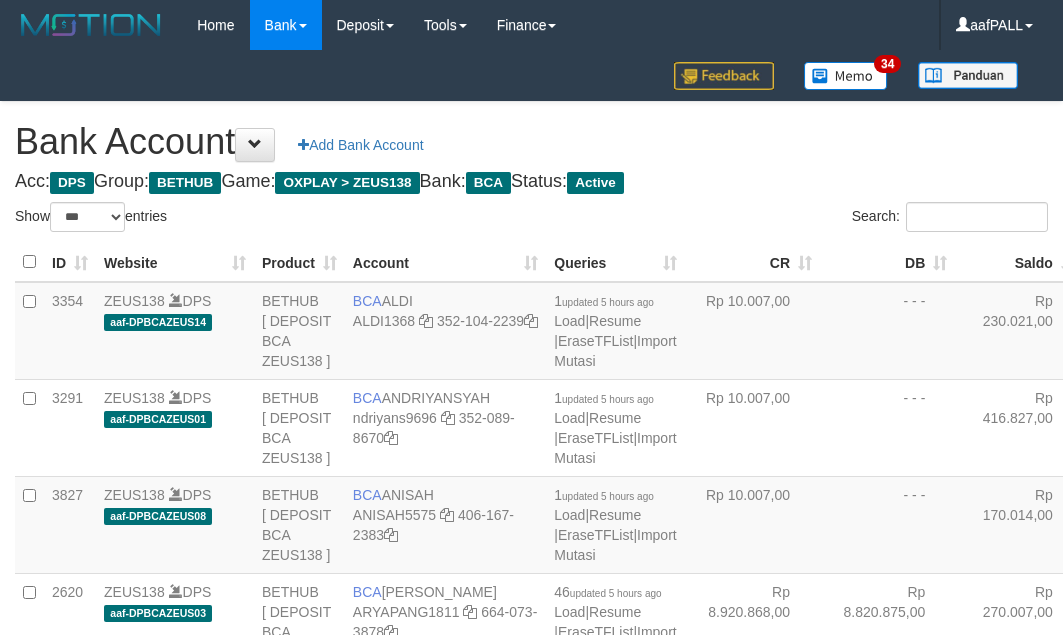 select on "***" 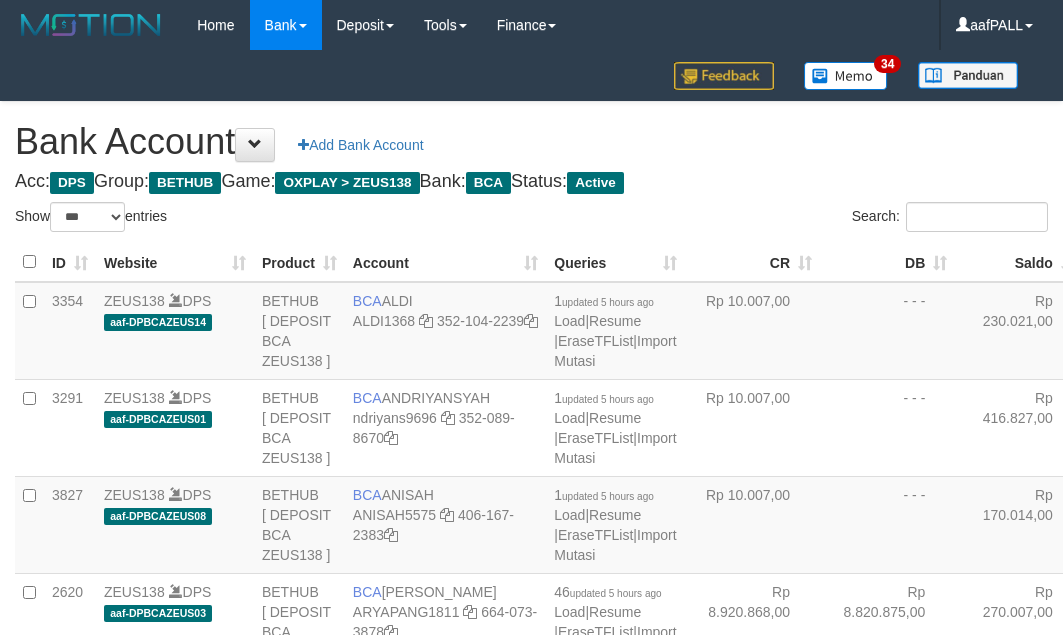 scroll, scrollTop: 3610, scrollLeft: 0, axis: vertical 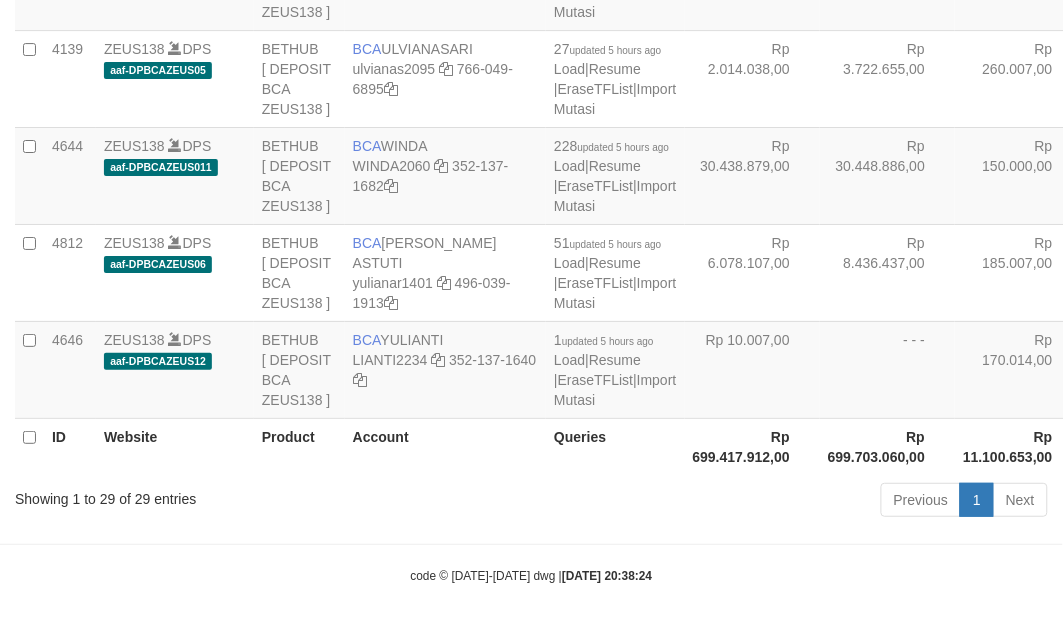 click at bounding box center (470, -125) 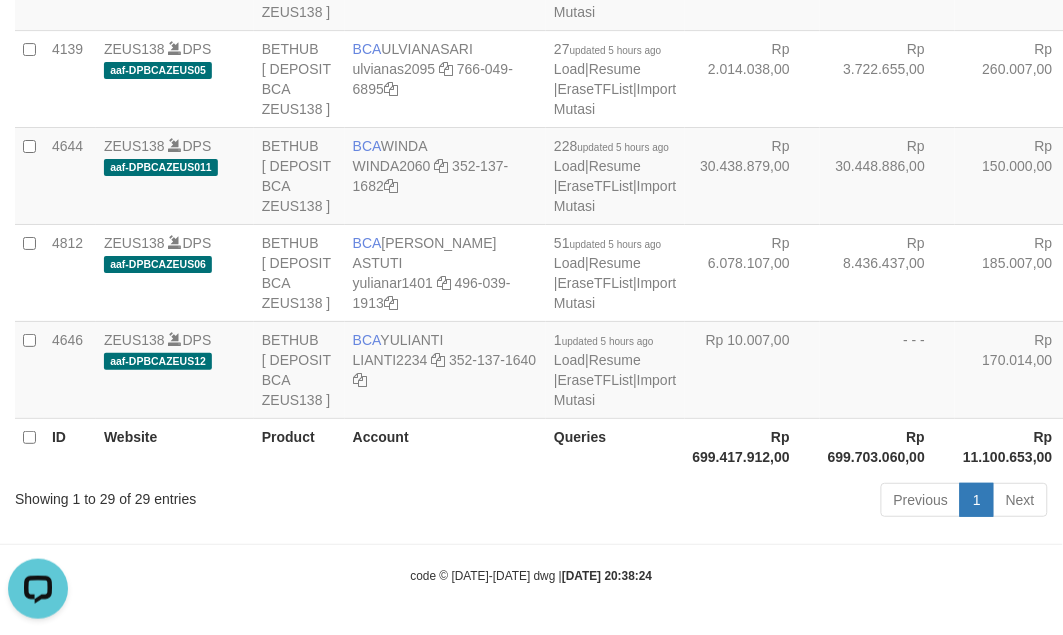 scroll, scrollTop: 0, scrollLeft: 0, axis: both 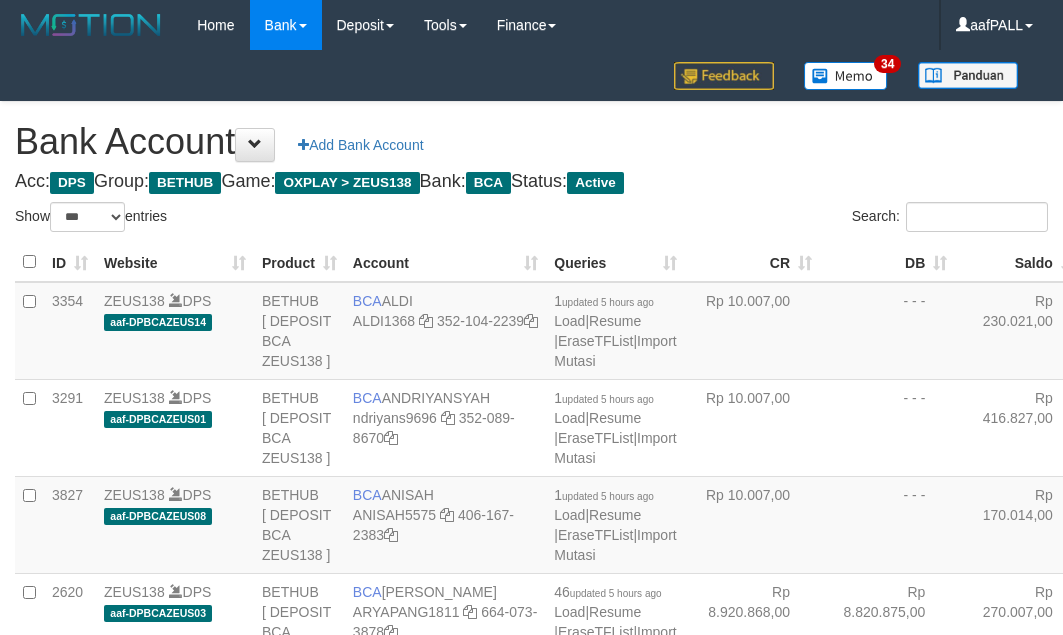 select on "***" 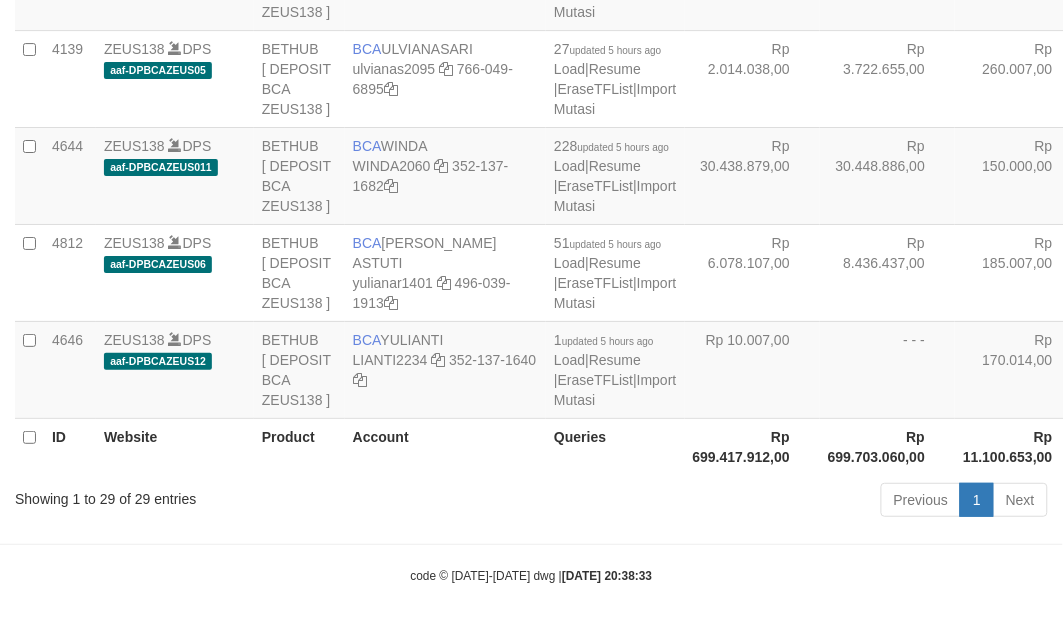 scroll, scrollTop: 3610, scrollLeft: 0, axis: vertical 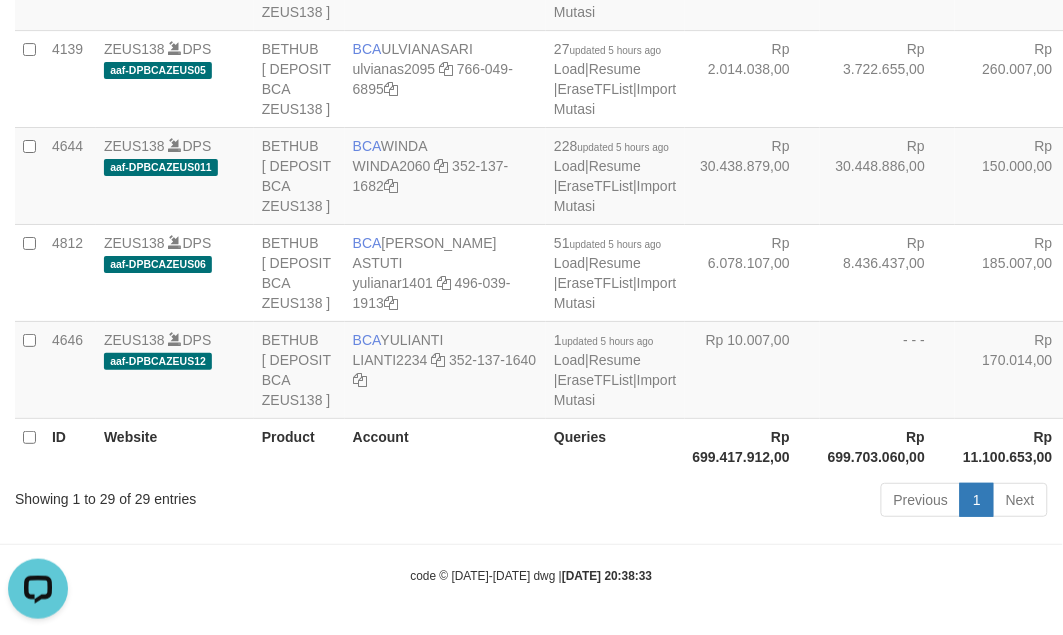 click on "Rp 30.410.072,00" at bounding box center (887, -116) 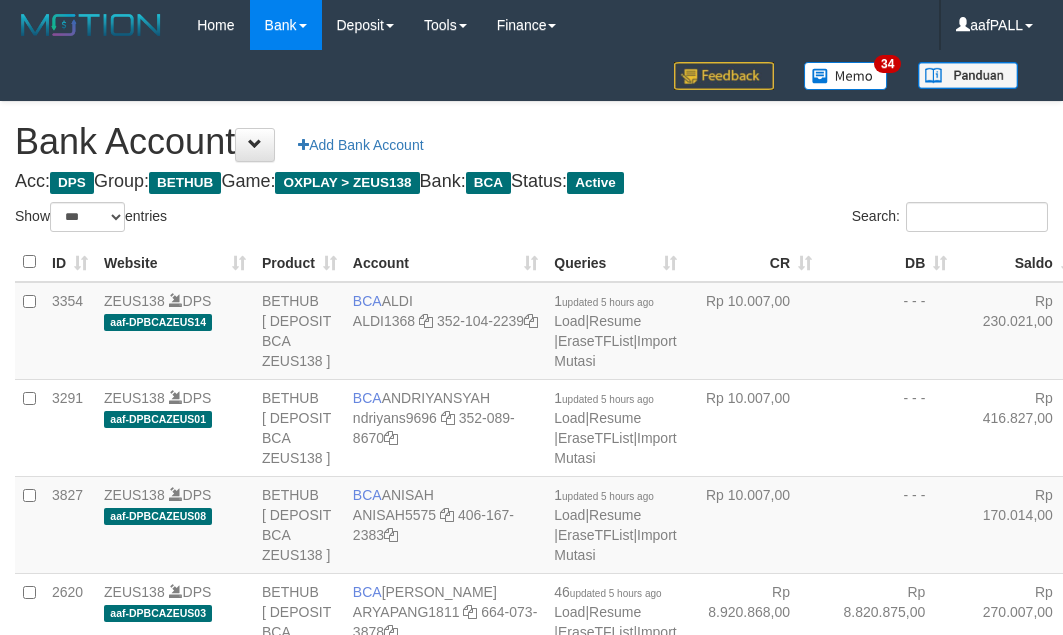 select on "***" 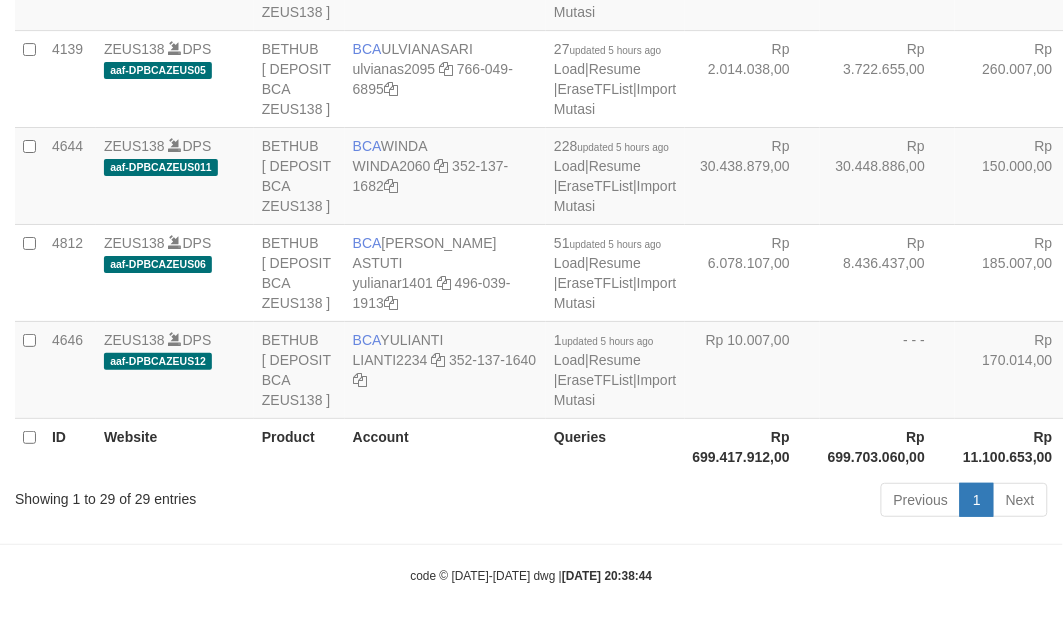 click on "Rp 55.233.229,00" at bounding box center [752, -407] 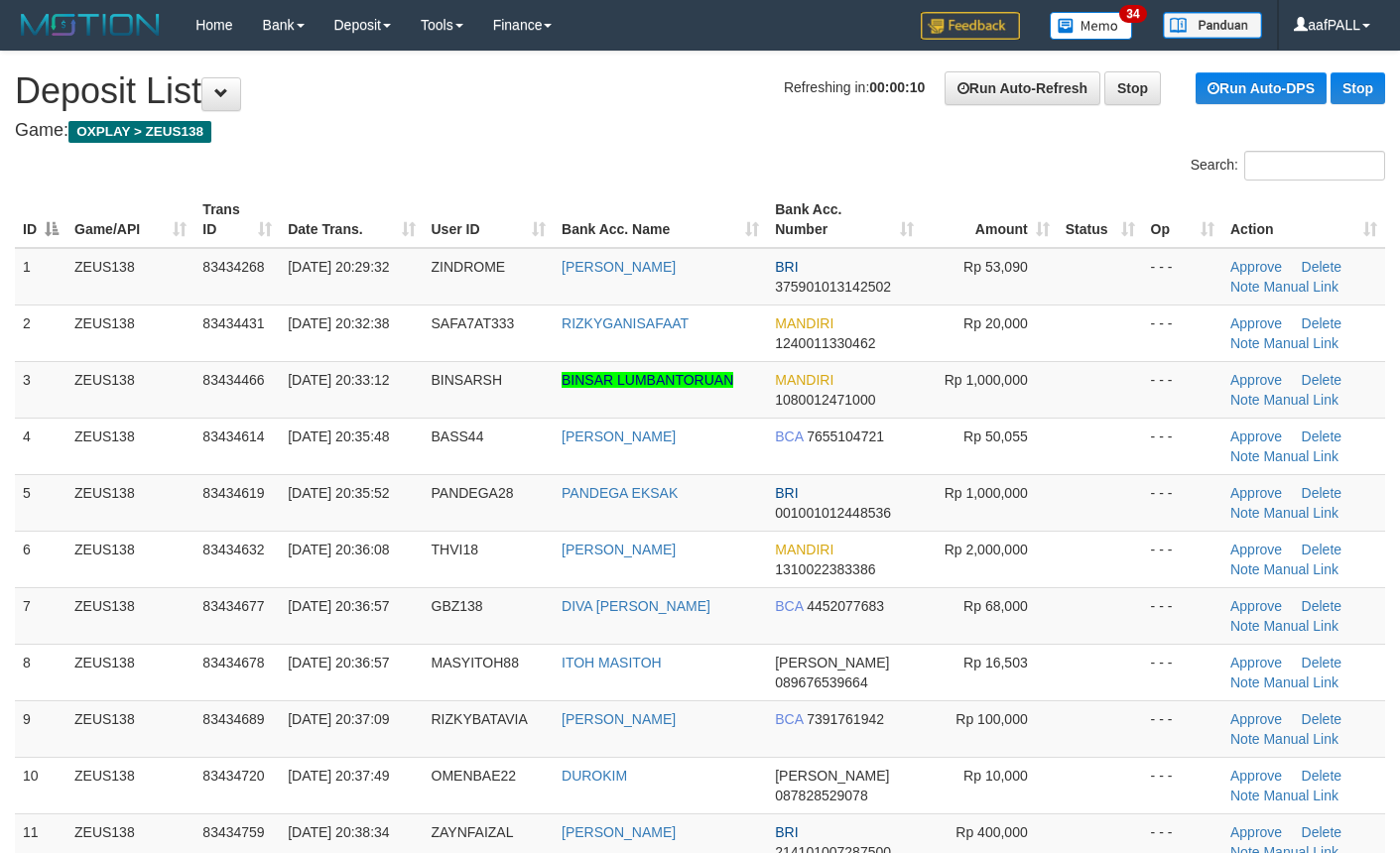 scroll, scrollTop: 0, scrollLeft: 0, axis: both 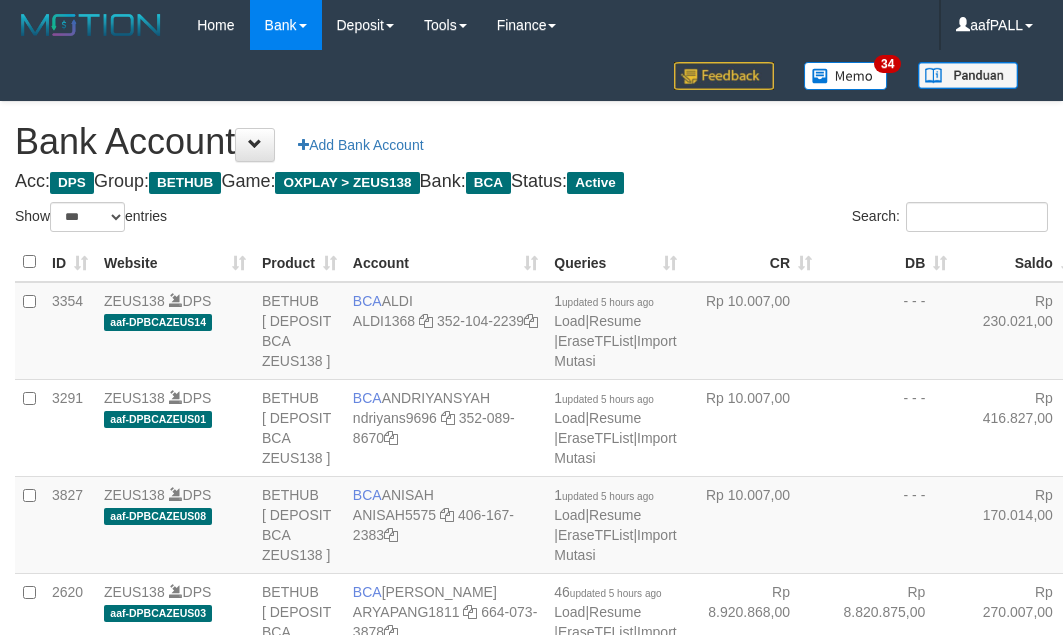 select on "***" 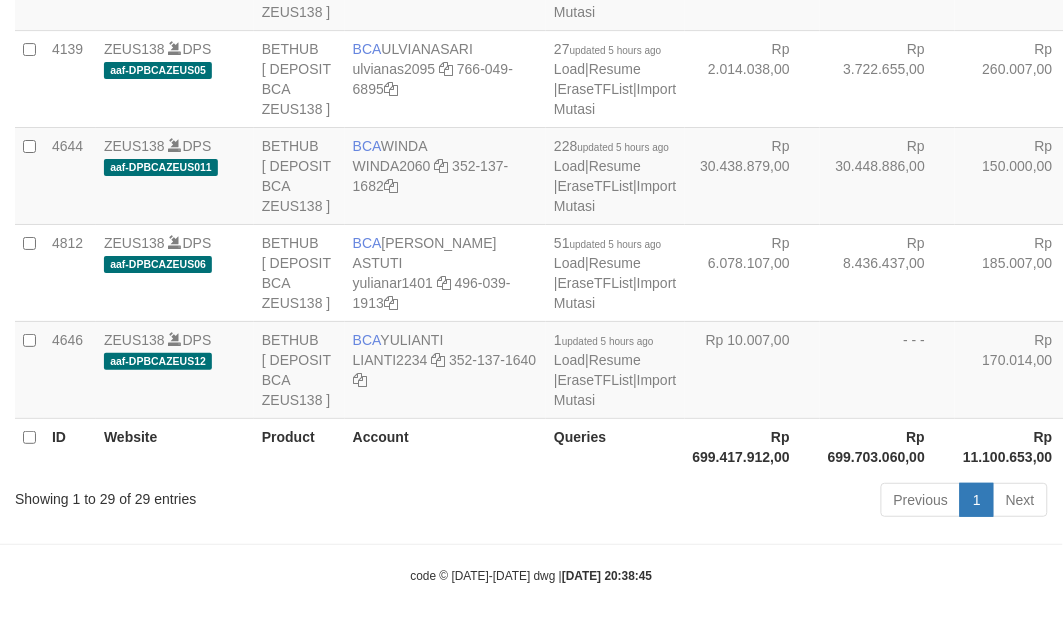 scroll, scrollTop: 3127, scrollLeft: 0, axis: vertical 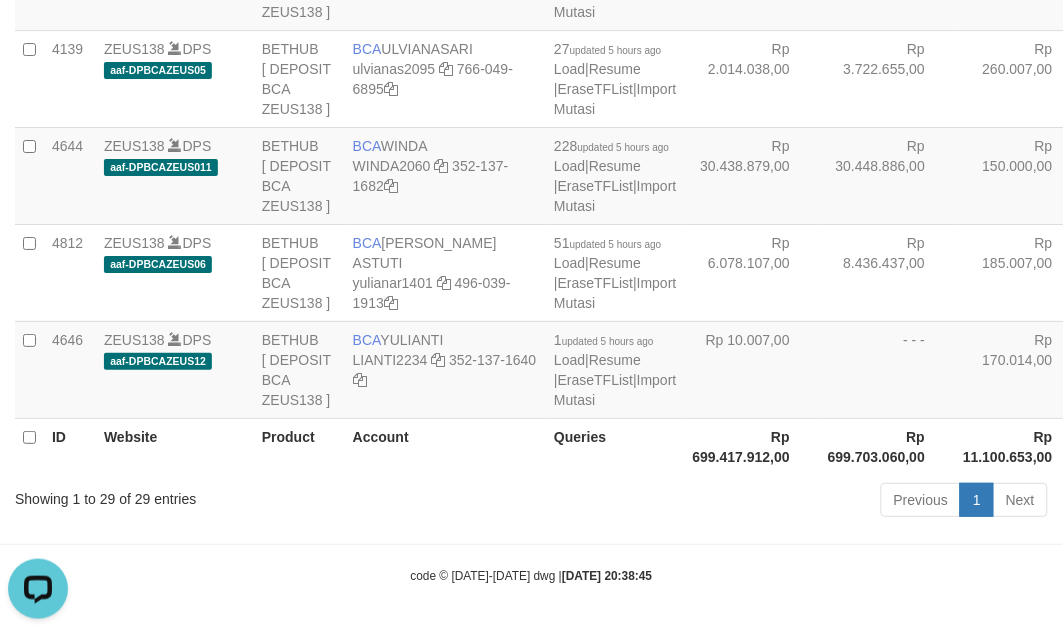 click at bounding box center (438, -416) 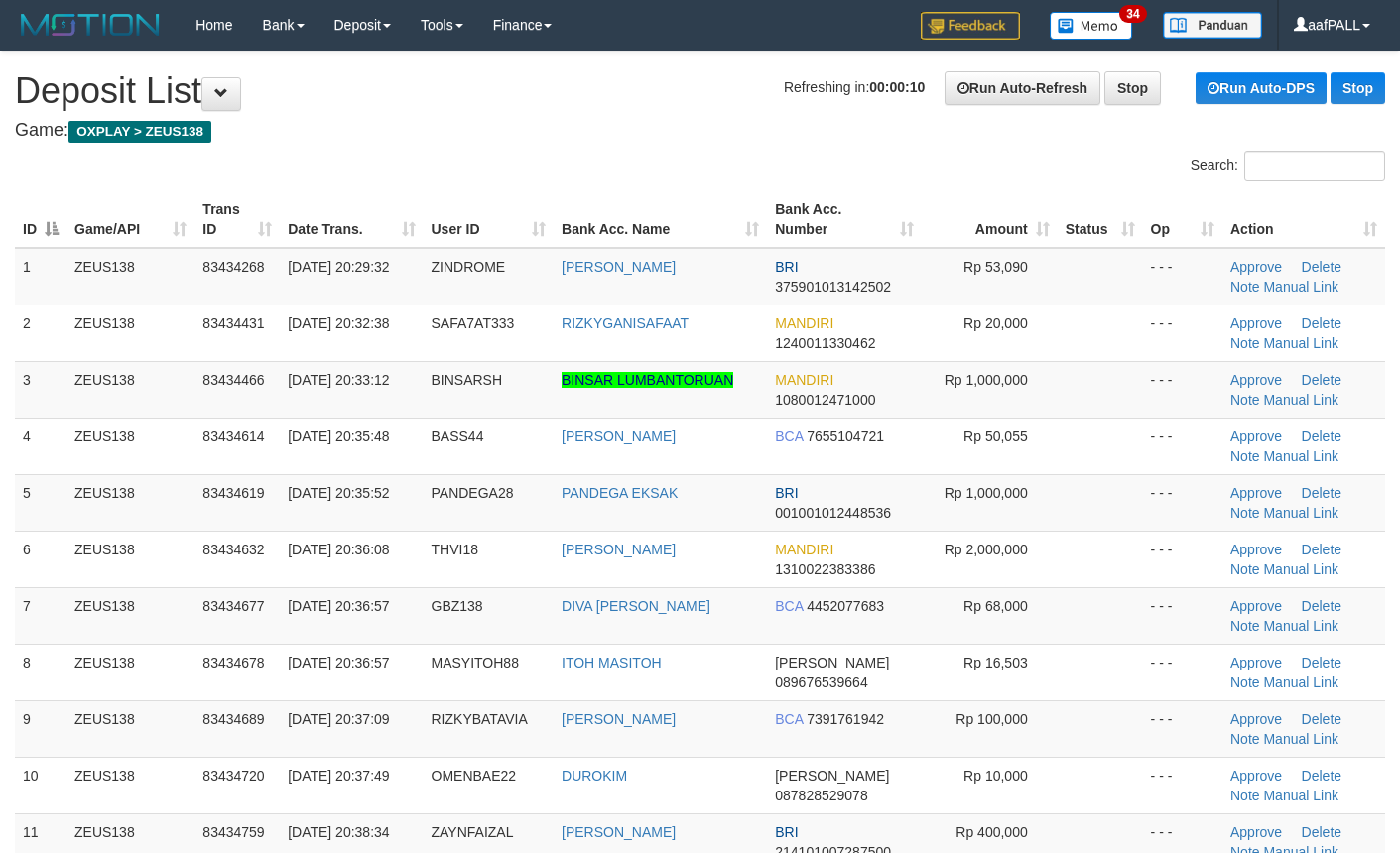 scroll, scrollTop: 0, scrollLeft: 0, axis: both 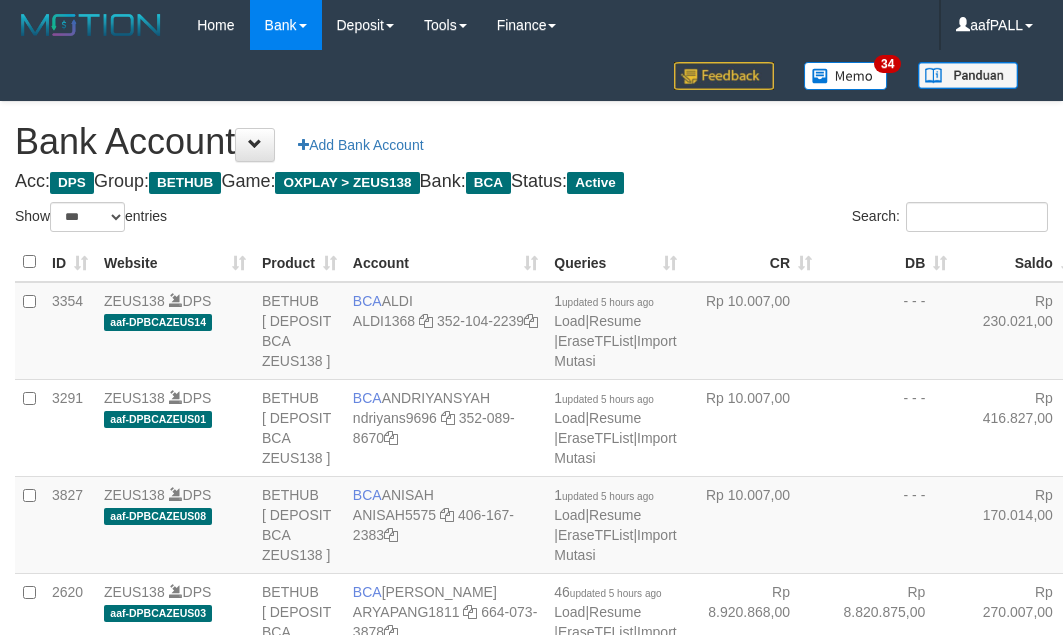 select on "***" 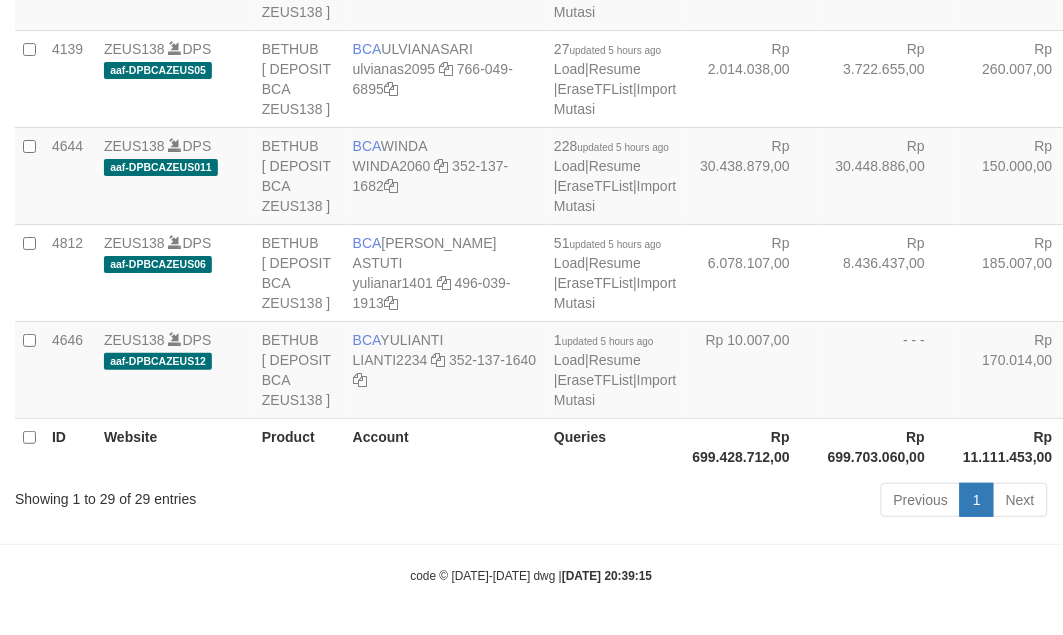 scroll, scrollTop: 3610, scrollLeft: 0, axis: vertical 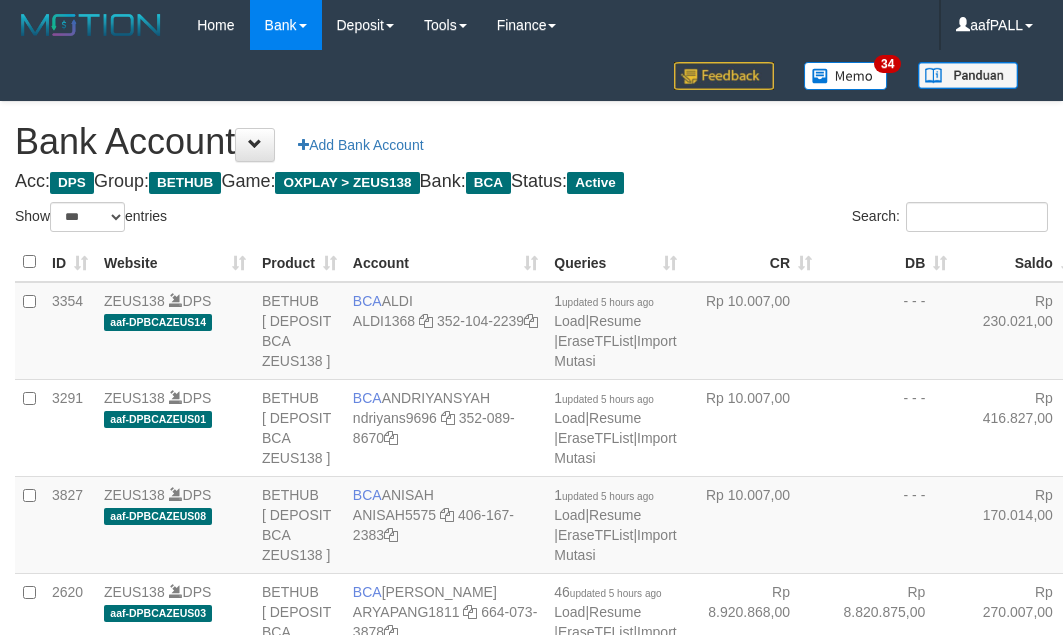 select on "***" 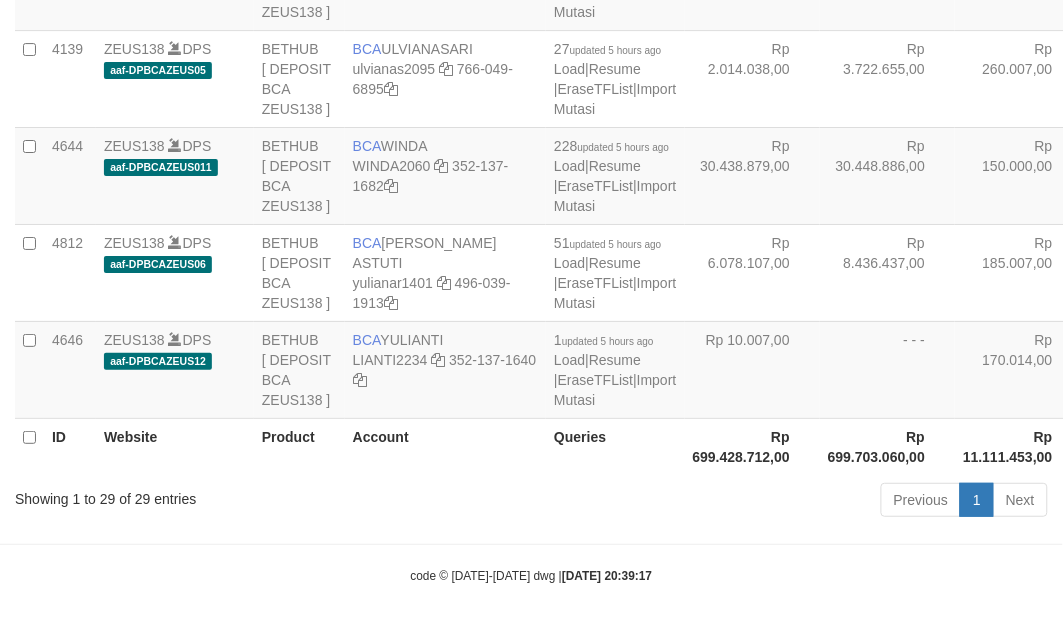 scroll, scrollTop: 3610, scrollLeft: 0, axis: vertical 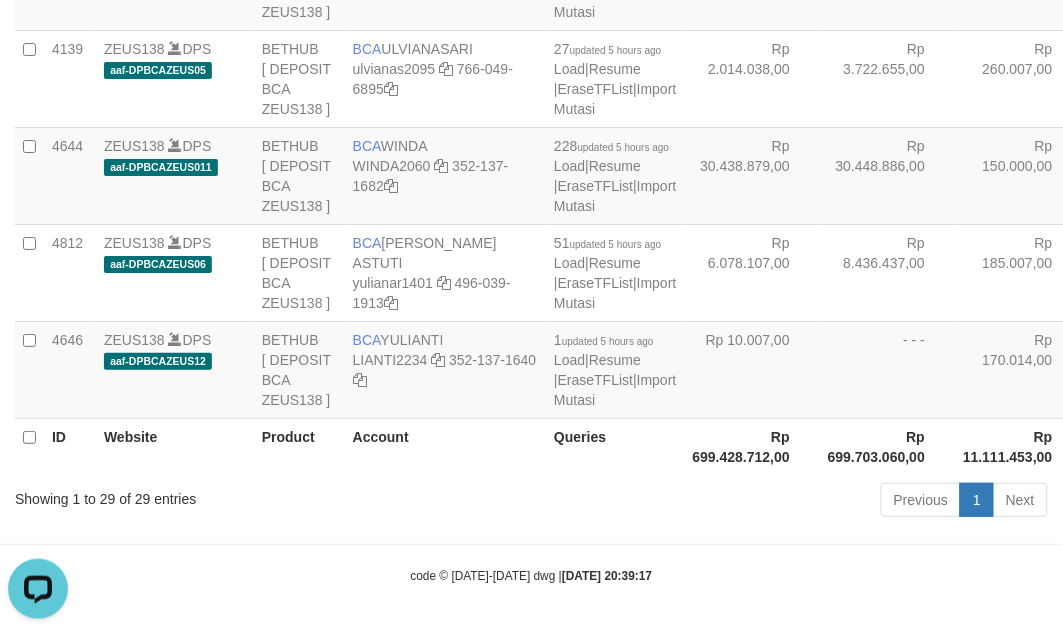 click at bounding box center [470, -125] 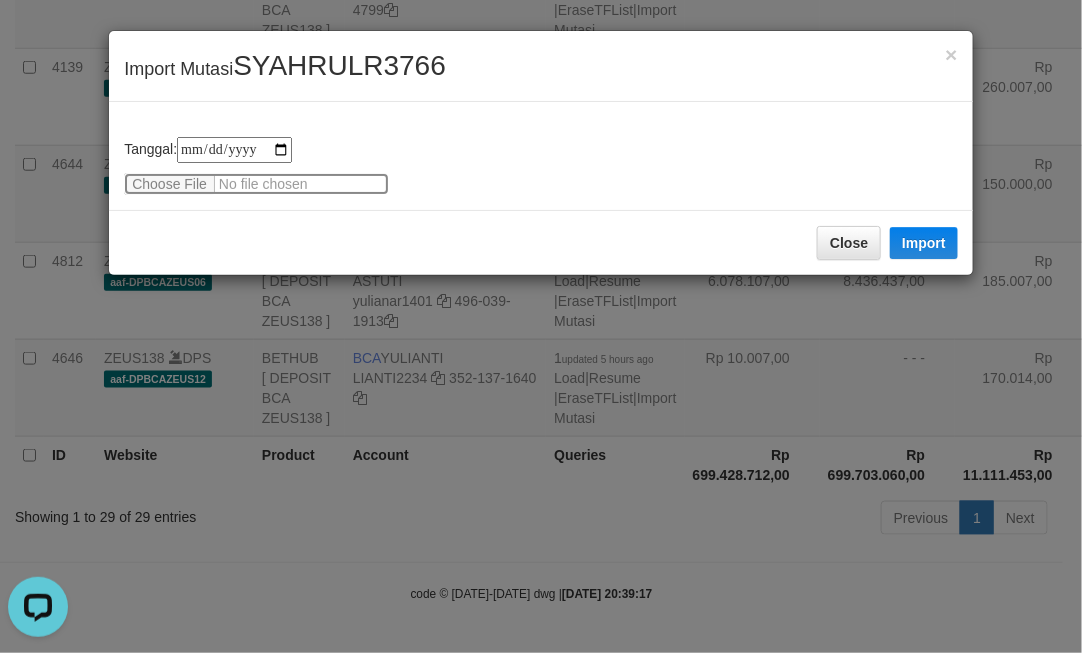click at bounding box center [256, 184] 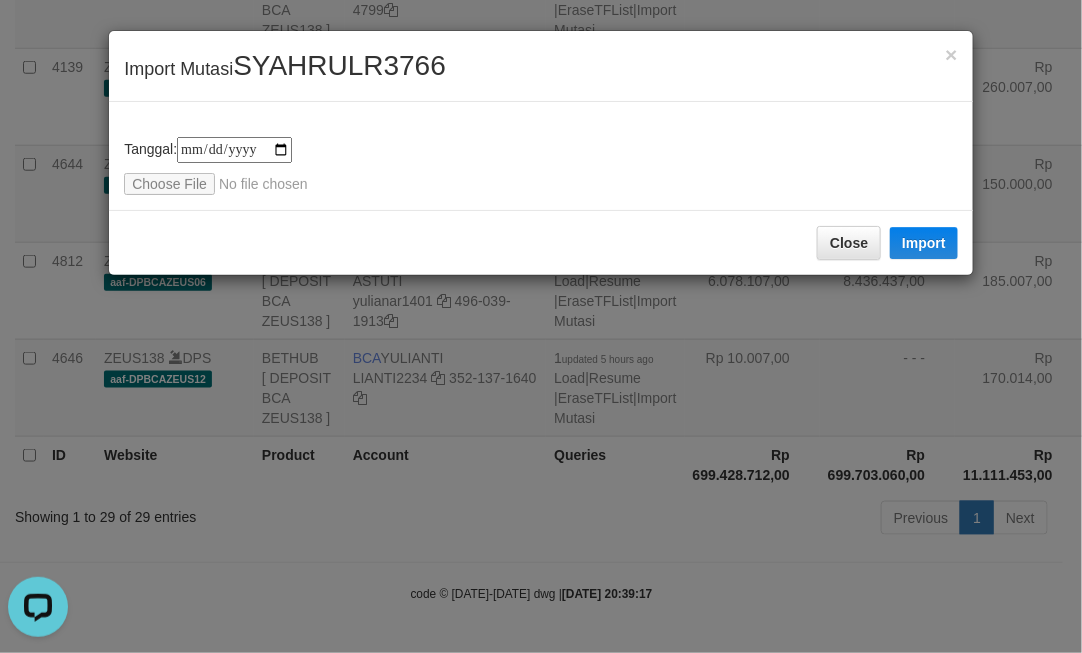 drag, startPoint x: 616, startPoint y: 276, endPoint x: 597, endPoint y: 270, distance: 19.924858 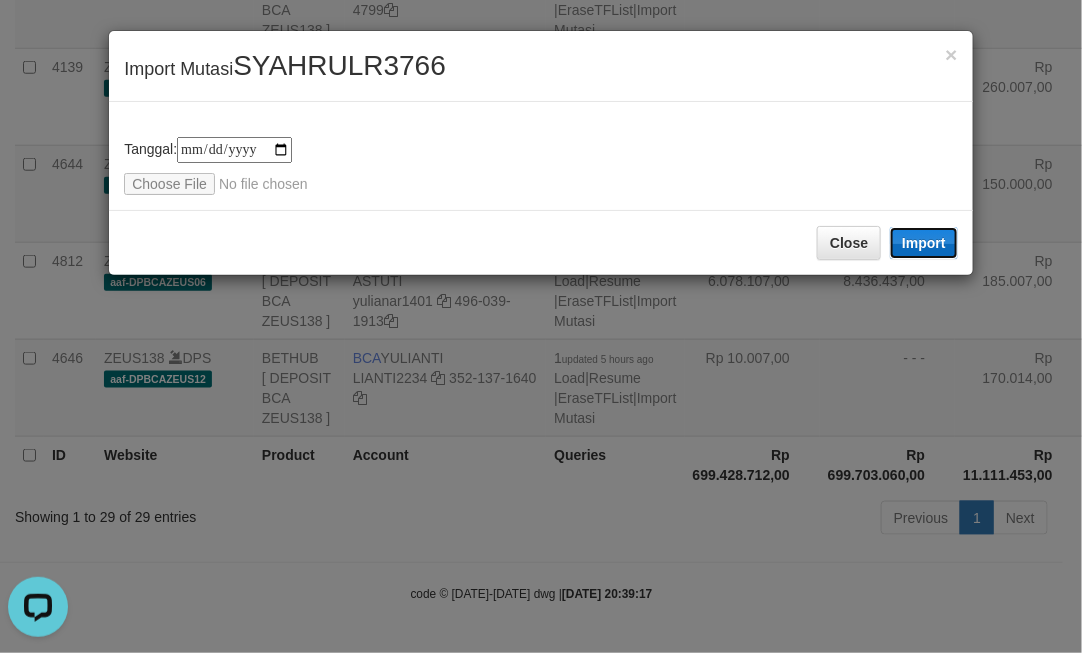 click on "Import" at bounding box center [924, 243] 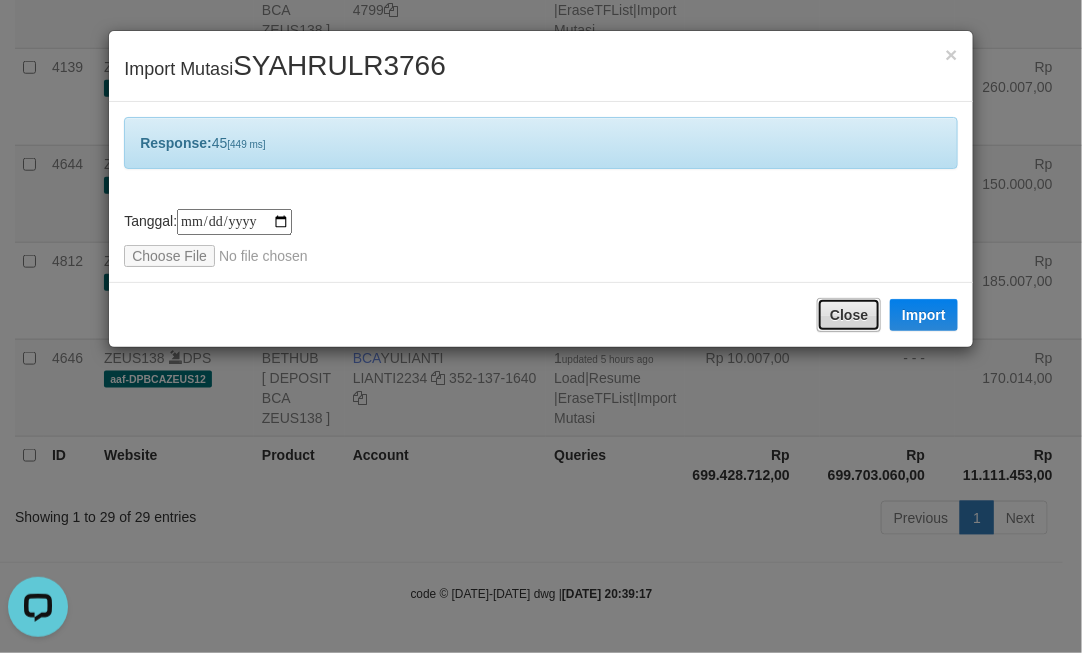 click on "Close" at bounding box center [849, 315] 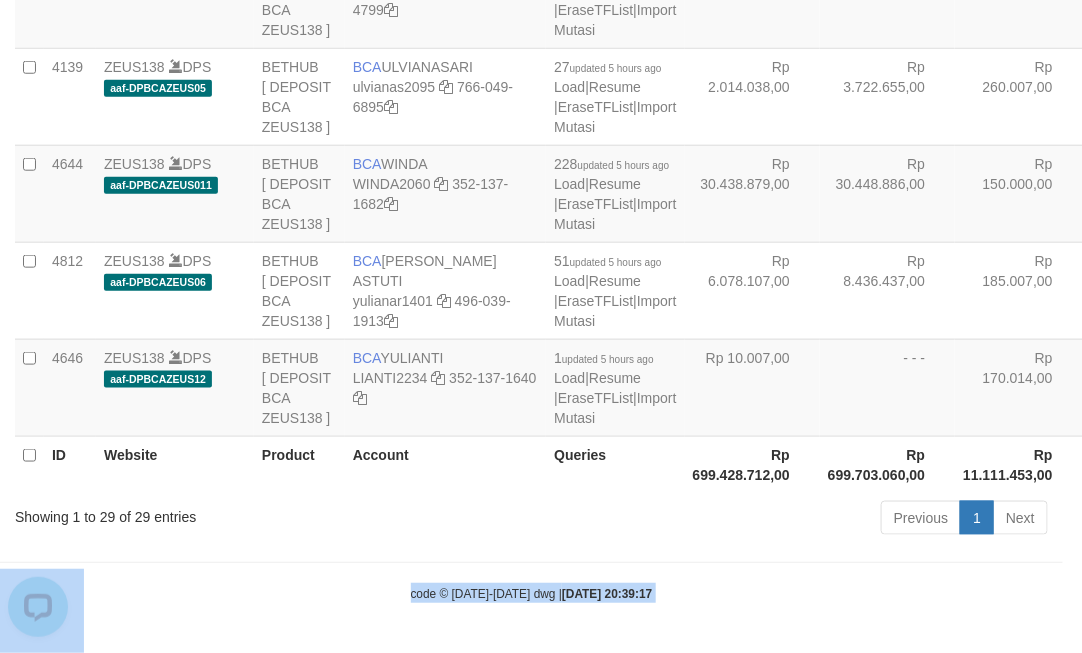 drag, startPoint x: 755, startPoint y: 328, endPoint x: 716, endPoint y: 330, distance: 39.051247 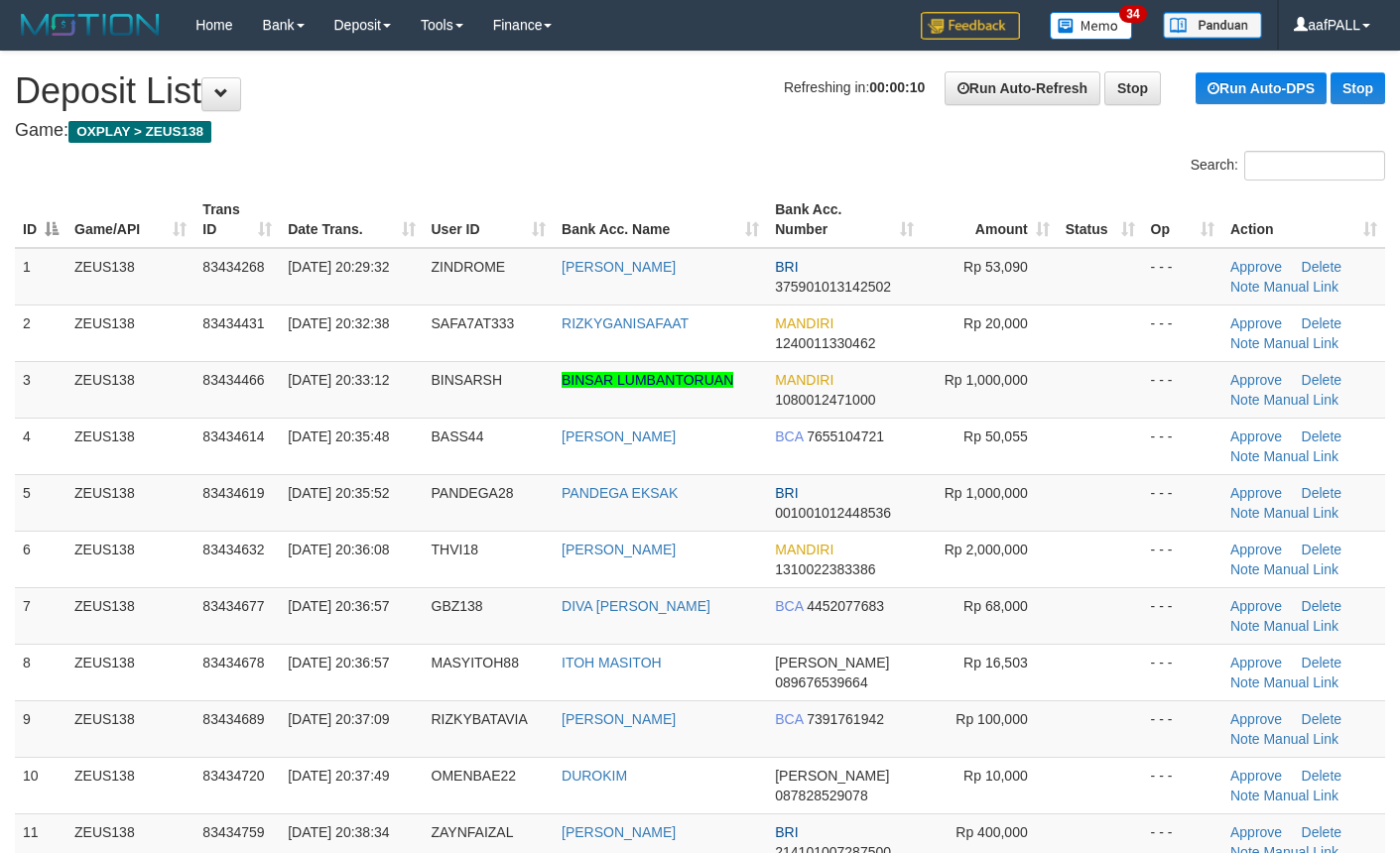 scroll, scrollTop: 0, scrollLeft: 0, axis: both 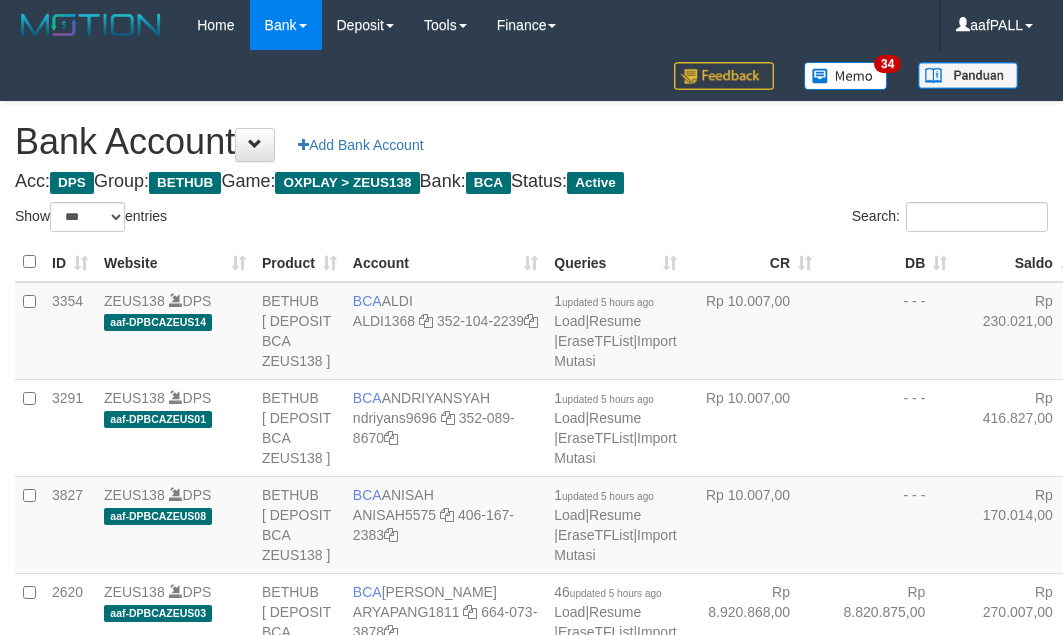 select on "***" 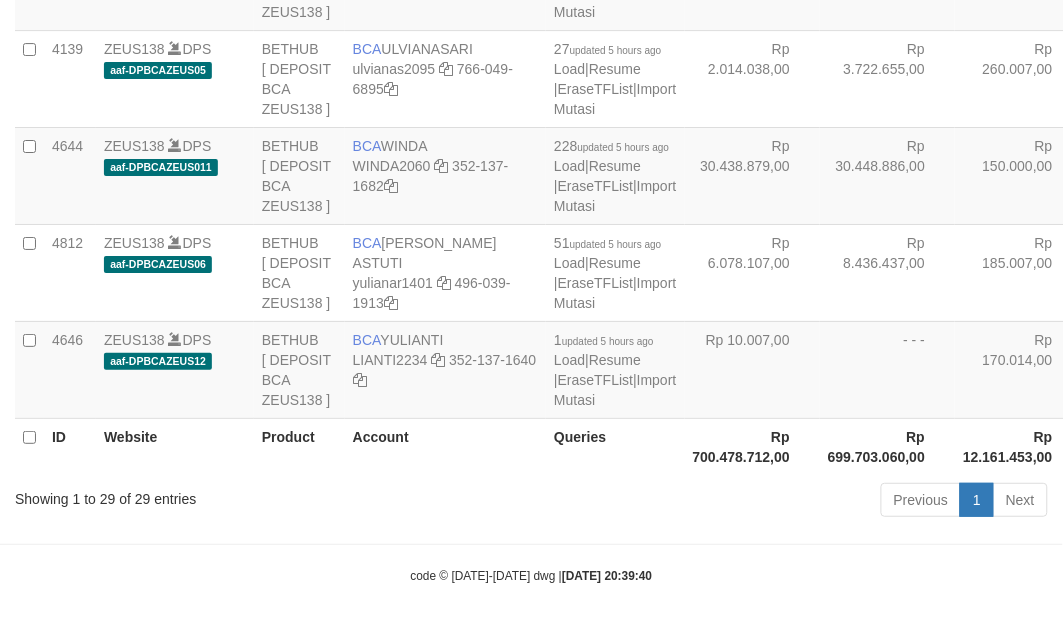 scroll, scrollTop: 3610, scrollLeft: 0, axis: vertical 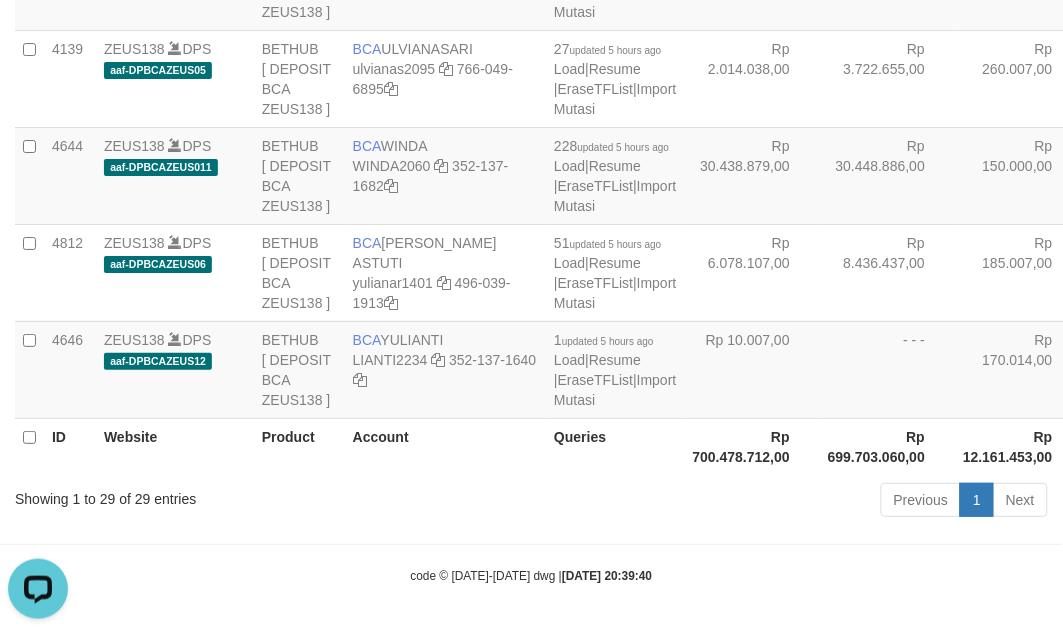 drag, startPoint x: 701, startPoint y: 432, endPoint x: 667, endPoint y: 422, distance: 35.44009 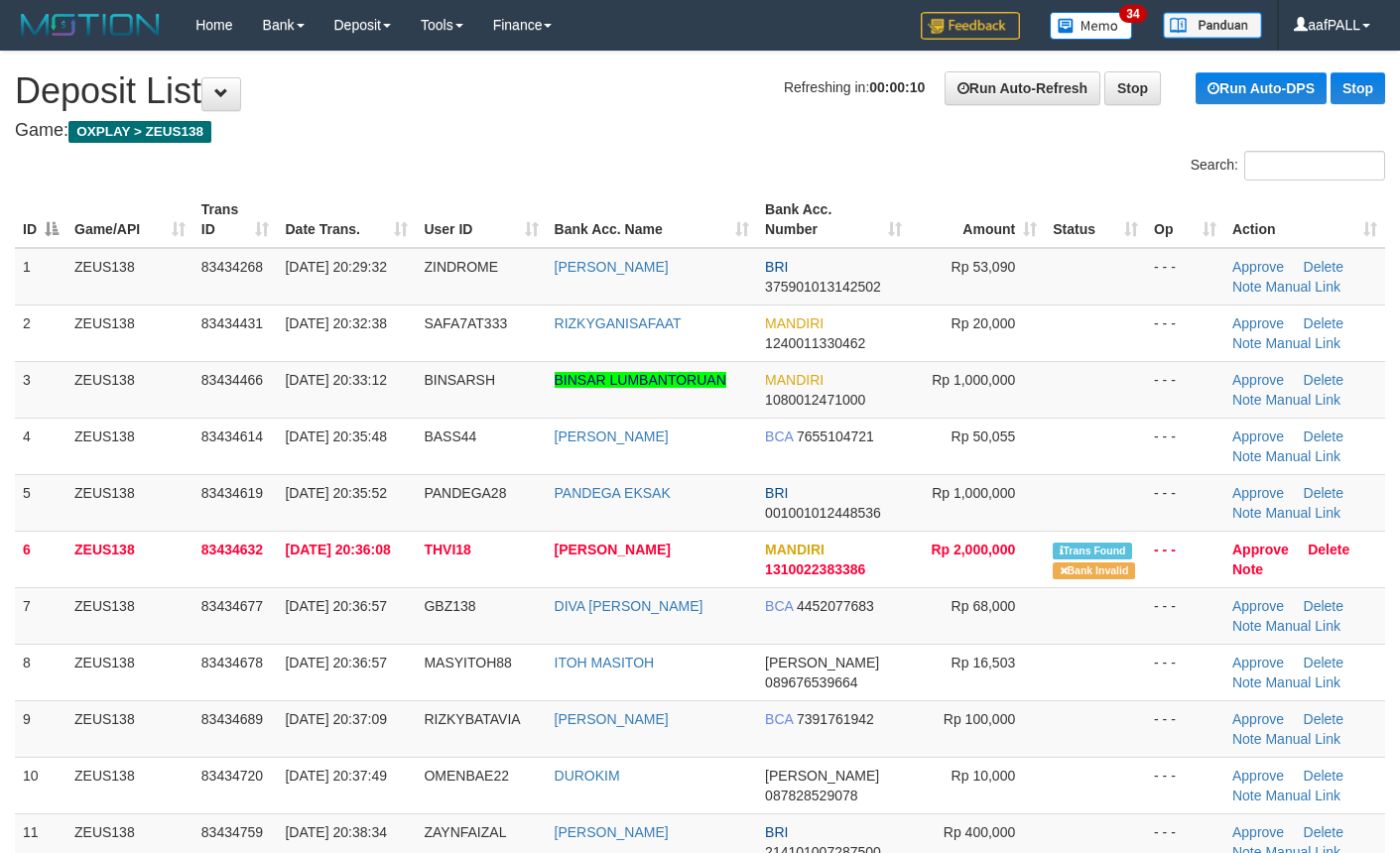 scroll, scrollTop: 0, scrollLeft: 0, axis: both 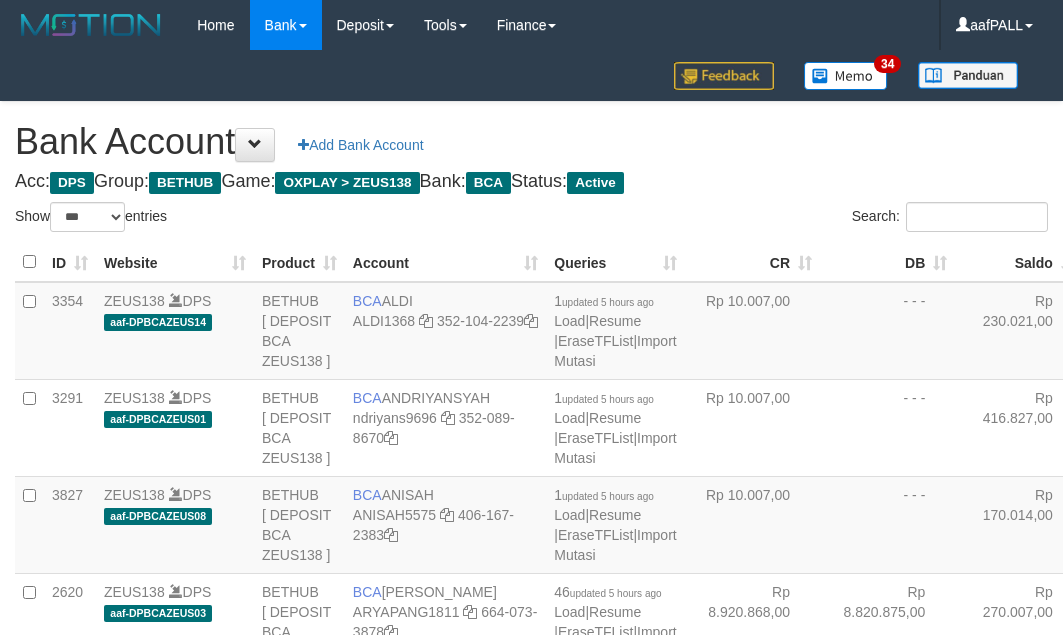 select on "***" 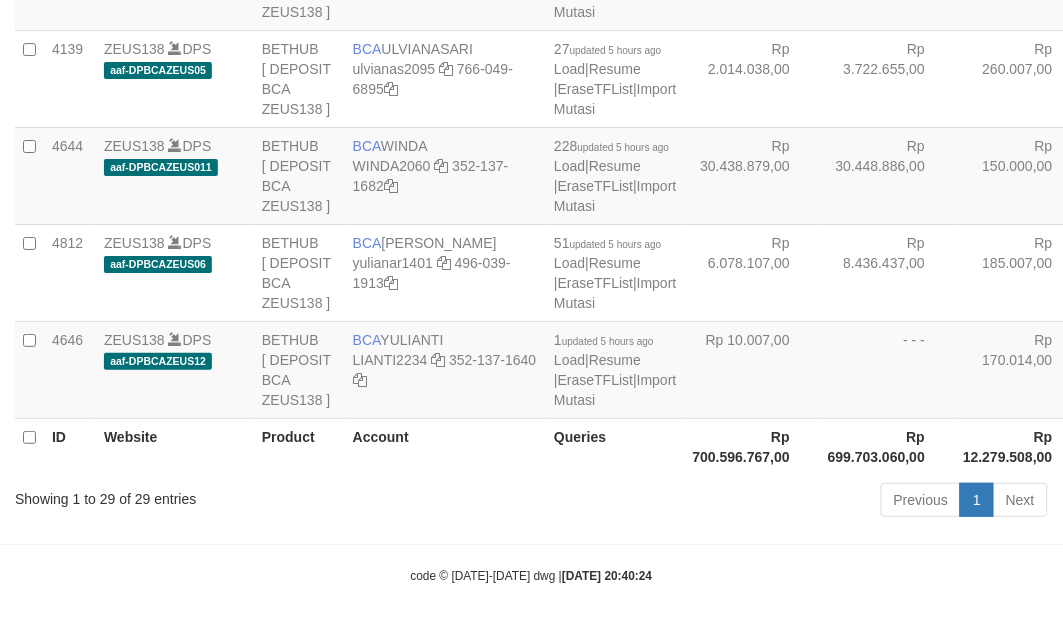 scroll, scrollTop: 3127, scrollLeft: 0, axis: vertical 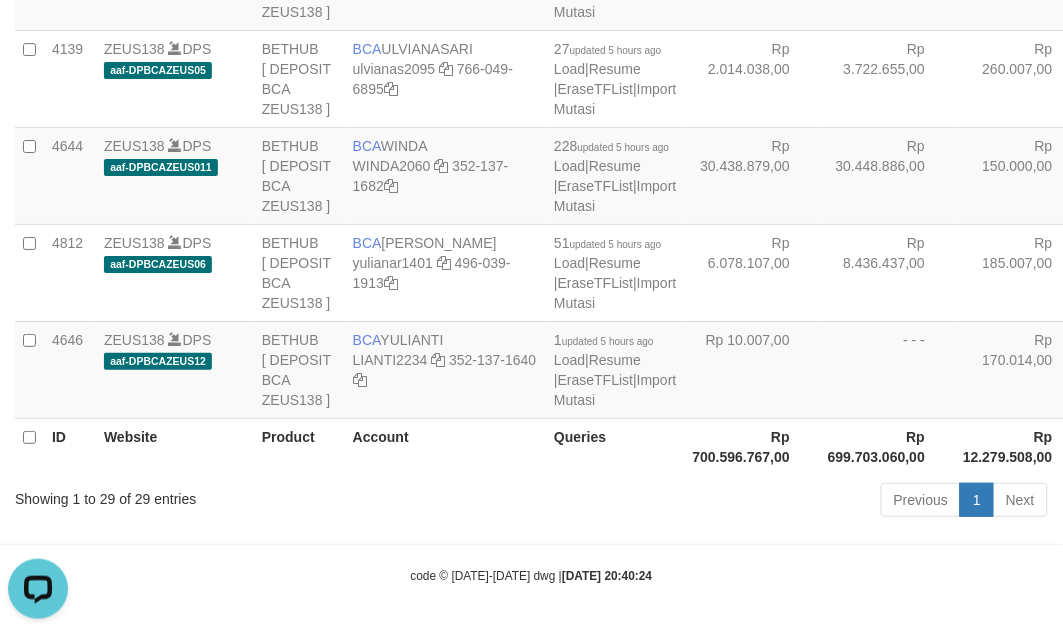 click at bounding box center (438, -416) 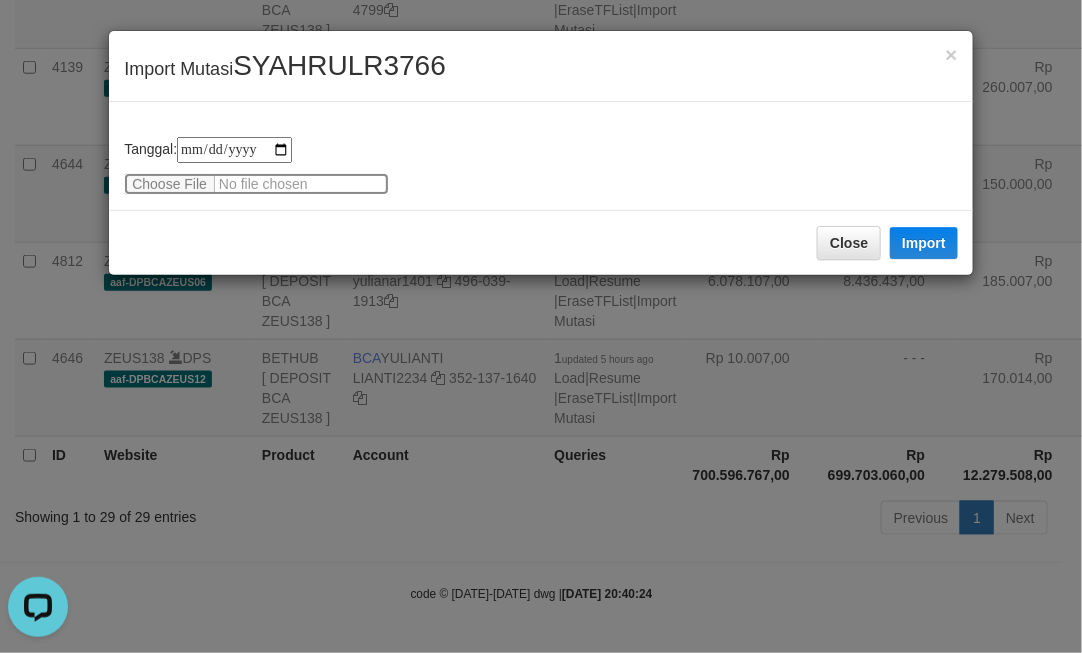 click at bounding box center [256, 184] 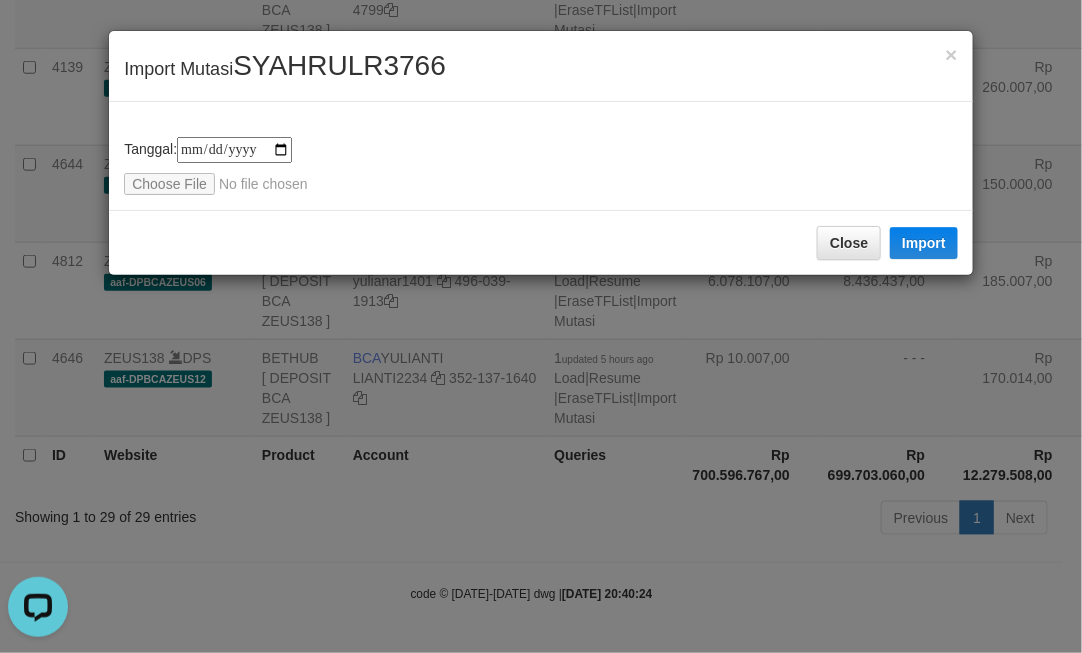 drag, startPoint x: 660, startPoint y: 325, endPoint x: 596, endPoint y: 317, distance: 64.49806 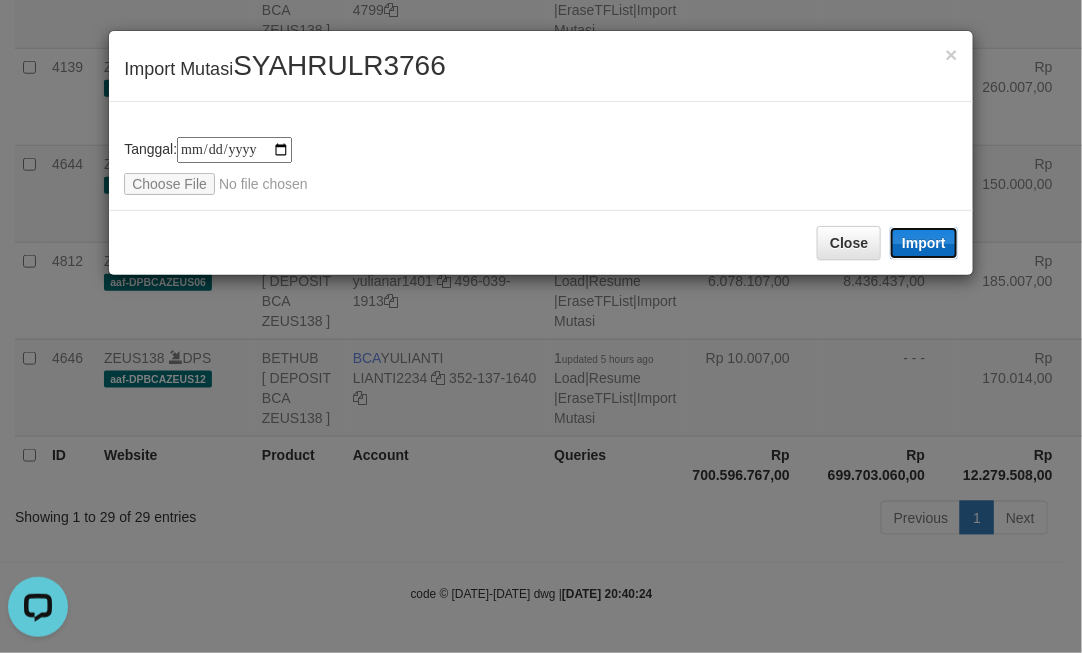 click on "Import" at bounding box center (924, 243) 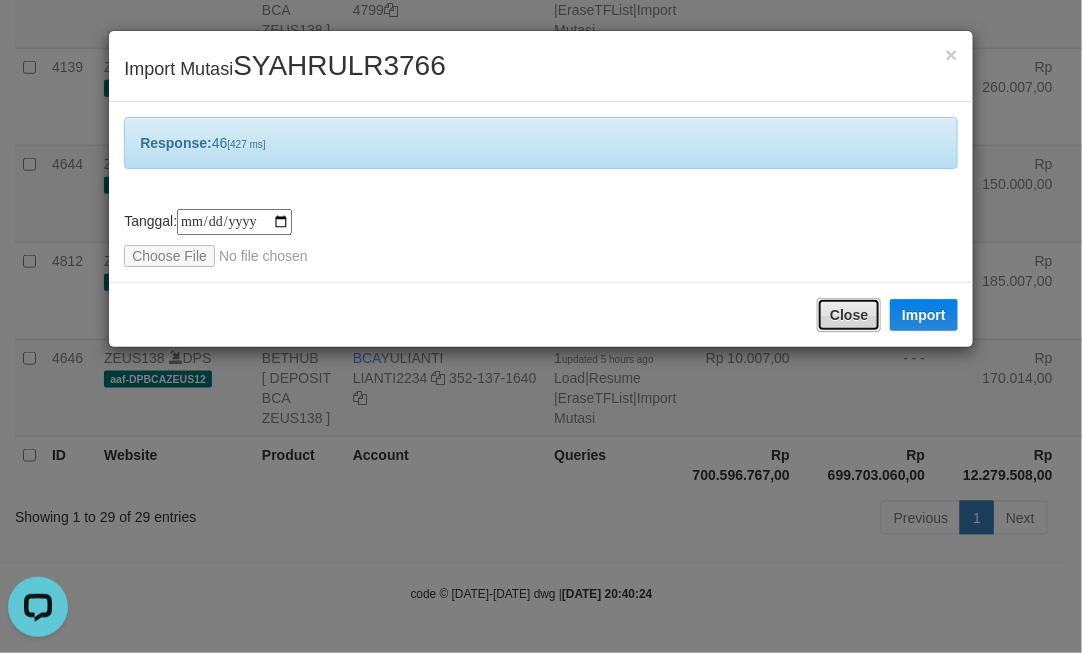 click on "Close" at bounding box center (849, 315) 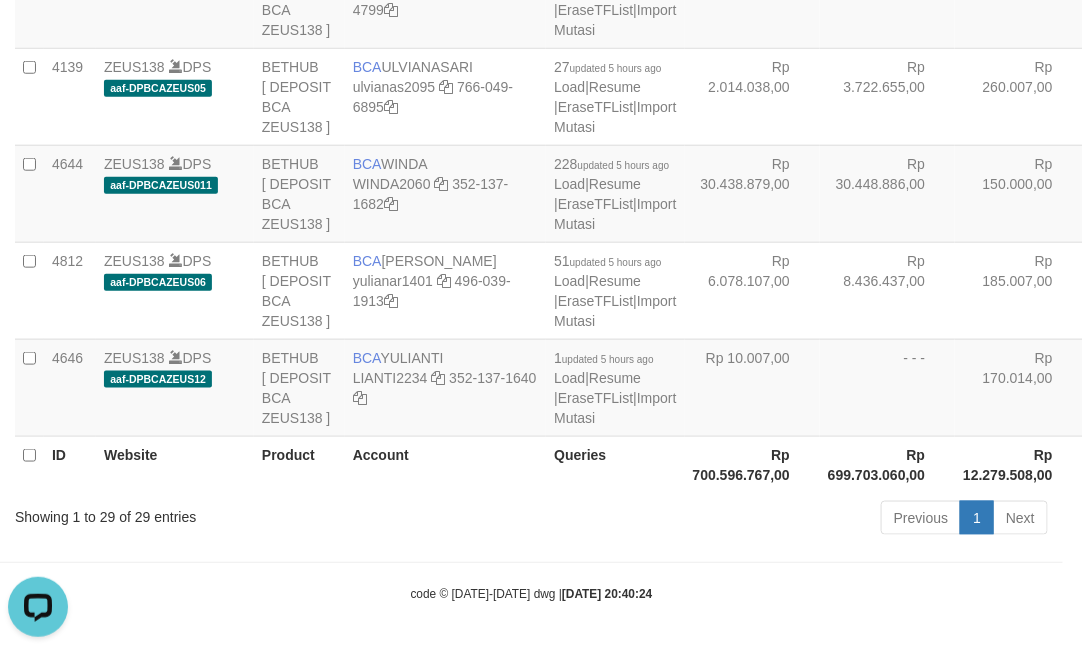 click at bounding box center [541, 326] 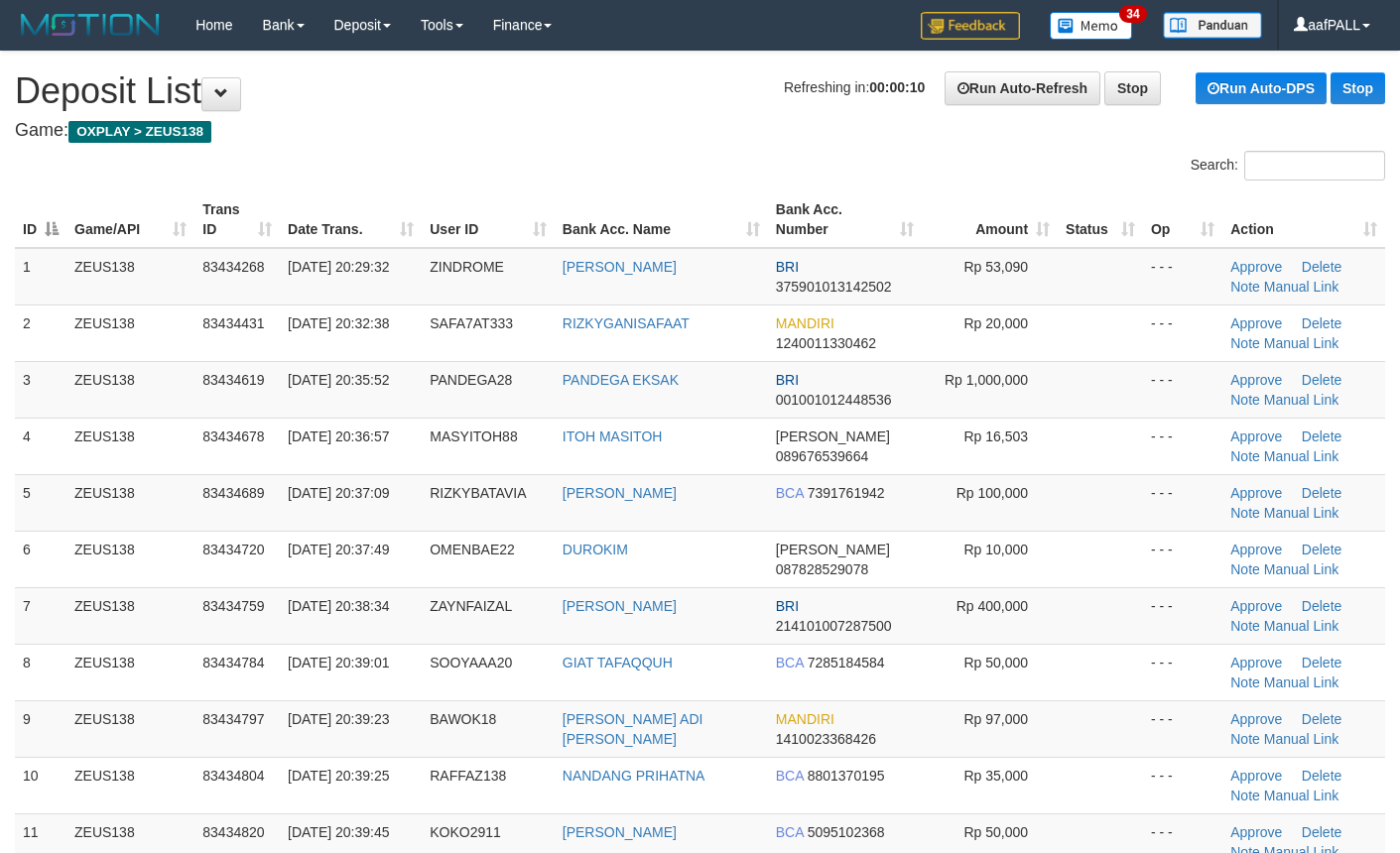 scroll, scrollTop: 0, scrollLeft: 0, axis: both 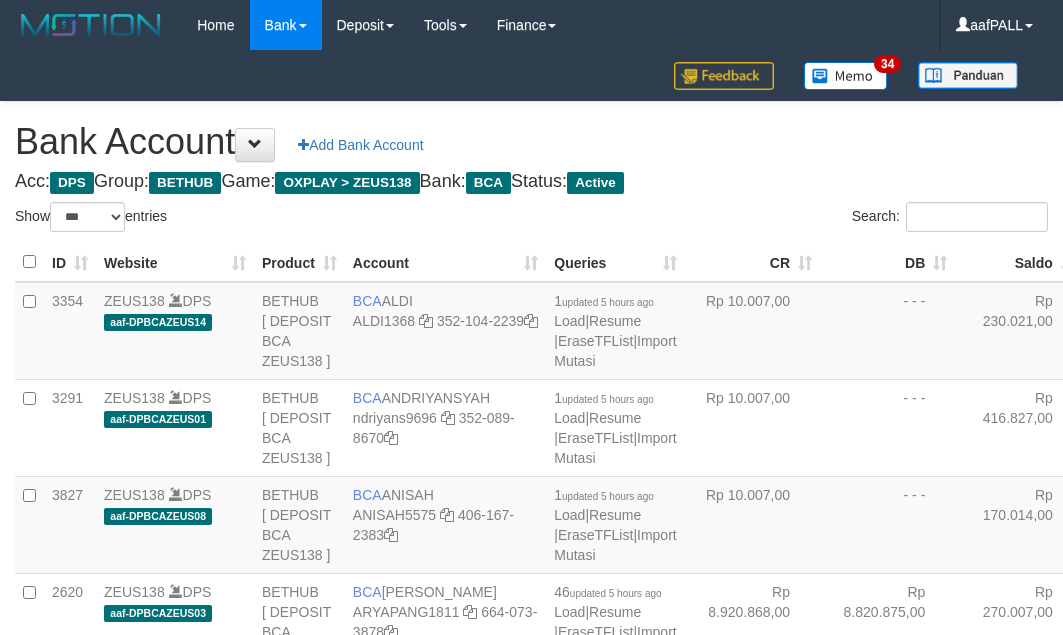 select on "***" 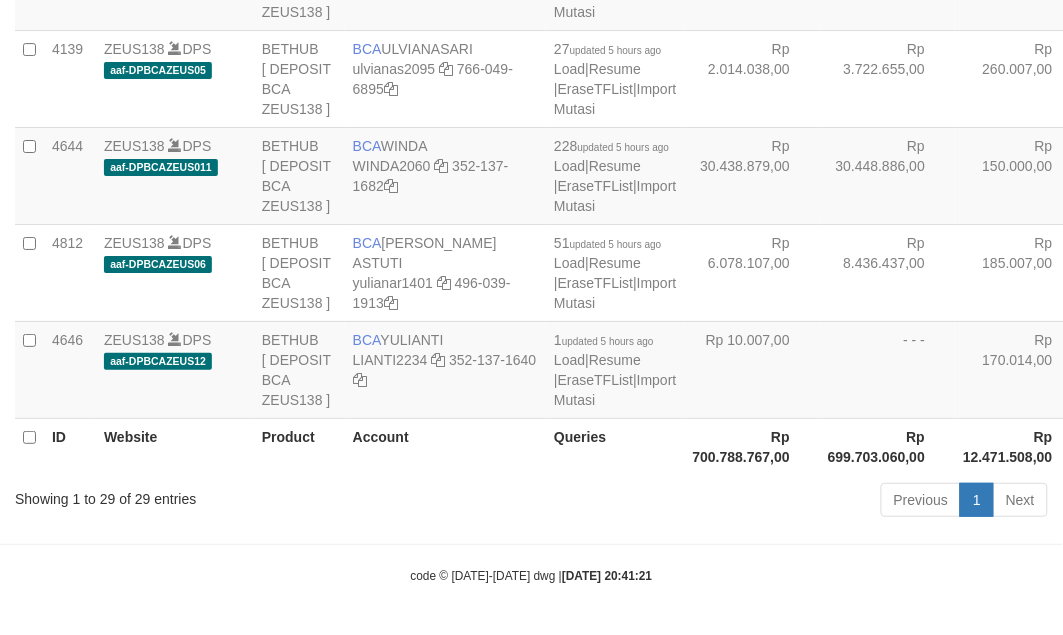 scroll, scrollTop: 3610, scrollLeft: 0, axis: vertical 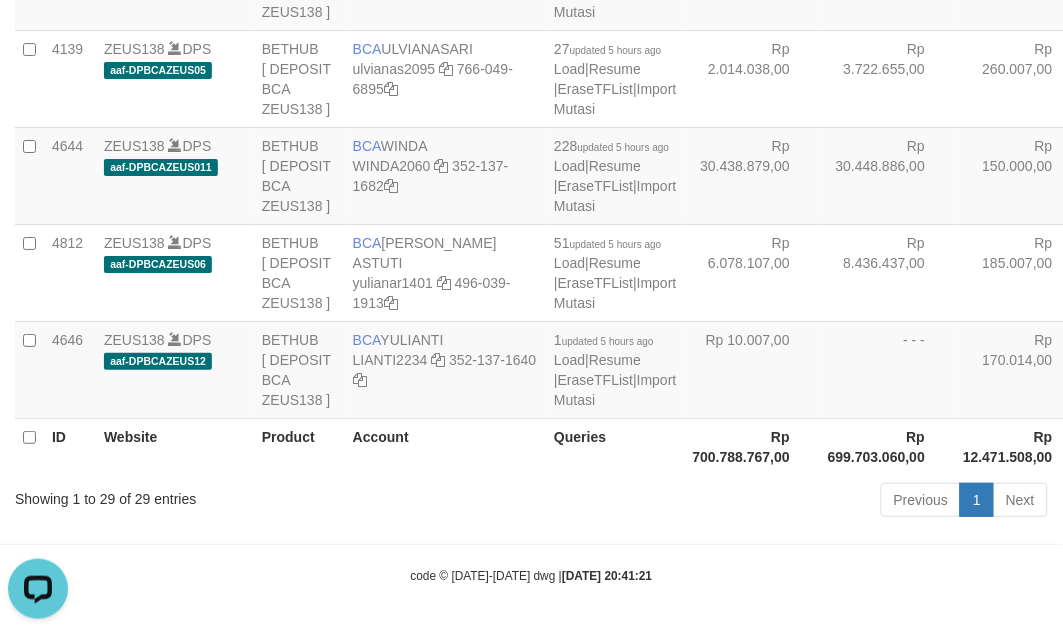 click at bounding box center [29, -116] 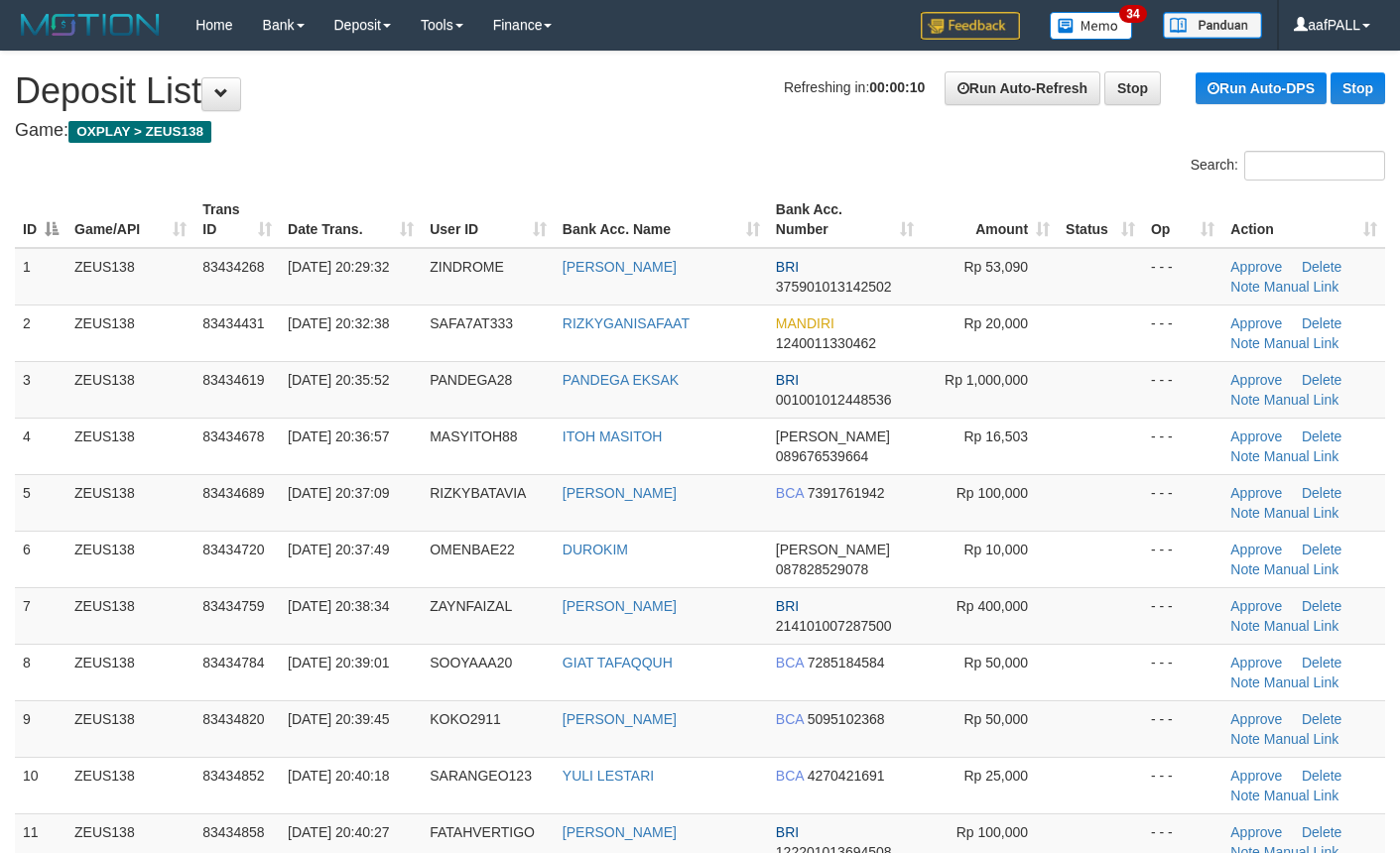 scroll, scrollTop: 0, scrollLeft: 0, axis: both 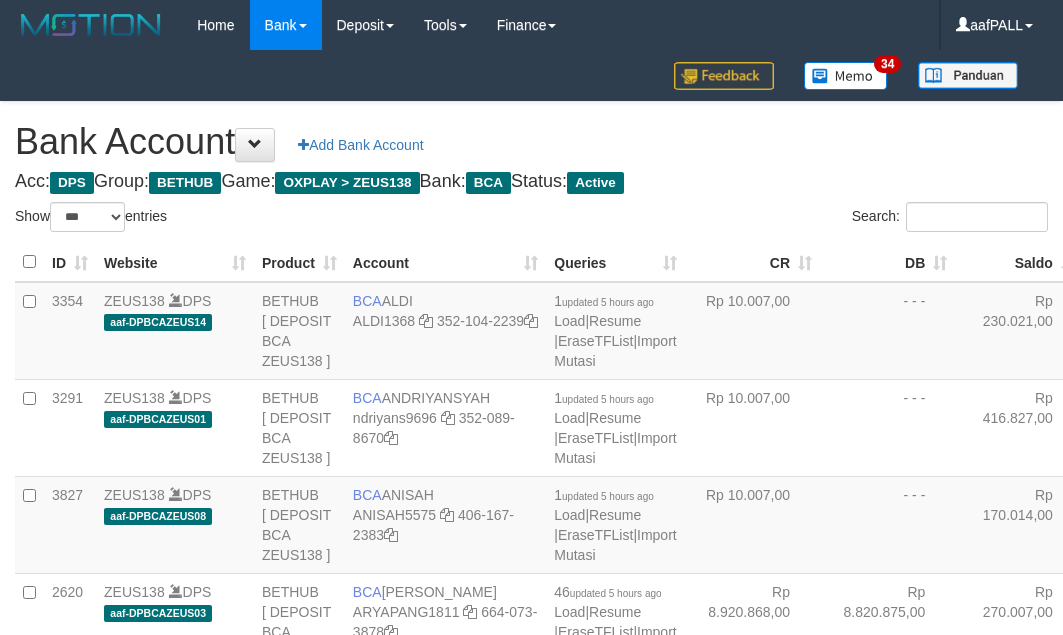 select on "***" 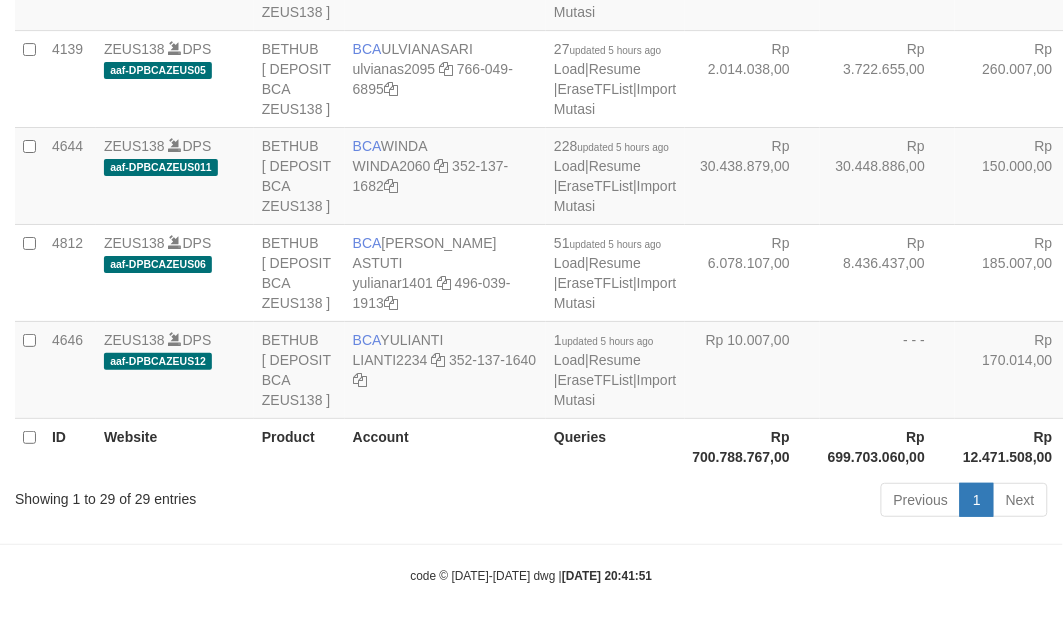 scroll, scrollTop: 3127, scrollLeft: 0, axis: vertical 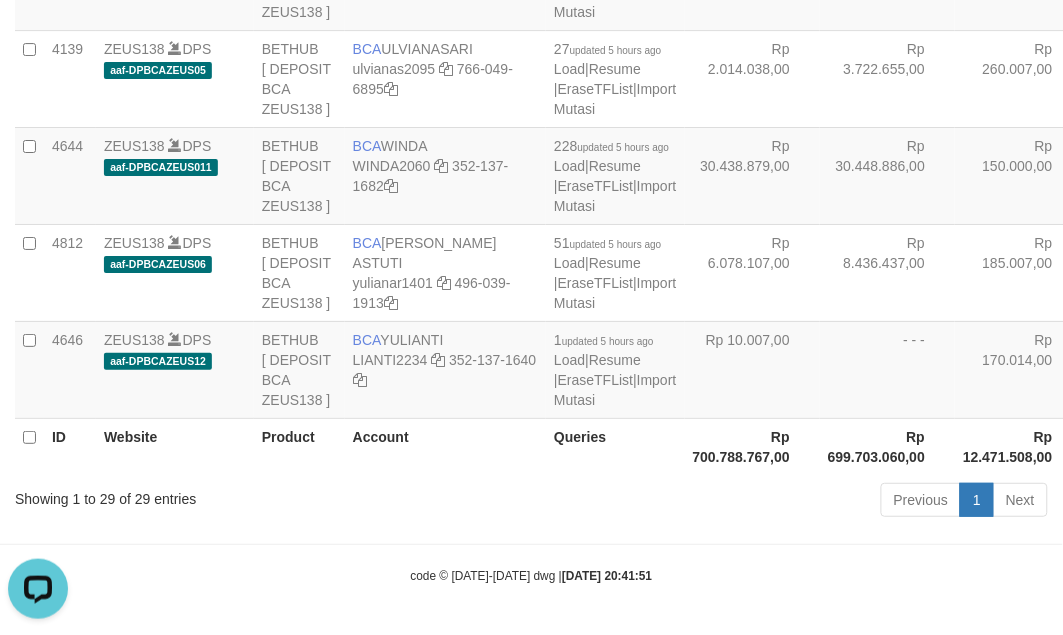 click at bounding box center (438, -416) 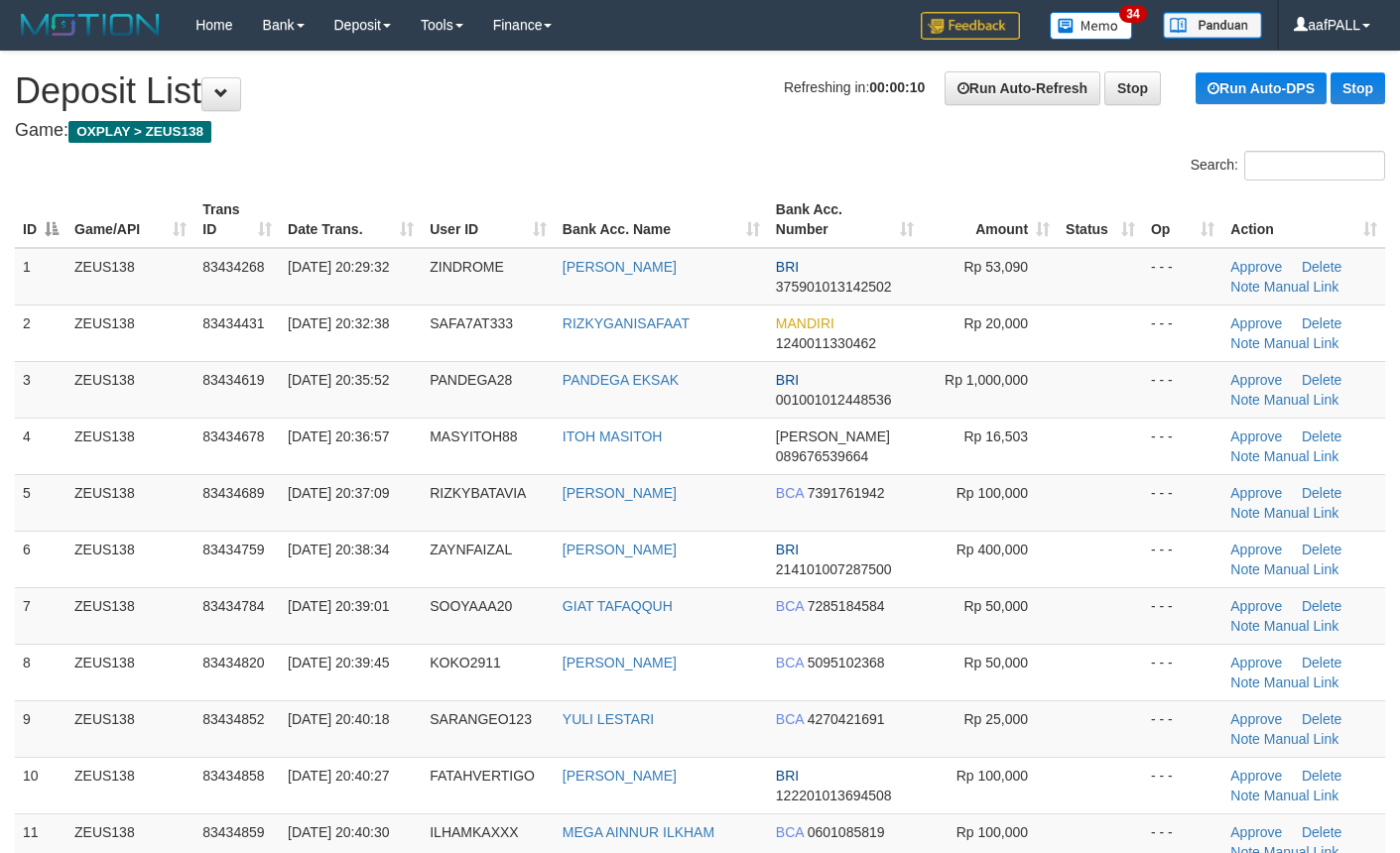 scroll, scrollTop: 0, scrollLeft: 0, axis: both 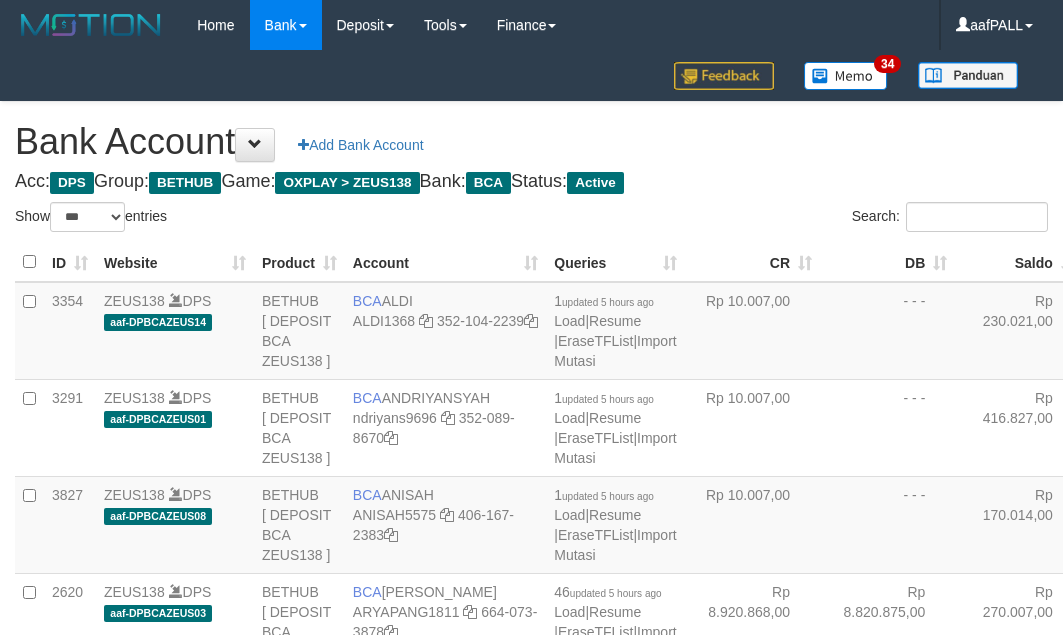 select on "***" 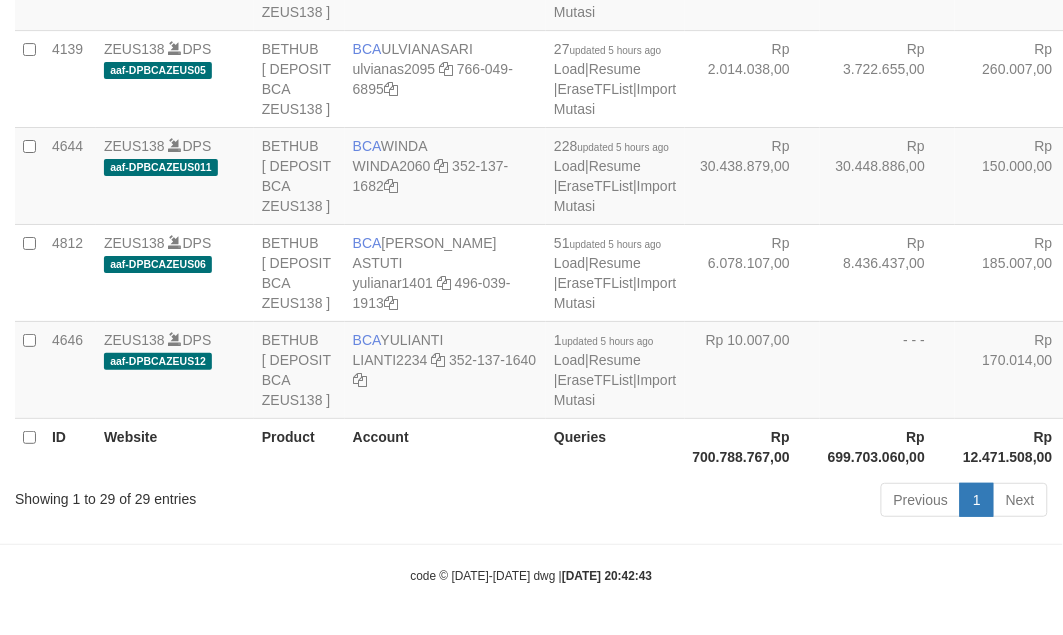 scroll, scrollTop: 3610, scrollLeft: 0, axis: vertical 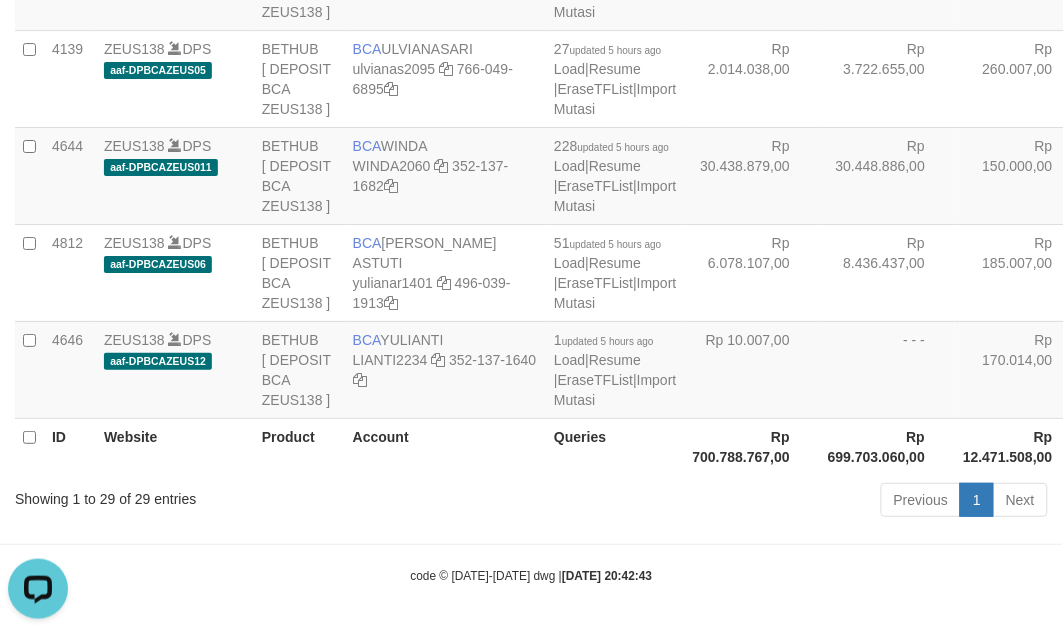 drag, startPoint x: 355, startPoint y: 363, endPoint x: 365, endPoint y: 373, distance: 14.142136 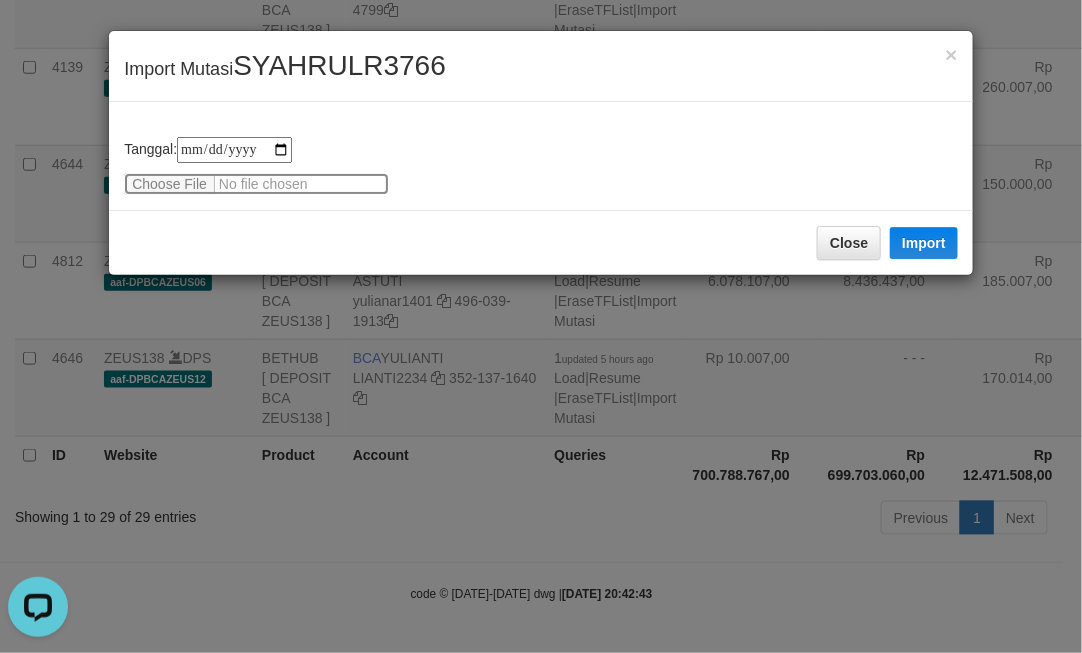 click at bounding box center [256, 184] 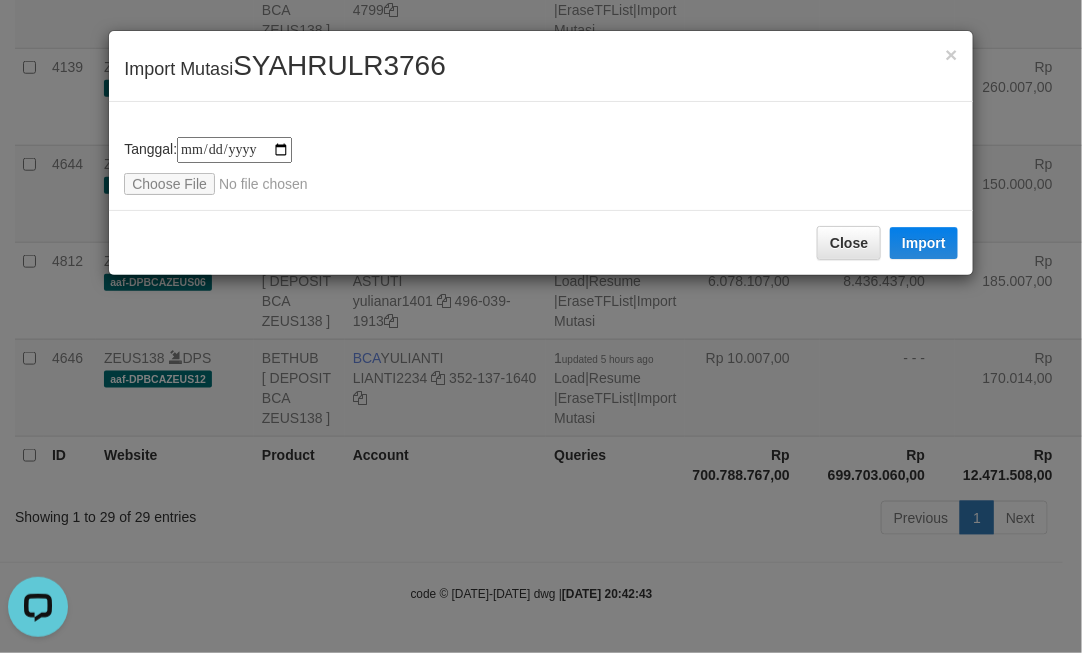 drag, startPoint x: 703, startPoint y: 338, endPoint x: 620, endPoint y: 327, distance: 83.725746 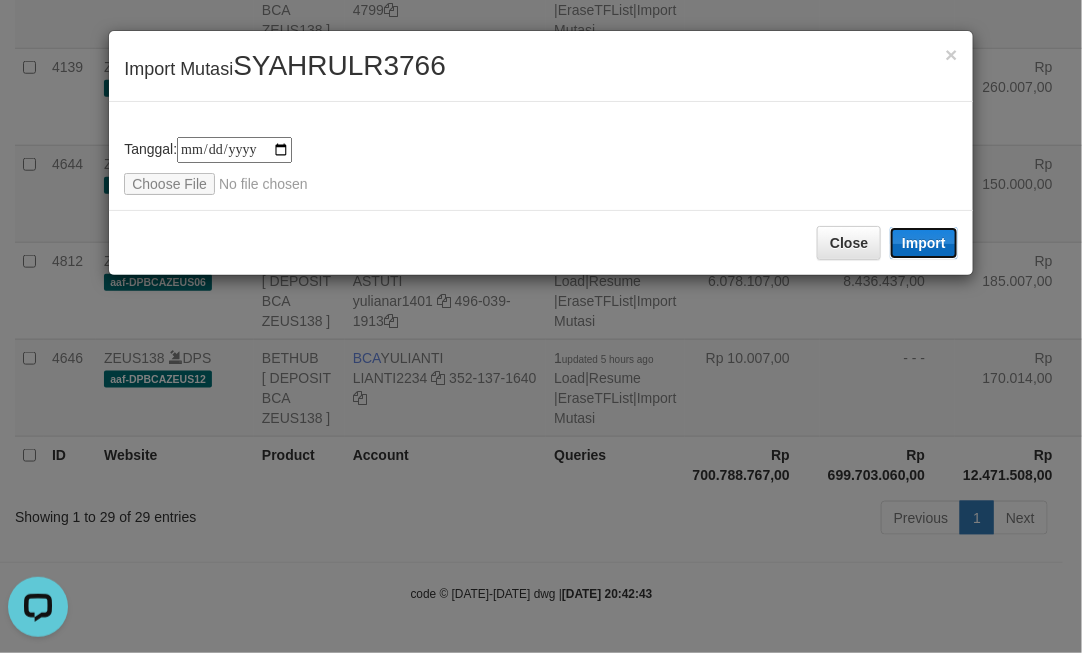 click on "Import" at bounding box center (924, 243) 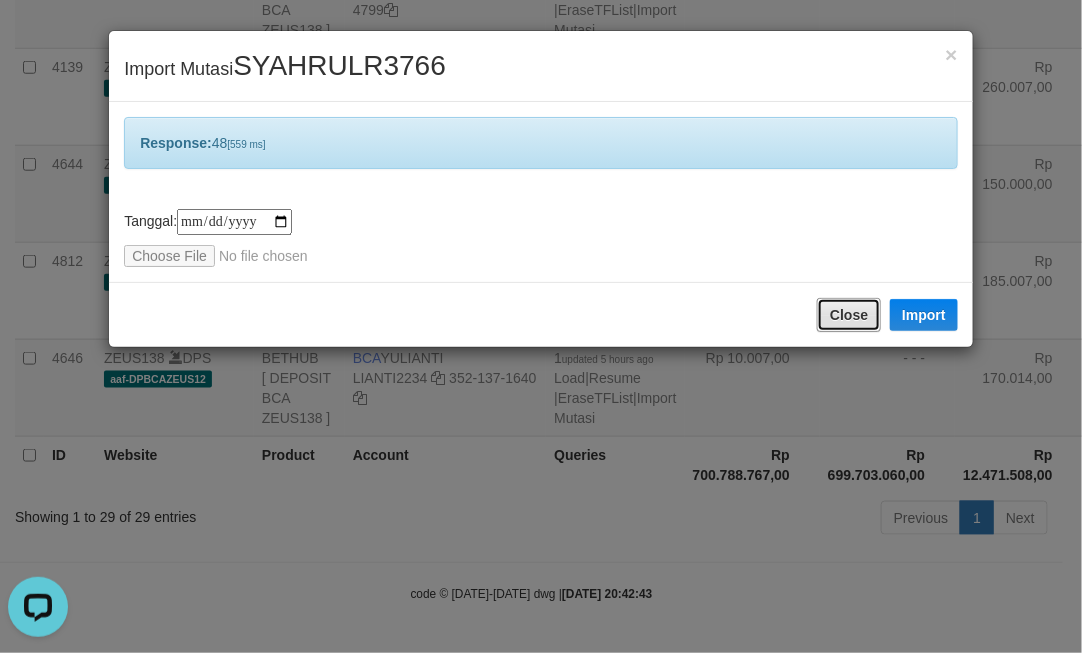 drag, startPoint x: 846, startPoint y: 320, endPoint x: 811, endPoint y: 331, distance: 36.687874 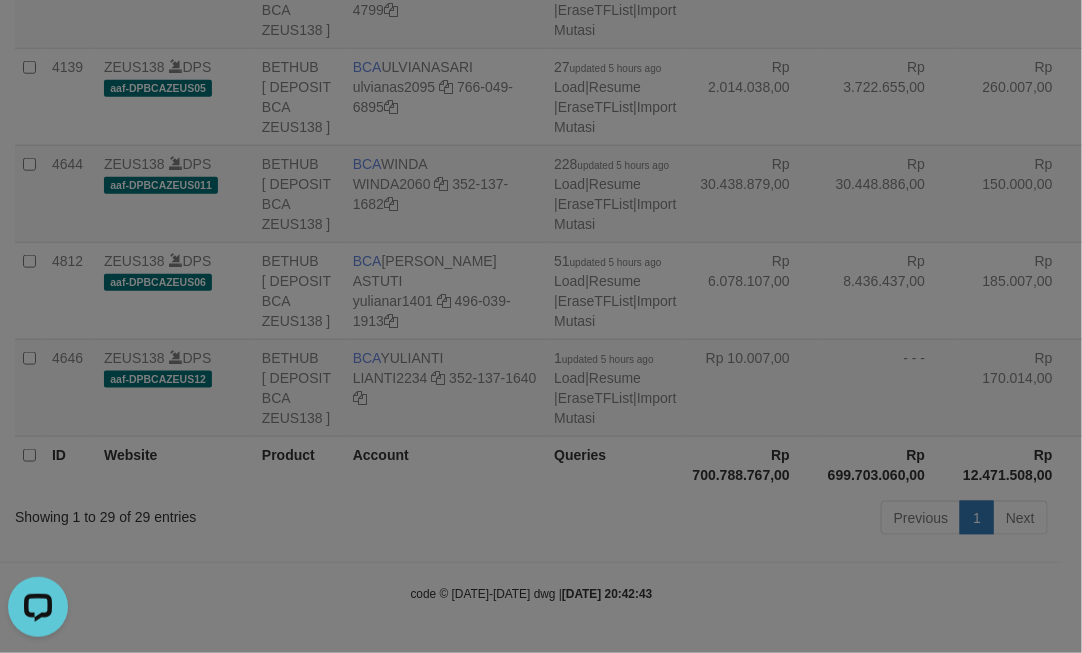 drag, startPoint x: 725, startPoint y: 338, endPoint x: 703, endPoint y: 343, distance: 22.561028 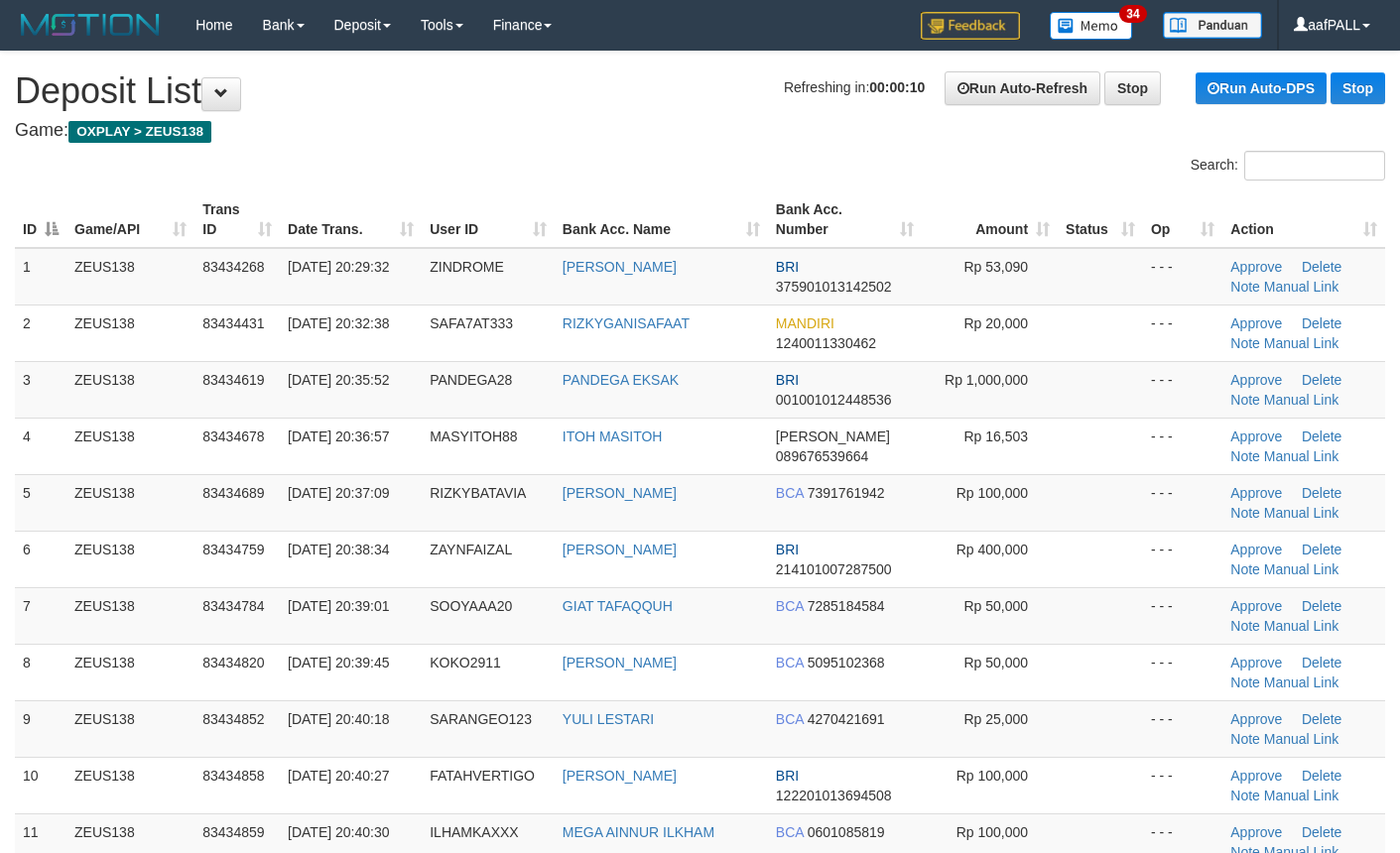 scroll, scrollTop: 0, scrollLeft: 0, axis: both 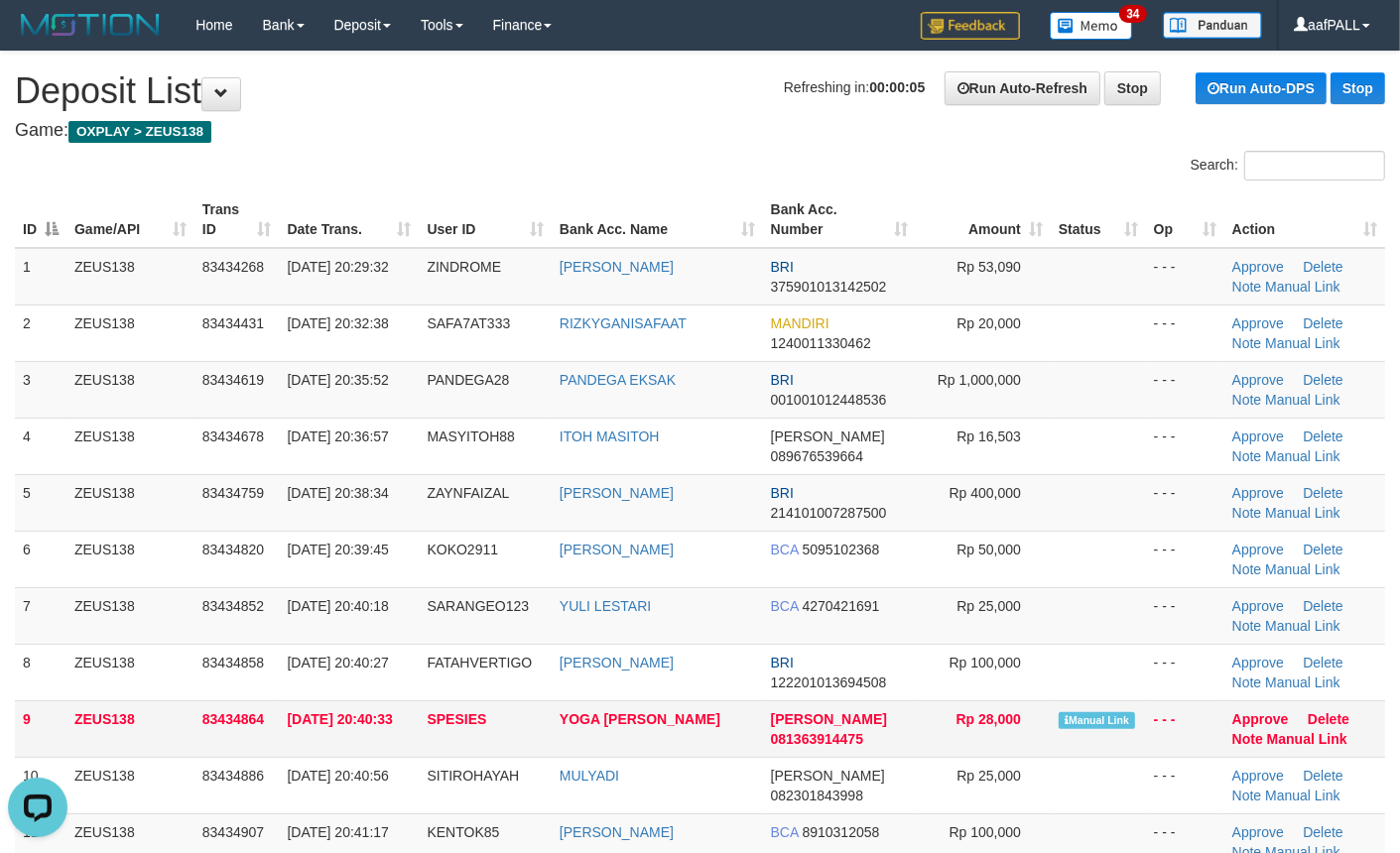 drag, startPoint x: 443, startPoint y: 776, endPoint x: 427, endPoint y: 742, distance: 37.576588 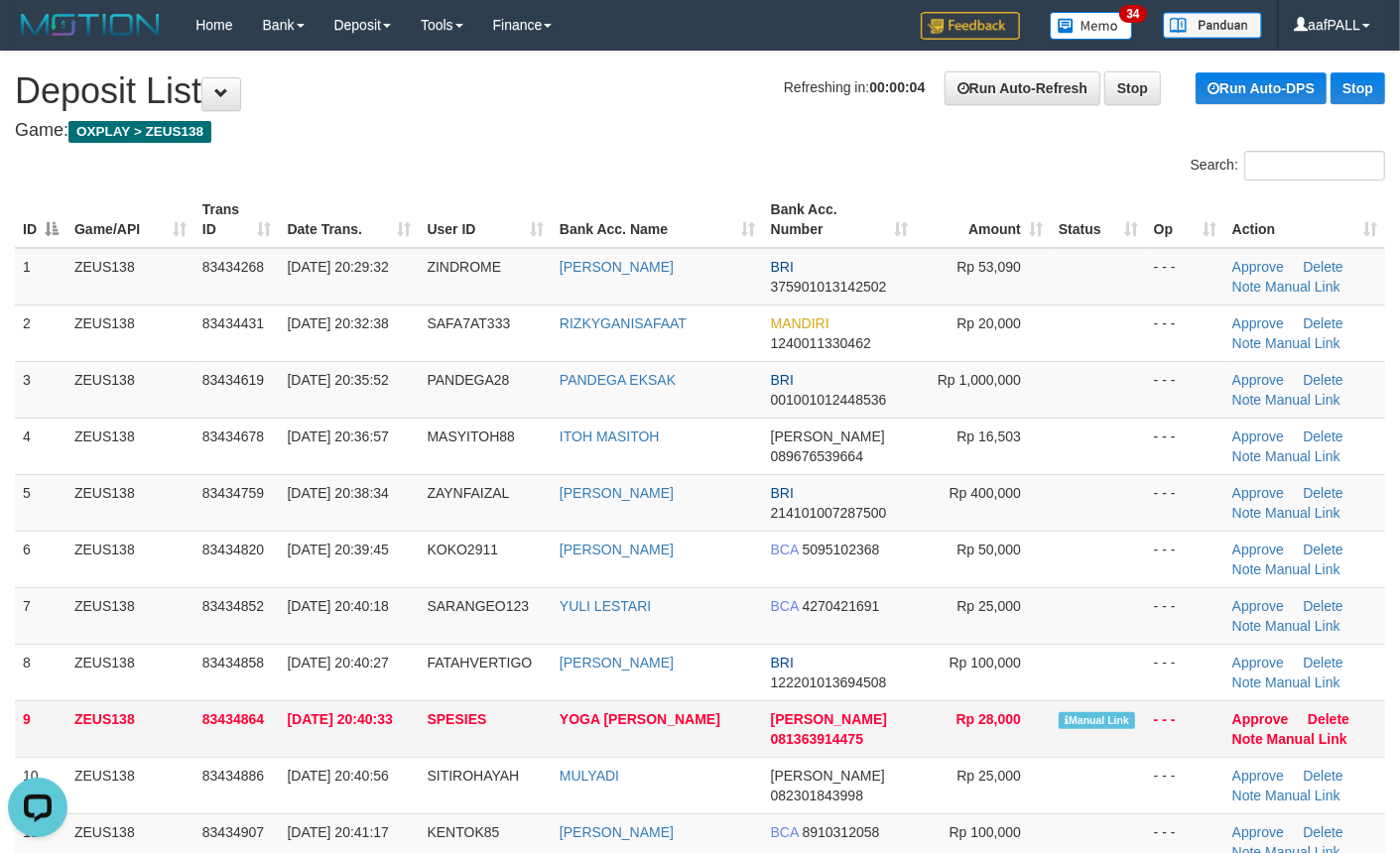 click on "SPESIES" at bounding box center (485, 728) 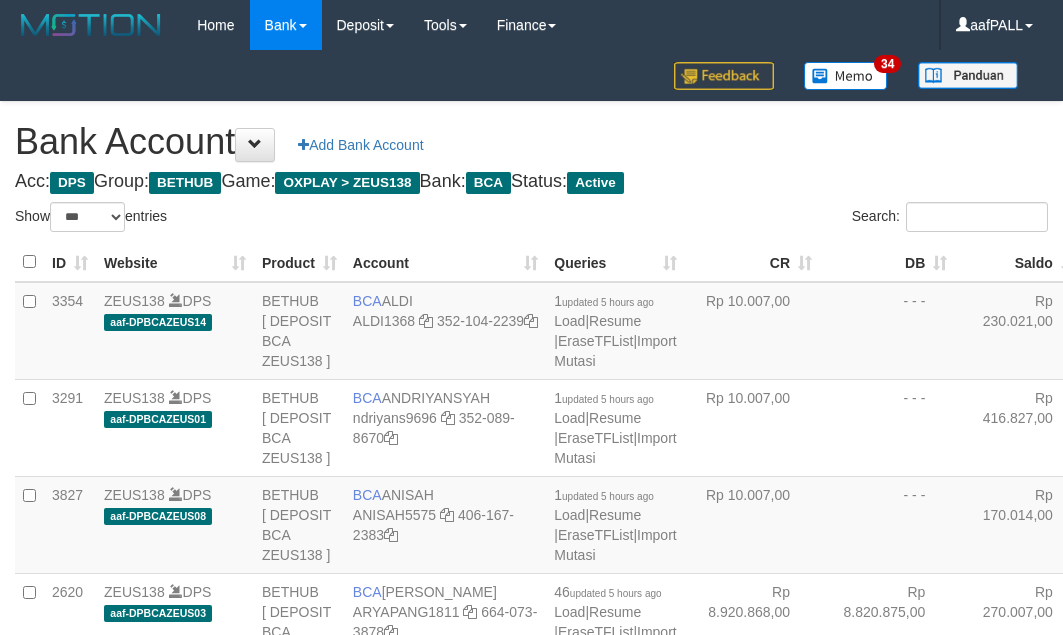 select on "***" 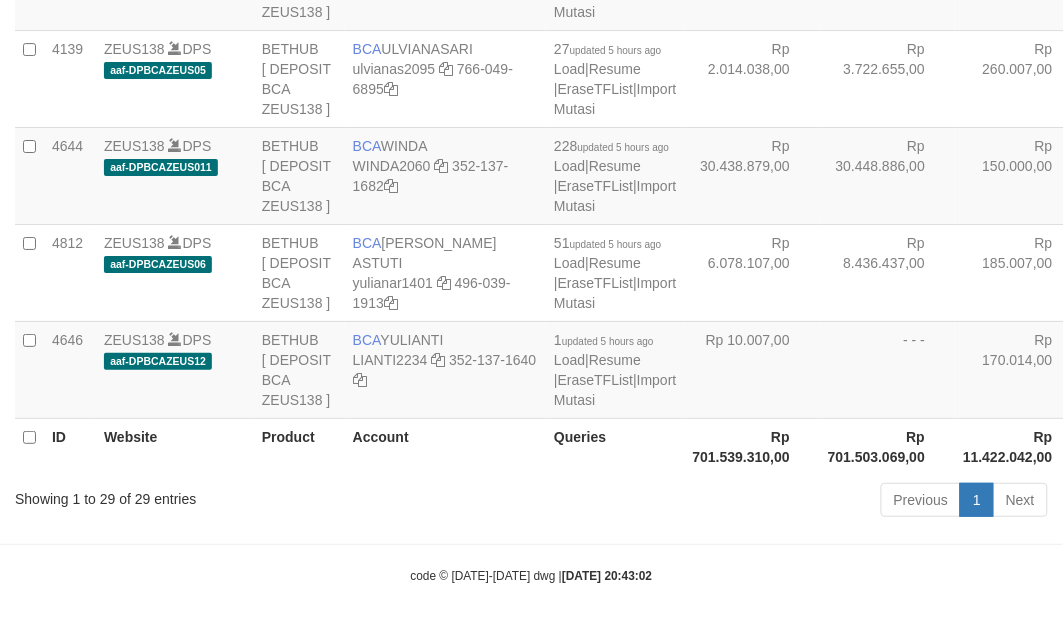 scroll, scrollTop: 3610, scrollLeft: 0, axis: vertical 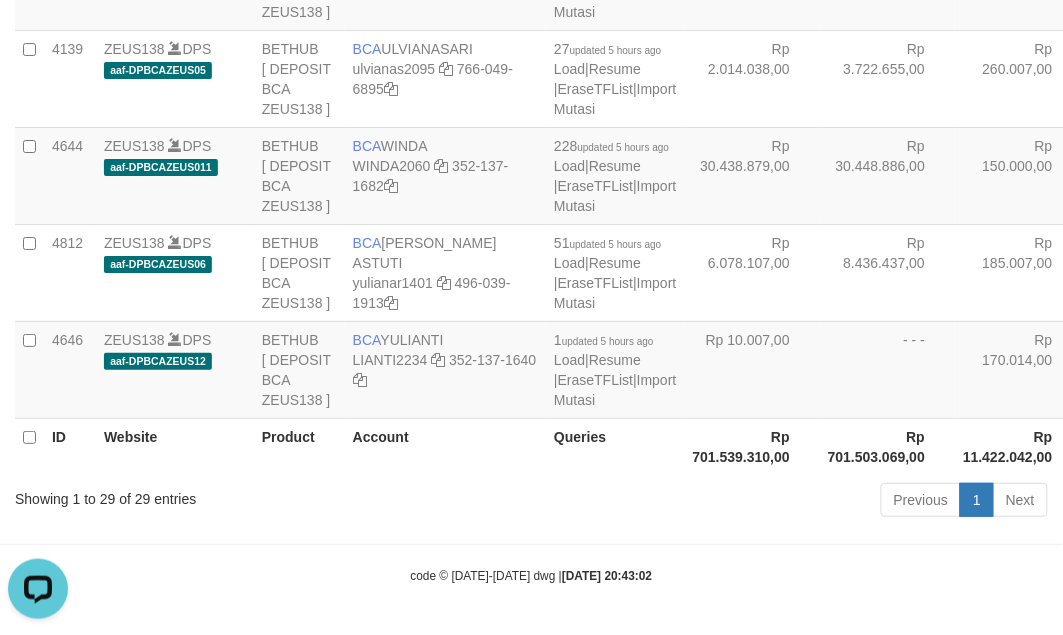 click on "Rp 32.381.005,00" at bounding box center [752, -116] 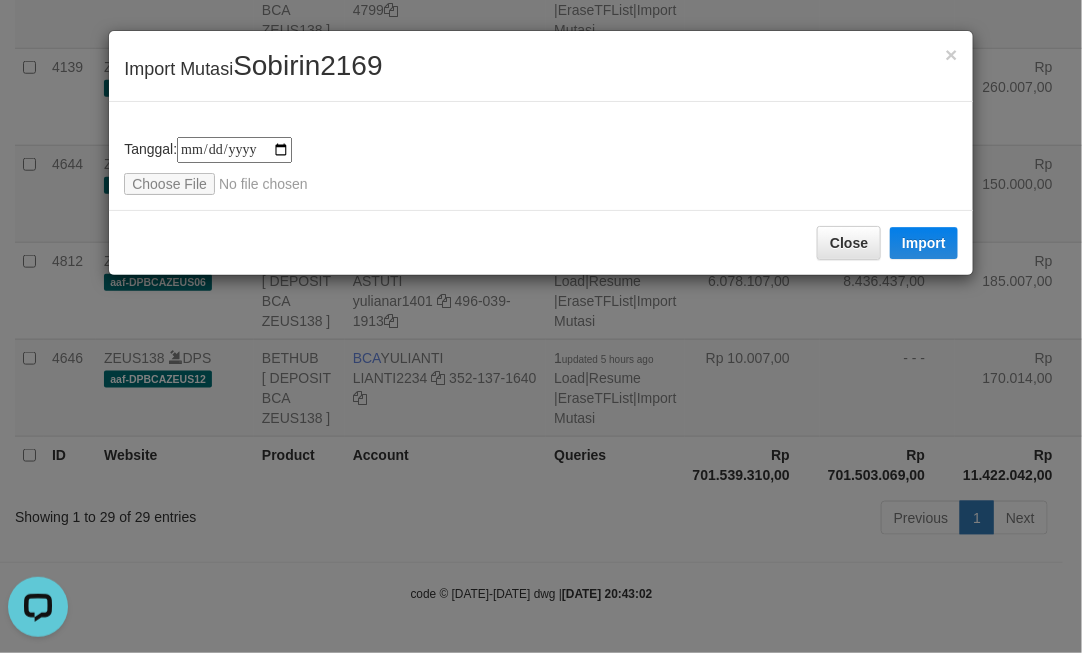 click on "Close
Import" at bounding box center [541, 242] 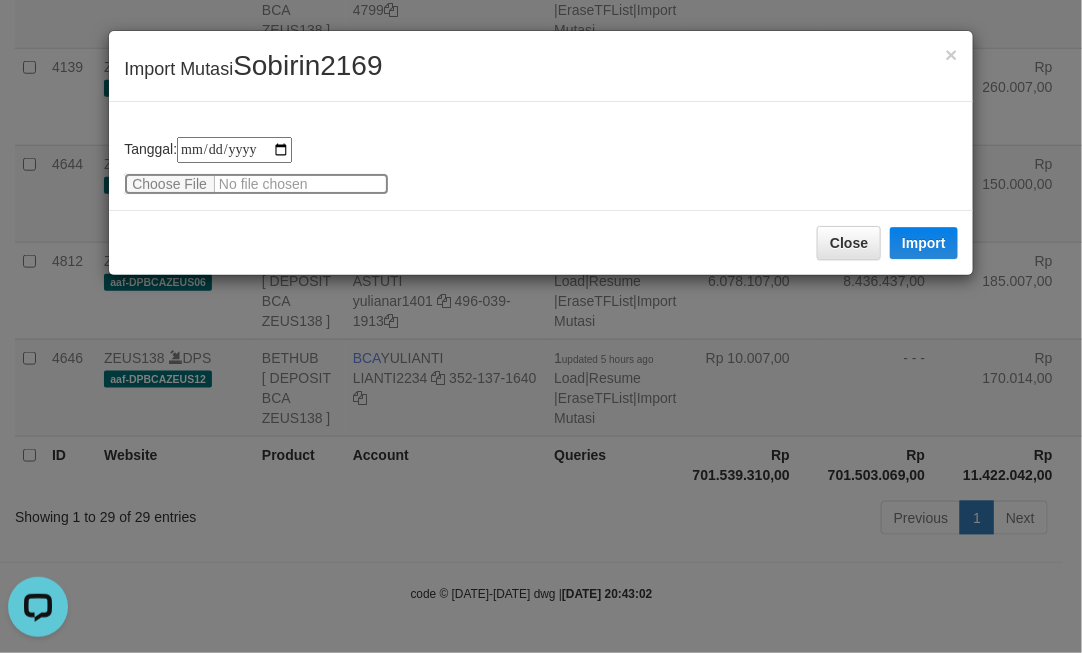 click at bounding box center (256, 184) 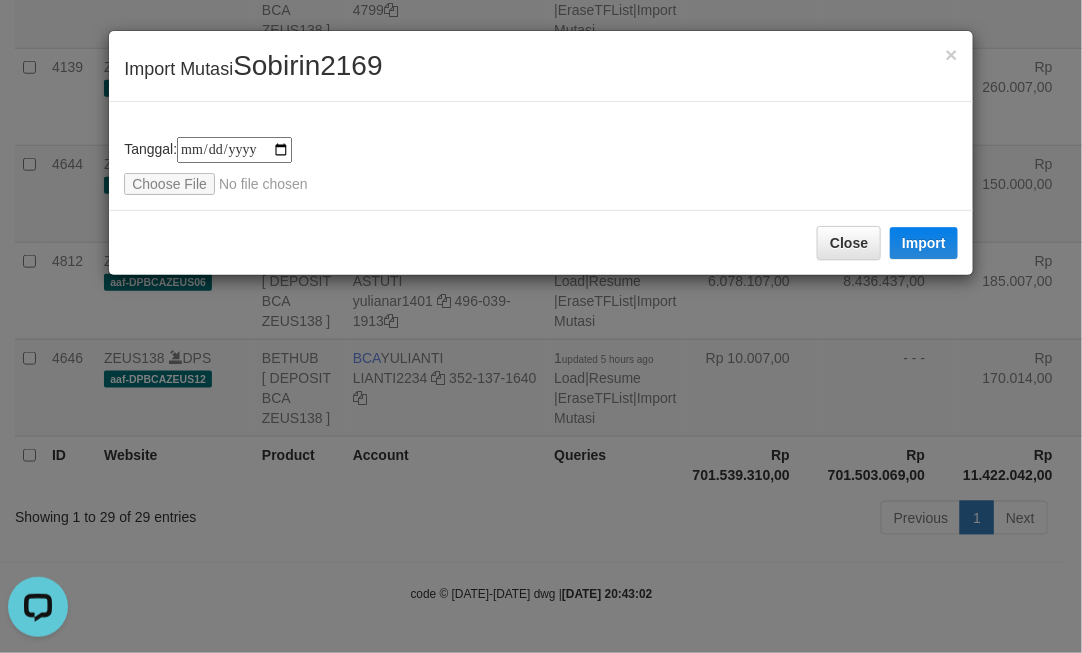 drag, startPoint x: 552, startPoint y: 295, endPoint x: 483, endPoint y: 296, distance: 69.00725 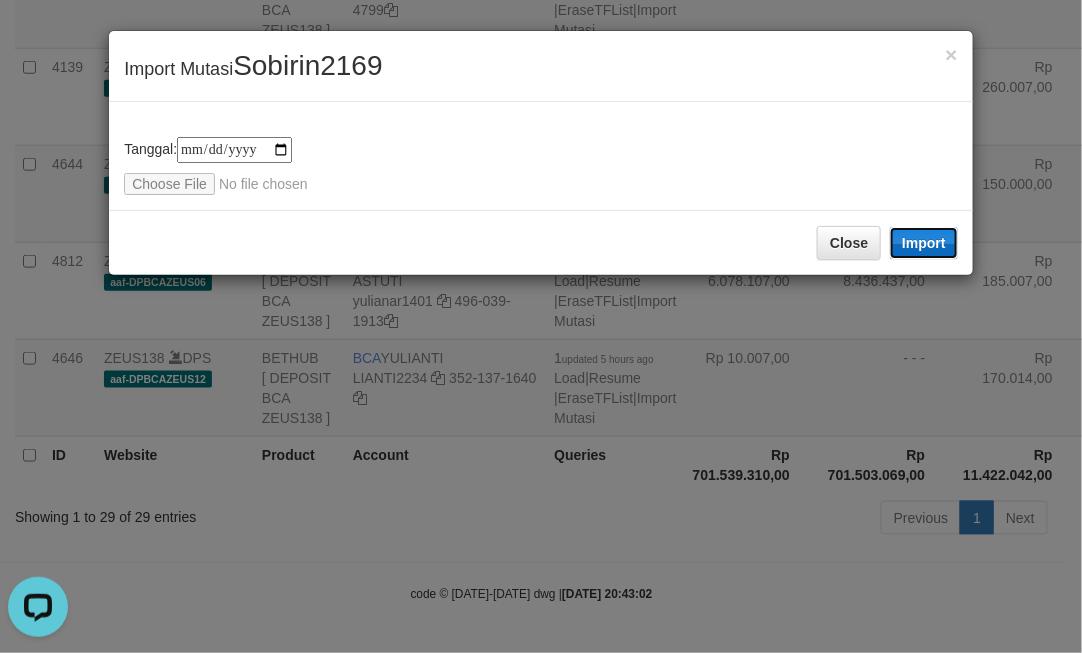 click on "Import" at bounding box center [924, 243] 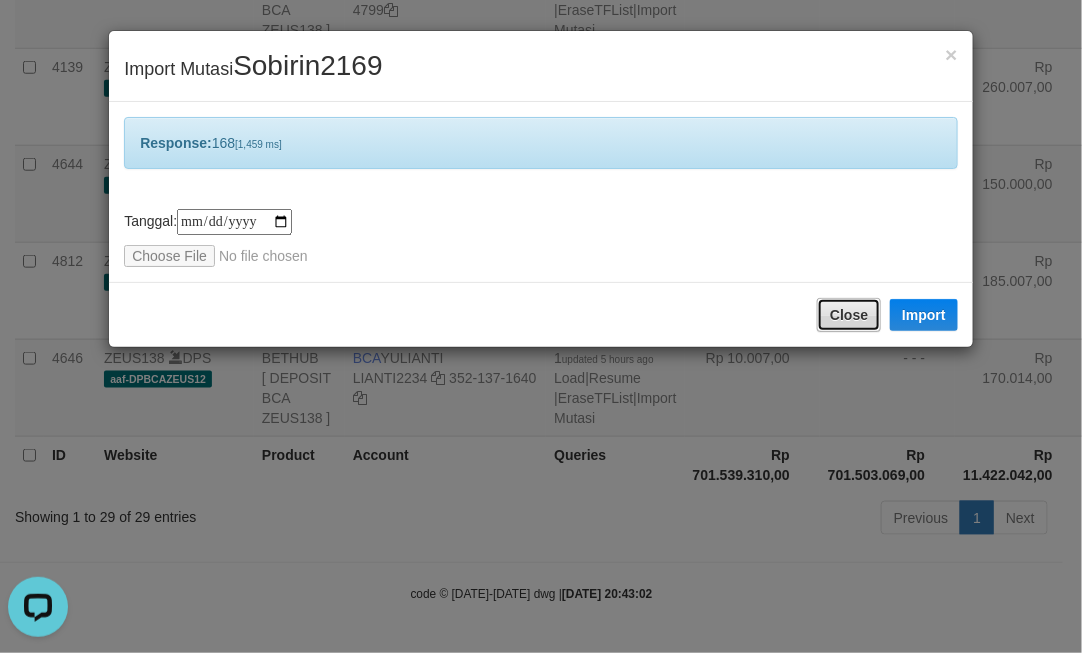 click on "Close" at bounding box center (849, 315) 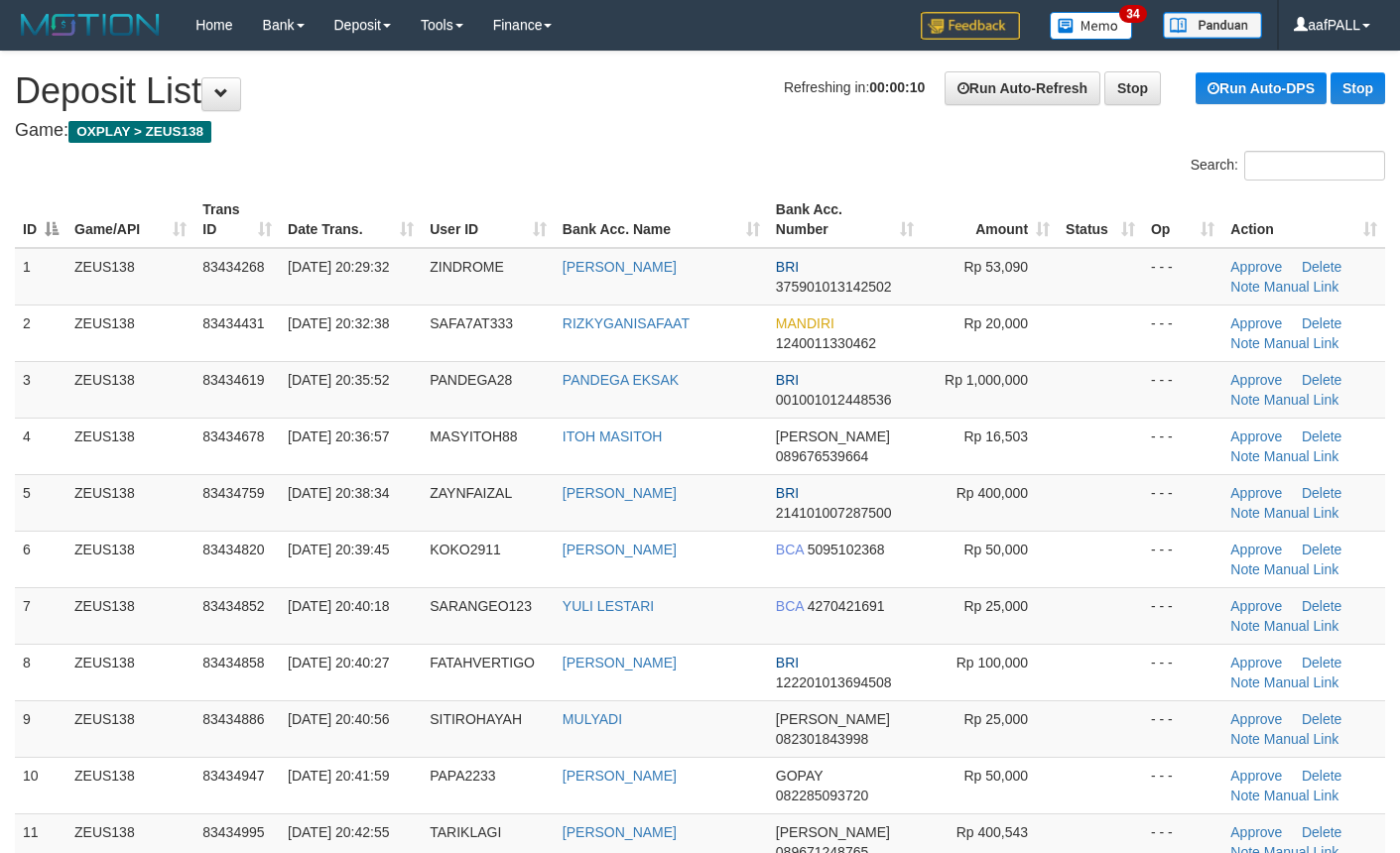 scroll, scrollTop: 0, scrollLeft: 0, axis: both 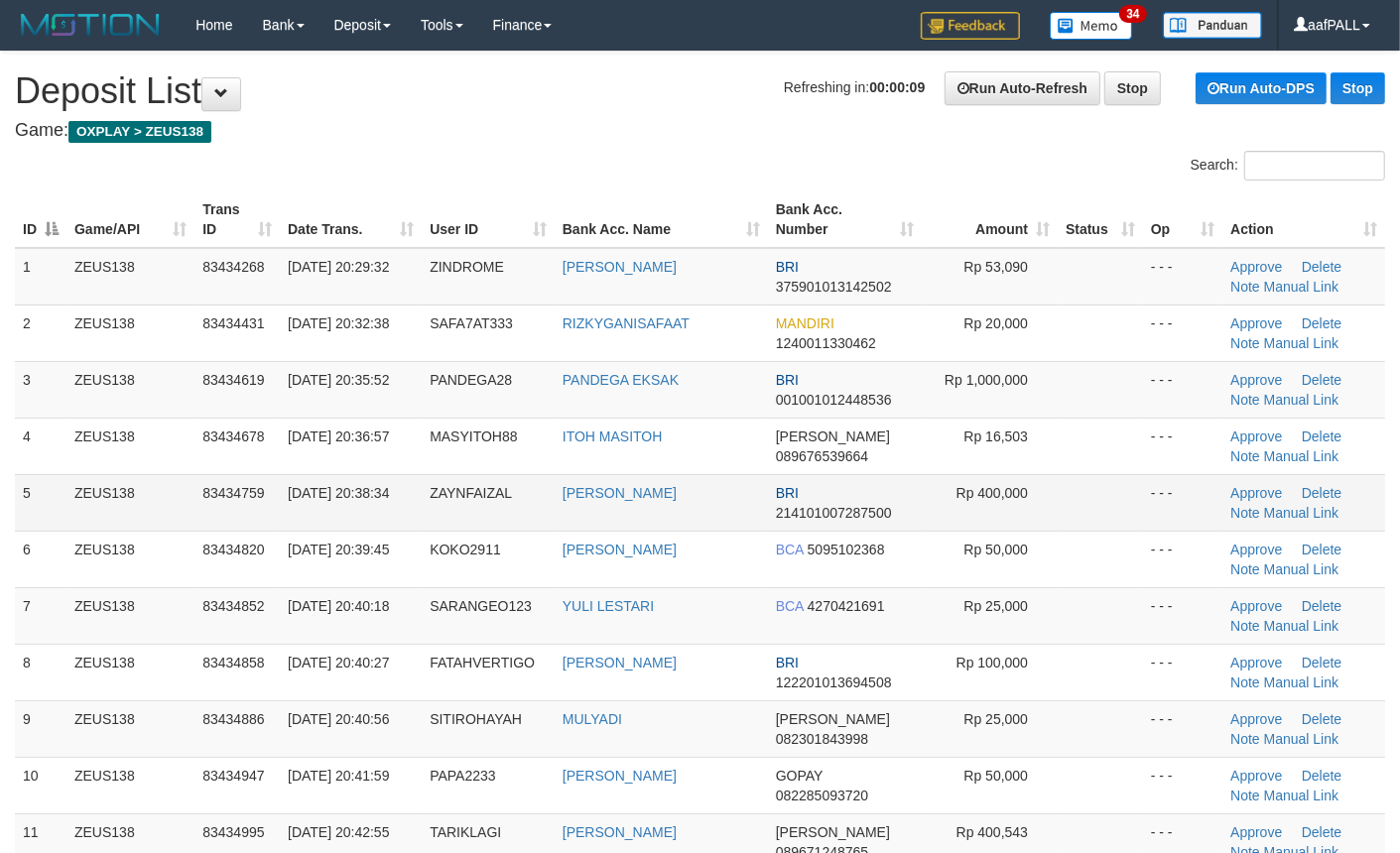 click on "[DATE] 20:38:34" at bounding box center [350, 502] 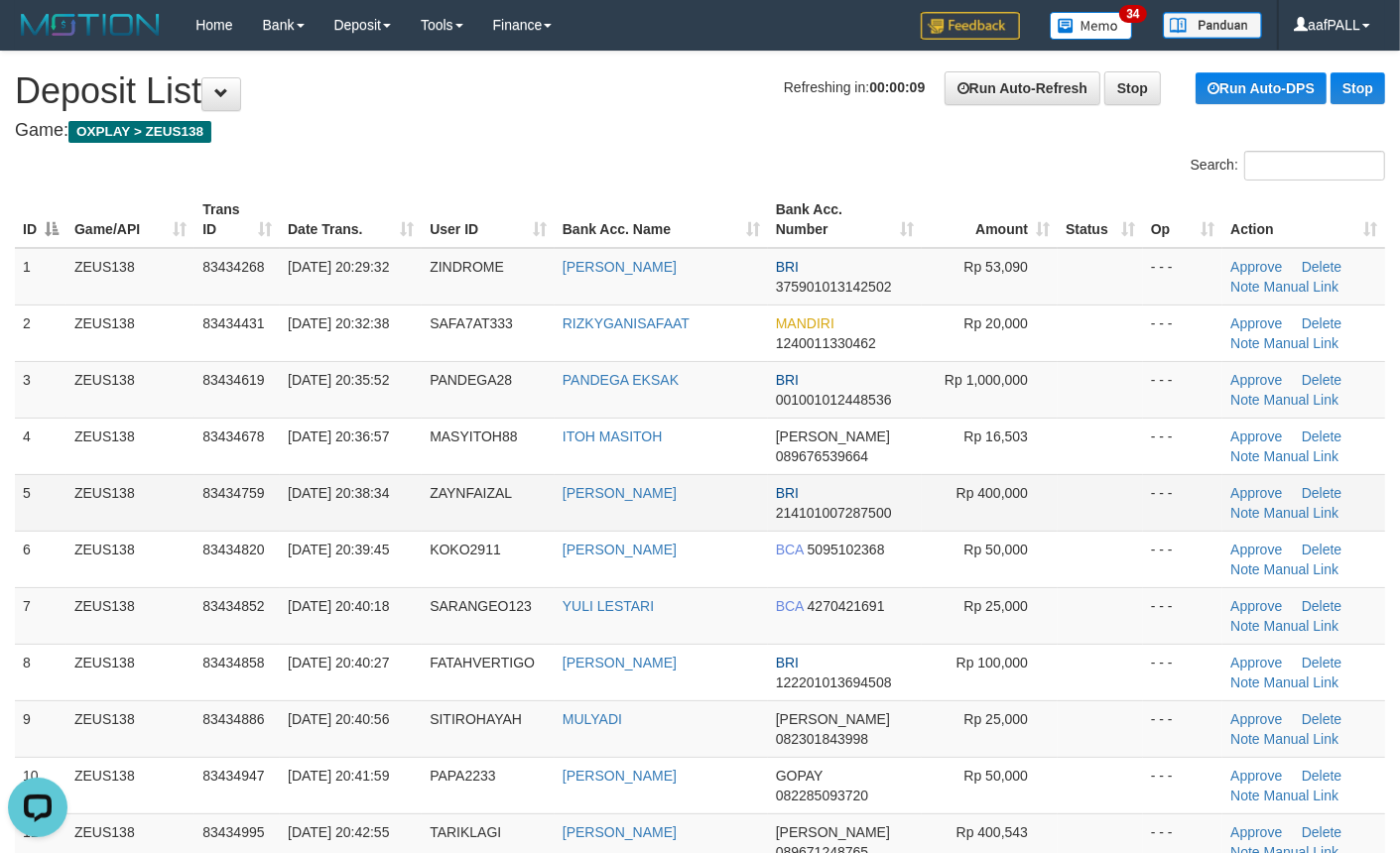scroll, scrollTop: 0, scrollLeft: 0, axis: both 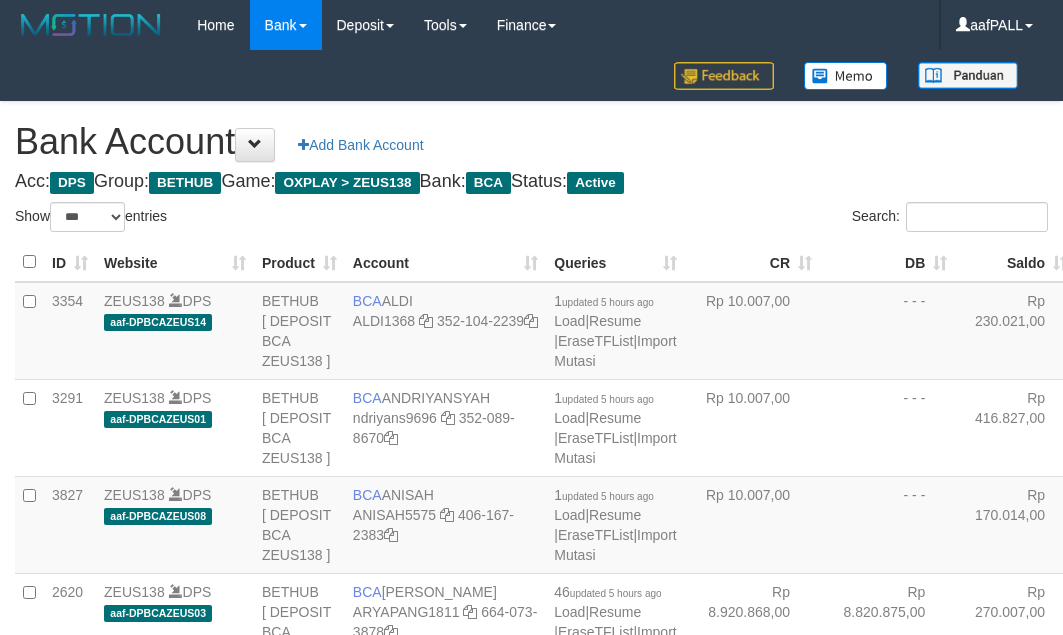 select on "***" 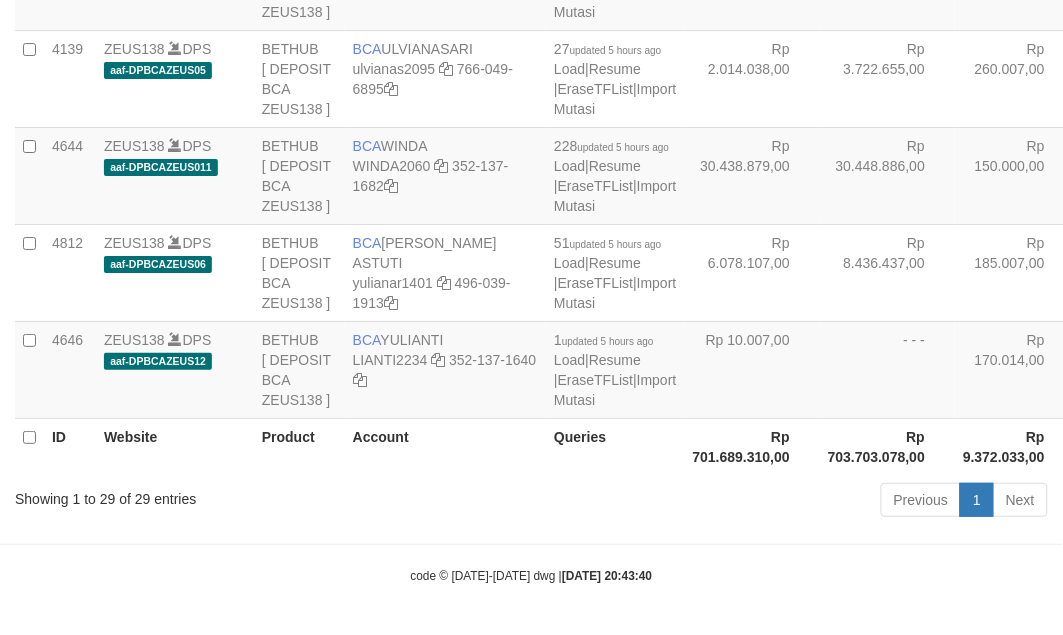 scroll, scrollTop: 3127, scrollLeft: 0, axis: vertical 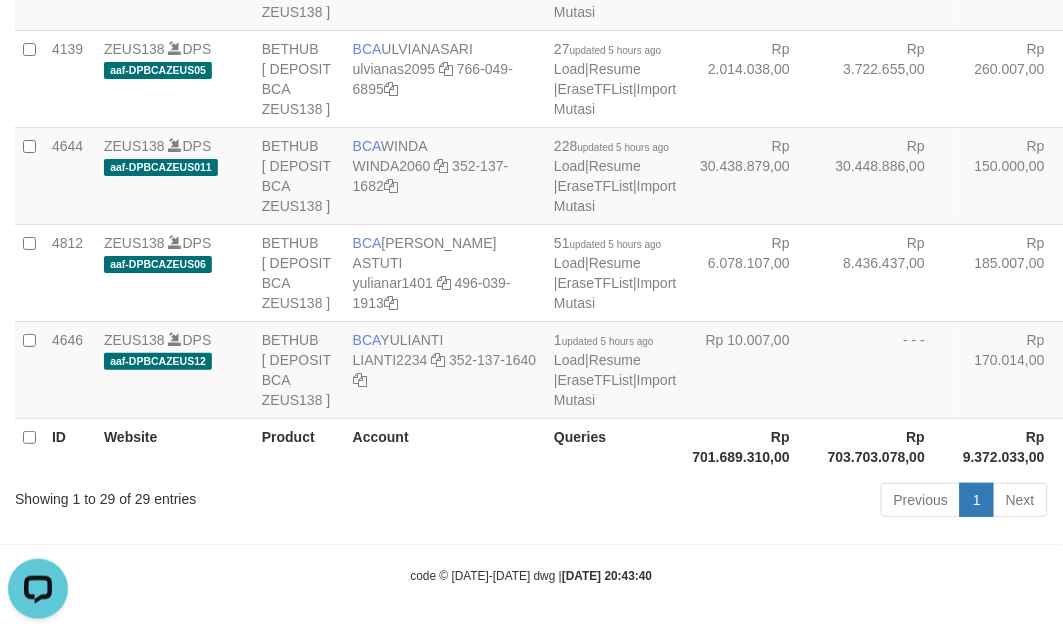 drag, startPoint x: 646, startPoint y: 356, endPoint x: 618, endPoint y: 375, distance: 33.83785 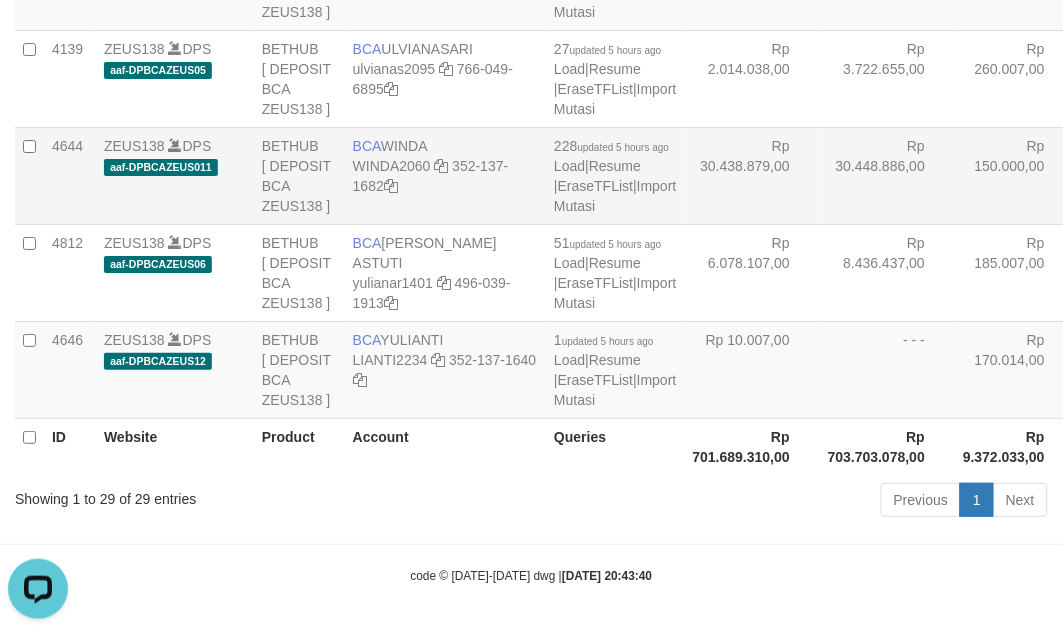 scroll, scrollTop: 3985, scrollLeft: 0, axis: vertical 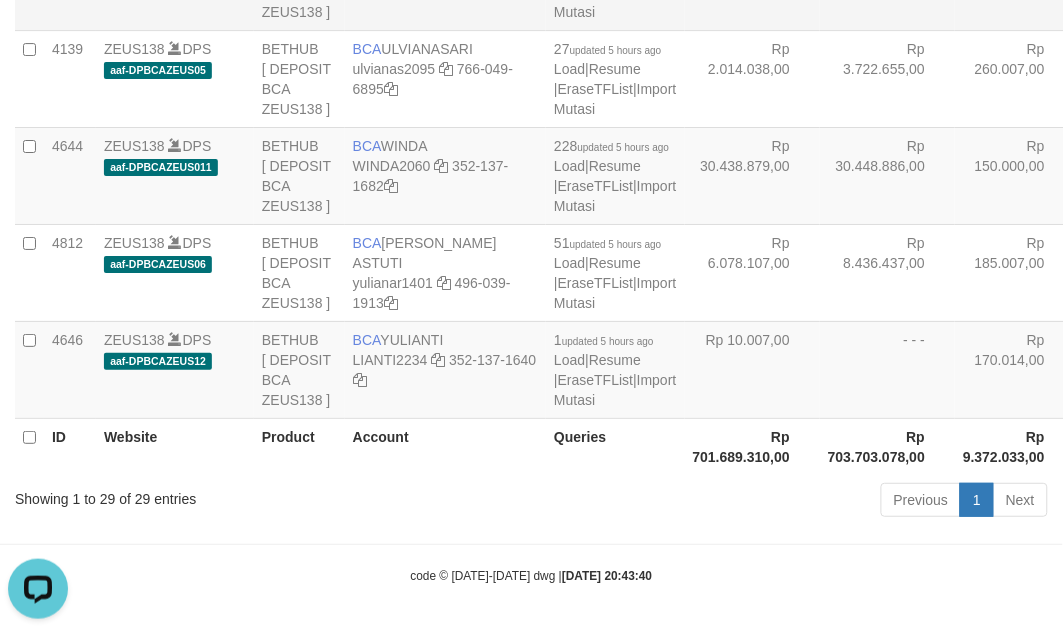 click at bounding box center [471, -28] 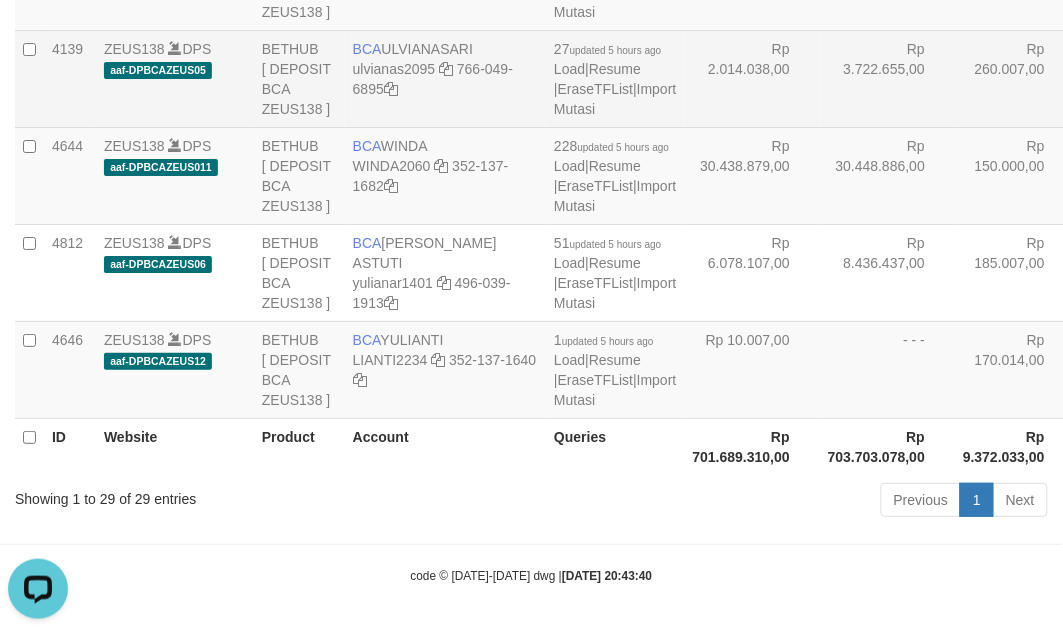 click on "Rp 2.014.038,00" at bounding box center [752, 78] 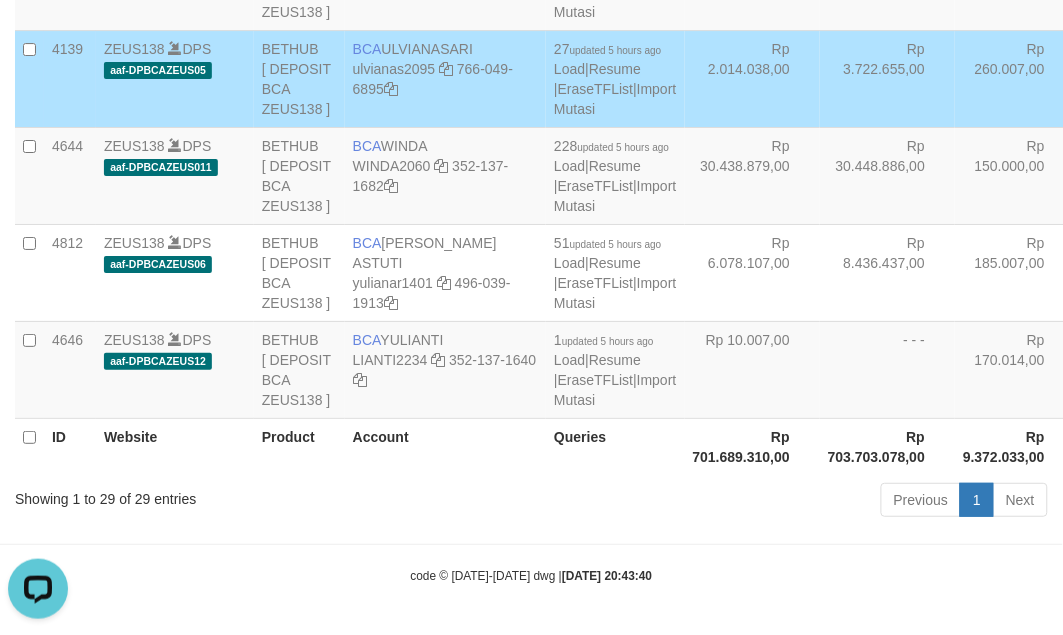 scroll, scrollTop: 3442, scrollLeft: 0, axis: vertical 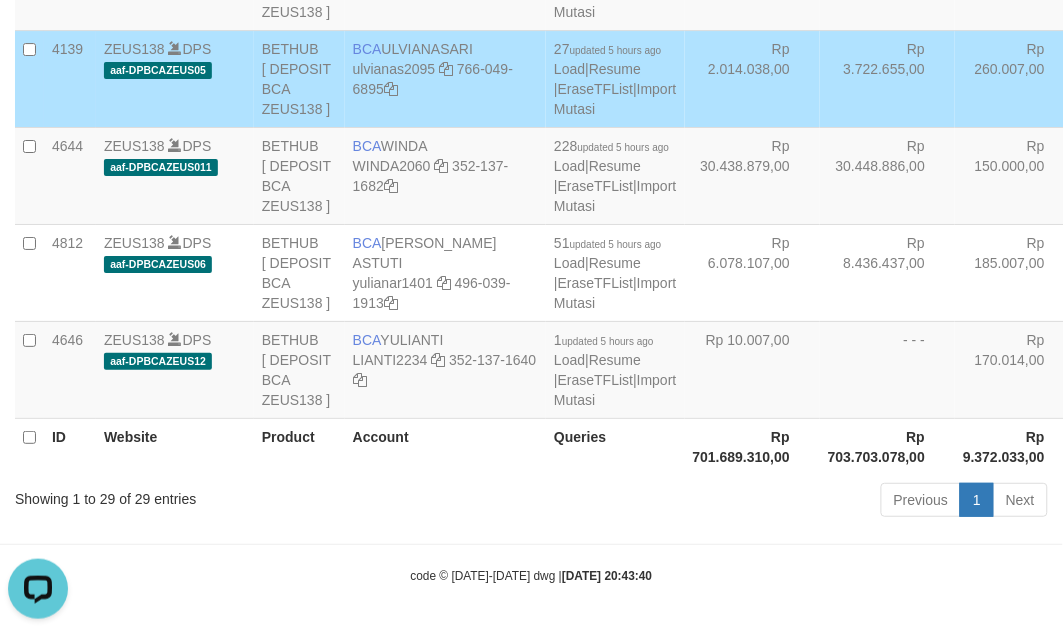 click at bounding box center (459, -222) 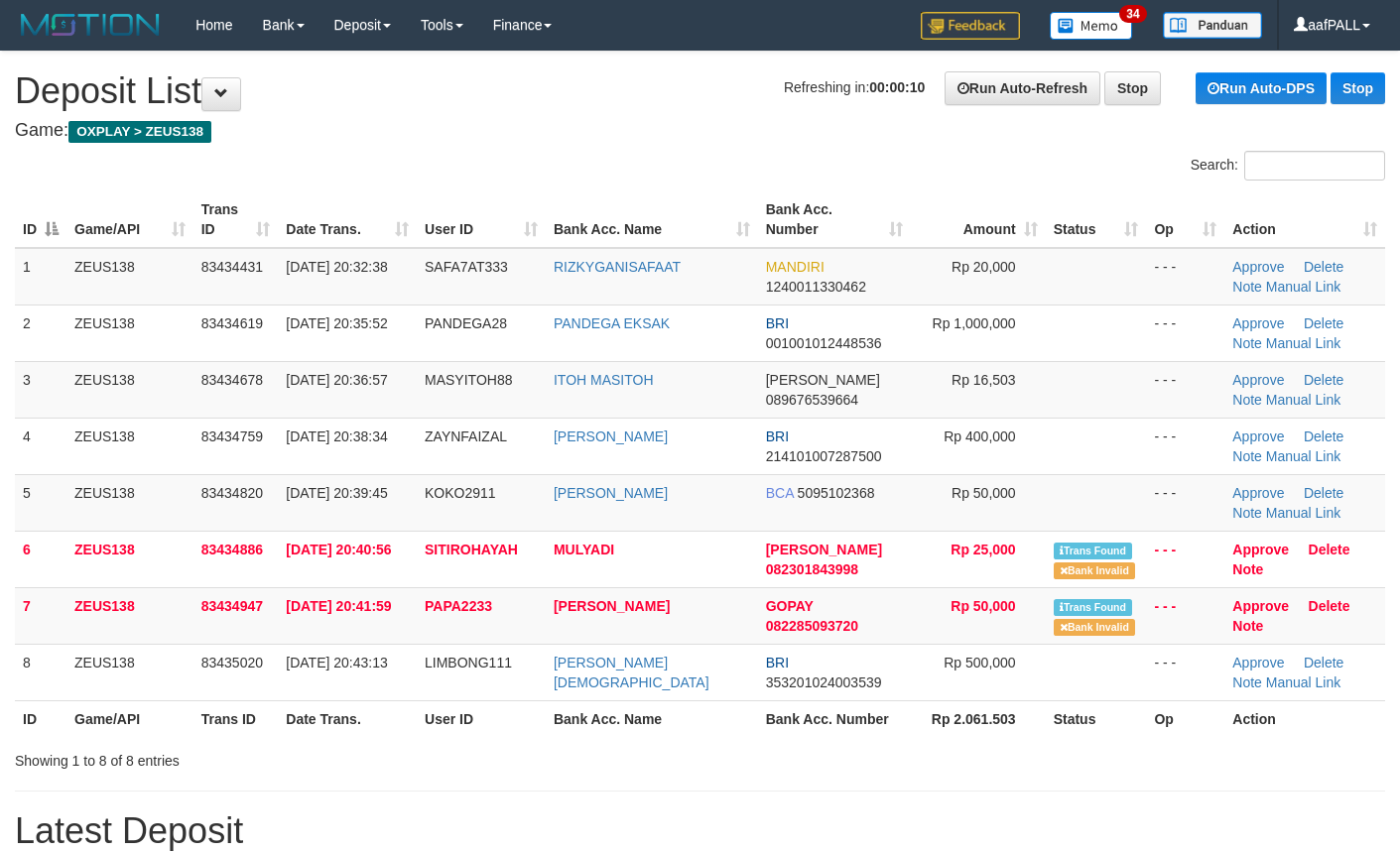 scroll, scrollTop: 0, scrollLeft: 0, axis: both 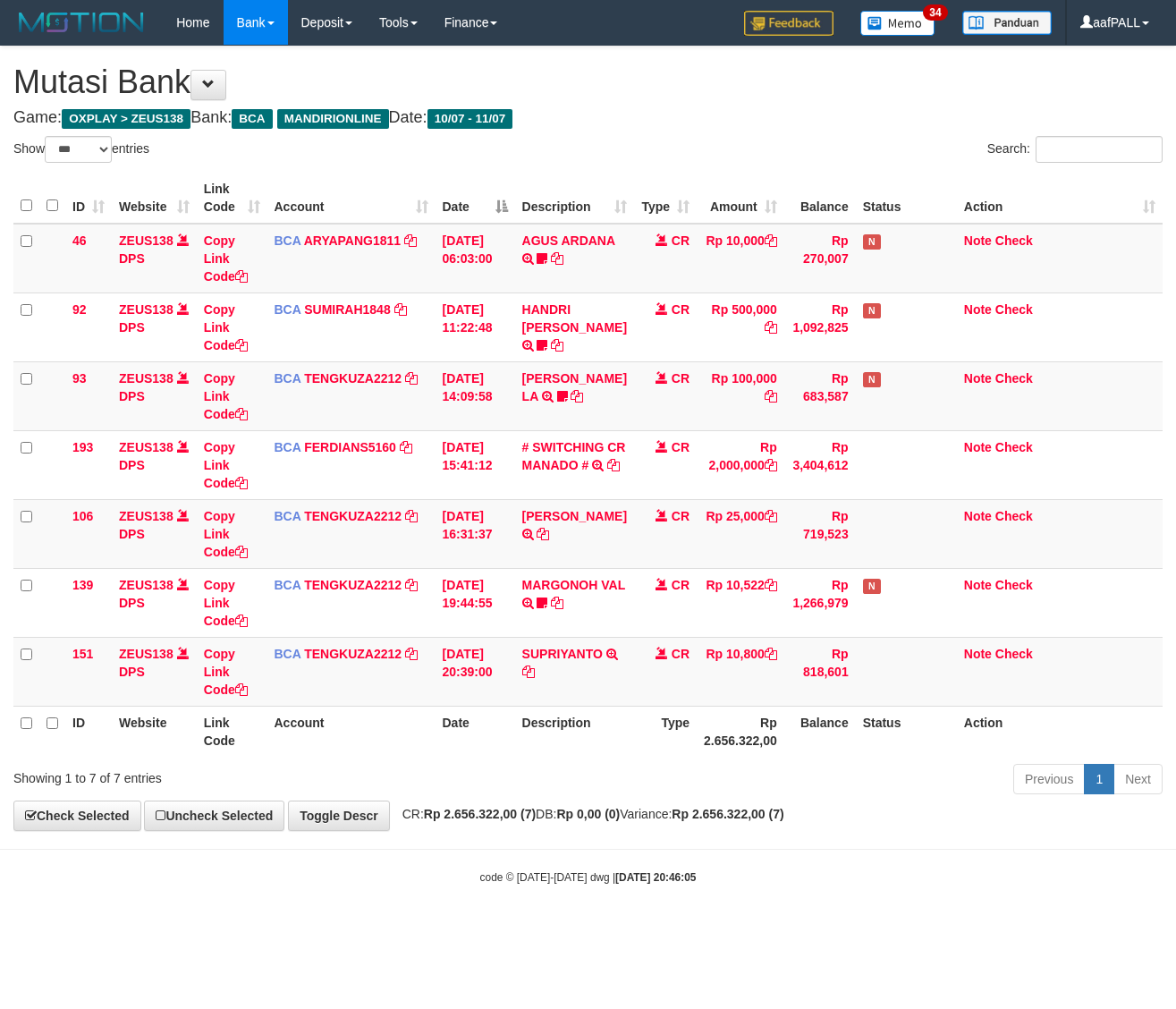 select on "***" 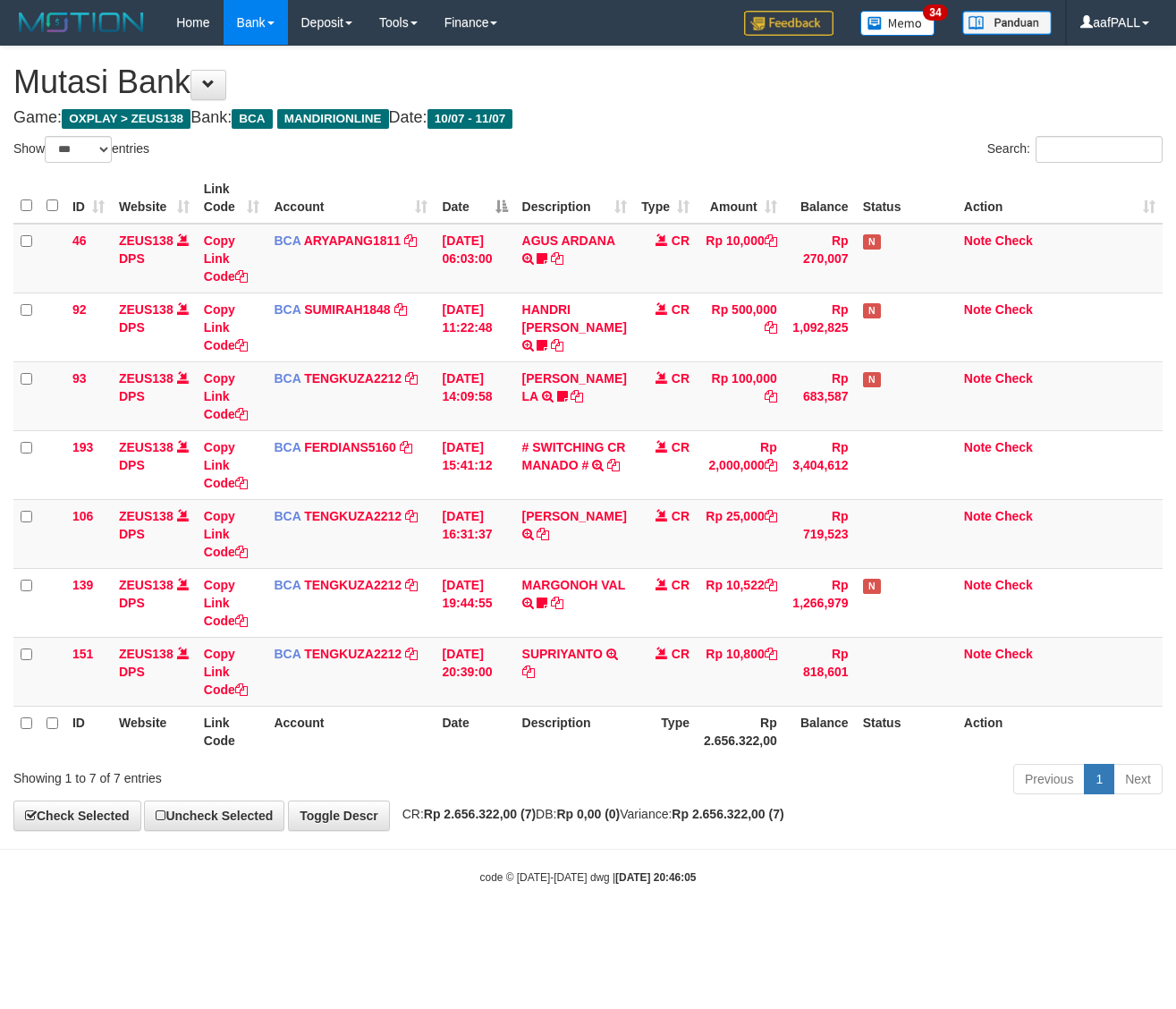 scroll, scrollTop: 0, scrollLeft: 0, axis: both 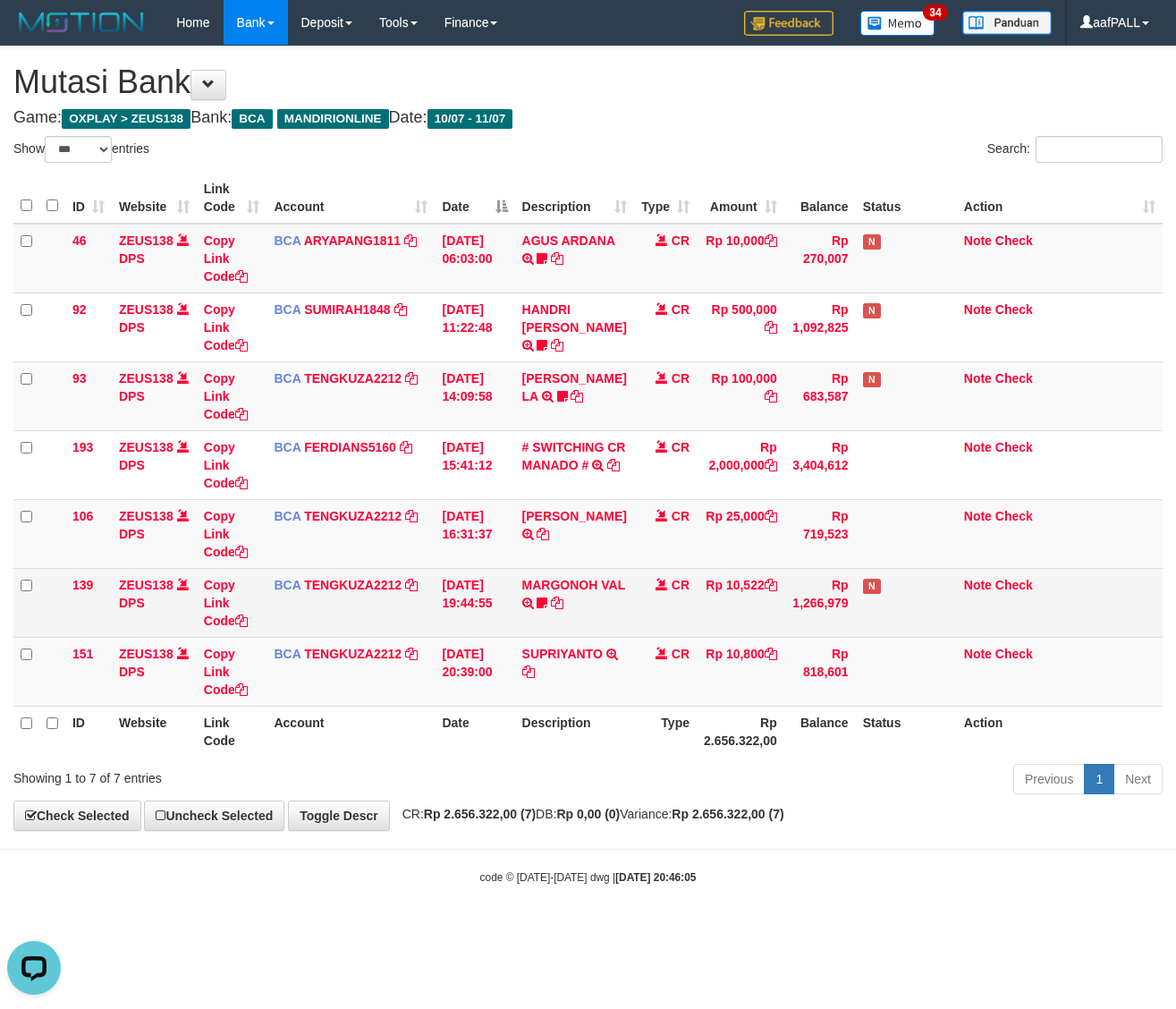 click on "MARGONOH VAL            TRSF E-BANKING CR 1107/FTSCY/WS95051
10522.002025071131847368 TRFDN-MARGONOH VALESPAY DEBIT INDONE    Aquaracing14" at bounding box center [574, 602] 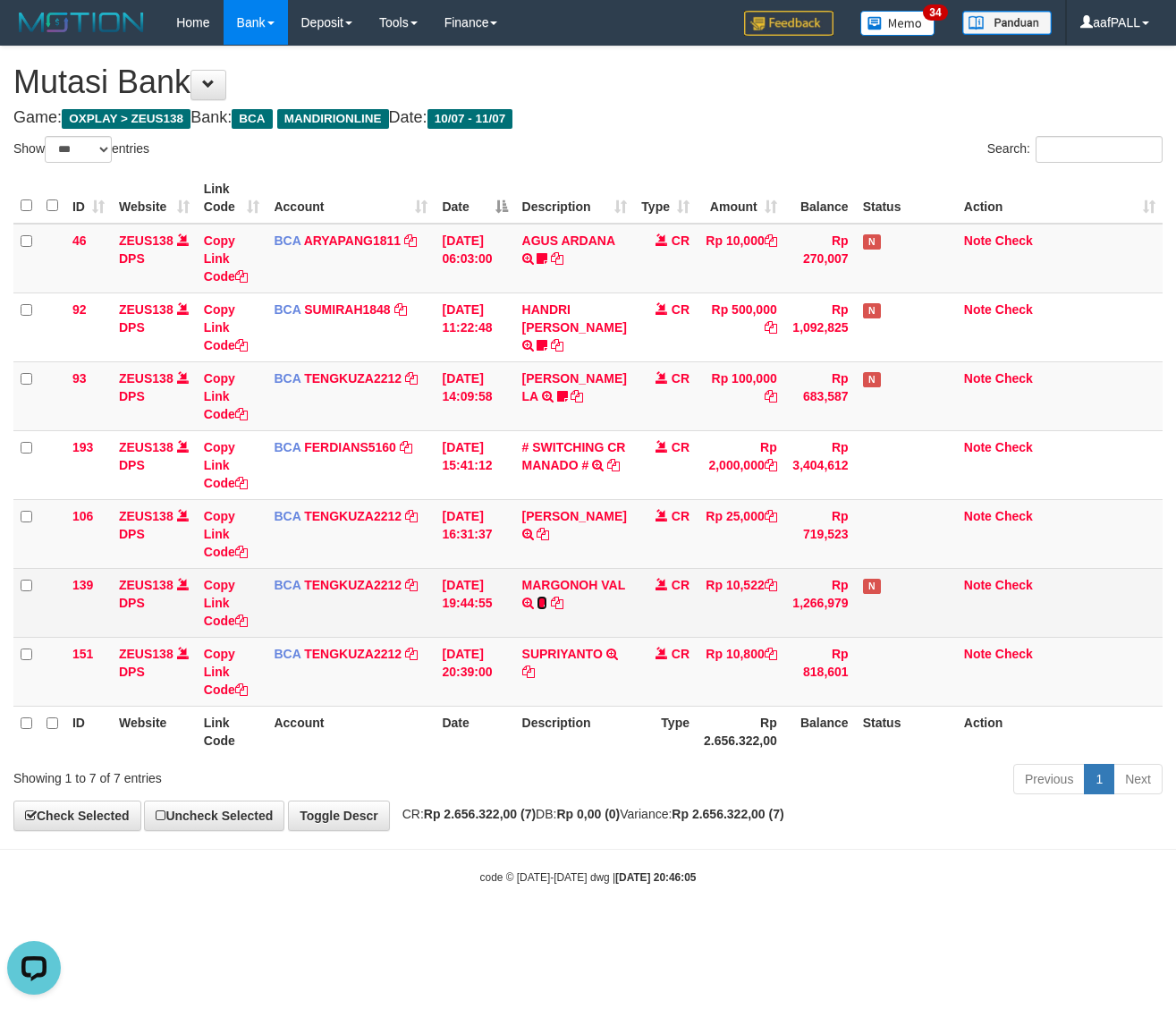 click at bounding box center (542, 603) 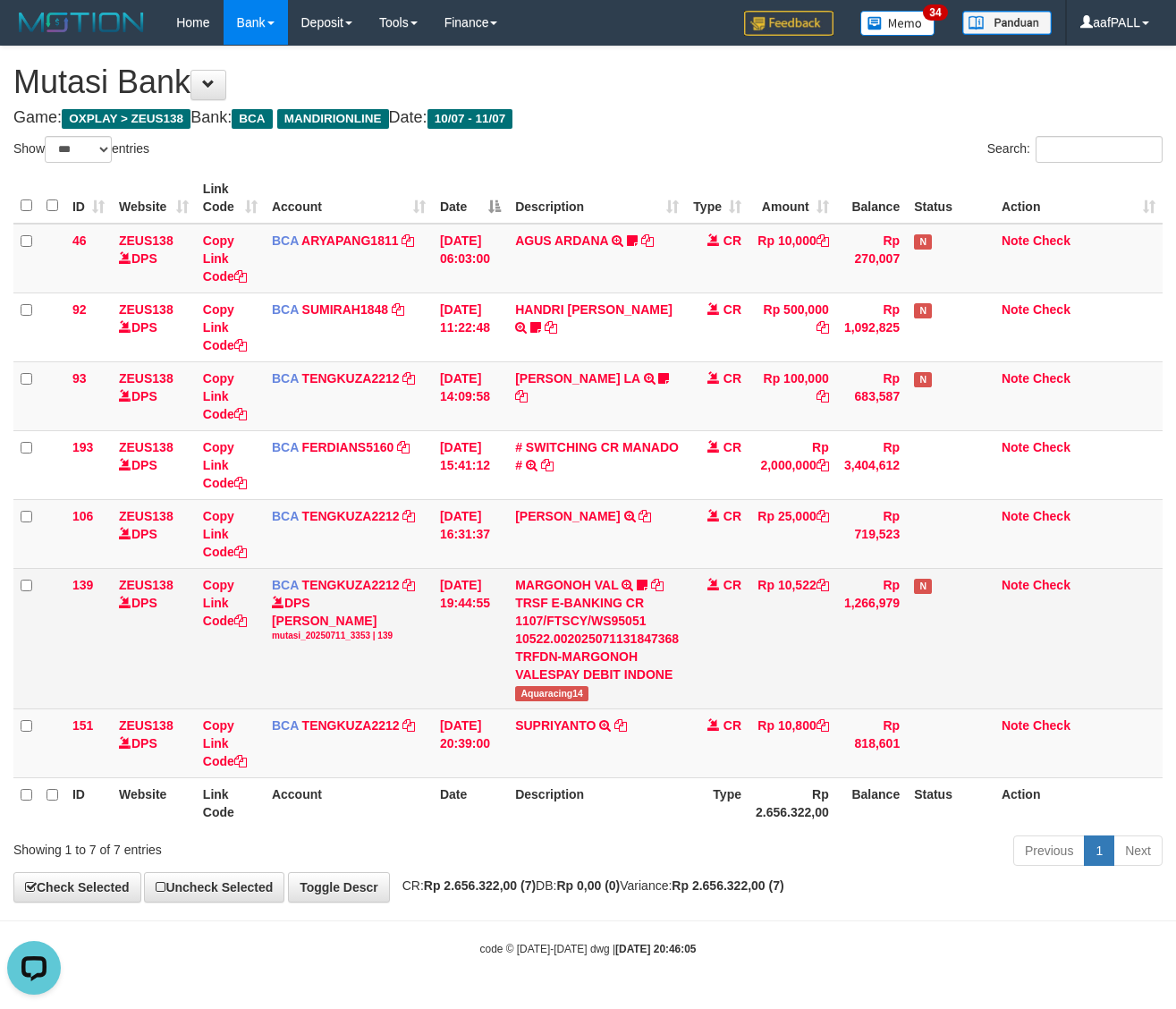 click on "Aquaracing14" at bounding box center (552, 693) 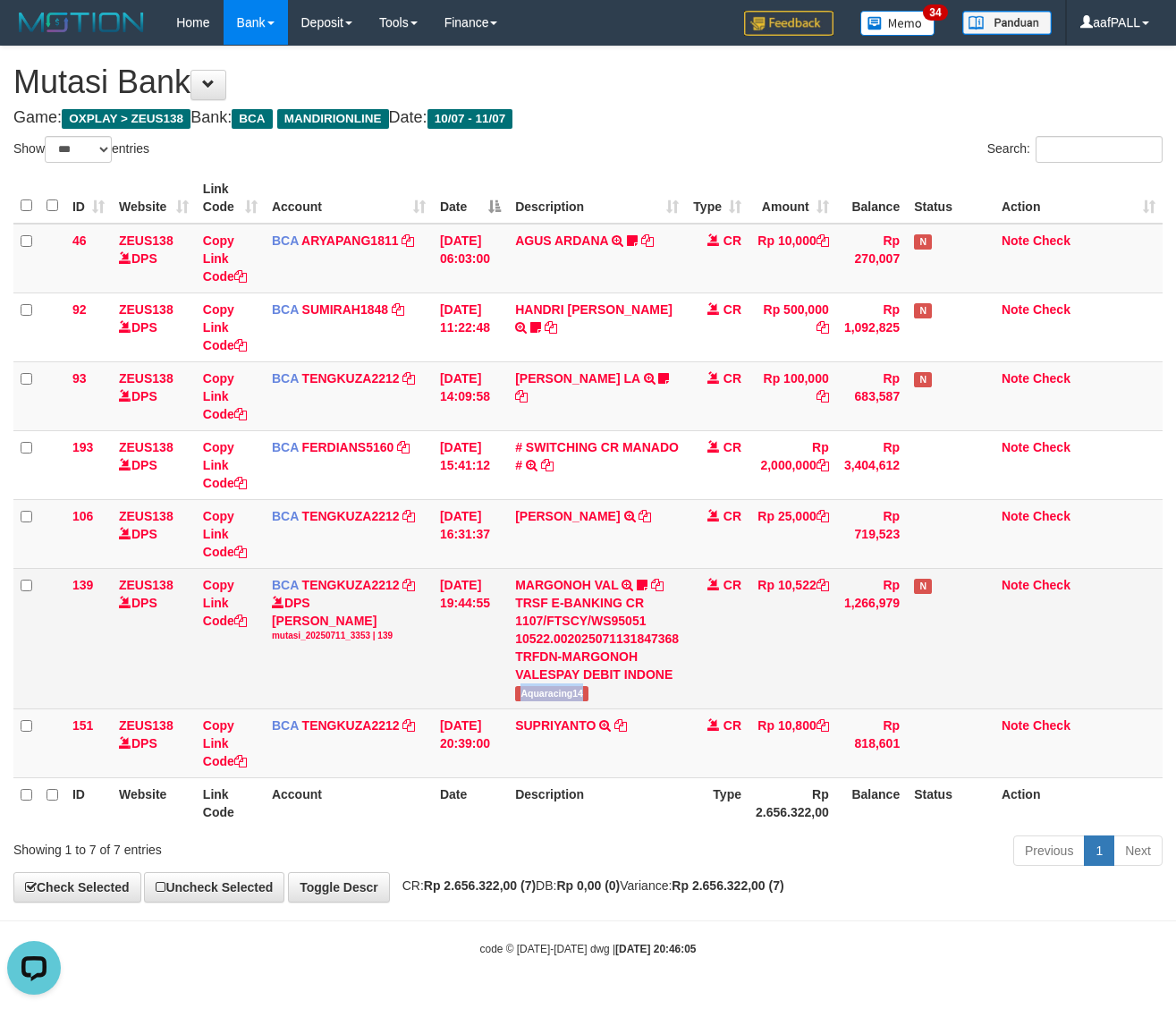 click on "Aquaracing14" at bounding box center (552, 693) 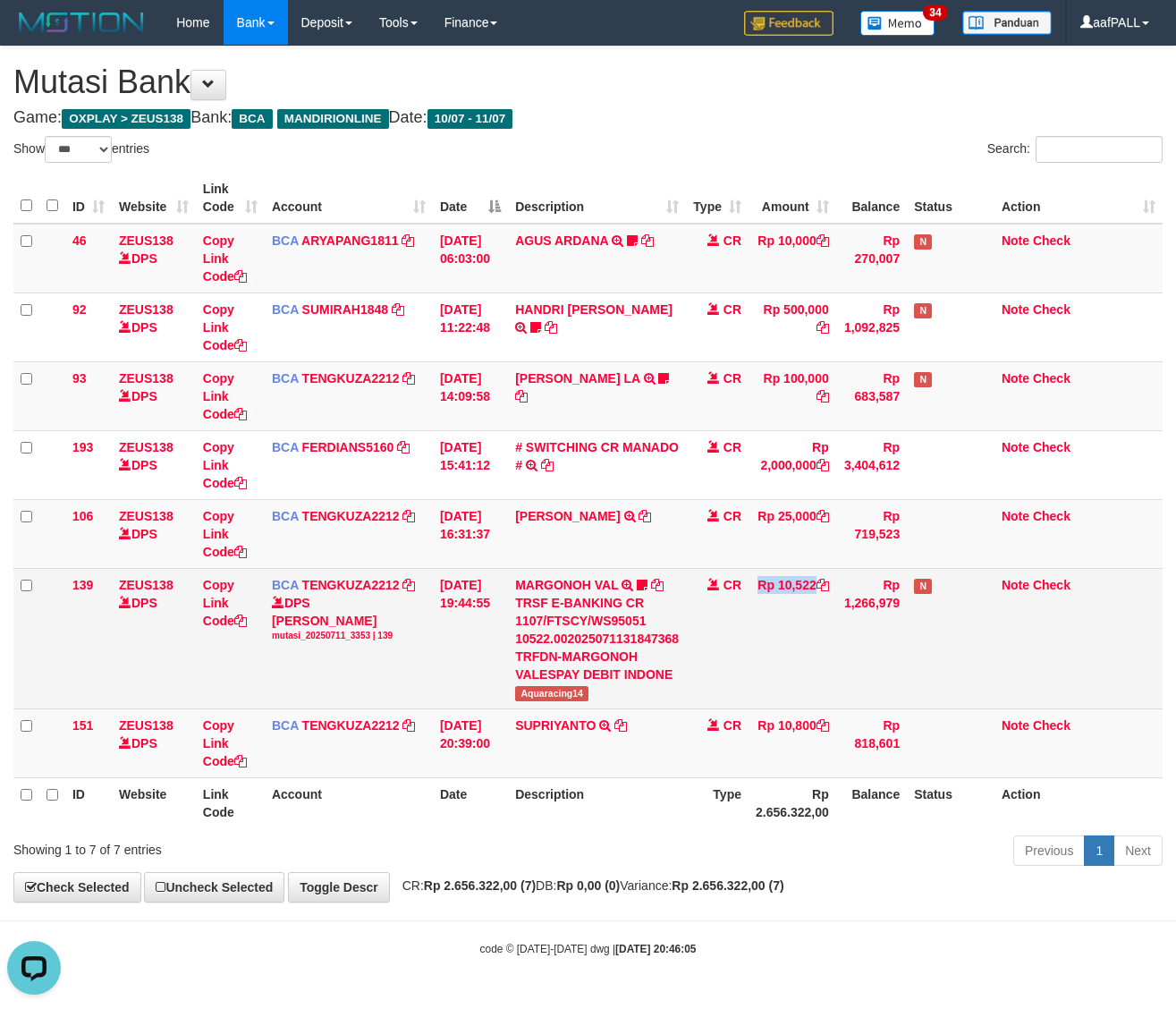 drag, startPoint x: 758, startPoint y: 691, endPoint x: 726, endPoint y: 691, distance: 32 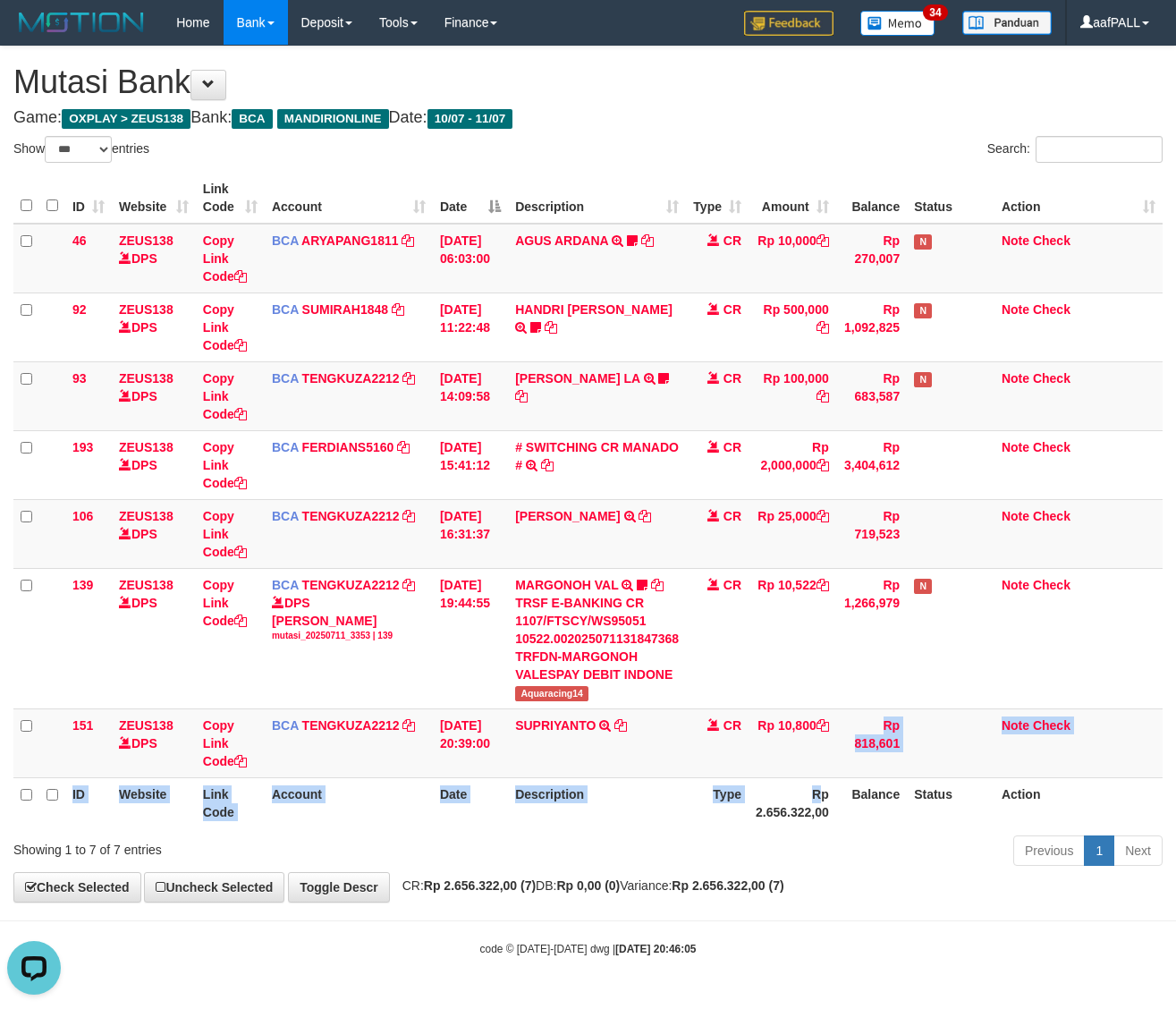 click on "ID Website Link Code Account Date Description Type Amount Balance Status Action
46
ZEUS138    DPS
Copy Link Code
BCA
ARYAPANG1811
DPS
ARYA PANGESTU
mutasi_20250711_2620 | 46
mutasi_20250711_2620 | 46
11/07/2025 06:03:00
AGUS ARDANA            TRSF E-BANKING CR 1107/FTSCY/WS95051
10000.002025071158167087 TRFDN-AGUS ARDANA ESPAY DEBIT INDONE    Aguslike
tunggu bukti tranfer
CR
Rp 10,000
Rp 270,007
N
Note
Check
92
ZEUS138    DPS
Copy Link Code
BCA" at bounding box center (588, 500) 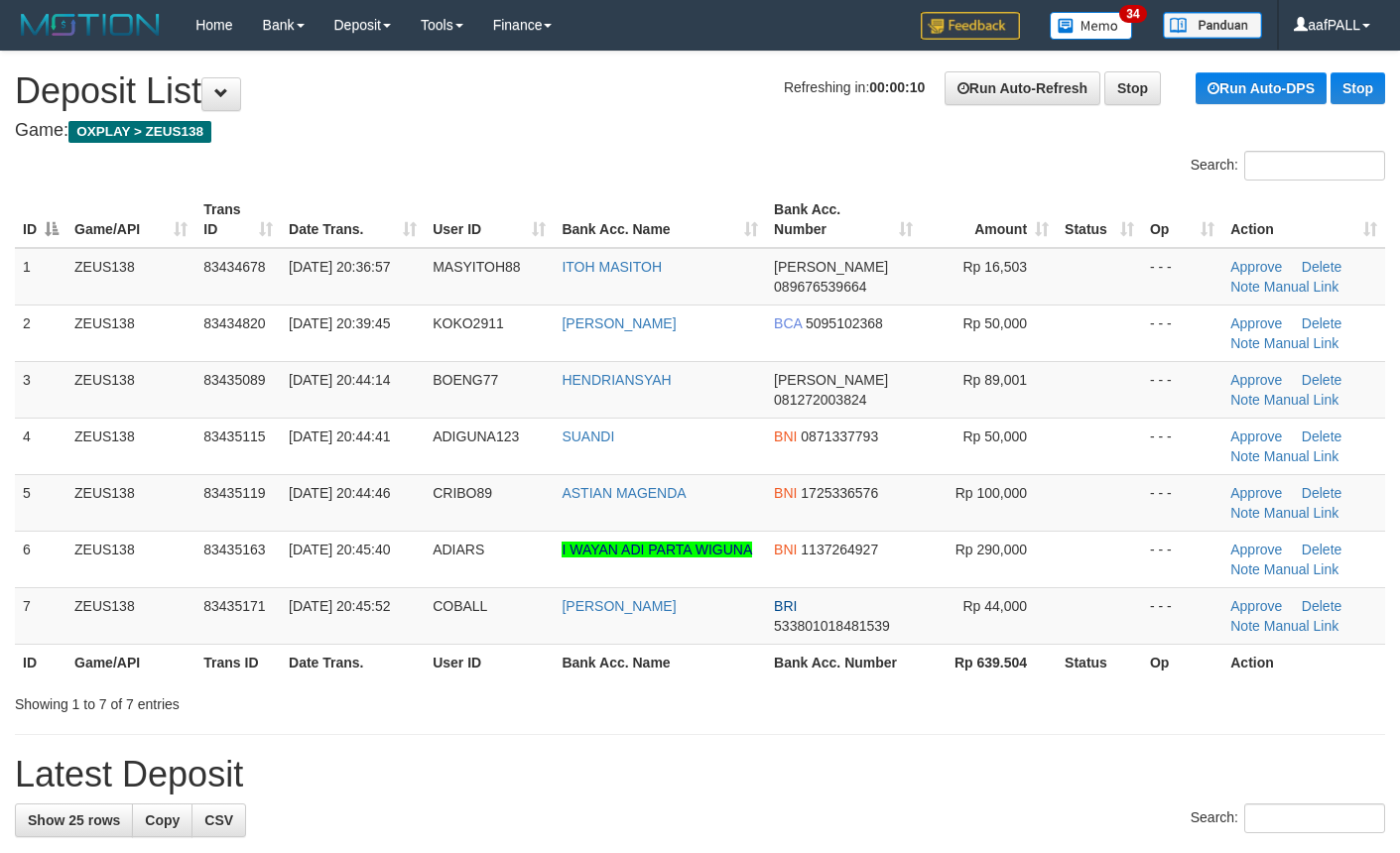 scroll, scrollTop: 0, scrollLeft: 0, axis: both 